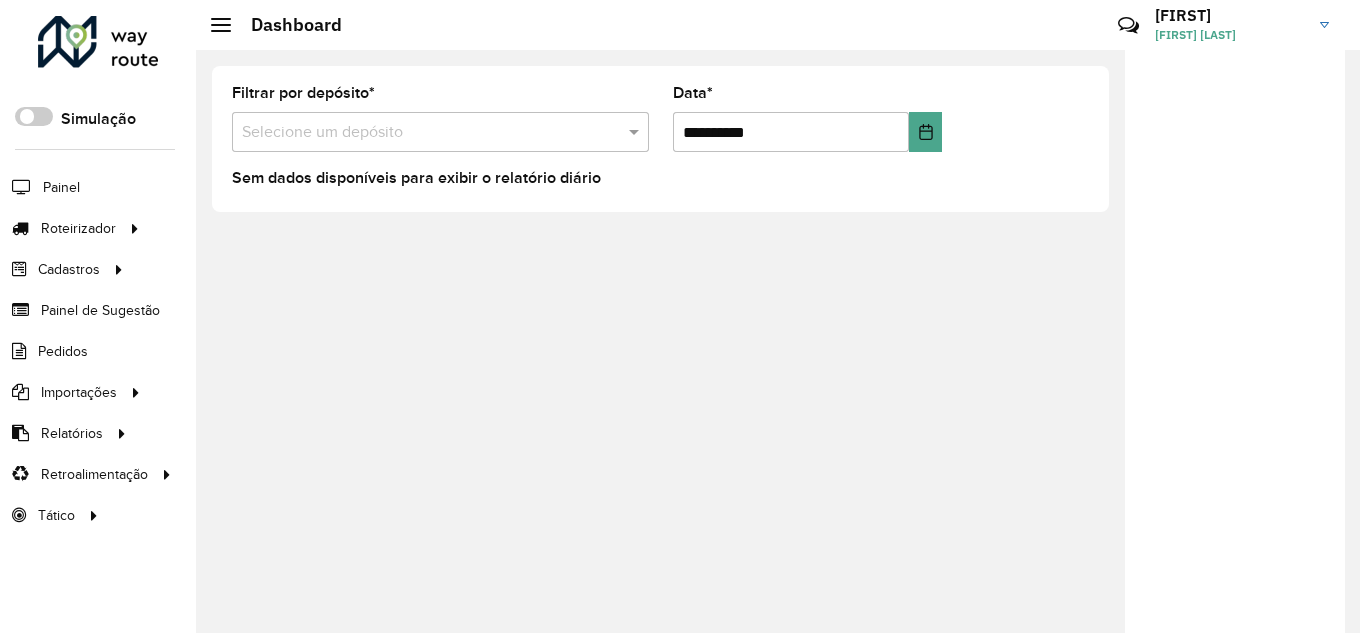 scroll, scrollTop: 0, scrollLeft: 0, axis: both 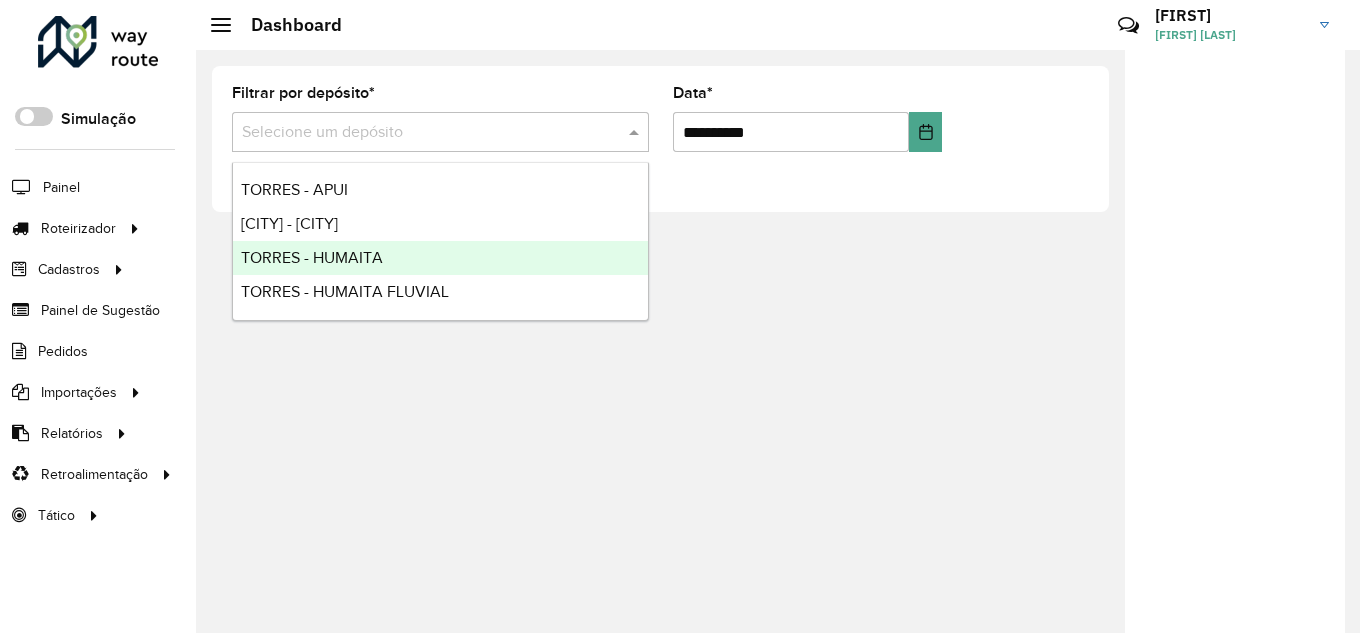 click on "TORRES - HUMAITA" at bounding box center (312, 257) 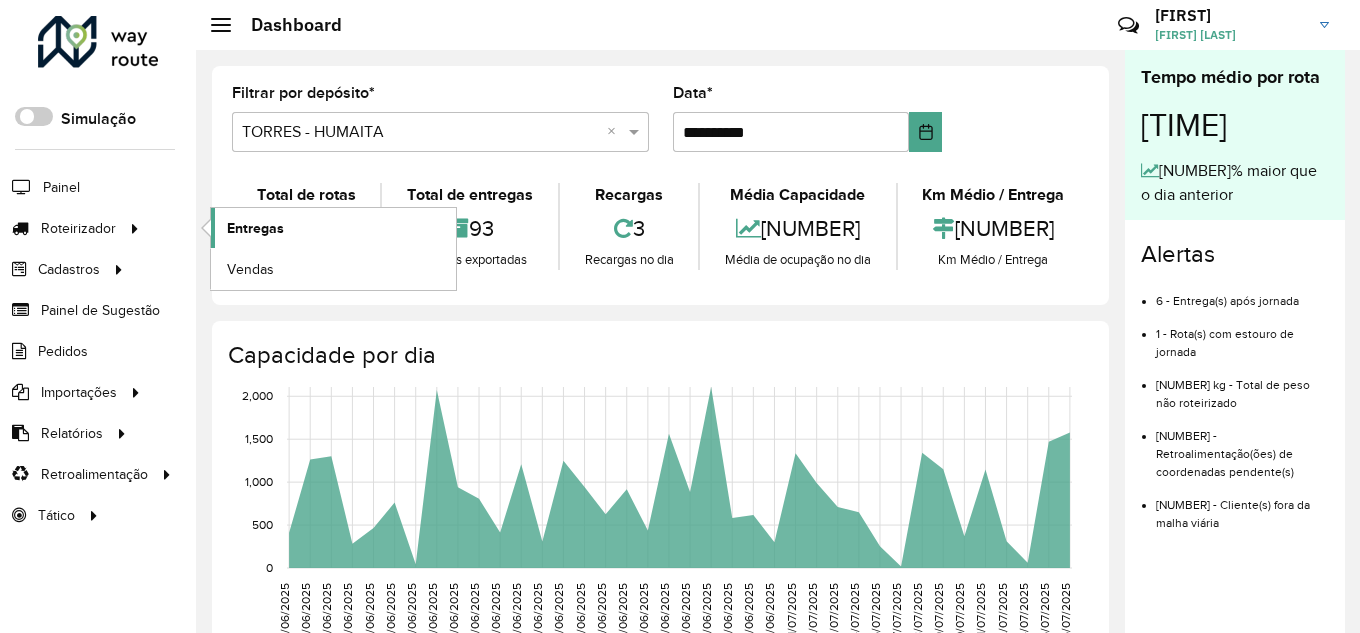 click on "Entregas" 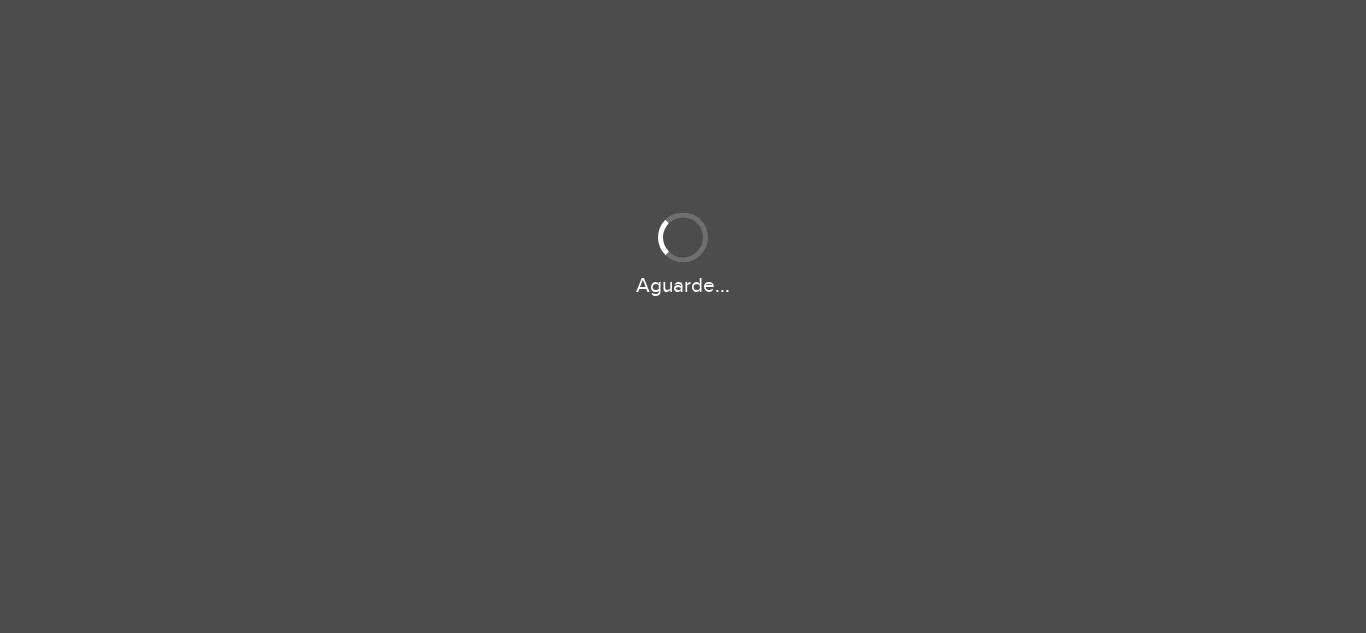 scroll, scrollTop: 0, scrollLeft: 0, axis: both 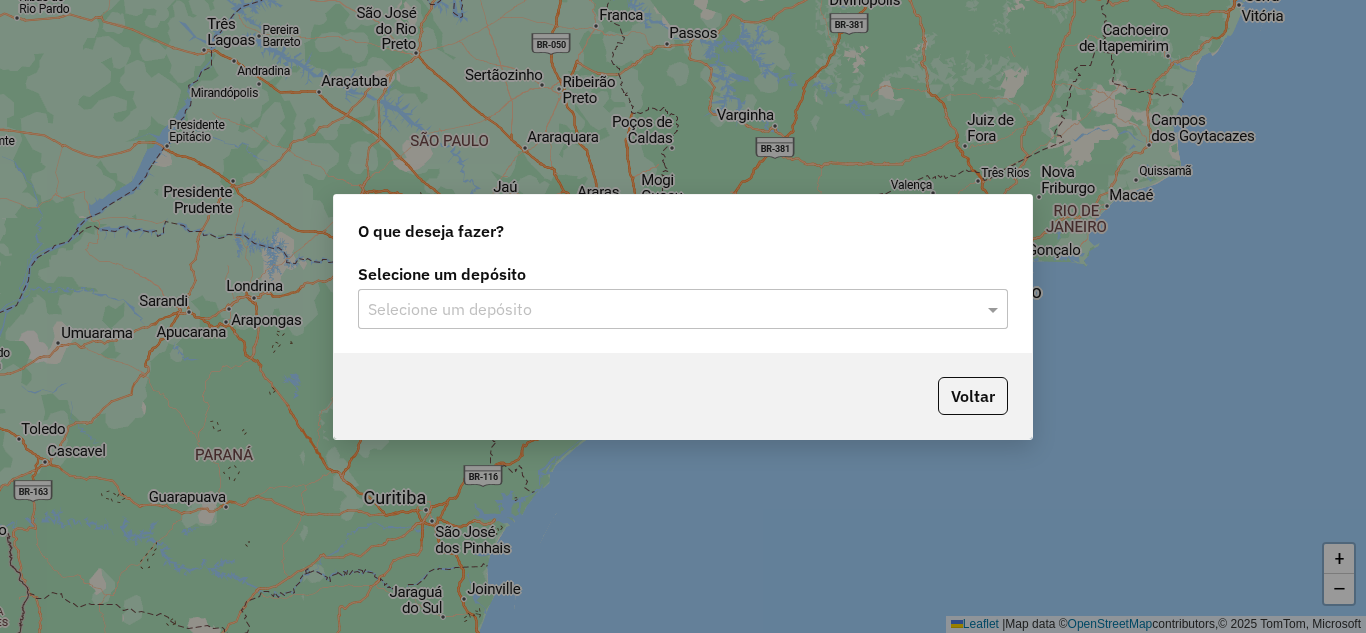 click on "Selecione um depósito" 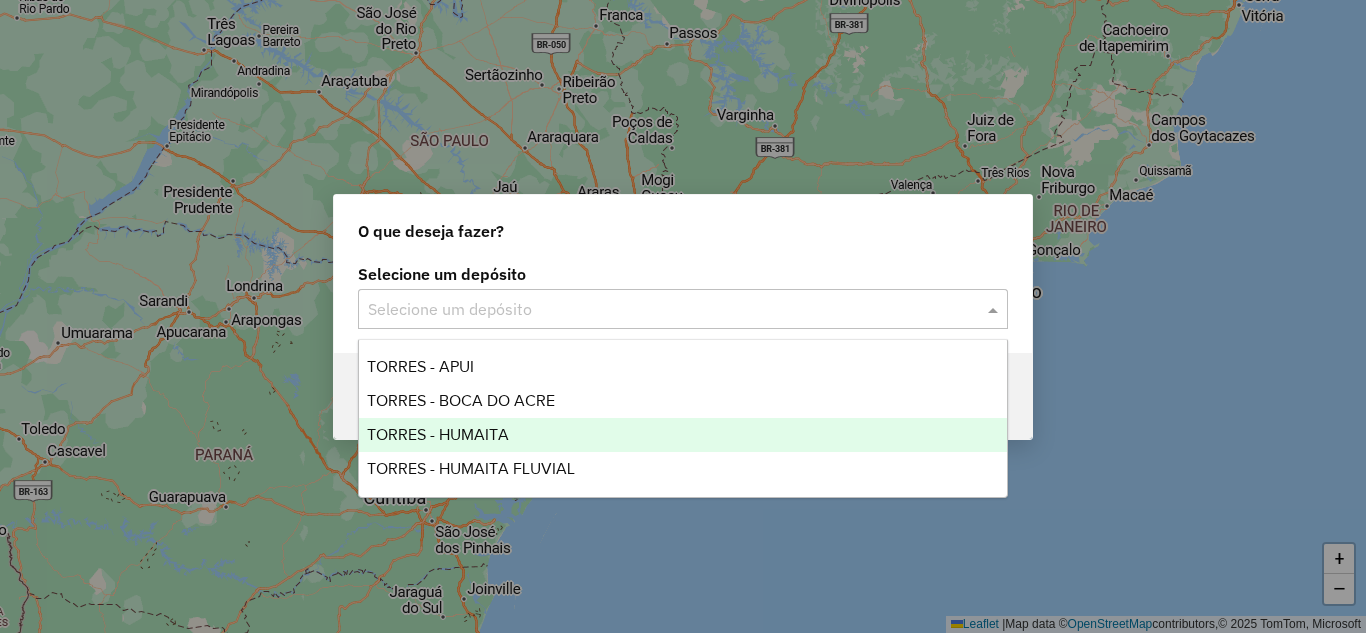 click on "TORRES - HUMAITA" at bounding box center [438, 434] 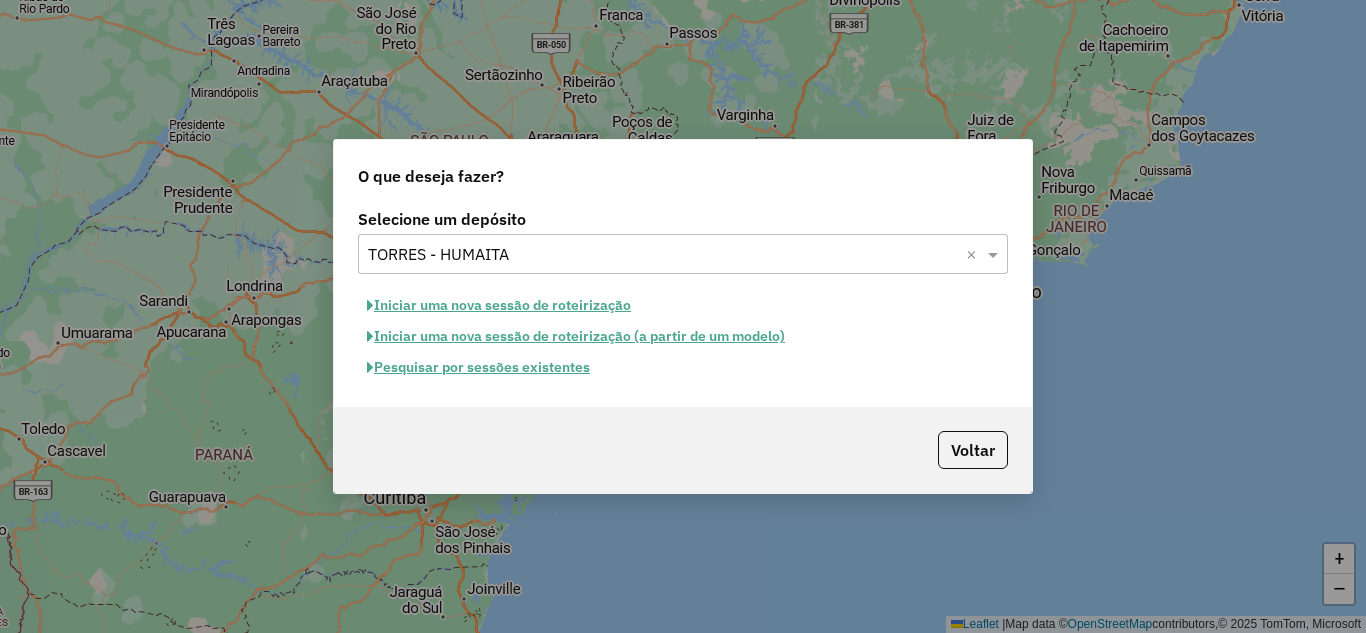 click on "Iniciar uma nova sessão de roteirização" 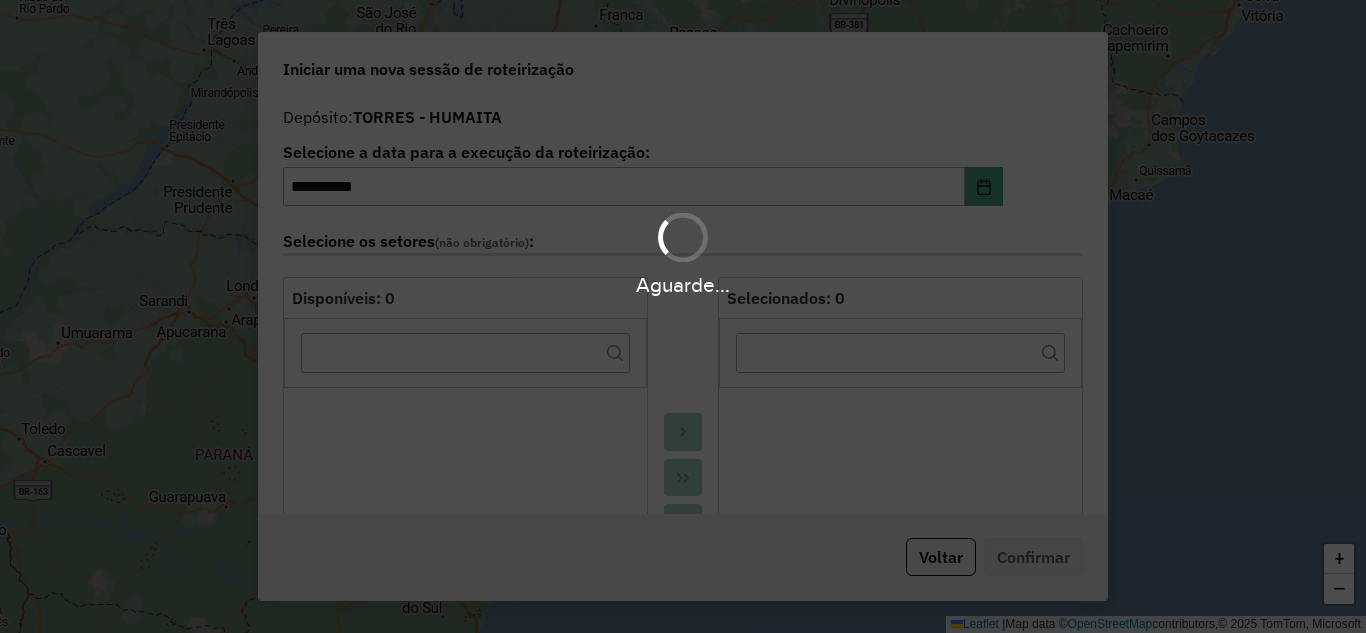 click on "Aguarde..." at bounding box center (683, 316) 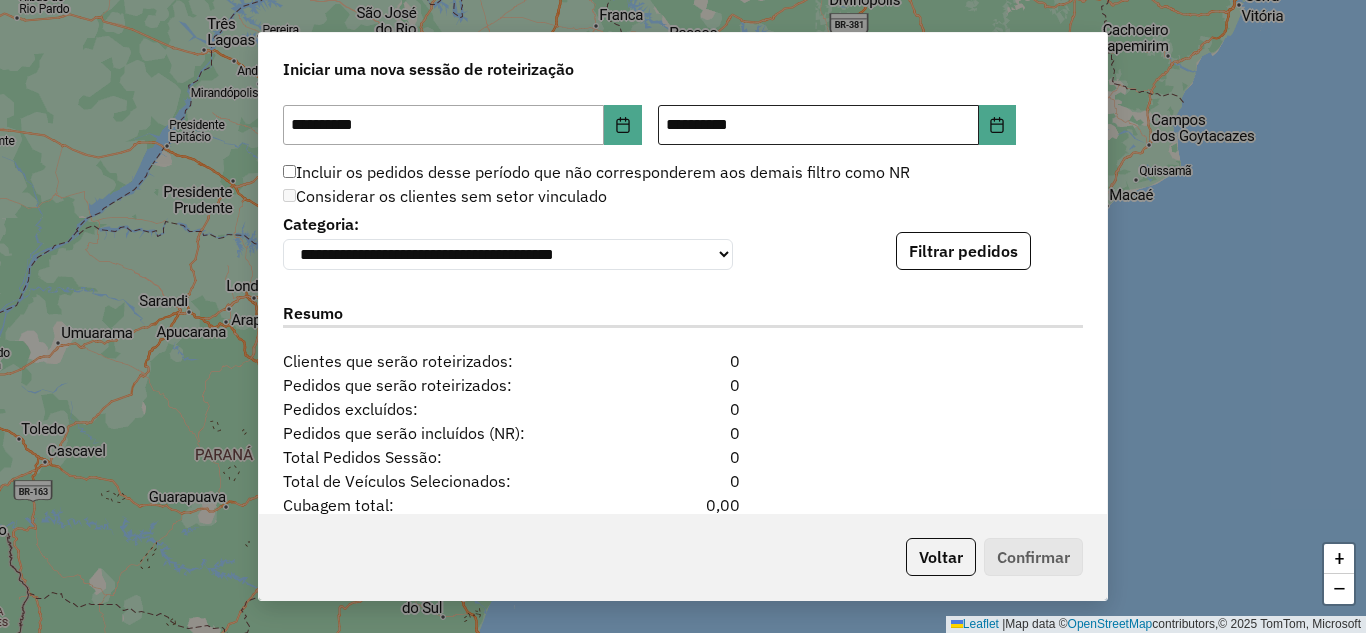 scroll, scrollTop: 2000, scrollLeft: 0, axis: vertical 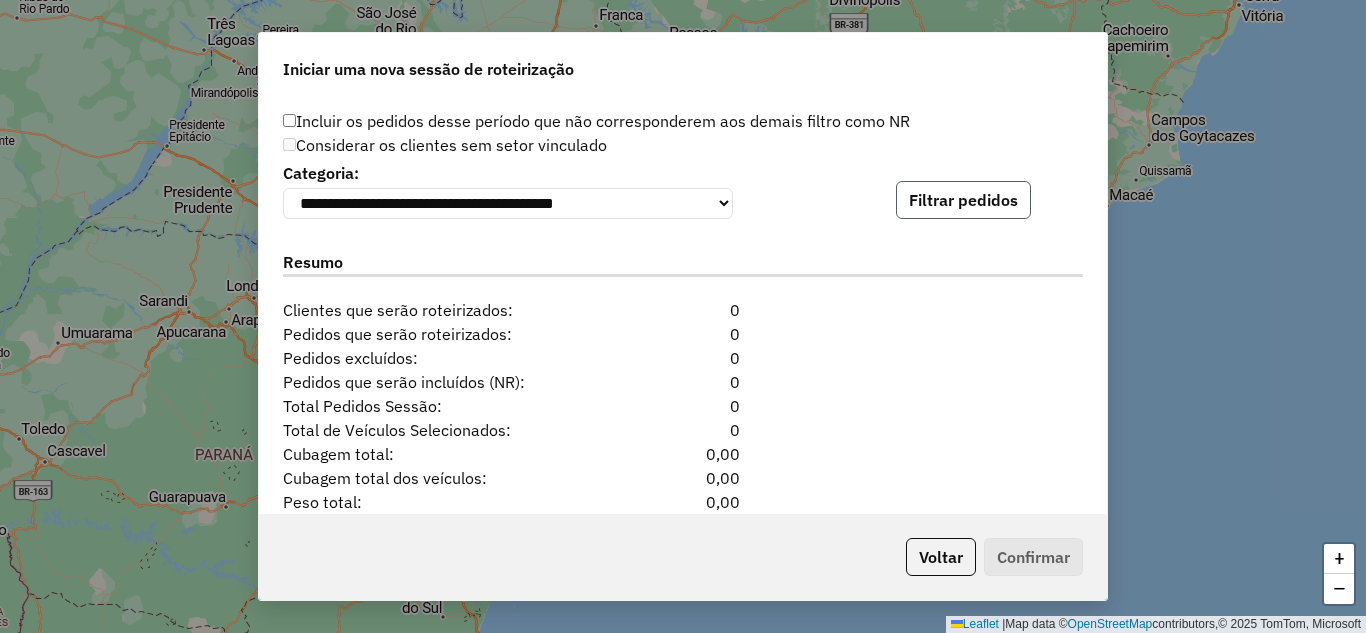 click on "Filtrar pedidos" 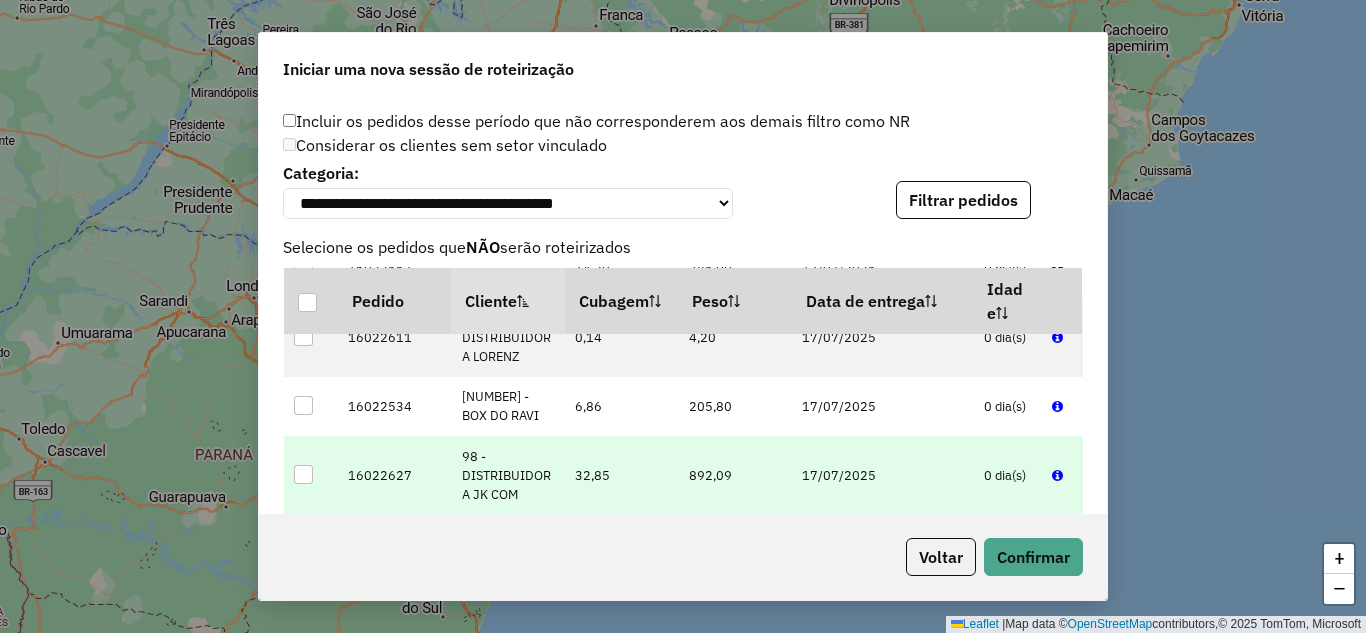scroll, scrollTop: 6096, scrollLeft: 0, axis: vertical 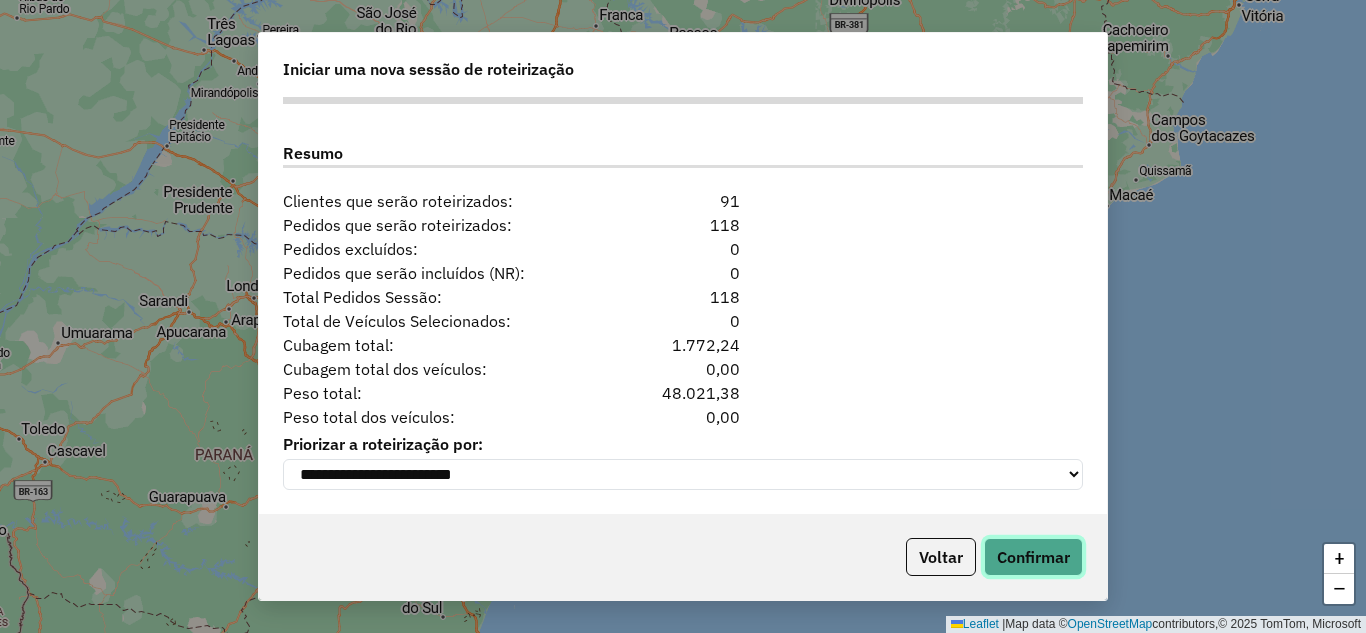 click on "Confirmar" 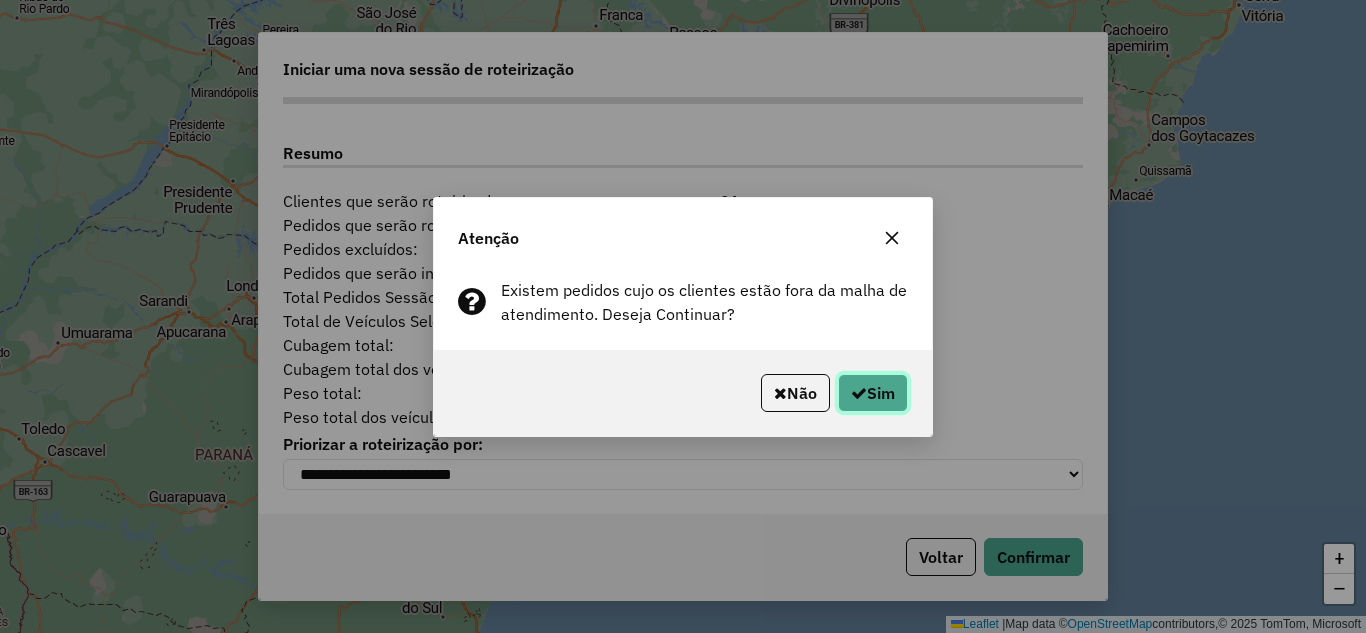 click 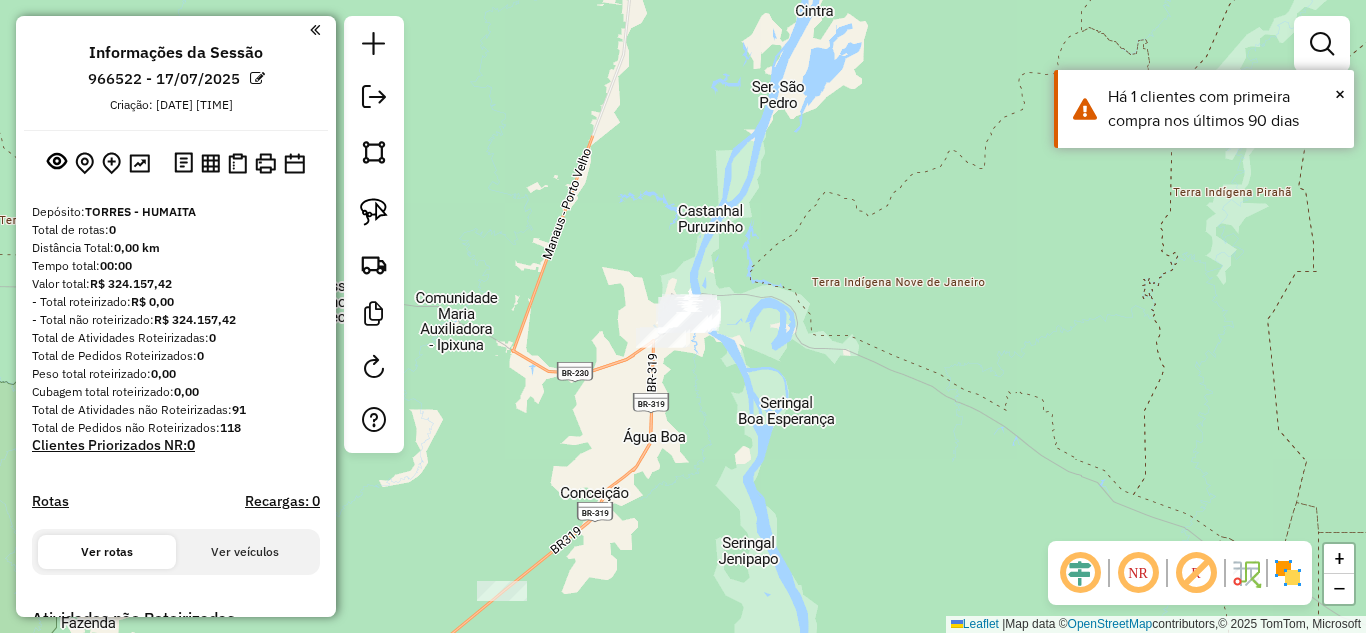 drag, startPoint x: 664, startPoint y: 220, endPoint x: 946, endPoint y: 219, distance: 282.00177 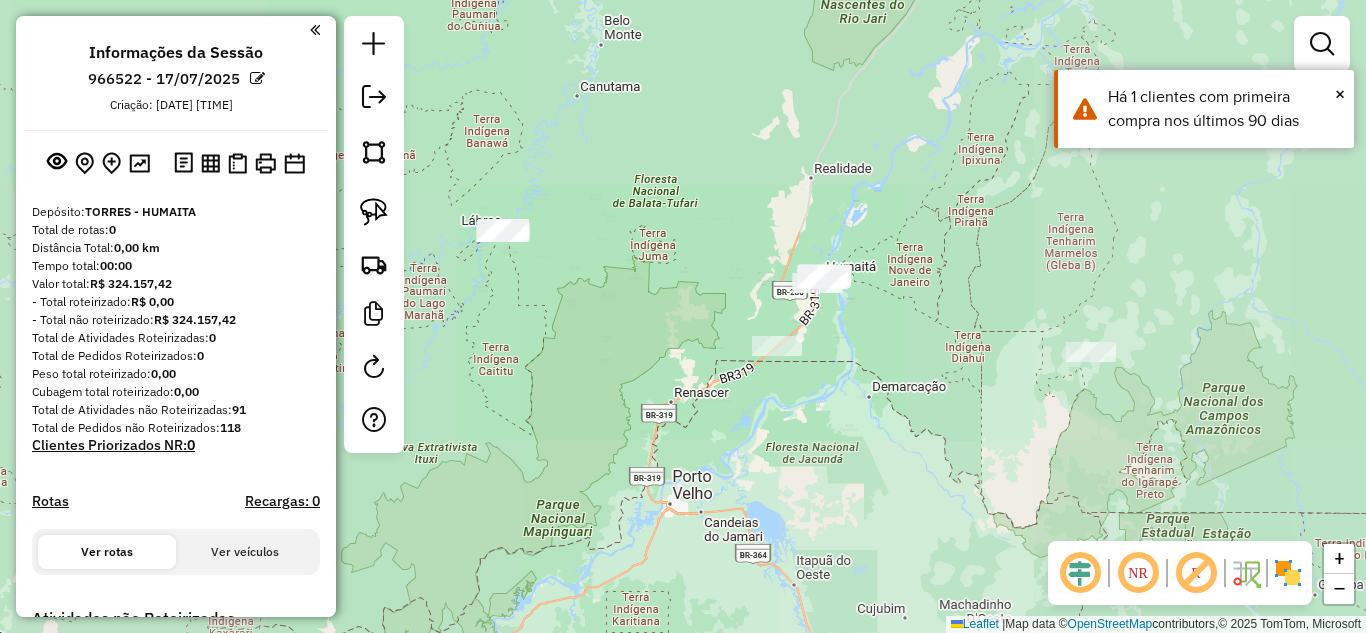 drag, startPoint x: 653, startPoint y: 330, endPoint x: 674, endPoint y: 313, distance: 27.018513 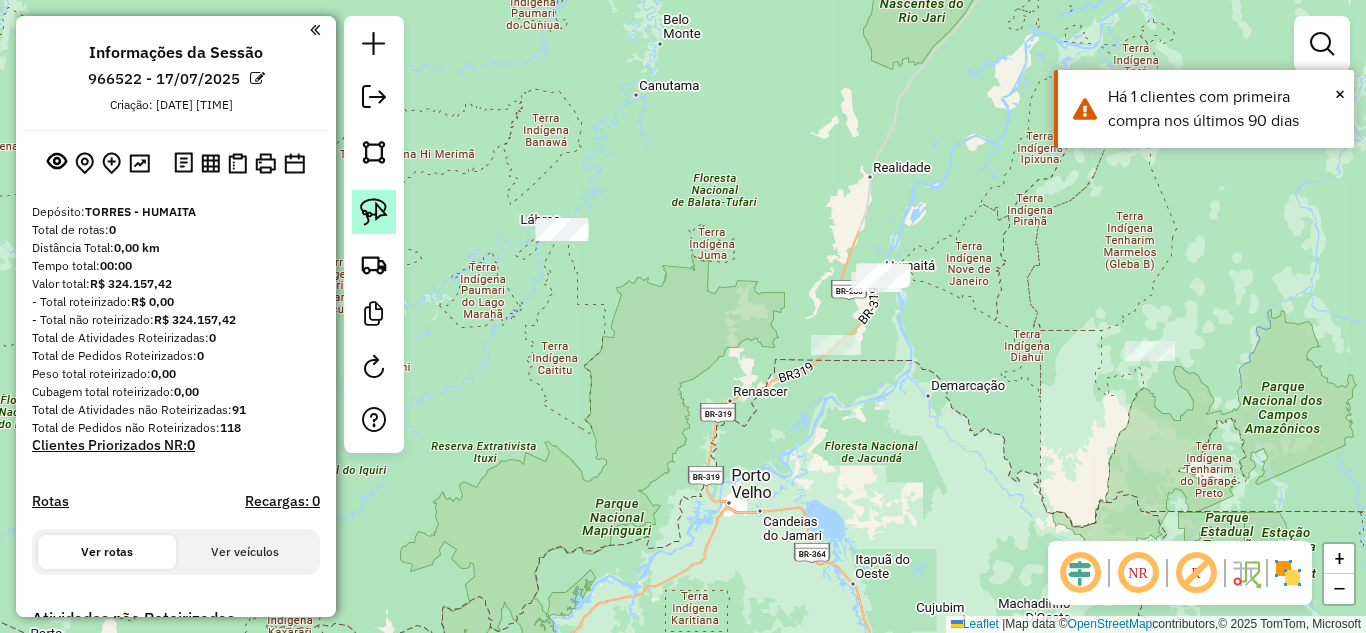click 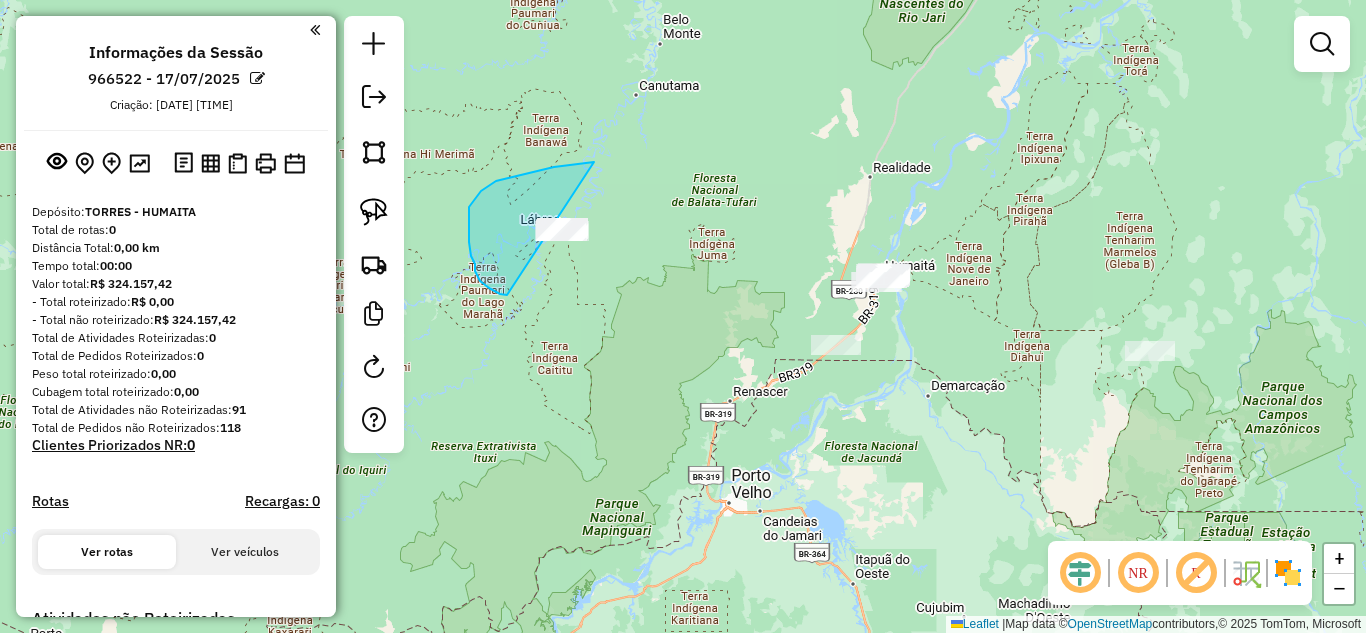 drag, startPoint x: 477, startPoint y: 275, endPoint x: 677, endPoint y: 280, distance: 200.06248 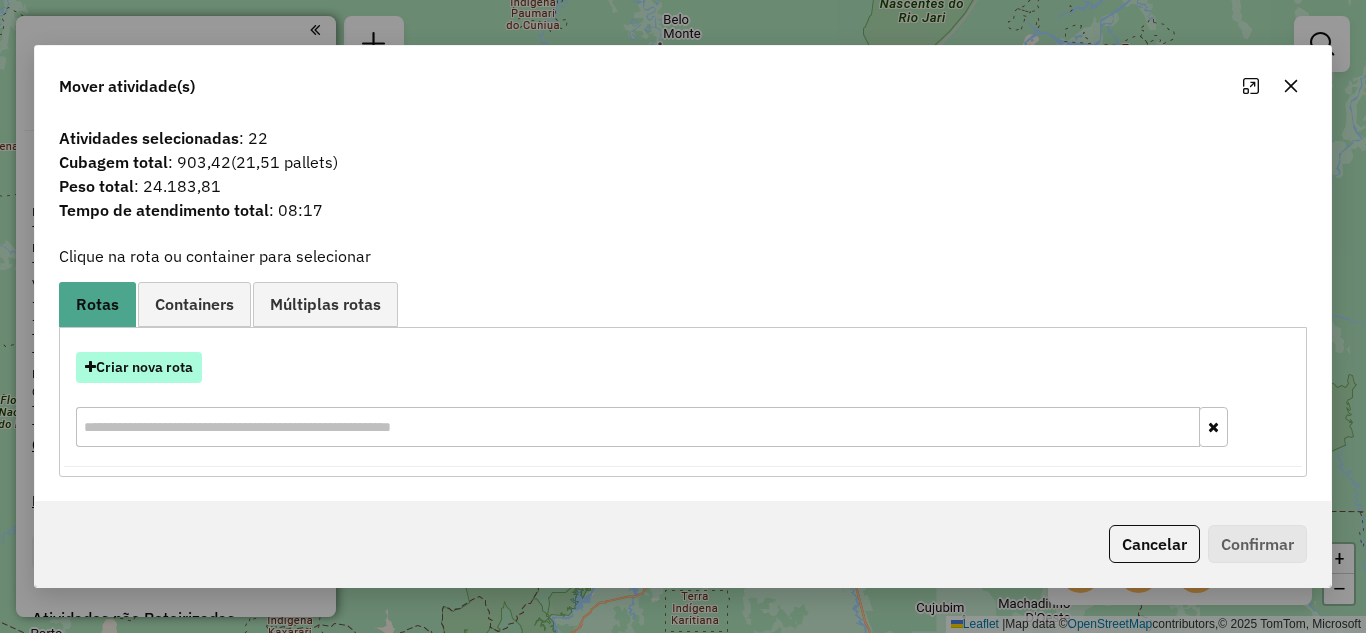 click on "Criar nova rota" at bounding box center [139, 367] 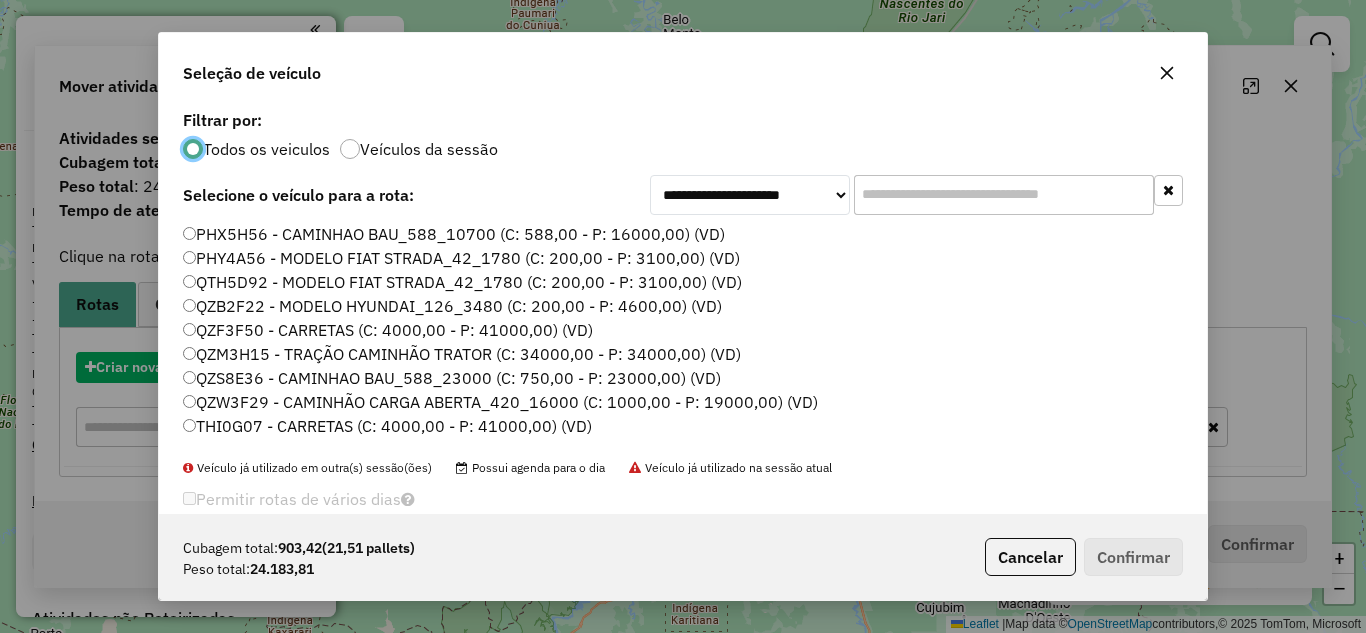 scroll, scrollTop: 11, scrollLeft: 6, axis: both 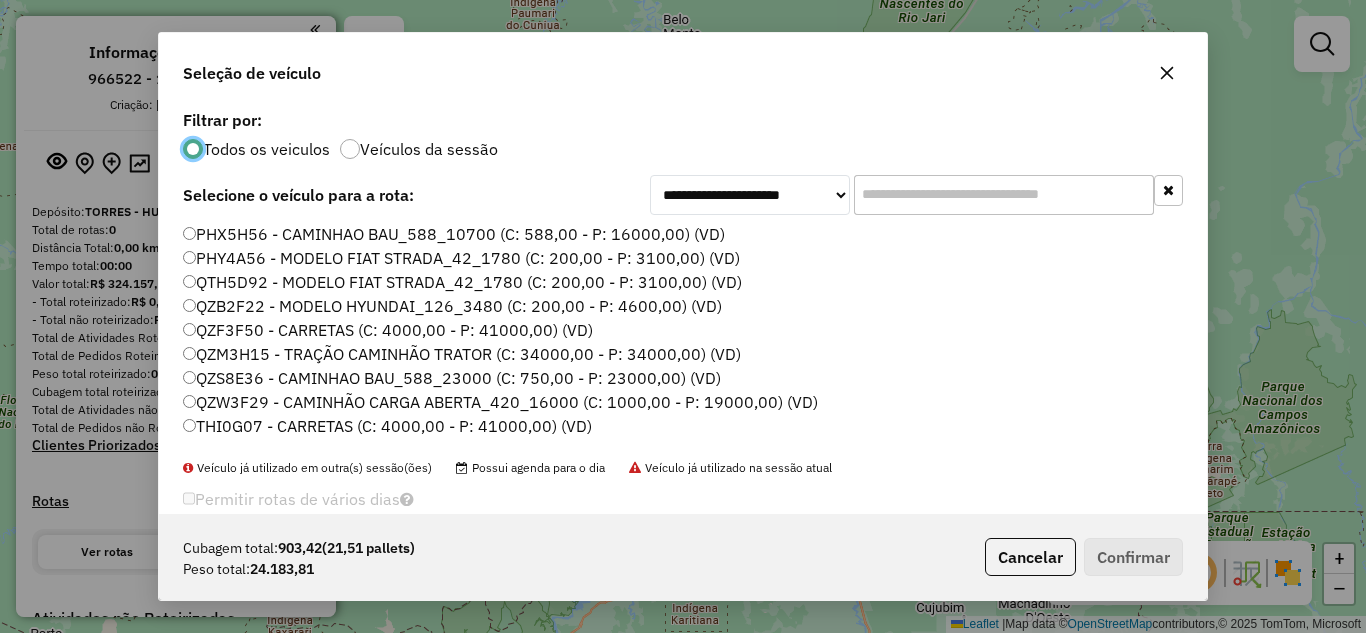 click on "QZM3H15 - TRAÇÃO CAMINHÃO TRATOR (C: 34000,00 - P: 34000,00) (VD)" 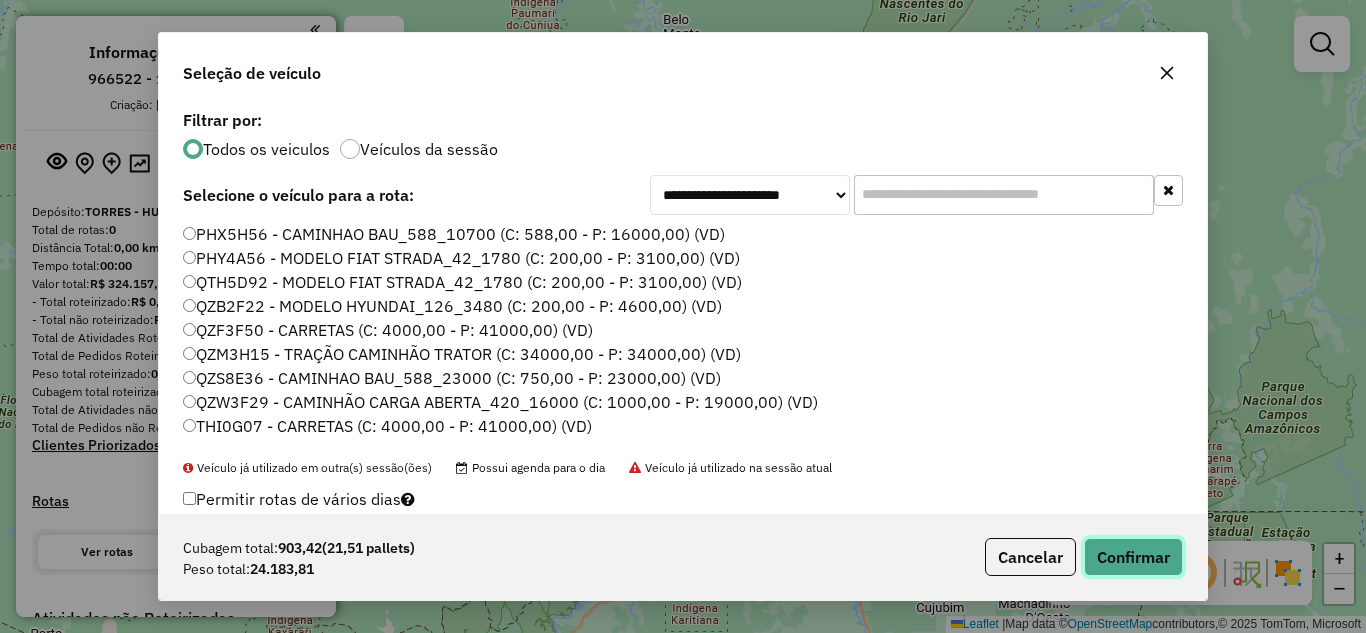 click on "Confirmar" 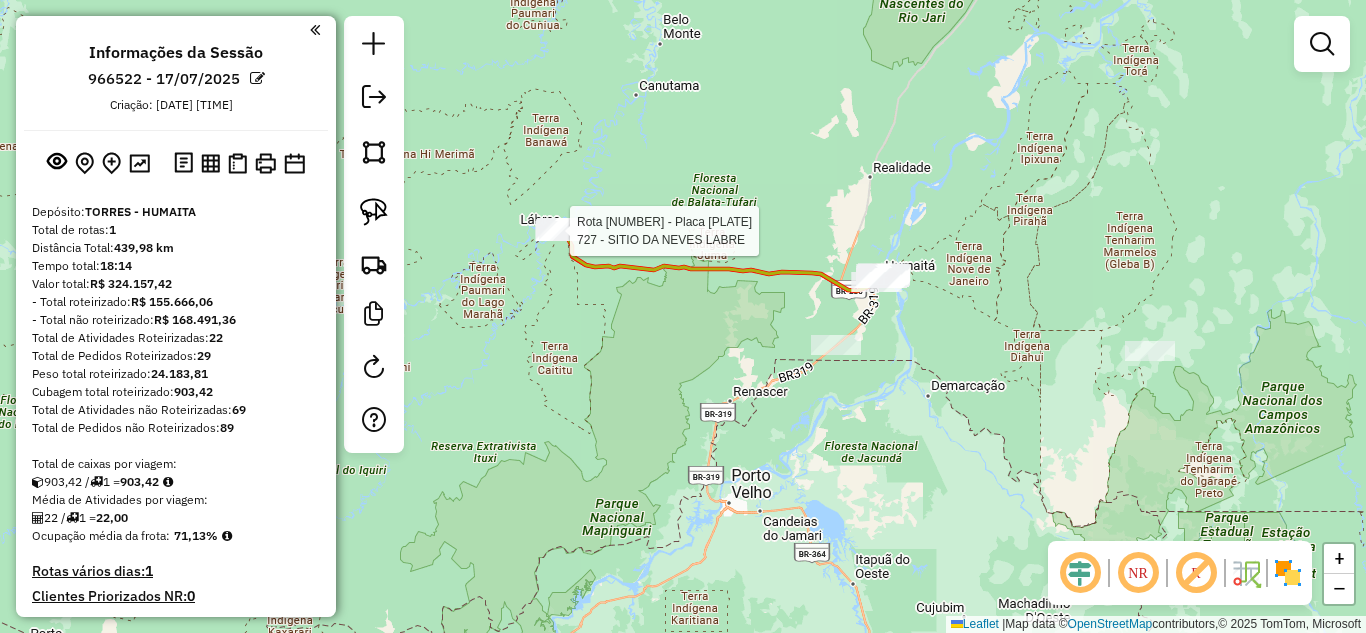 select on "**********" 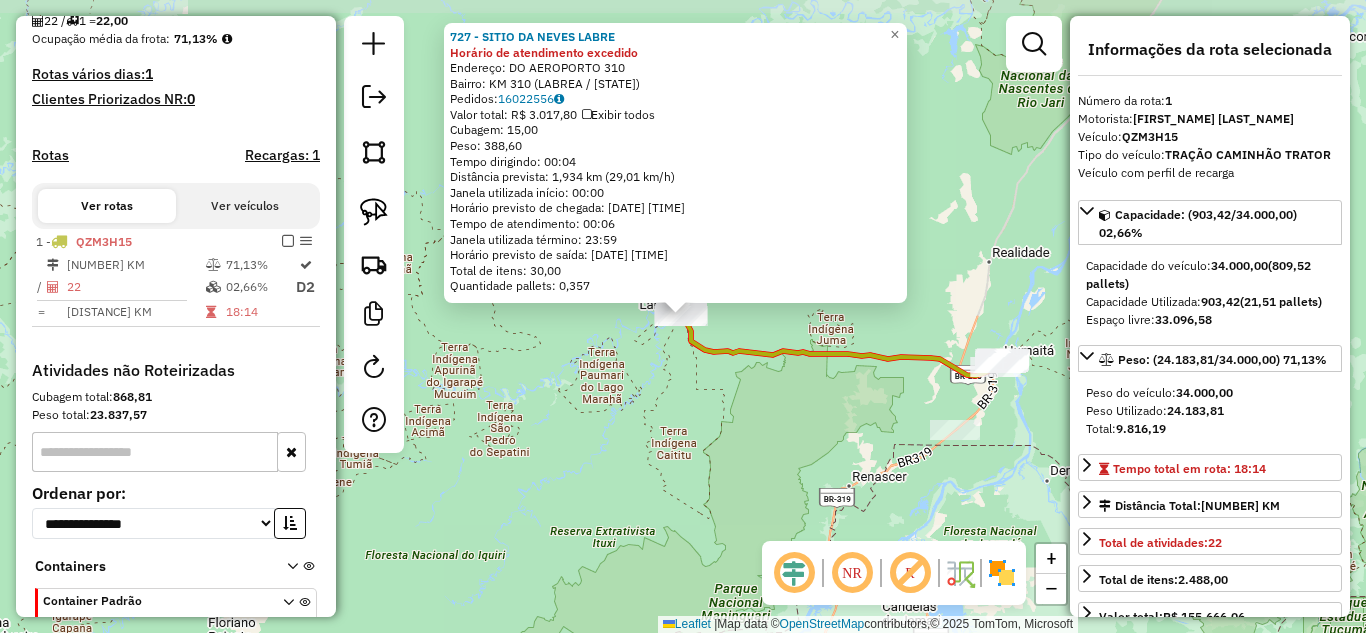 scroll, scrollTop: 601, scrollLeft: 0, axis: vertical 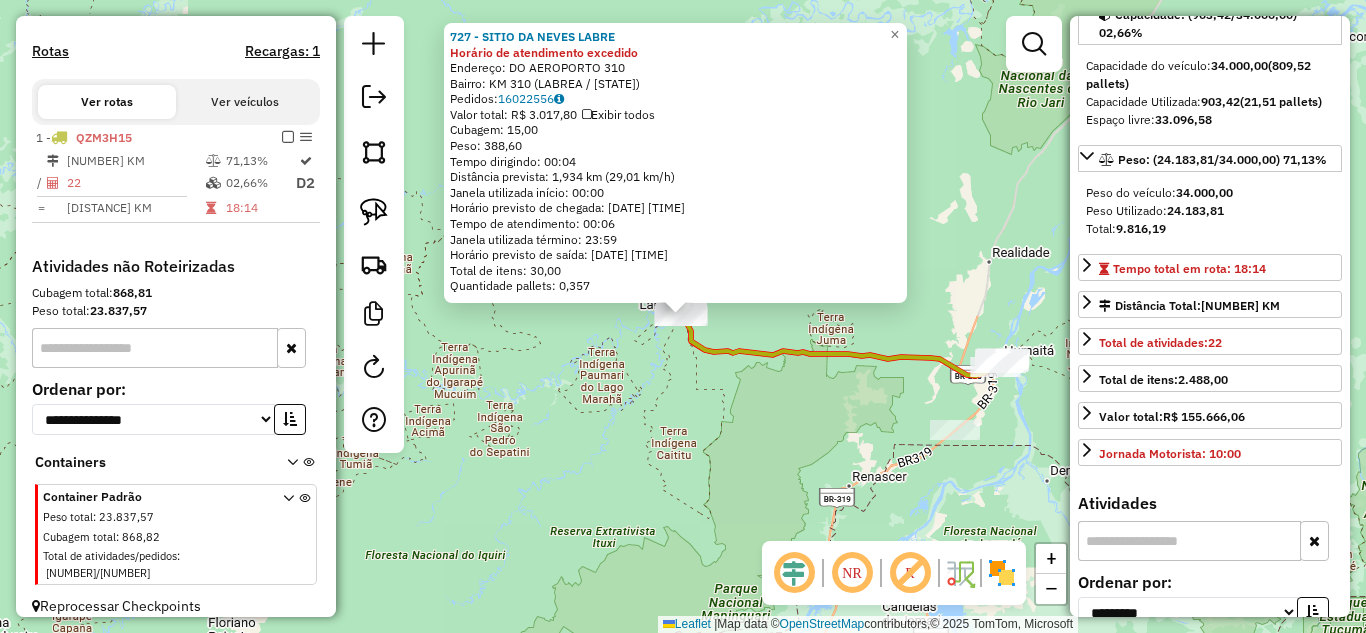 click on "727 - SITIO DA NEVES LABRE Horário de atendimento excedido Endereço: [STREET] [NUMBER] Bairro: [NEIGHBORHOOD] (LABREA / AM) Pedidos: [ORDER_ID] Valor total: R$ 3.017,80 Exibir todos Cubagem: 15,00 Peso: 388,60 Tempo dirigindo: 00:04 Distância prevista: 1,934 km (29,01 km/h) Janela utilizada início: 00:00 Horário previsto de chegada: 17/07/2025 21:24 Tempo de atendimento: 00:06 Janela utilizada término: 23:59 Horário previsto de saída: 17/07/2025 21:30 Total de itens: 30,00 Quantidade pallets: 0,357 × Janela de atendimento Grade de atendimento Capacidade Transportadoras Veículos Cliente Pedidos Rotas Selecione os dias de semana para filtrar as janelas de atendimento Seg Ter Qua Qui Sex Sáb Dom Informe o período da janela de atendimento: De: Até: Filtrar exatamente a janela do cliente Considerar janela de atendimento padrão Selecione os dias de semana para filtrar as grades de atendimento Seg Ter Qua Qui Sex Sáb Dom Peso mínimo: De: De:" 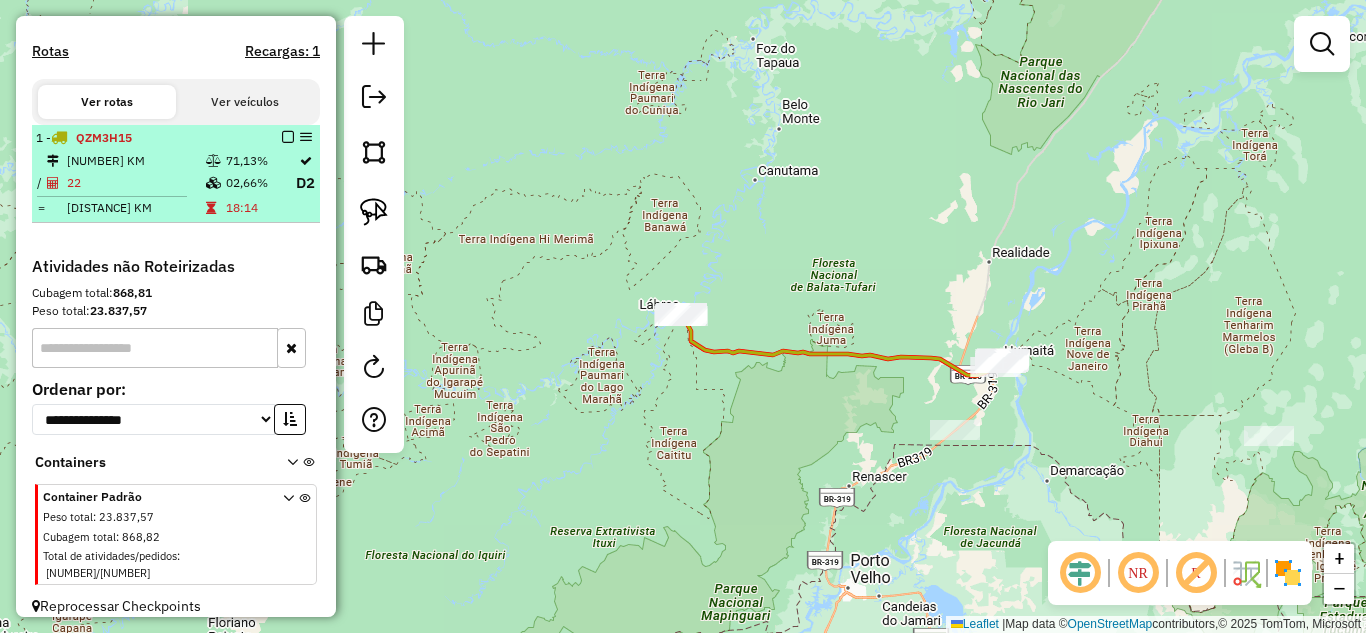 click at bounding box center (288, 137) 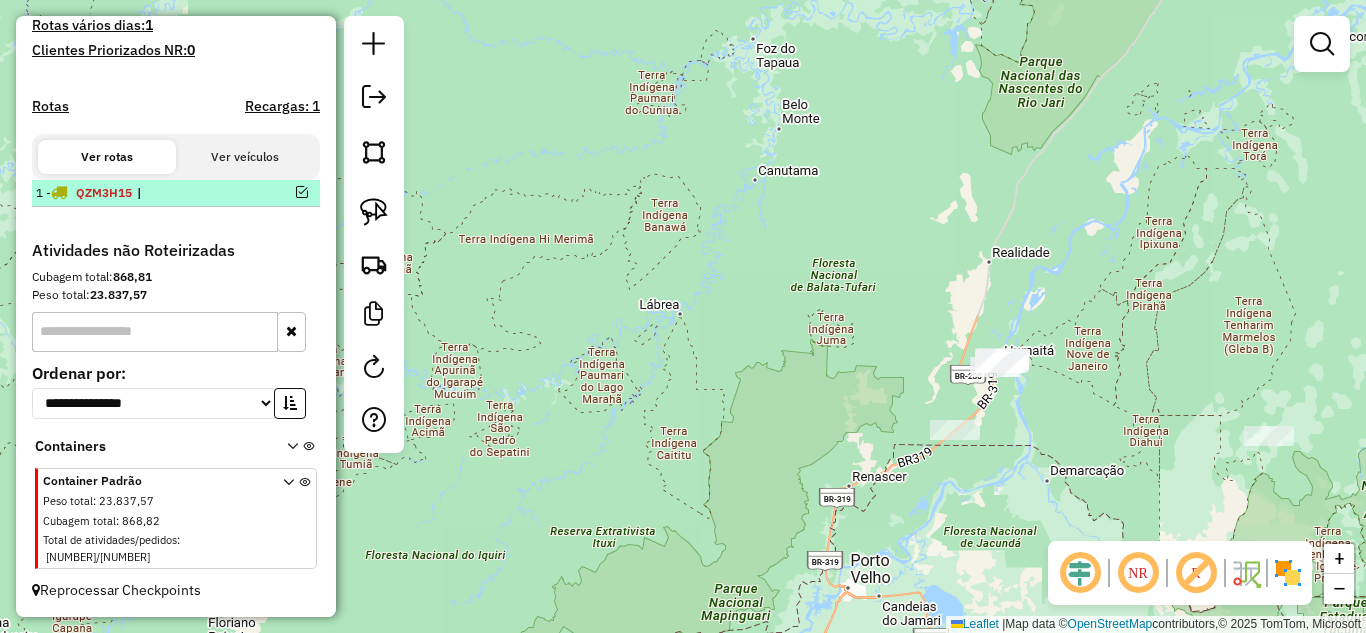 scroll, scrollTop: 529, scrollLeft: 0, axis: vertical 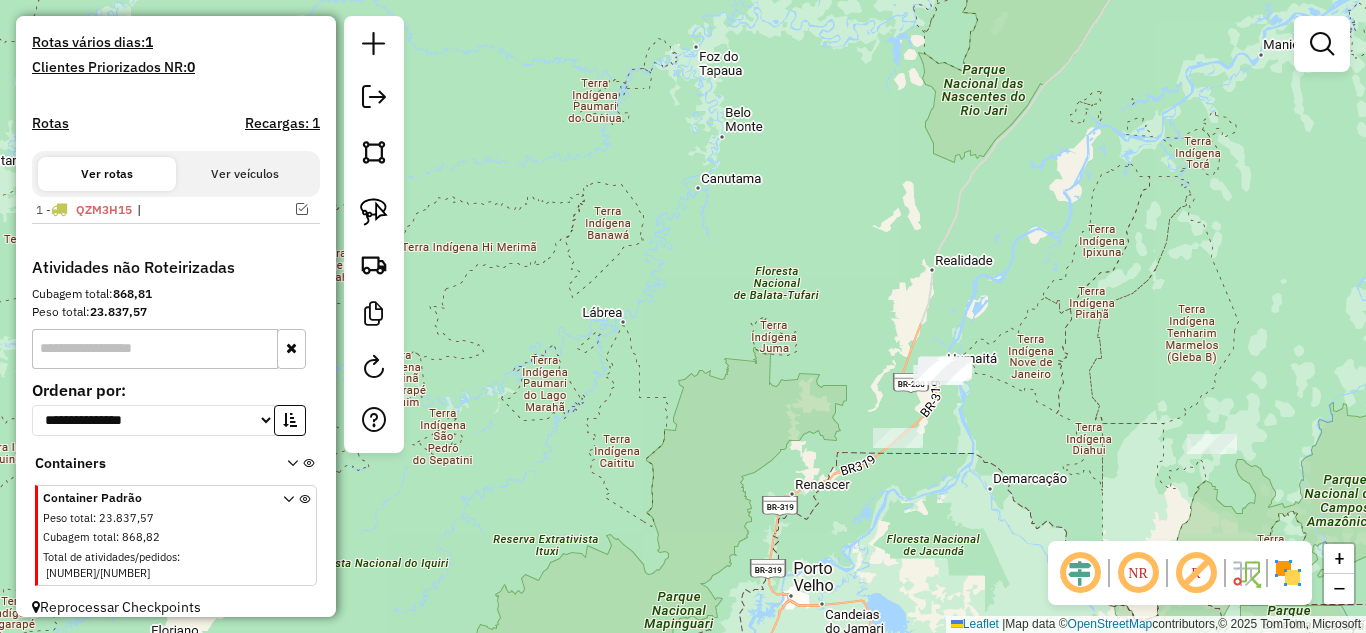 drag, startPoint x: 736, startPoint y: 310, endPoint x: 434, endPoint y: 239, distance: 310.2338 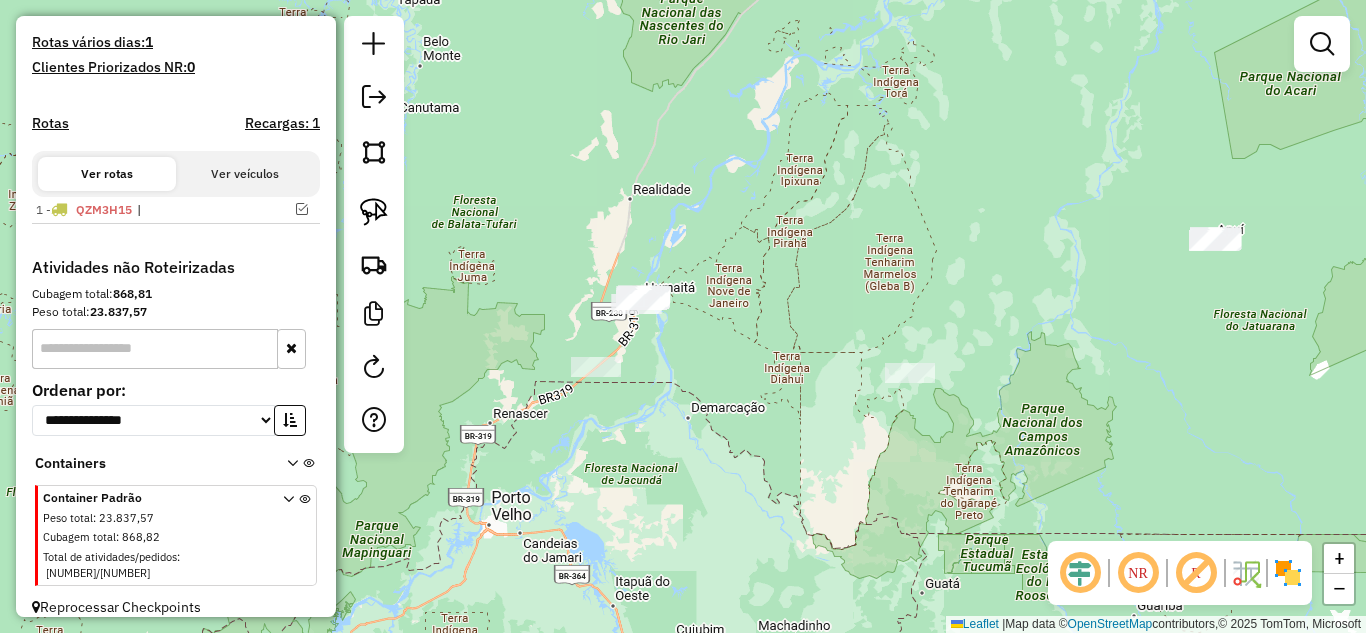 click 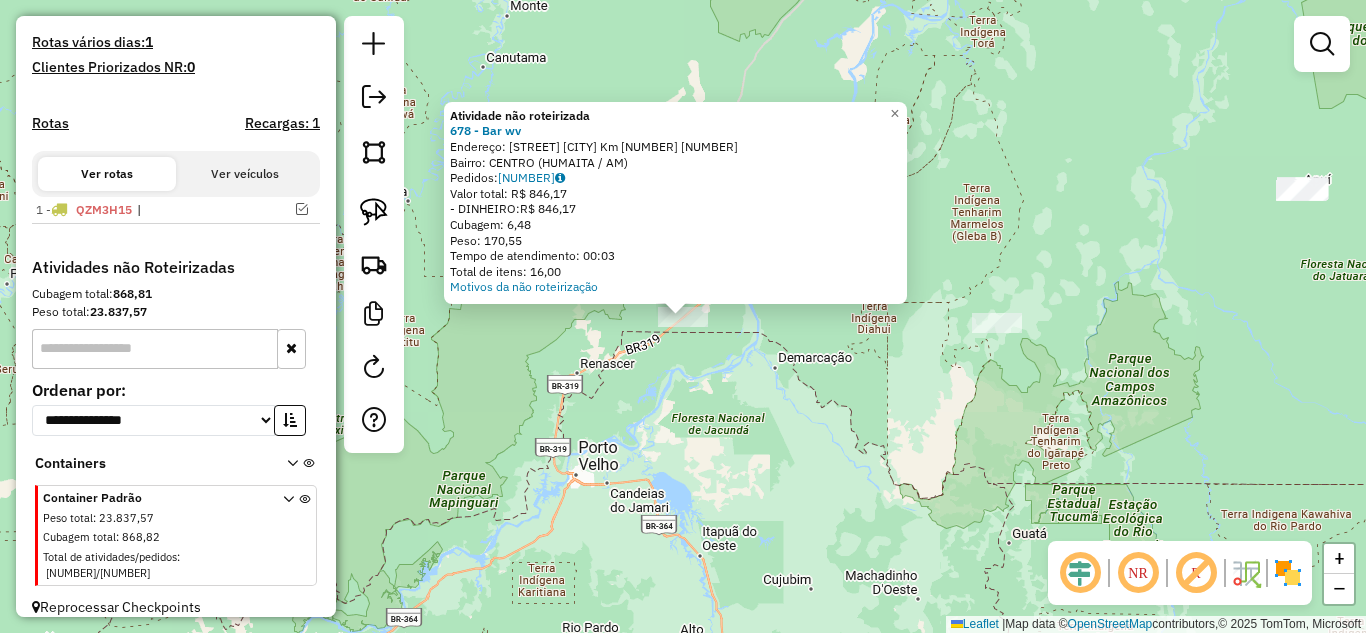 click on "Atividade não roteirizada [NUMBER] - [NAME]  Endereço:  Br [NUMBER] Cristolandia Km [NUMBER] [NUMBER]   Bairro: [NEIGHBORHOOD] ([NEIGHBORHOOD] / [STATE])   Pedidos:  [ORDER_ID]   Valor total: R$ [PRICE]   - DINHEIRO:  R$ [PRICE]   Cubagem: [CUBAGE]   Peso: [WEIGHT]   Tempo de atendimento: [TIME]   Total de itens: [ITEMS]  Motivos da não roteirização × Janela de atendimento Grade de atendimento Capacidade Transportadoras Veículos Cliente Pedidos  Rotas Selecione os dias de semana para filtrar as janelas de atendimento  Seg   Ter   Qua   Qui   Sex   Sáb   Dom  Informe o período da janela de atendimento: De: Até:  Filtrar exatamente a janela do cliente  Considerar janela de atendimento padrão  Selecione os dias de semana para filtrar as grades de atendimento  Seg   Ter   Qua   Qui   Sex   Sáb   Dom   Considerar clientes sem dia de atendimento cadastrado  Clientes fora do dia de atendimento selecionado Filtrar as atividades entre os valores definidos abaixo:  Peso mínimo:   Peso máximo:   Cubagem mínima:   Cubagem máxima:   De:   Até:   De:   Até:" 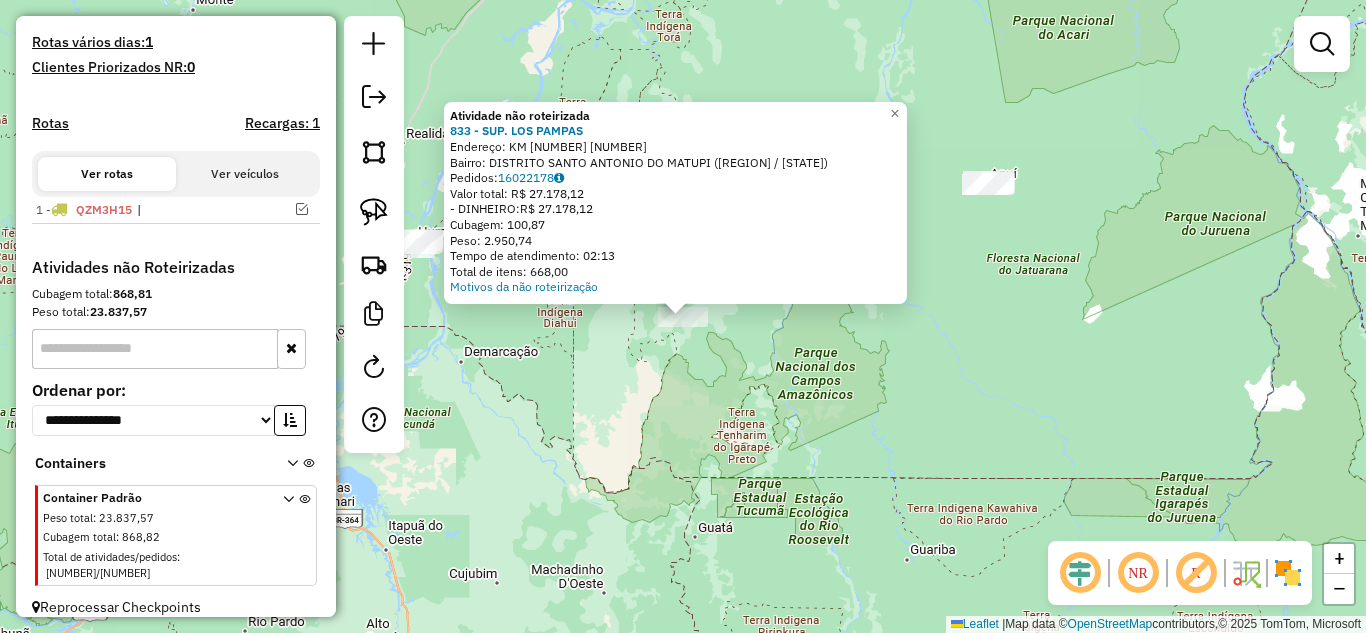 click on "Atividade não roteirizada 833 - SUP. LOS PAMPAS Endereço: KM [NUMBER] [NUMBER] Bairro: [NEIGHBORHOOD] (HUMAITA / AM) Pedidos: [ORDER_ID] Valor total: R$ 27.178,12 - DINHEIRO: R$ 27.178,12 Cubagem: 100,87 Peso: 2.950,74 Tempo de atendimento: 02:13 Total de itens: 668,00 Motivos da não roteirização × Janela de atendimento Grade de atendimento Capacidade Transportadoras Veículos Cliente Pedidos Rotas Selecione os dias de semana para filtrar as janelas de atendimento Seg Ter Qua Qui Sex Sáb Dom Informe o período da janela de atendimento: De: Até: Filtrar exatamente a janela do cliente Considerar janela de atendimento padrão Selecione os dias de semana para filtrar as grades de atendimento Seg Ter Qua Qui Sex Sáb Dom Considerar clientes sem dia de atendimento cadastrado Clientes fora do dia de atendimento selecionado Filtrar as atividades entre os valores definidos abaixo: Peso mínimo: Peso máximo: Cubagem mínima: Cubagem máxima:" 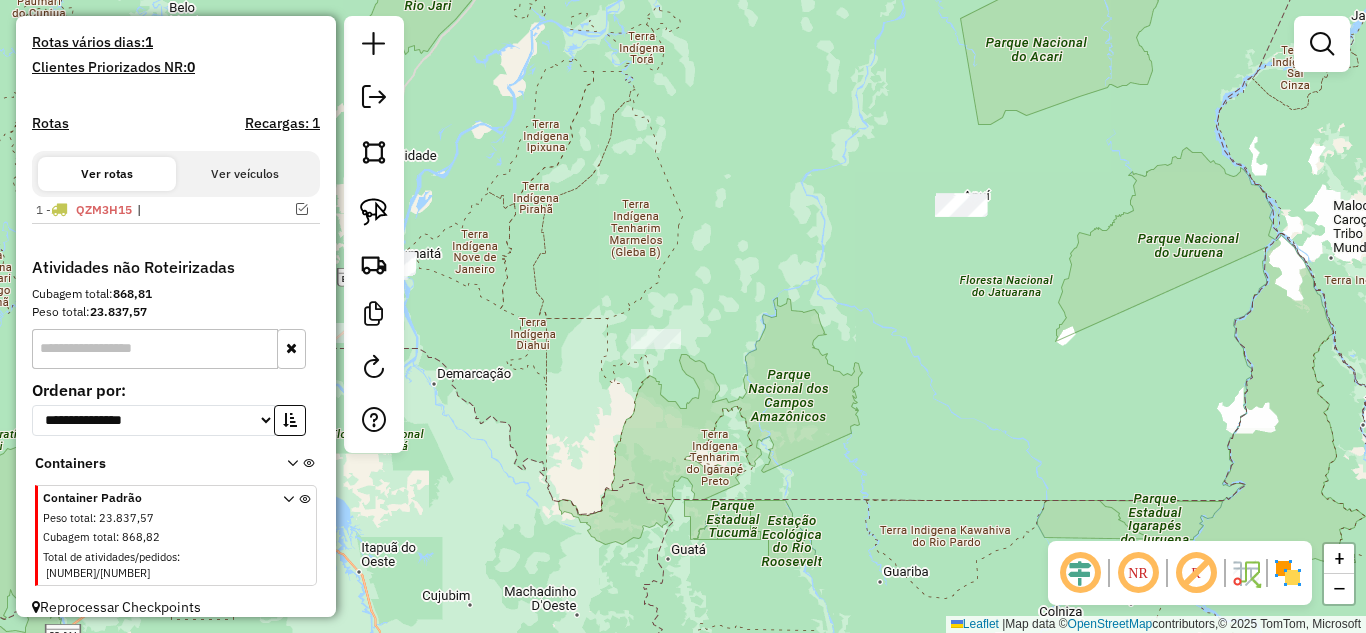 drag, startPoint x: 938, startPoint y: 356, endPoint x: 604, endPoint y: 493, distance: 361.00555 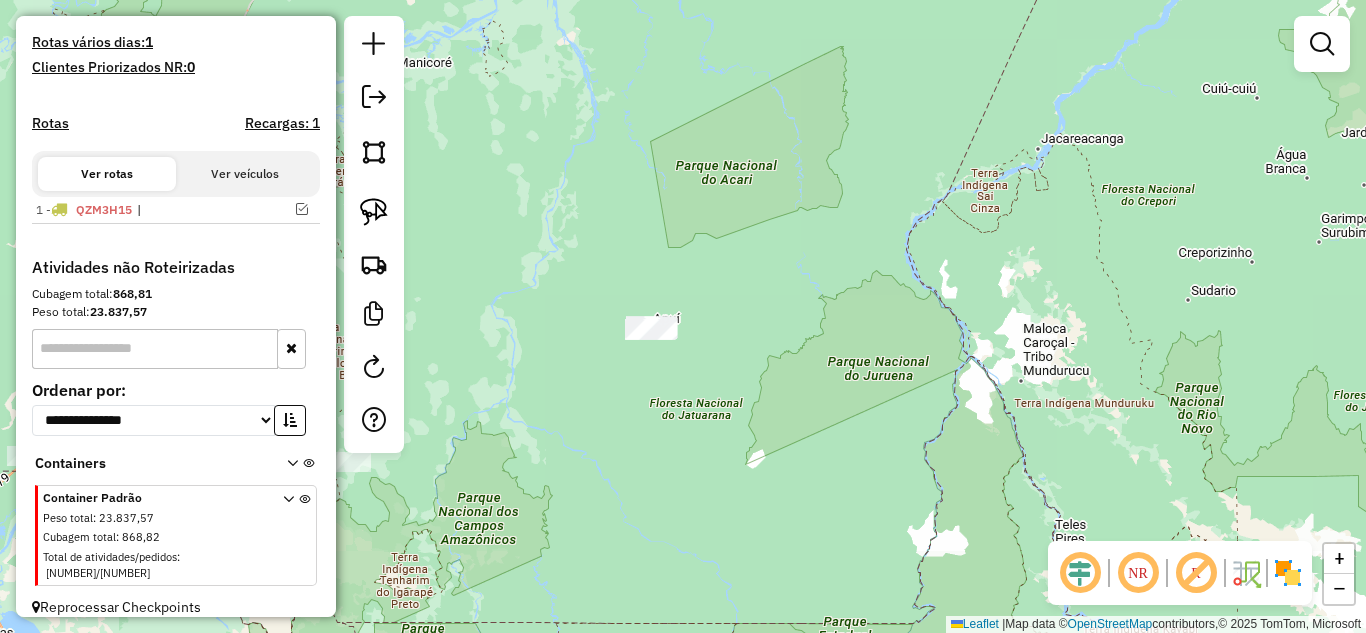 click 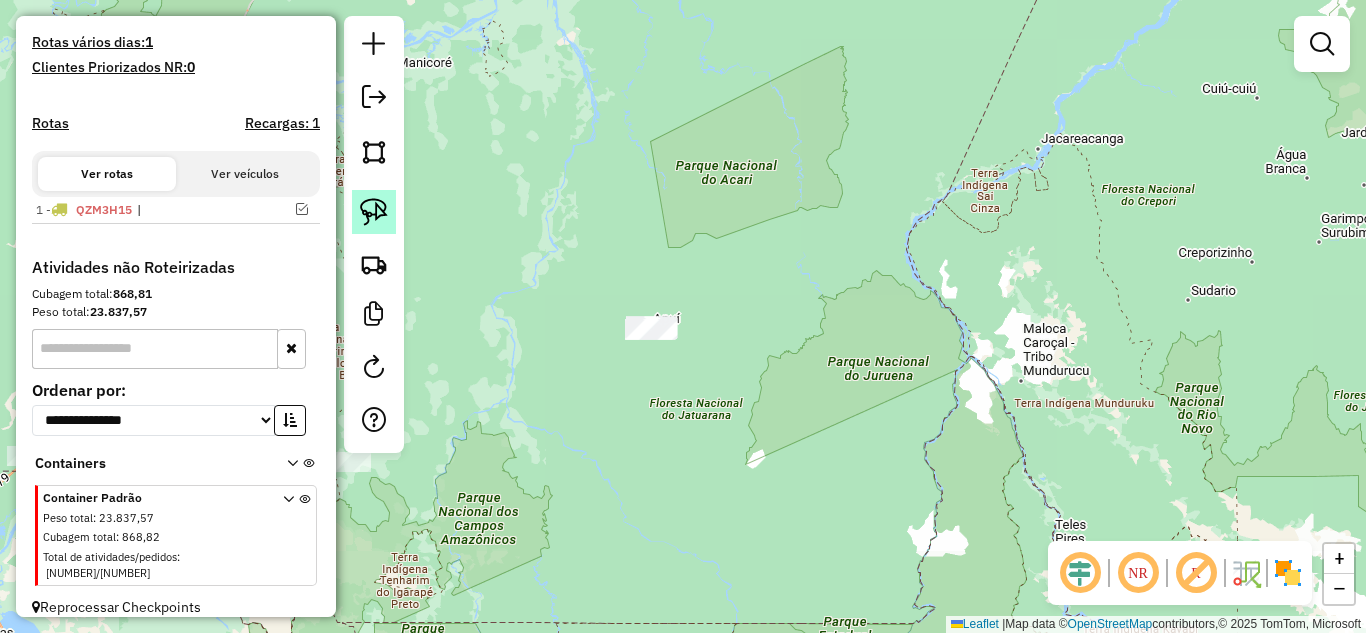 click 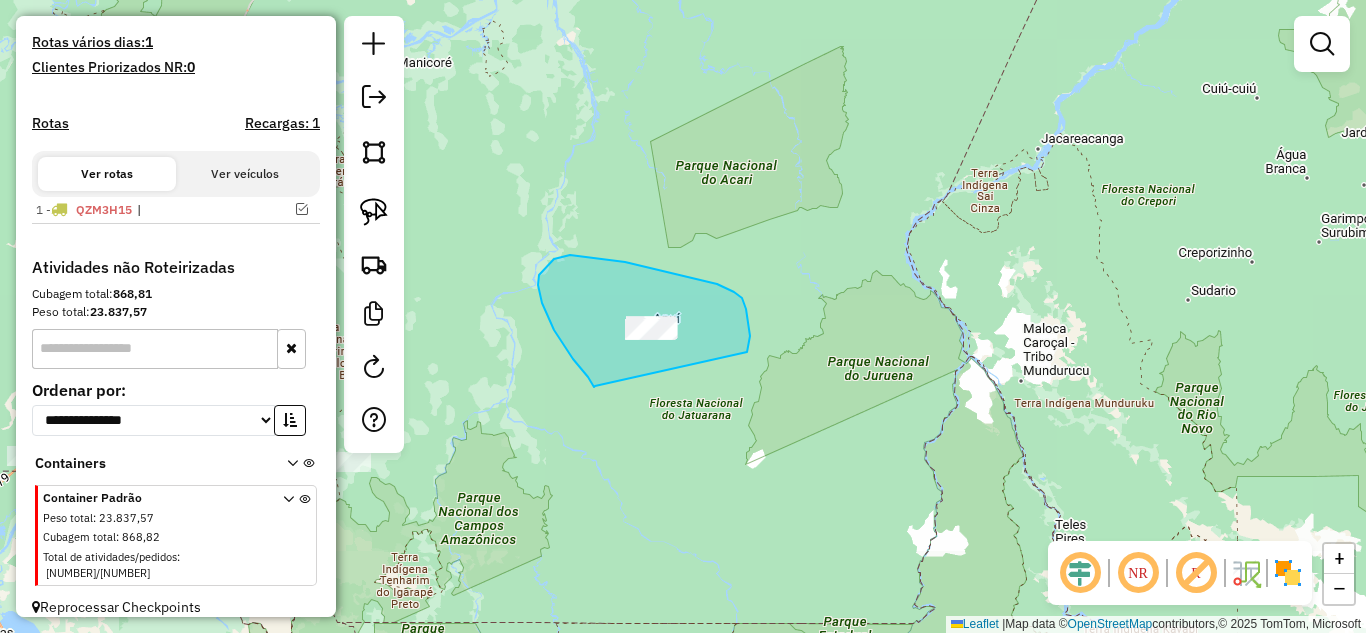 drag, startPoint x: 554, startPoint y: 330, endPoint x: 739, endPoint y: 374, distance: 190.16046 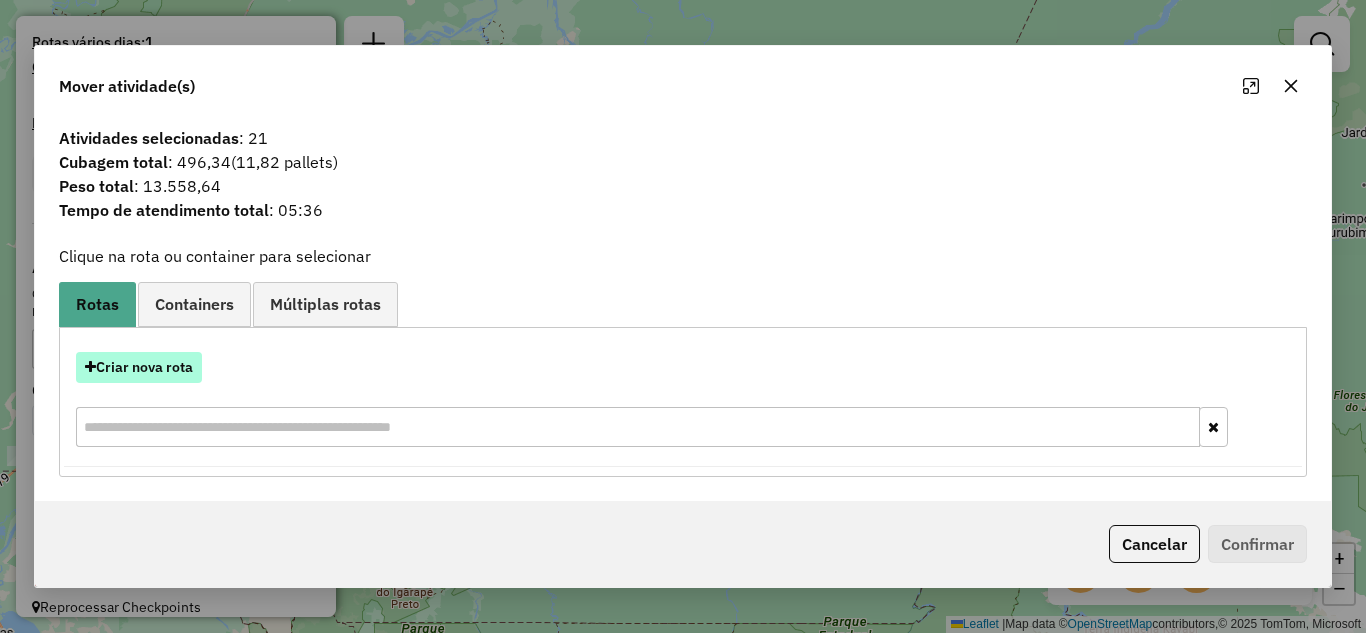 click on "Criar nova rota" at bounding box center [139, 367] 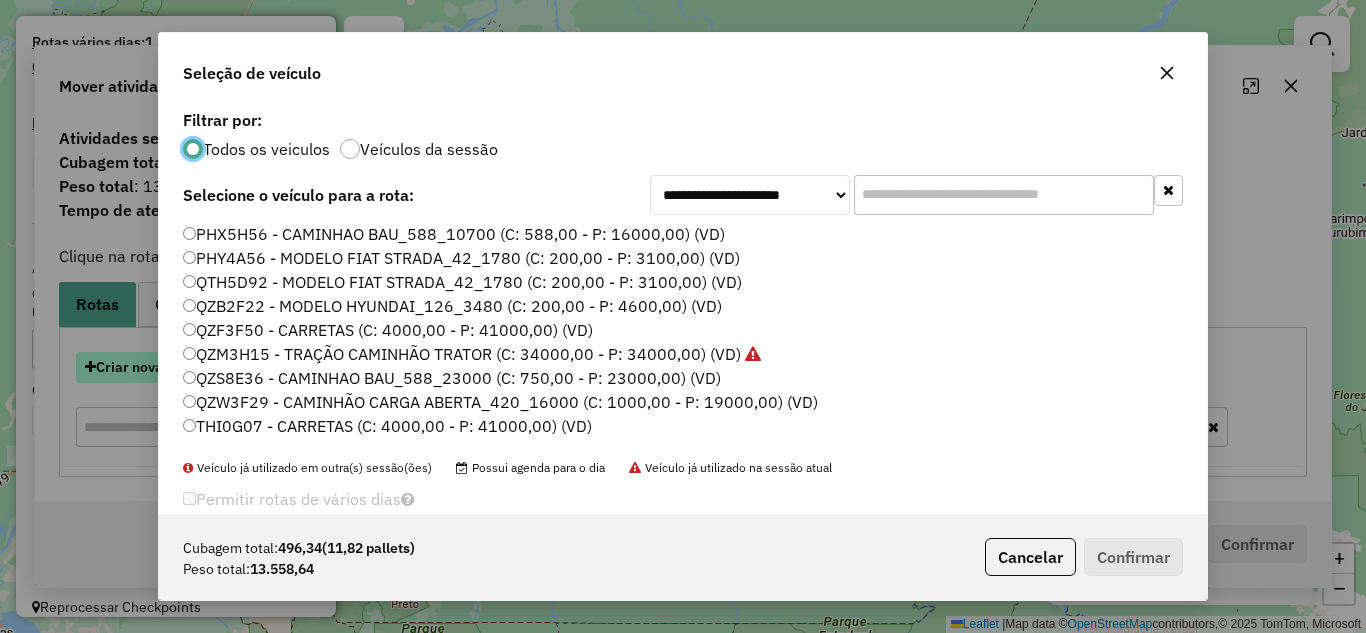 scroll, scrollTop: 11, scrollLeft: 6, axis: both 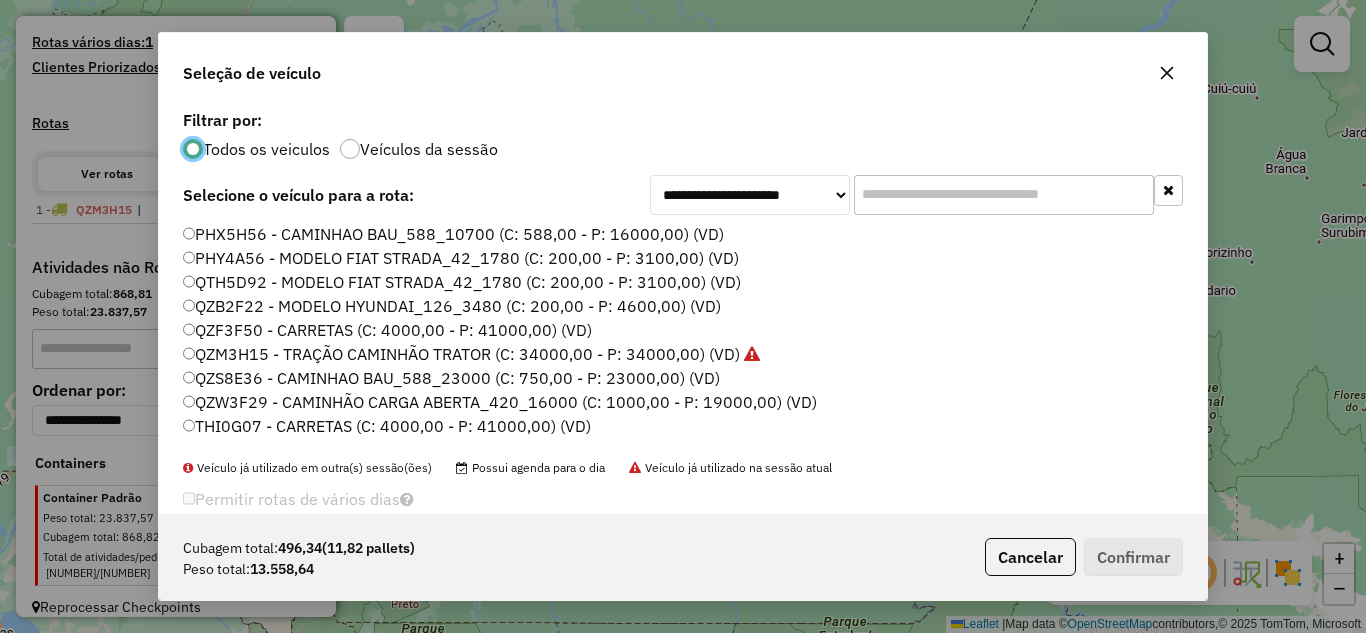 click on "QZS8E36 - CAMINHAO BAU_588_23000 (C: 750,00 - P: 23000,00) (VD)" 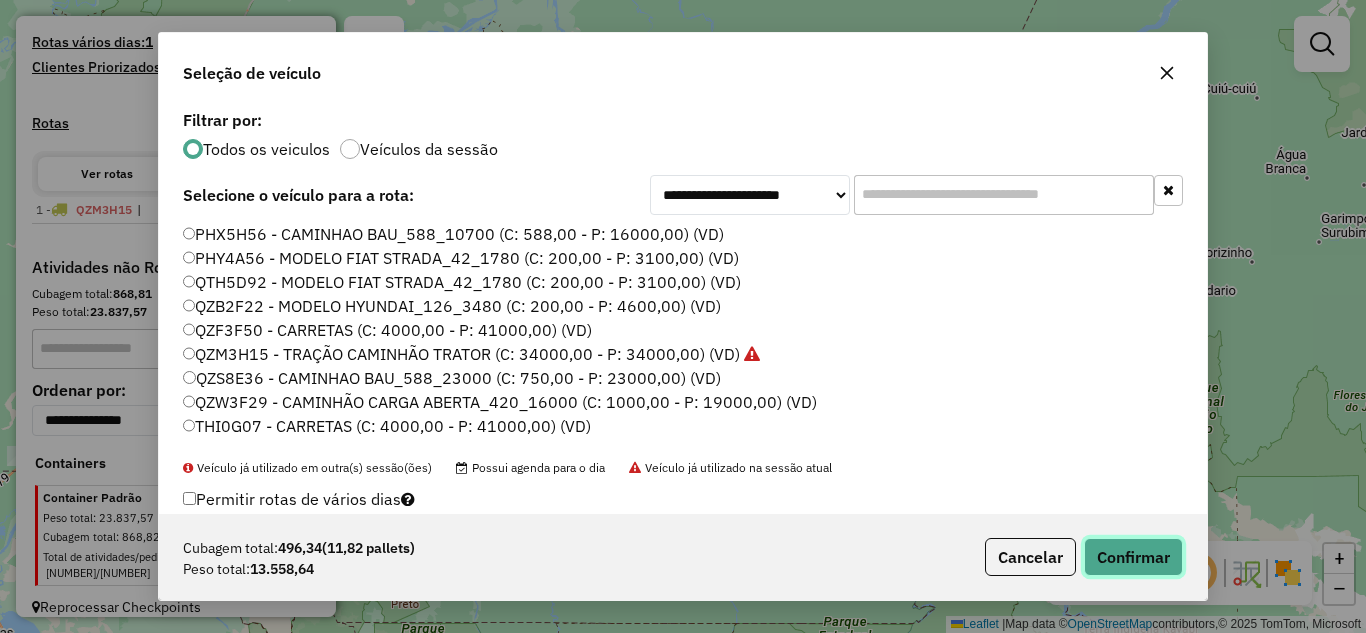 click on "Confirmar" 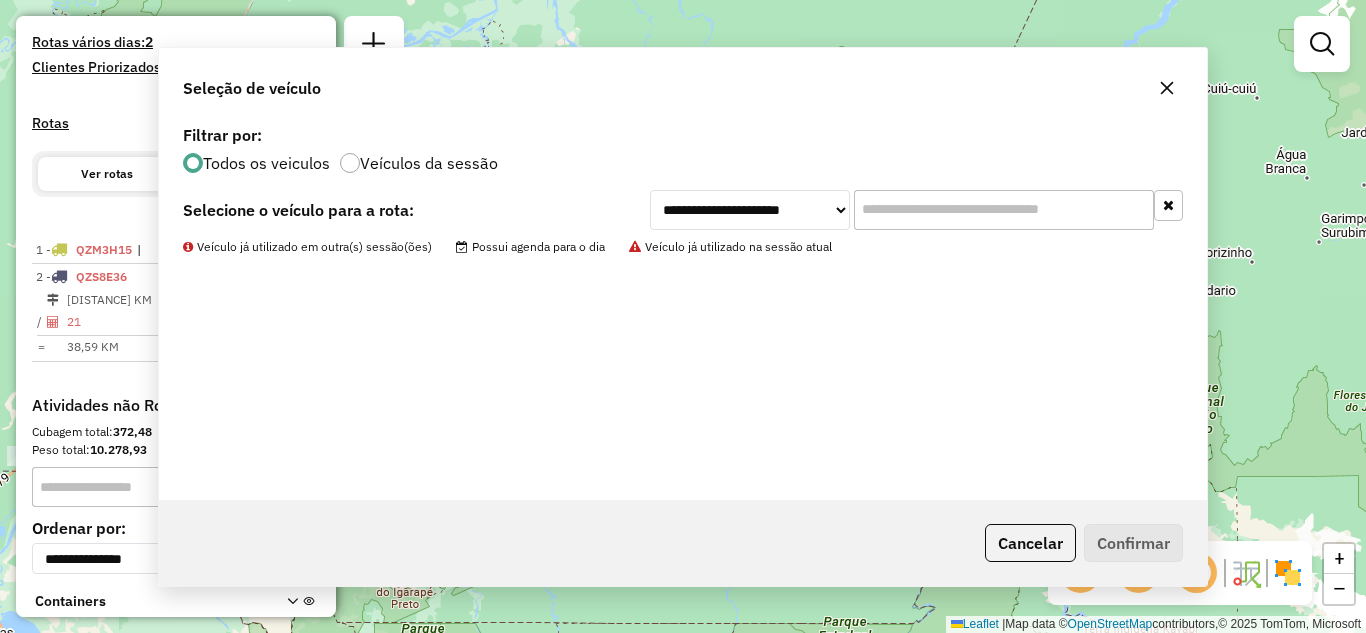 scroll, scrollTop: 601, scrollLeft: 0, axis: vertical 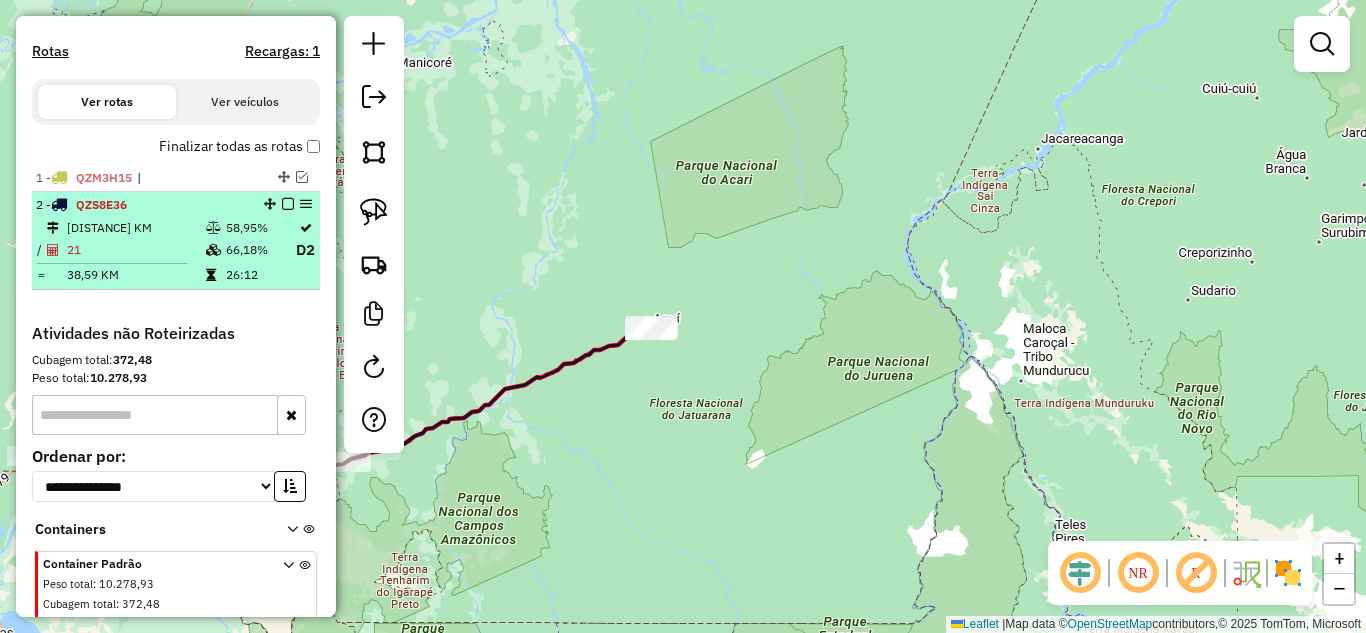 click at bounding box center [288, 204] 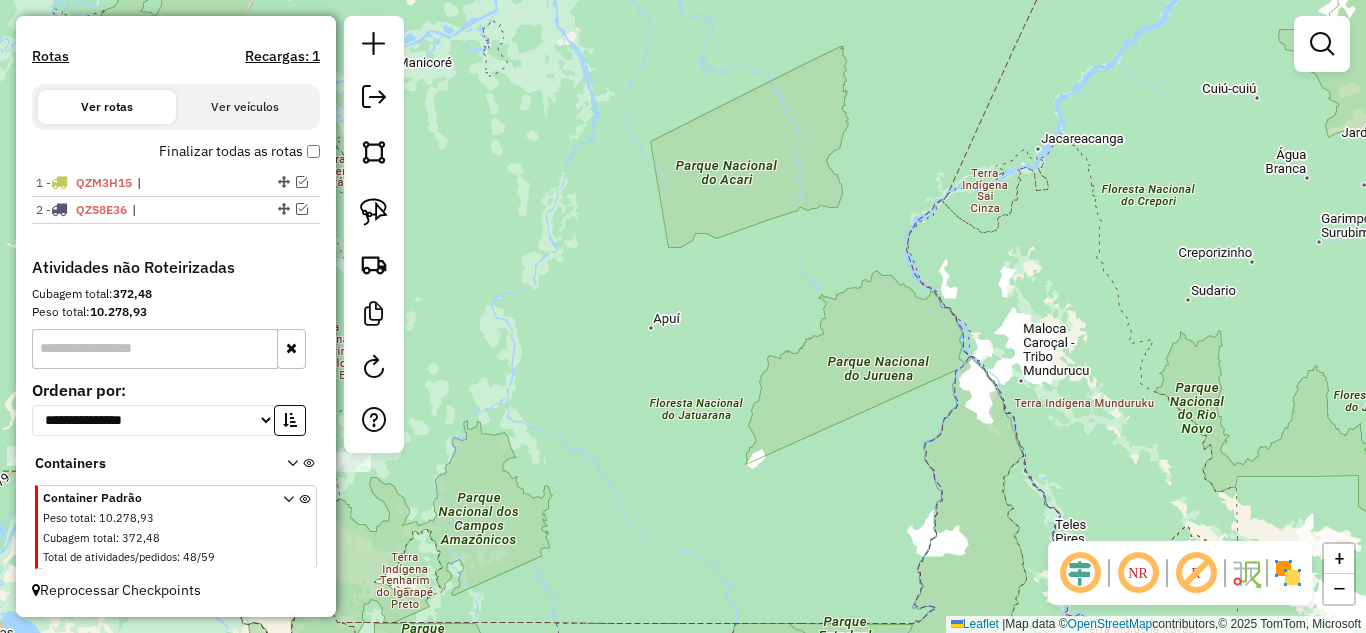 scroll, scrollTop: 596, scrollLeft: 0, axis: vertical 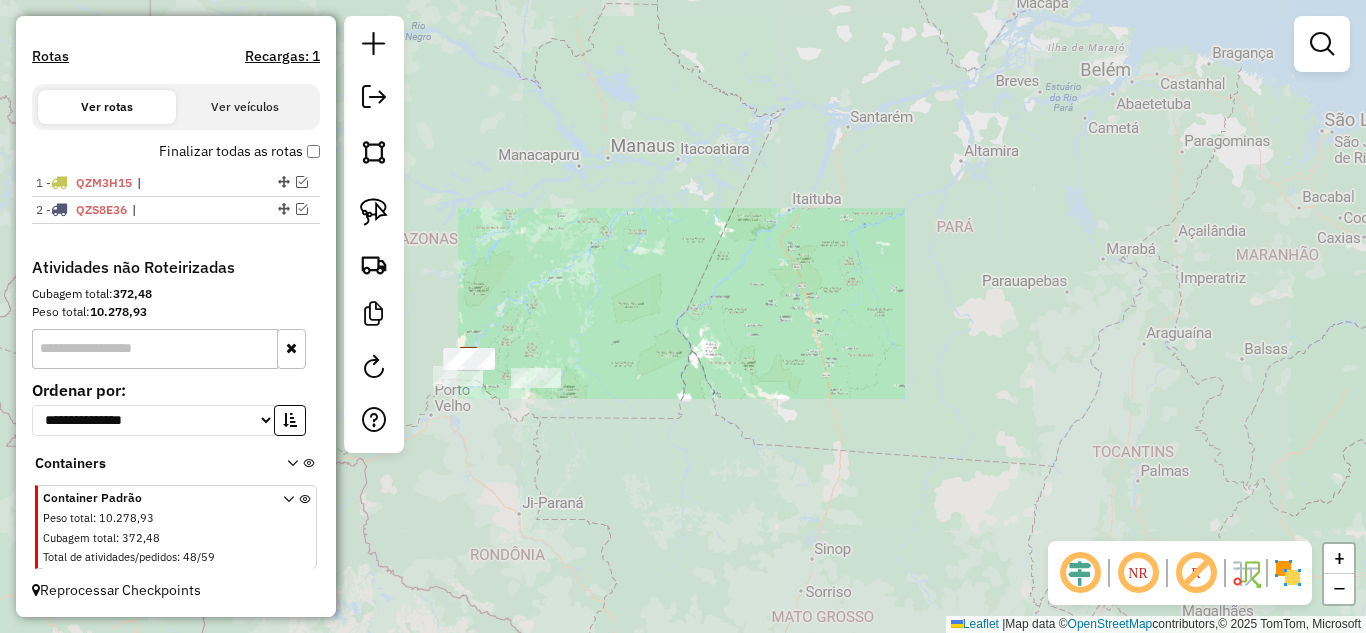 drag, startPoint x: 592, startPoint y: 410, endPoint x: 702, endPoint y: 413, distance: 110.0409 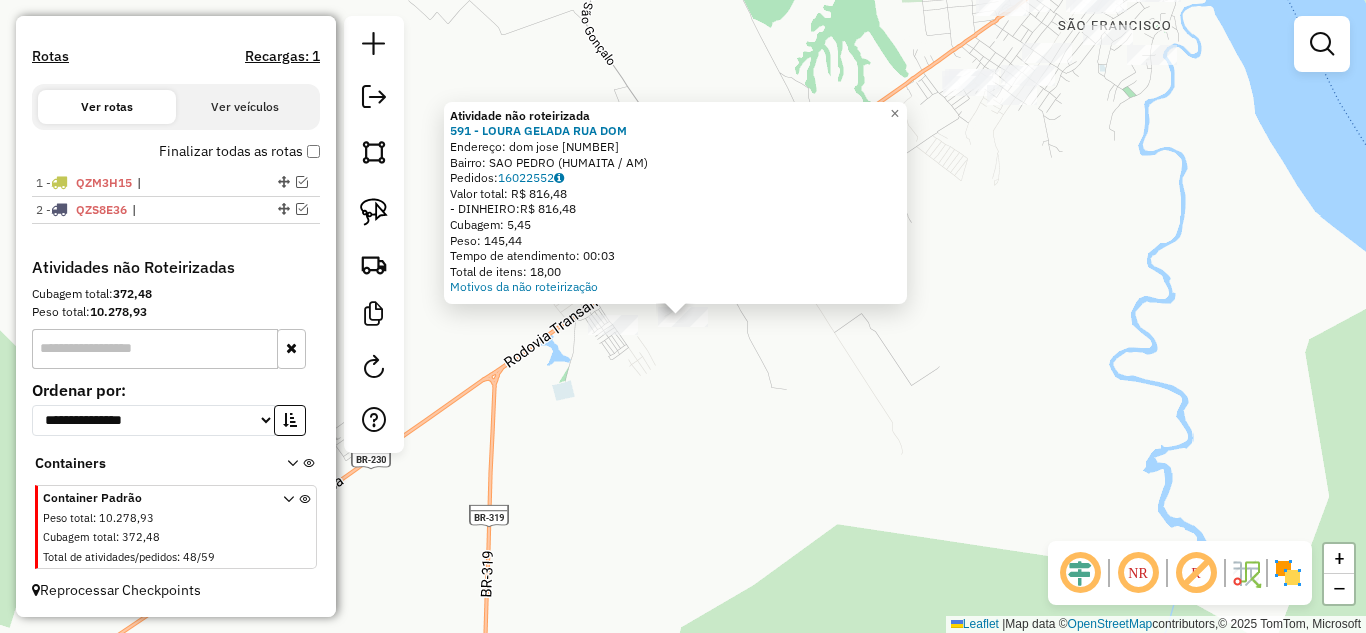 click on "Atividade não roteirizada 591 - LOURA GELADA RUA DOM  Endereço:  dom jose [NUMBER]   Bairro: SAO PEDRO ([REGION] / [STATE])   Pedidos:  16022552   Valor total: R$ [PRICE]   - DINHEIRO:  R$ [PRICE]   Cubagem: [NUMBER]   Peso: [NUMBER]   Tempo de atendimento: [TIME]   Total de itens: [NUMBER]  Motivos da não roteirização × Janela de atendimento Grade de atendimento Capacidade Transportadoras Veículos Cliente Pedidos  Rotas Selecione os dias de semana para filtrar as janelas de atendimento  Seg   Ter   Qua   Qui   Sex   Sáb   Dom  Informe o período da janela de atendimento: De: Até:  Filtrar exatamente a janela do cliente  Considerar janela de atendimento padrão  Selecione os dias de semana para filtrar as grades de atendimento  Seg   Ter   Qua   Qui   Sex   Sáb   Dom   Considerar clientes sem dia de atendimento cadastrado  Clientes fora do dia de atendimento selecionado Filtrar as atividades entre os valores definidos abaixo:  Peso mínimo:   Peso máximo:   Cubagem mínima:   Cubagem máxima:   De:   Até:   De:  Nome:" 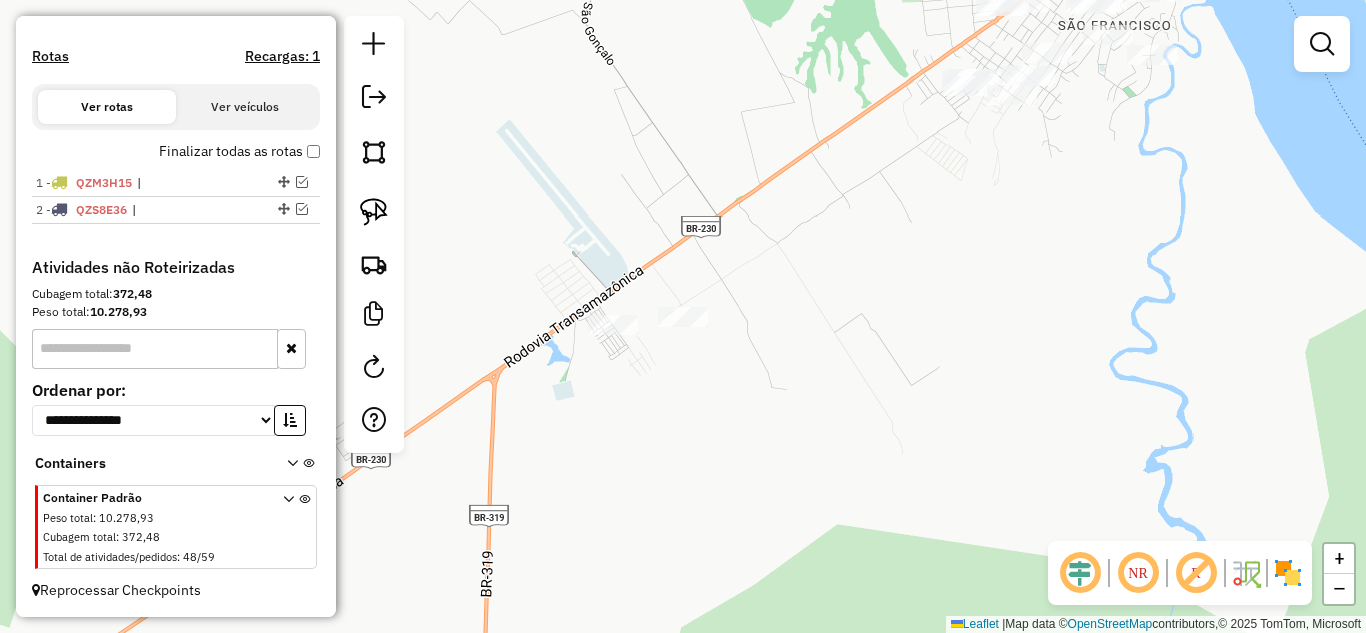 click 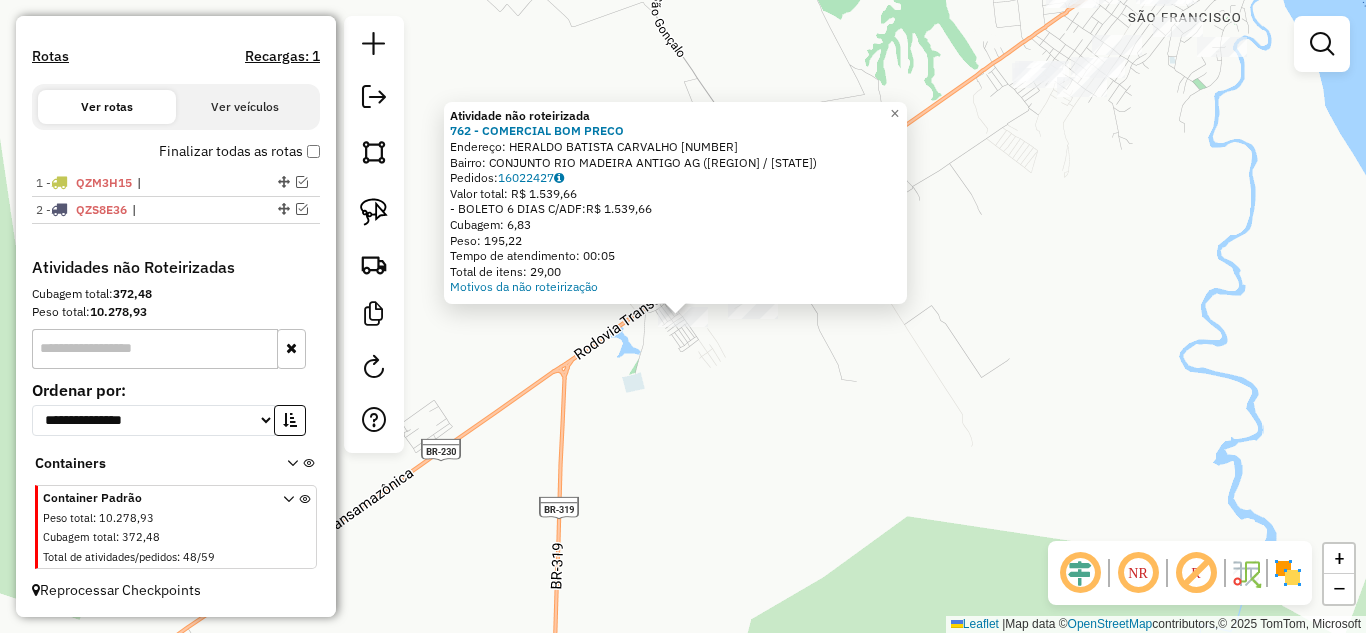 click on "Atividade não roteirizada 762 - COMERCIAL BOM PRECO Endereço: [STREET] [NUMBER] Bairro: [NEIGHBORHOOD] ANTIGO AG (HUMAITA / AM) Pedidos: [ORDER_ID] Valor total: R$ 1.539,66 - BOLETO 6 DIAS C/ADF: R$ 1.539,66 Cubagem: 6,83 Peso: 195,22 Tempo de atendimento: 00:05 Total de itens: 29,00 Motivos da não roteirização × Janela de atendimento Grade de atendimento Capacidade Transportadoras Veículos Cliente Pedidos Rotas Selecione os dias de semana para filtrar as janelas de atendimento Seg Ter Qua Qui Sex Sáb Dom Informe o período da janela de atendimento: De: Até: Filtrar exatamente a janela do cliente Considerar janela de atendimento padrão Selecione os dias de semana para filtrar as grades de atendimento Seg Ter Qua Qui Sex Sáb Dom Considerar clientes sem dia de atendimento cadastrado Clientes fora do dia de atendimento selecionado Filtrar as atividades entre os valores definidos abaixo: Peso mínimo: Peso máximo: De: Até:" 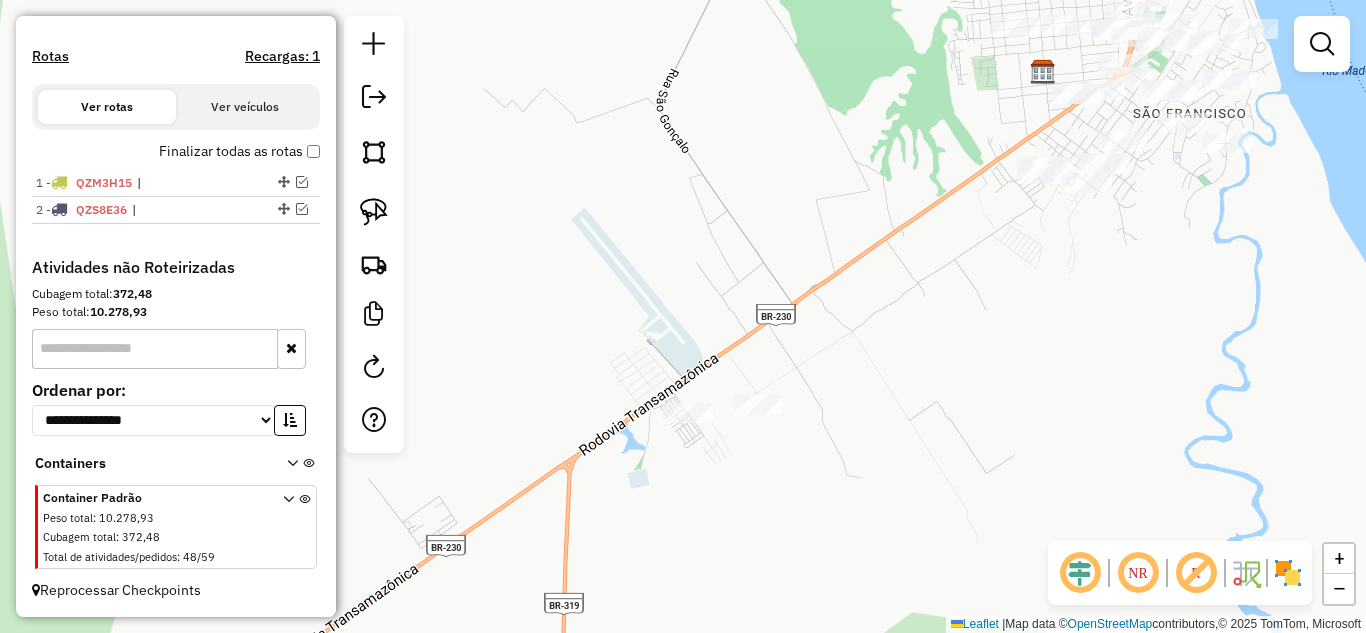 drag, startPoint x: 989, startPoint y: 325, endPoint x: 1027, endPoint y: 388, distance: 73.57309 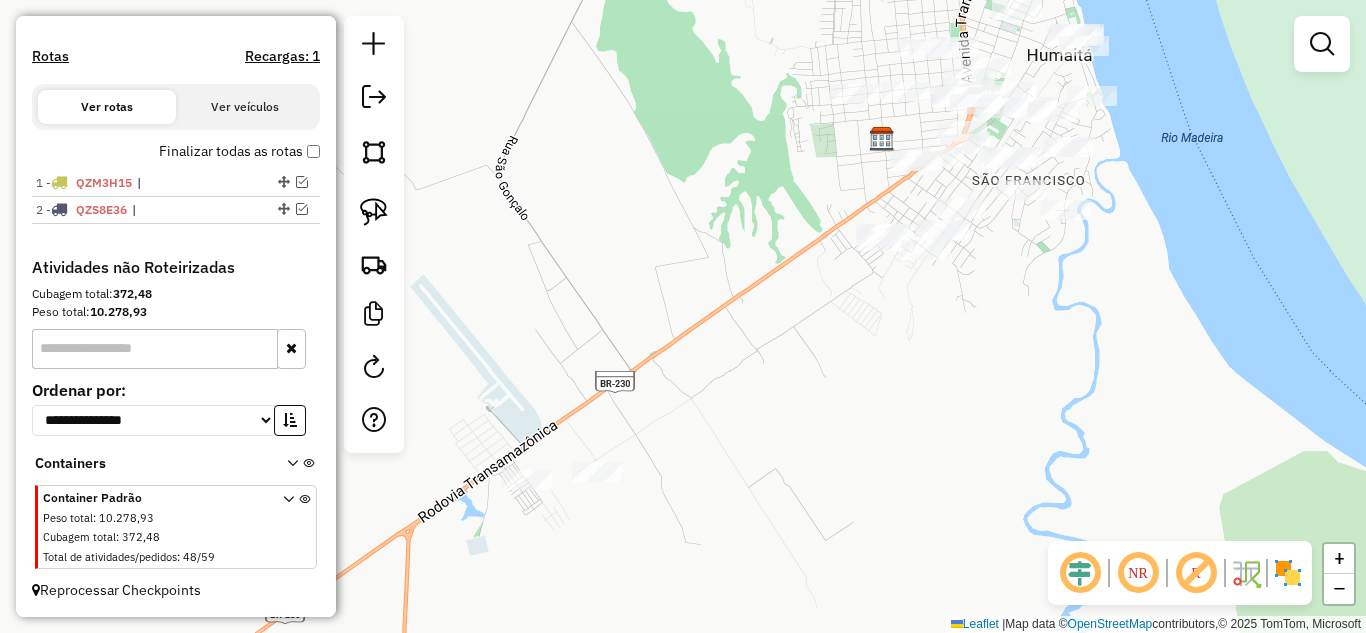 drag, startPoint x: 658, startPoint y: 415, endPoint x: 572, endPoint y: 424, distance: 86.46965 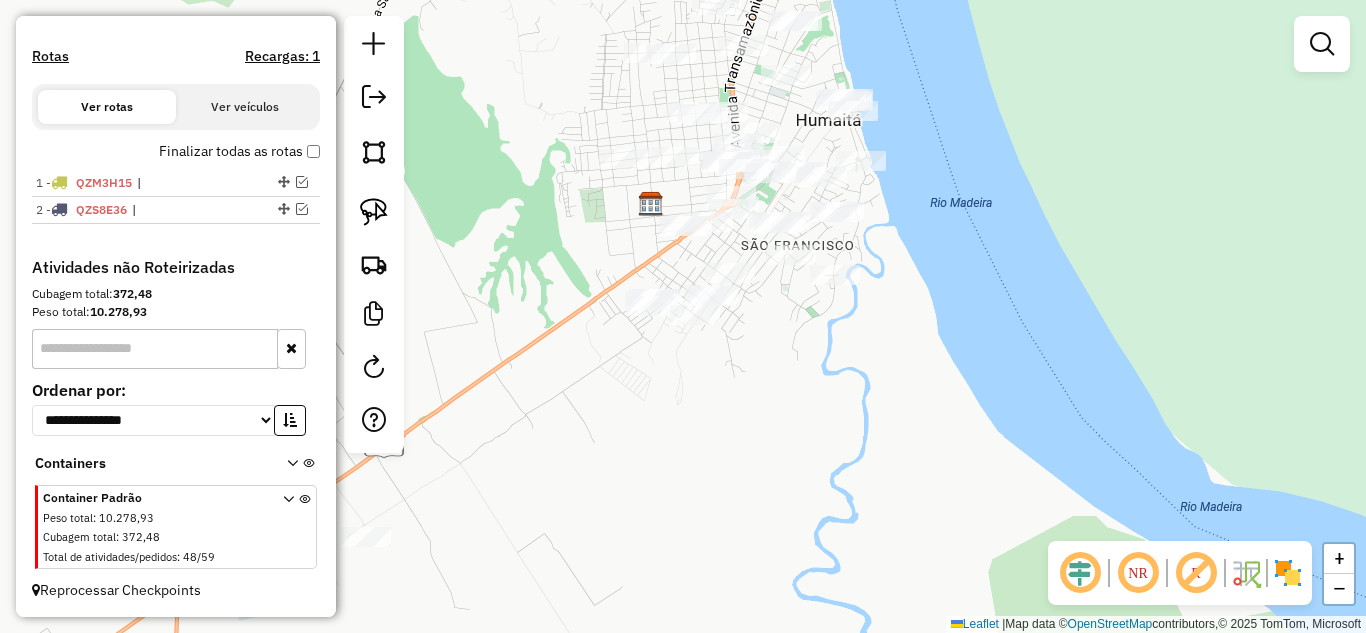 drag, startPoint x: 792, startPoint y: 351, endPoint x: 708, endPoint y: 331, distance: 86.34813 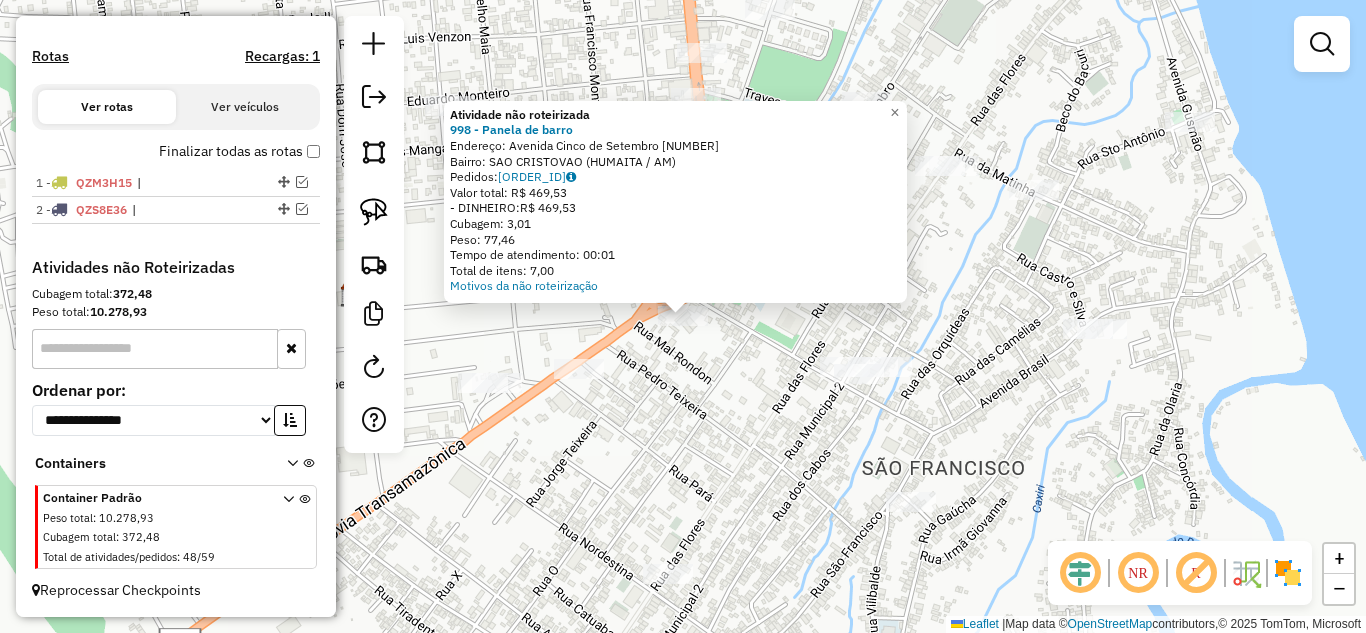 click on "Atividade não roteirizada 998 - Panela de barro Endereço: Avenida Cinco de Setembro [NUMBER] Bairro: [NEIGHBORHOOD] (HUMAITA / AM) Pedidos: [ORDER_ID] Valor total: R$ 469,53 - DINHEIRO: R$ 469,53 Cubagem: 3,01 Peso: 77,46 Tempo de atendimento: 00:01 Total de itens: 7,00 Motivos da não roteirização × Janela de atendimento Grade de atendimento Capacidade Transportadoras Veículos Cliente Pedidos Rotas Selecione os dias de semana para filtrar as janelas de atendimento Seg Ter Qua Qui Sex Sáb Dom Informe o período da janela de atendimento: De: Até: Filtrar exatamente a janela do cliente Considerar janela de atendimento padrão Selecione os dias de semana para filtrar as grades de atendimento Seg Ter Qua Qui Sex Sáb Dom Considerar clientes sem dia de atendimento cadastrado Clientes fora do dia de atendimento selecionado Filtrar as atividades entre os valores definidos abaixo: Peso mínimo: Peso máximo: Cubagem mínima: Cubagem máxima: De: De:" 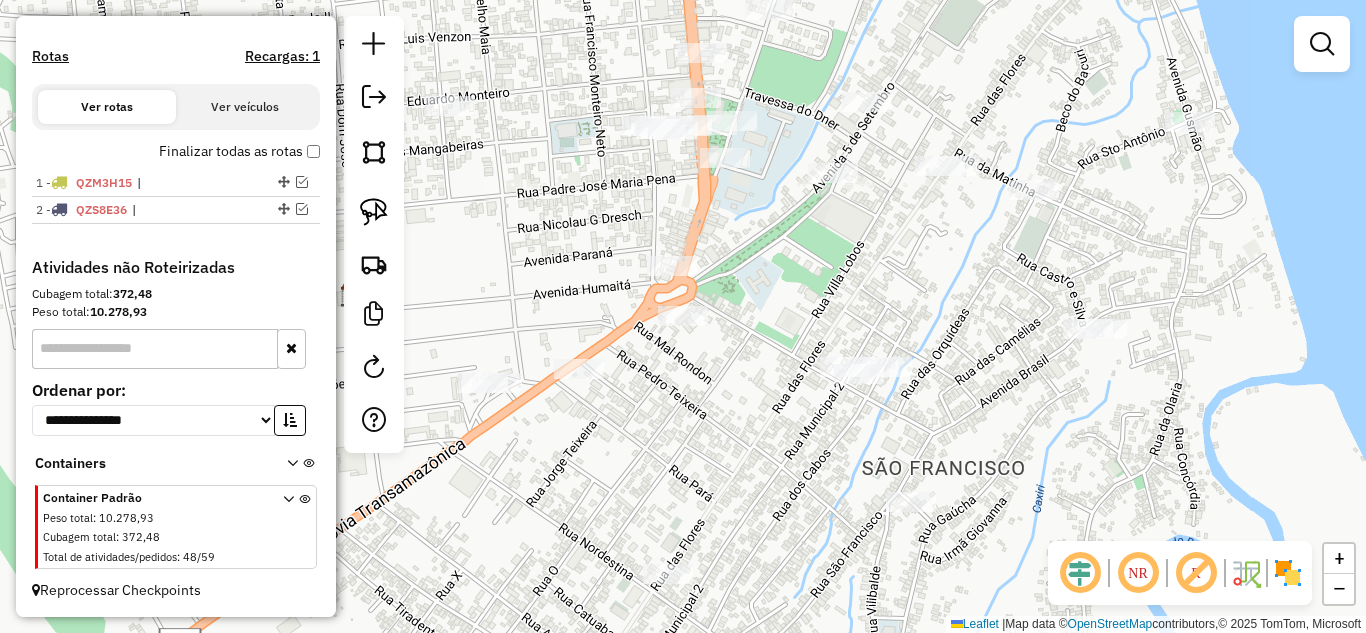 click 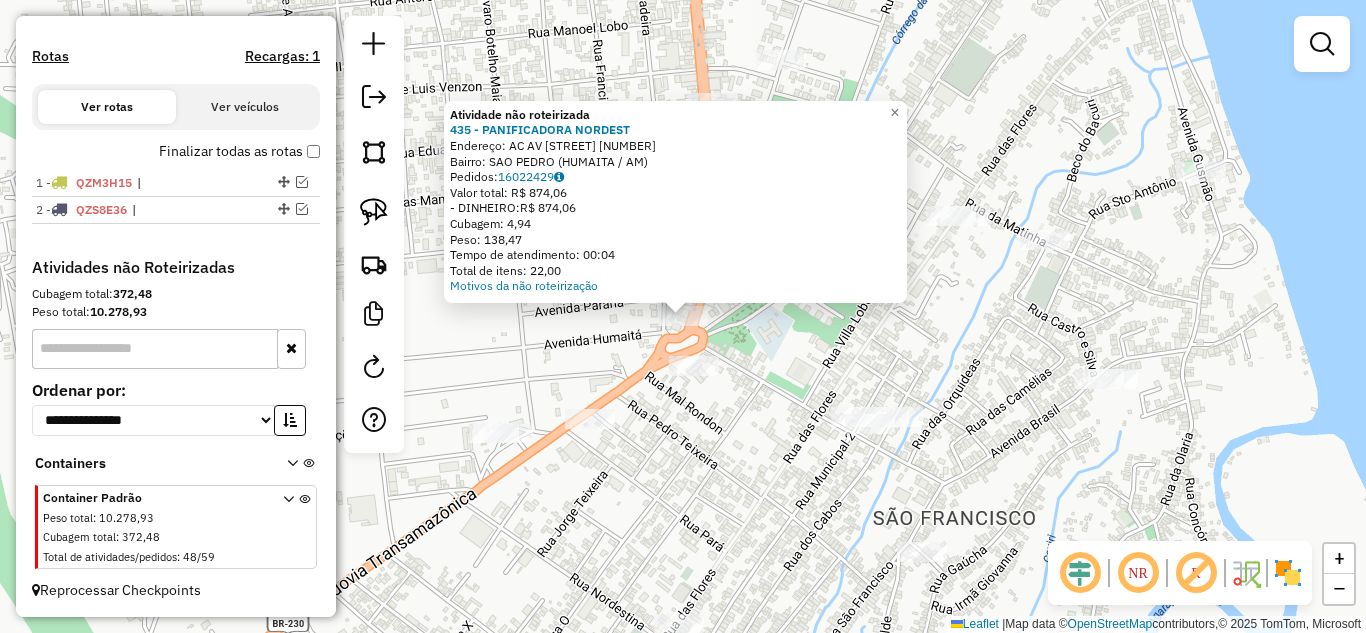 click on "Atividade não roteirizada 435 - PANIFICADORA NORDEST  Endereço:  AC AV TRANSAMAZONICA [NUMBER]   Bairro: SAO PEDRO ([REGION] / [STATE])   Pedidos:  16022429   Valor total: R$ [PRICE]   - DINHEIRO:  R$ [PRICE]   Cubagem: [NUMBER]   Peso: [NUMBER]   Tempo de atendimento: [TIME]   Total de itens: [NUMBER]  Motivos da não roteirização × Janela de atendimento Grade de atendimento Capacidade Transportadoras Veículos Cliente Pedidos  Rotas Selecione os dias de semana para filtrar as janelas de atendimento  Seg   Ter   Qua   Qui   Sex   Sáb   Dom  Informe o período da janela de atendimento: De: Até:  Filtrar exatamente a janela do cliente  Considerar janela de atendimento padrão  Selecione os dias de semana para filtrar as grades de atendimento  Seg   Ter   Qua   Qui   Sex   Sáb   Dom   Considerar clientes sem dia de atendimento cadastrado  Clientes fora do dia de atendimento selecionado Filtrar as atividades entre os valores definidos abaixo:  Peso mínimo:   Peso máximo:   Cubagem mínima:   Cubagem máxima:   De:   Até:" 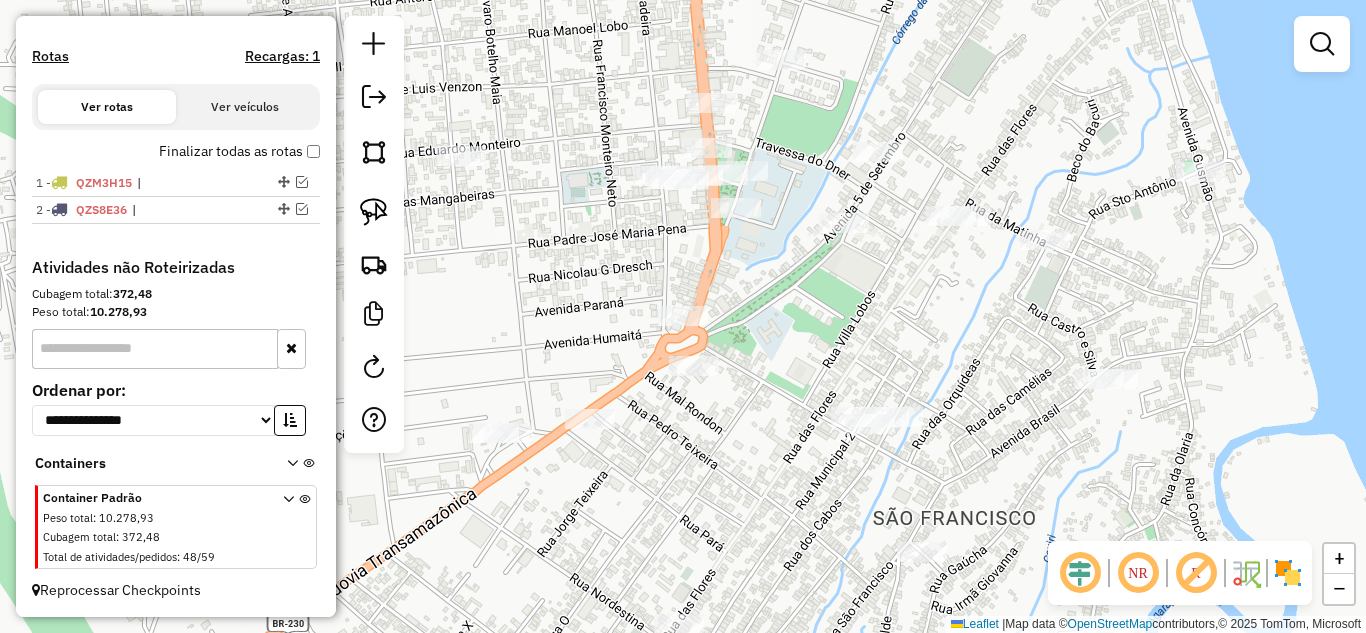 drag, startPoint x: 822, startPoint y: 296, endPoint x: 746, endPoint y: 346, distance: 90.97253 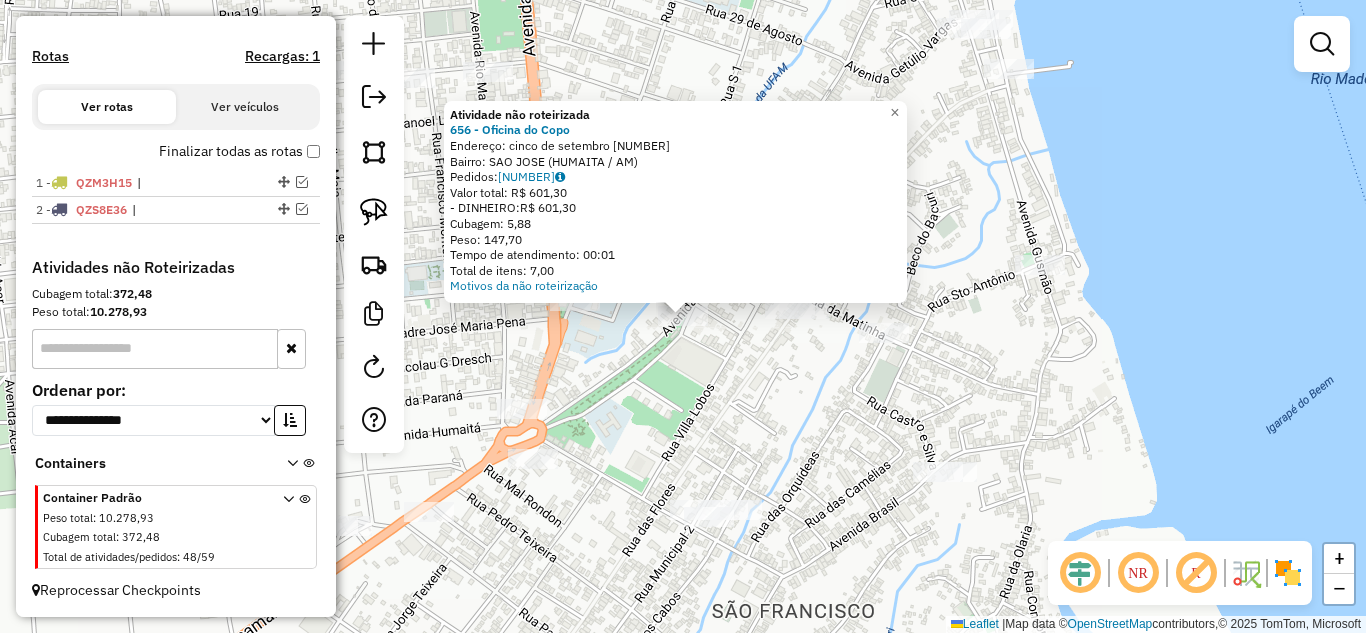 click on "Atividade não roteirizada [NUMBER] - [NAME]  Endereço:  cinco  de setembro [NUMBER]   Bairro: [NEIGHBORHOOD] ([NEIGHBORHOOD] / [STATE])   Pedidos:  [ORDER_ID]   Valor total: R$ [PRICE]   - DINHEIRO:  R$ [PRICE]   Cubagem: [CUBAGE]   Peso: [WEIGHT]   Tempo de atendimento: [TIME]   Total de itens: [ITEMS]  Motivos da não roteirização × Janela de atendimento Grade de atendimento Capacidade Transportadoras Veículos Cliente Pedidos  Rotas Selecione os dias de semana para filtrar as janelas de atendimento  Seg   Ter   Qua   Qui   Sex   Sáb   Dom  Informe o período da janela de atendimento: De: Até:  Filtrar exatamente a janela do cliente  Considerar janela de atendimento padrão  Selecione os dias de semana para filtrar as grades de atendimento  Seg   Ter   Qua   Qui   Sex   Sáb   Dom   Considerar clientes sem dia de atendimento cadastrado  Clientes fora do dia de atendimento selecionado Filtrar as atividades entre os valores definidos abaixo:  Peso mínimo:   Peso máximo:   Cubagem mínima:   Cubagem máxima:   De:   Até:   De:  De:" 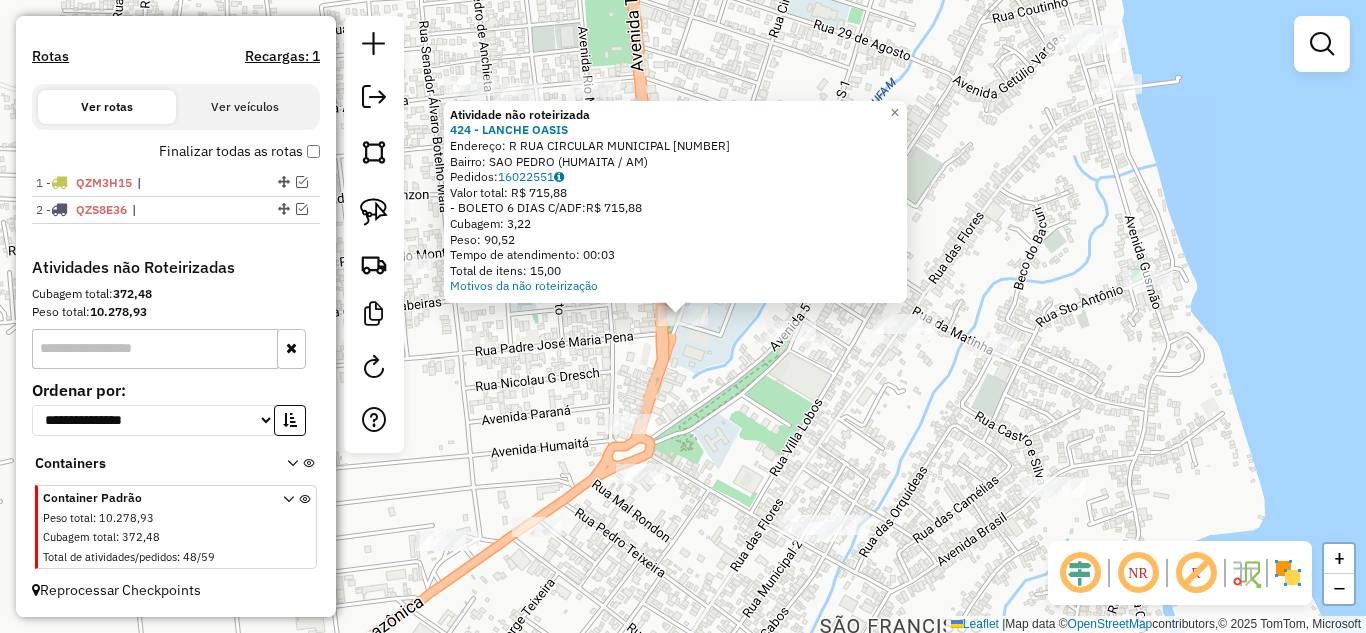 click on "Atividade não roteirizada 424 - LANCHE OASIS Endereço: R [STREET] MUNICIPAL [NUMBER] Bairro: [NEIGHBORHOOD] (HUMAITA / AM) Pedidos: [ORDER_ID] Valor total: R$ 715,88 - BOLETO 6 DIAS C/ADF: R$ 715,88 Cubagem: 3,22 Peso: 90,52 Tempo de atendimento: 00:03 Total de itens: 15,00 Motivos da não roteirização × Janela de atendimento Grade de atendimento Capacidade Transportadoras Veículos Cliente Pedidos Rotas Selecione os dias de semana para filtrar as janelas de atendimento Seg Ter Qua Qui Sex Sáb Dom Informe o período da janela de atendimento: De: Até: Filtrar exatamente a janela do cliente Considerar janela de atendimento padrão Selecione os dias de semana para filtrar as grades de atendimento Seg Ter Qua Qui Sex Sáb Dom Considerar clientes sem dia de atendimento cadastrado Clientes fora do dia de atendimento selecionado Filtrar as atividades entre os valores definidos abaixo: Peso mínimo: Peso máximo: Cubagem mínima: Cubagem máxima: De: De:" 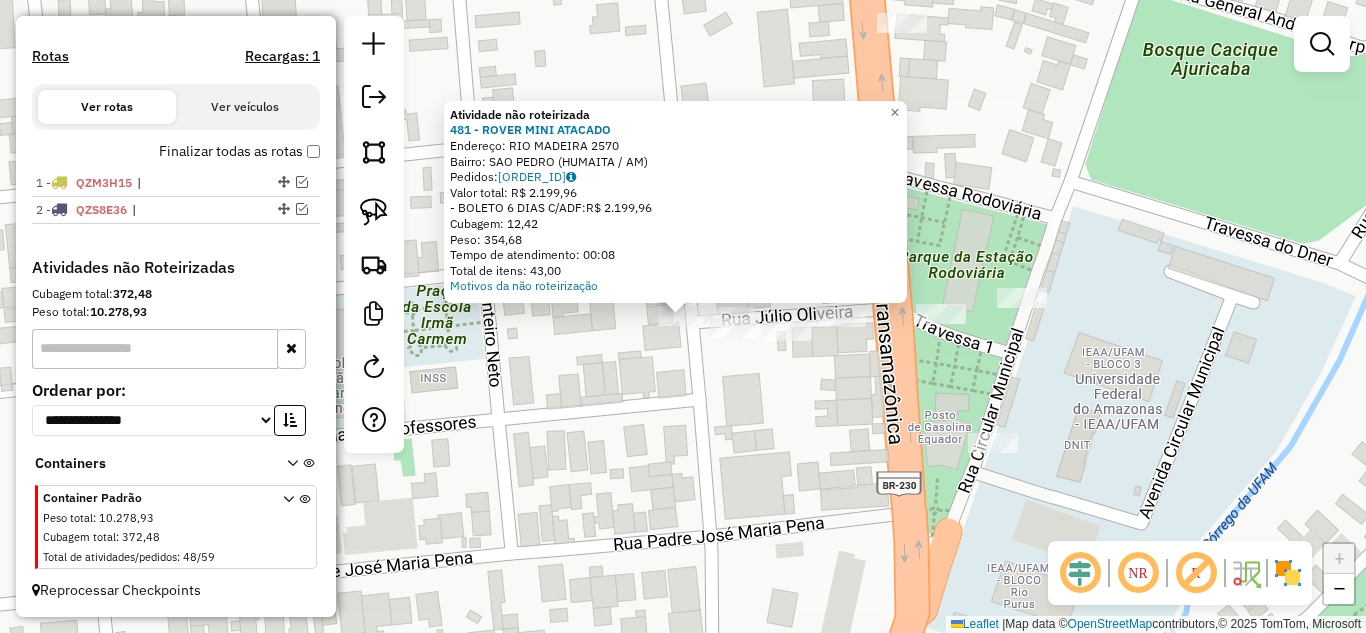 click on "Atividade não roteirizada 481 - ROVER MINI ATACADO  Endereço:  RIO MADEIRA [NUMBER]   Bairro: SAO PEDRO ([REGION] / [STATE])   Pedidos:  16022516   Valor total: R$ [PRICE]   - BOLETO 6 DIAS C/ADF:  R$ [PRICE]   Cubagem: [NUMBER]   Peso: [NUMBER]   Tempo de atendimento: [TIME]   Total de itens: [NUMBER]  Motivos da não roteirização × Janela de atendimento Grade de atendimento Capacidade Transportadoras Veículos Cliente Pedidos  Rotas Selecione os dias de semana para filtrar as janelas de atendimento  Seg   Ter   Qua   Qui   Sex   Sáb   Dom  Informe o período da janela de atendimento: De: Até:  Filtrar exatamente a janela do cliente  Considerar janela de atendimento padrão  Selecione os dias de semana para filtrar as grades de atendimento  Seg   Ter   Qua   Qui   Sex   Sáb   Dom   Considerar clientes sem dia de atendimento cadastrado  Clientes fora do dia de atendimento selecionado Filtrar as atividades entre os valores definidos abaixo:  Peso mínimo:   Peso máximo:   Cubagem mínima:   Cubagem máxima:   De:  De:" 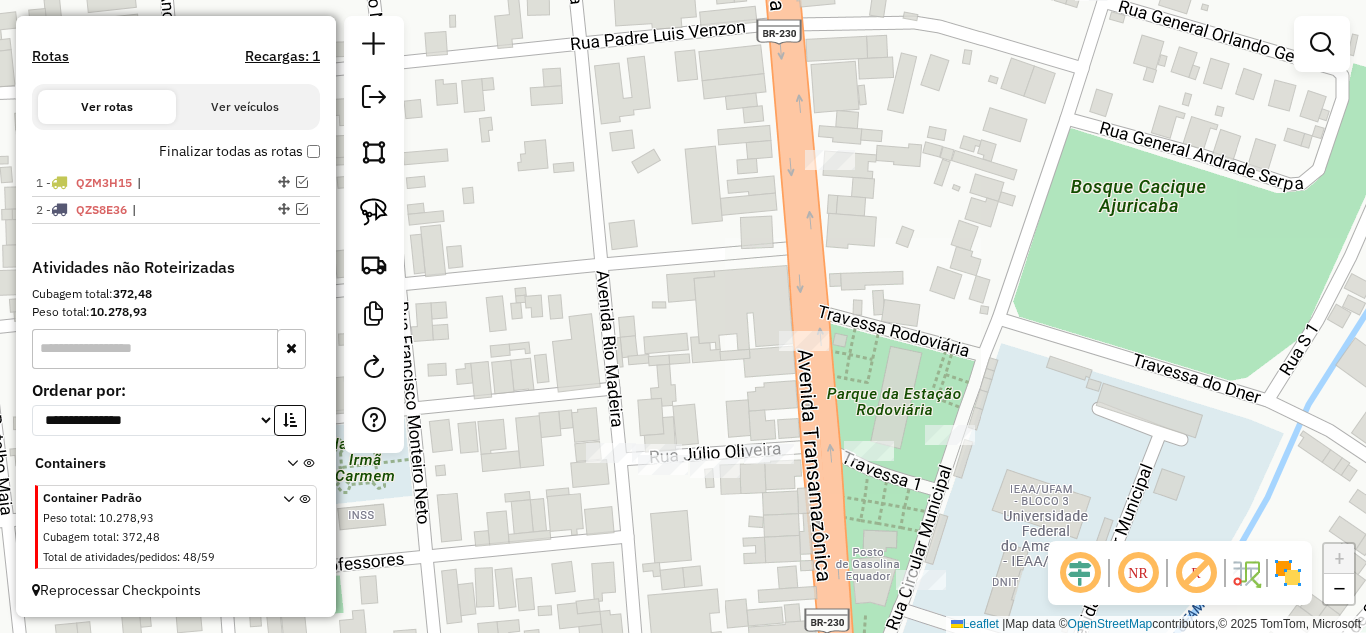 drag, startPoint x: 704, startPoint y: 260, endPoint x: 614, endPoint y: 396, distance: 163.0828 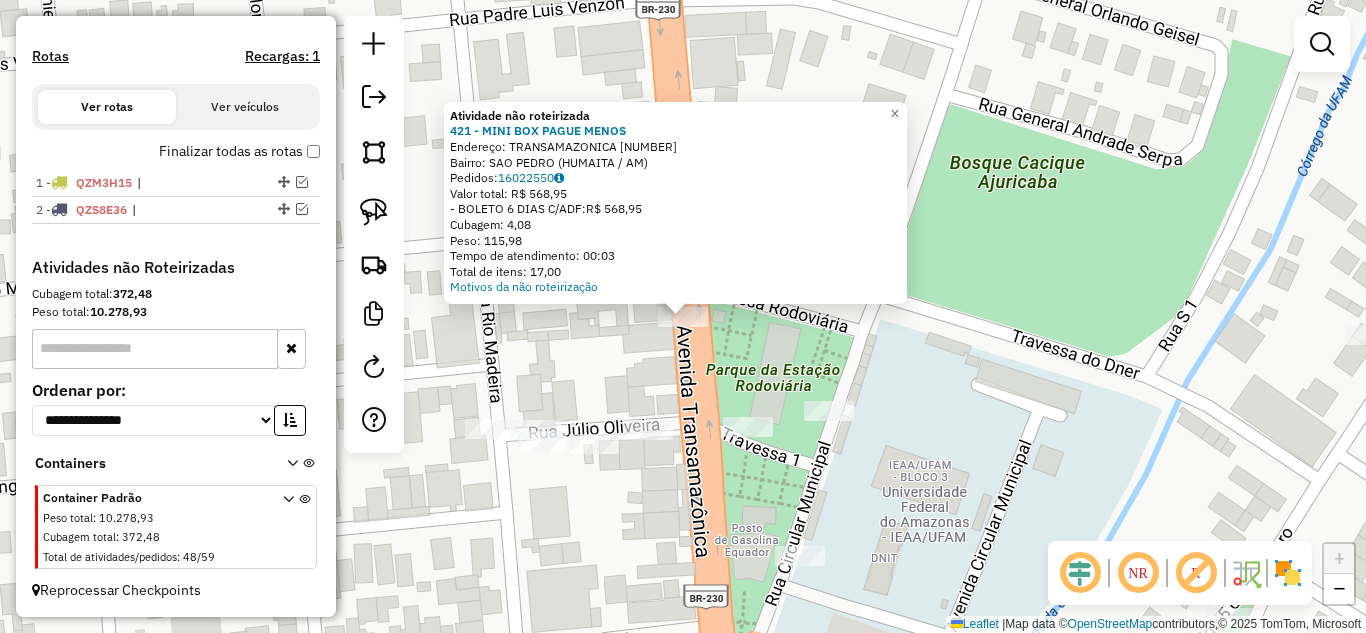 click on "Atividade não roteirizada 421 - MINI BOX PAGUE MENOS  Endereço:  TRANSAMAZONICA [NUMBER]   Bairro: SAO PEDRO (HUMAITA / [STATE])   Pedidos:  16022550   Valor total: R$ 568,95   - BOLETO 6 DIAS C/ADF:  R$ 568,95   Cubagem: 4,08   Peso: 115,98   Tempo de atendimento: 00:03   Total de itens: 17,00  Motivos da não roteirização × Janela de atendimento Grade de atendimento Capacidade Transportadoras Veículos Cliente Pedidos  Rotas Selecione os dias de semana para filtrar as janelas de atendimento  Seg   Ter   Qua   Qui   Sex   Sáb   Dom  Informe o período da janela de atendimento: De: Até:  Filtrar exatamente a janela do cliente  Considerar janela de atendimento padrão  Selecione os dias de semana para filtrar as grades de atendimento  Seg   Ter   Qua   Qui   Sex   Sáb   Dom   Considerar clientes sem dia de atendimento cadastrado  Clientes fora do dia de atendimento selecionado Filtrar as atividades entre os valores definidos abaixo:  Peso mínimo:   Peso máximo:   Cubagem mínima:   Cubagem máxima:   De:  De:" 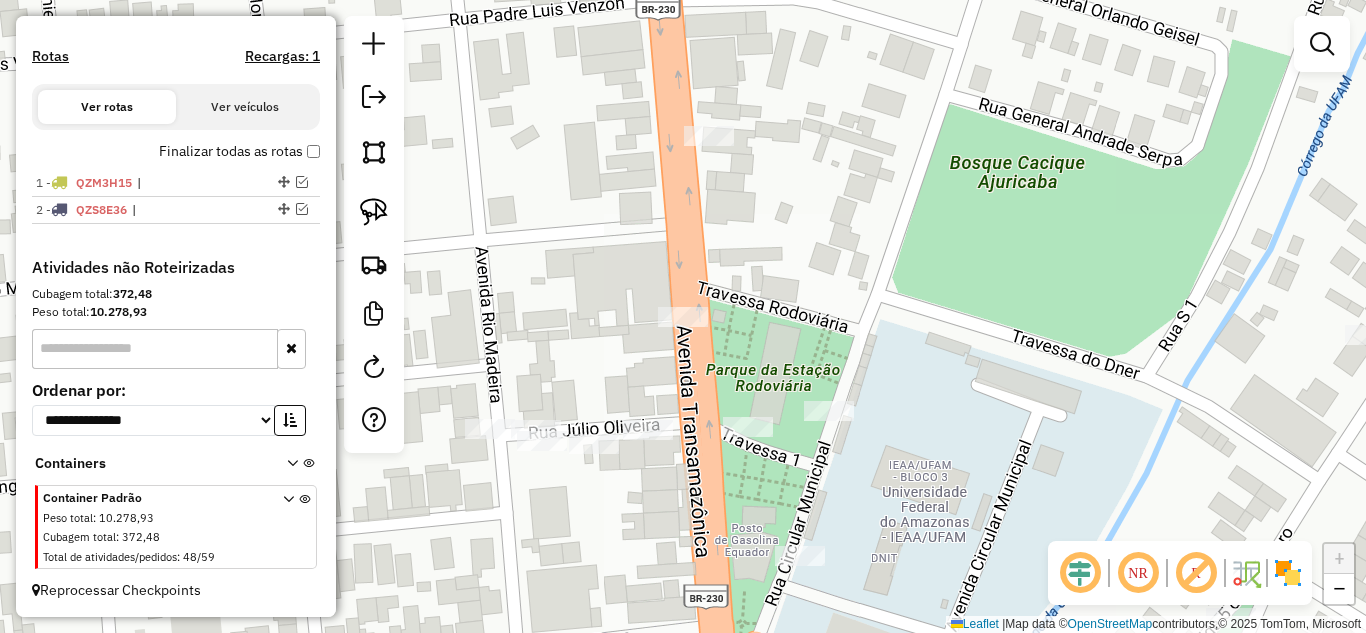 click on "Janela de atendimento Grade de atendimento Capacidade Transportadoras Veículos Cliente Pedidos  Rotas Selecione os dias de semana para filtrar as janelas de atendimento  Seg   Ter   Qua   Qui   Sex   Sáb   Dom  Informe o período da janela de atendimento: De: Até:  Filtrar exatamente a janela do cliente  Considerar janela de atendimento padrão  Selecione os dias de semana para filtrar as grades de atendimento  Seg   Ter   Qua   Qui   Sex   Sáb   Dom   Considerar clientes sem dia de atendimento cadastrado  Clientes fora do dia de atendimento selecionado Filtrar as atividades entre os valores definidos abaixo:  Peso mínimo:   Peso máximo:   Cubagem mínima:   Cubagem máxima:   De:   Até:  Filtrar as atividades entre o tempo de atendimento definido abaixo:  De:   Até:   Considerar capacidade total dos clientes não roteirizados Transportadora: Selecione um ou mais itens Tipo de veículo: Selecione um ou mais itens Veículo: Selecione um ou mais itens Motorista: Selecione um ou mais itens Nome: Rótulo:" 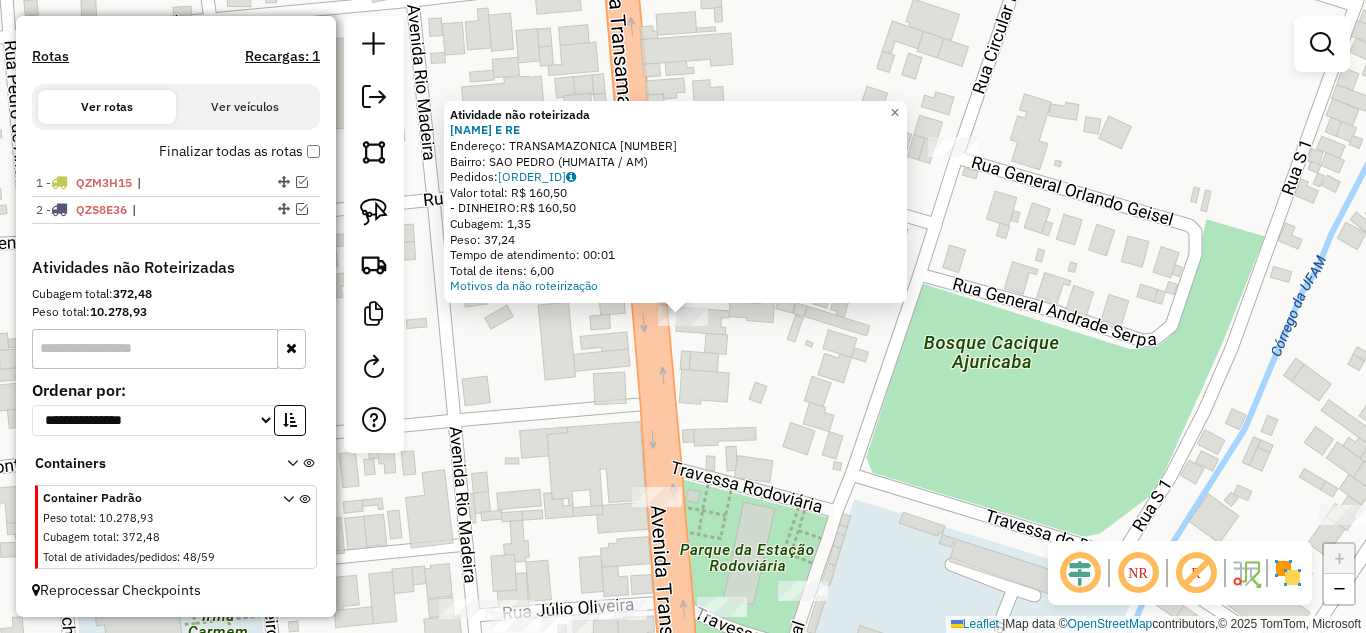 click on "Atividade não roteirizada [NUMBER] - [NAME] Endereço: [STREET] [NUMBER] Bairro: [NEIGHBORHOOD] ([CITY] / [STATE]) Pedidos: [ORDER_ID] Valor total: R$ [PRICE] - DINHEIRO: R$ [PRICE] Cubagem: [CUBAGE] Peso: [WEIGHT] Tempo de atendimento: [TIME] Total de itens: [ITEMS] Motivos da não roteirização × Janela de atendimento Grade de atendimento Capacidade Transportadoras Veículos Cliente Pedidos Rotas Selecione os dias de semana para filtrar as janelas de atendimento Seg Ter Qua Qui Sex Sáb Dom Informe o período da janela de atendimento: De: [DATE] Até: [DATE] Filtrar exatamente a janela do cliente Considerar janela de atendimento padrão Selecione os dias de semana para filtrar as grades de atendimento Seg Ter Qua Qui Sex Sáb Dom Considerar clientes sem dia de atendimento cadastrado Clientes fora do dia de atendimento selecionado Filtrar as atividades entre os valores definidos abaixo: Peso mínimo: Peso máximo: Cubagem mínima: Cubagem máxima: De: [DATE] Até: [DATE] De: [DATE] +" 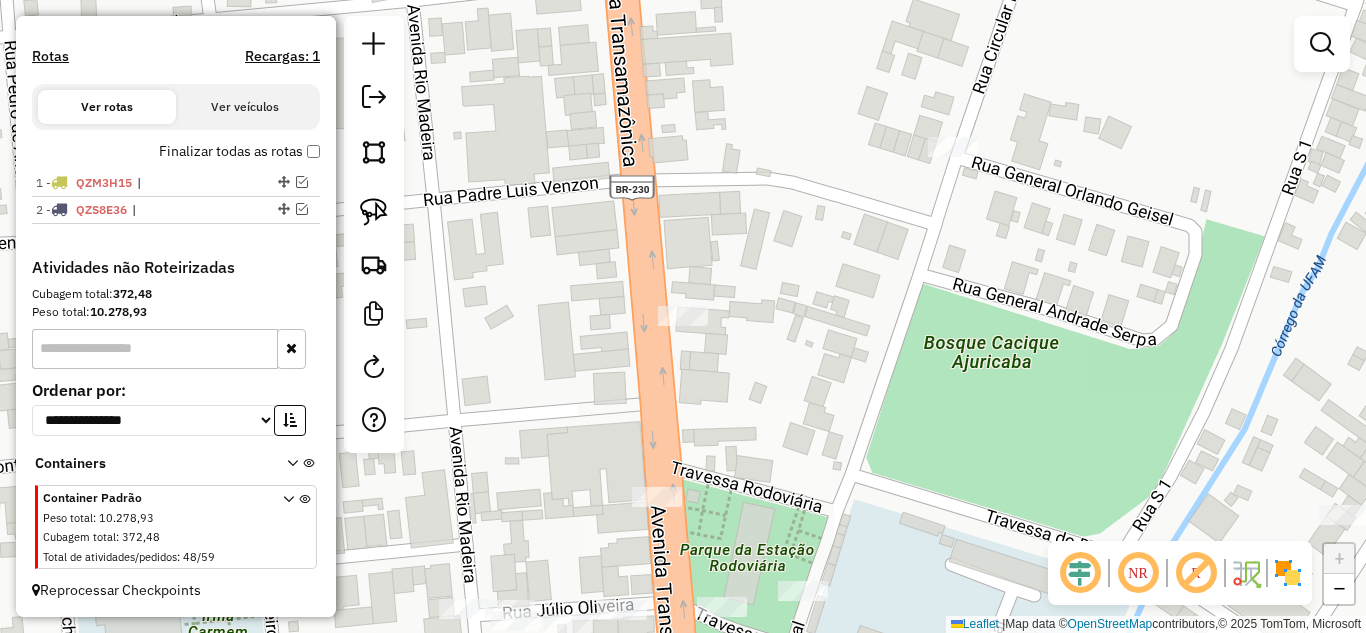 click on "Janela de atendimento Grade de atendimento Capacidade Transportadoras Veículos Cliente Pedidos  Rotas Selecione os dias de semana para filtrar as janelas de atendimento  Seg   Ter   Qua   Qui   Sex   Sáb   Dom  Informe o período da janela de atendimento: De: Até:  Filtrar exatamente a janela do cliente  Considerar janela de atendimento padrão  Selecione os dias de semana para filtrar as grades de atendimento  Seg   Ter   Qua   Qui   Sex   Sáb   Dom   Considerar clientes sem dia de atendimento cadastrado  Clientes fora do dia de atendimento selecionado Filtrar as atividades entre os valores definidos abaixo:  Peso mínimo:   Peso máximo:   Cubagem mínima:   Cubagem máxima:   De:   Até:  Filtrar as atividades entre o tempo de atendimento definido abaixo:  De:   Até:   Considerar capacidade total dos clientes não roteirizados Transportadora: Selecione um ou mais itens Tipo de veículo: Selecione um ou mais itens Veículo: Selecione um ou mais itens Motorista: Selecione um ou mais itens Nome: Rótulo:" 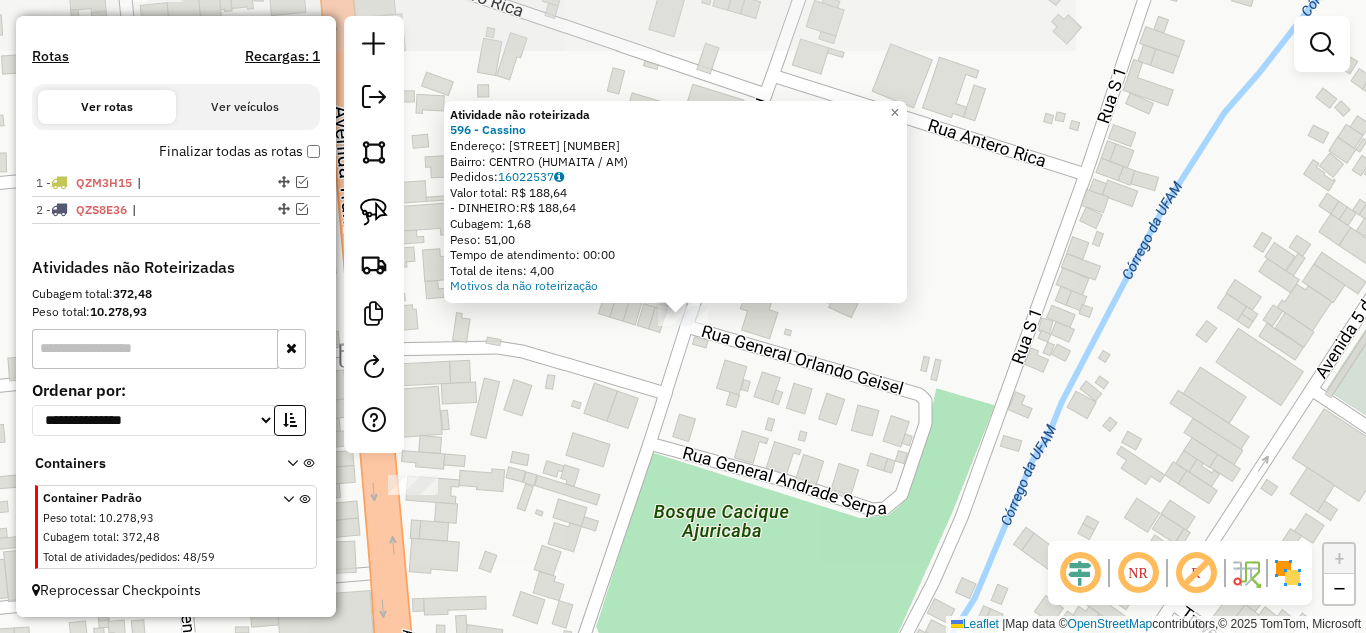 click on "Atividade não roteirizada 596 - Cassino  Endereço:  circular [NUMBER]   Bairro: CENTRO ([REGION] / [STATE])   Pedidos:  16022537   Valor total: R$ 188,64   - DINHEIRO:  R$ 188,64   Cubagem: 1,68   Peso: 51,00   Tempo de atendimento: 00:00   Total de itens: 4,00  Motivos da não roteirização × Janela de atendimento Grade de atendimento Capacidade Transportadoras Veículos Cliente Pedidos  Rotas Selecione os dias de semana para filtrar as janelas de atendimento  Seg   Ter   Qua   Qui   Sex   Sáb   Dom  Informe o período da janela de atendimento: De: Até:  Filtrar exatamente a janela do cliente  Considerar janela de atendimento padrão  Selecione os dias de semana para filtrar as grades de atendimento  Seg   Ter   Qua   Qui   Sex   Sáb   Dom   Considerar clientes sem dia de atendimento cadastrado  Clientes fora do dia de atendimento selecionado Filtrar as atividades entre os valores definidos abaixo:  Peso mínimo:   Peso máximo:   Cubagem mínima:   Cubagem máxima:   De:   Até:   De:   Até:  Transportadora: +" 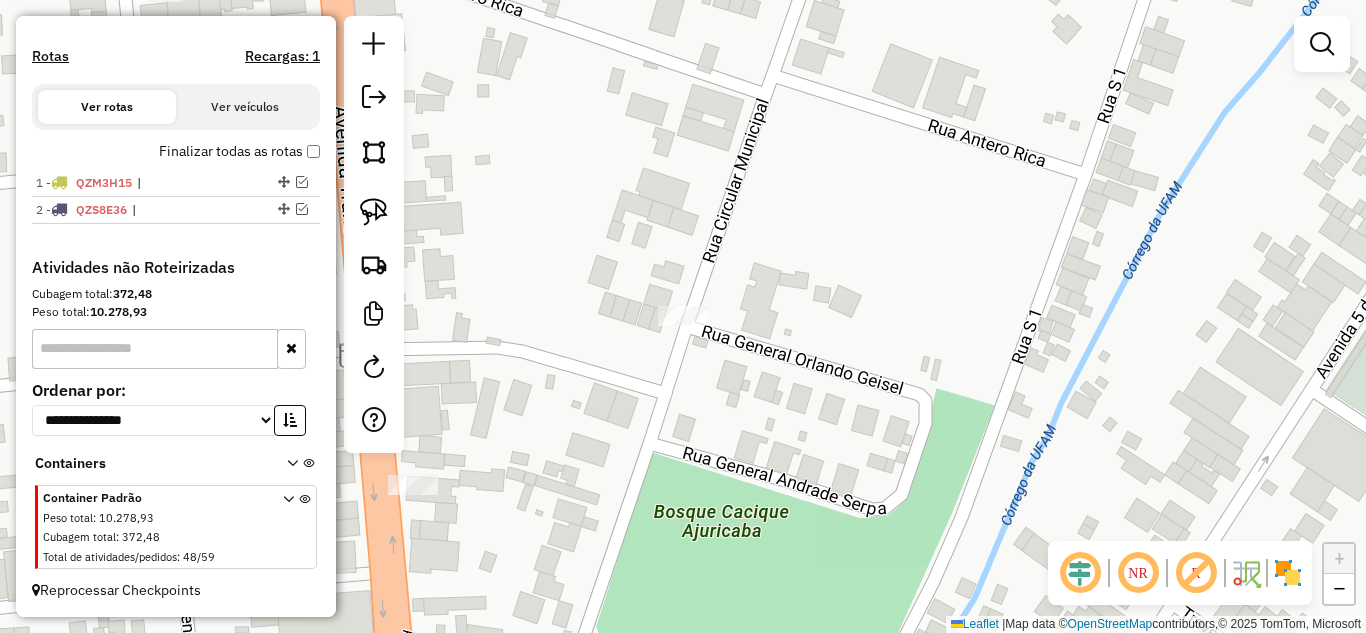 drag, startPoint x: 558, startPoint y: 398, endPoint x: 856, endPoint y: 586, distance: 352.34644 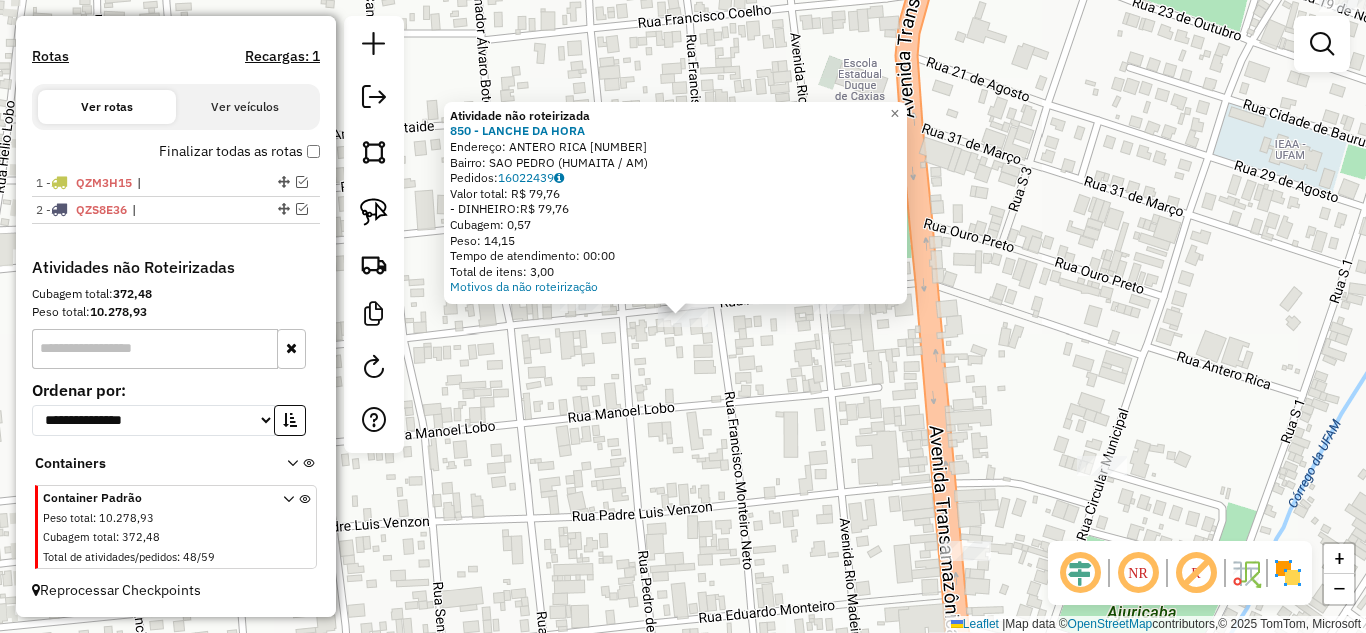 click on "Atividade não roteirizada 850 - LANCHE DA HORA  Endereço:  ANTERO RICA [NUMBER]   Bairro: SAO PEDRO ([REGION] / [STATE])   Pedidos:  16022439   Valor total: R$ 79,76   - DINHEIRO:  R$ 79,76   Cubagem: 0,57   Peso: 14,15   Tempo de atendimento: 00:00   Total de itens: 3,00  Motivos da não roteirização × Janela de atendimento Grade de atendimento Capacidade Transportadoras Veículos Cliente Pedidos  Rotas Selecione os dias de semana para filtrar as janelas de atendimento  Seg   Ter   Qua   Qui   Sex   Sáb   Dom  Informe o período da janela de atendimento: De: Até:  Filtrar exatamente a janela do cliente  Considerar janela de atendimento padrão  Selecione os dias de semana para filtrar as grades de atendimento  Seg   Ter   Qua   Qui   Sex   Sáb   Dom   Considerar clientes sem dia de atendimento cadastrado  Clientes fora do dia de atendimento selecionado Filtrar as atividades entre os valores definidos abaixo:  Peso mínimo:   Peso máximo:   Cubagem mínima:   Cubagem máxima:   De:   Até:   De:   Até:  Nome:" 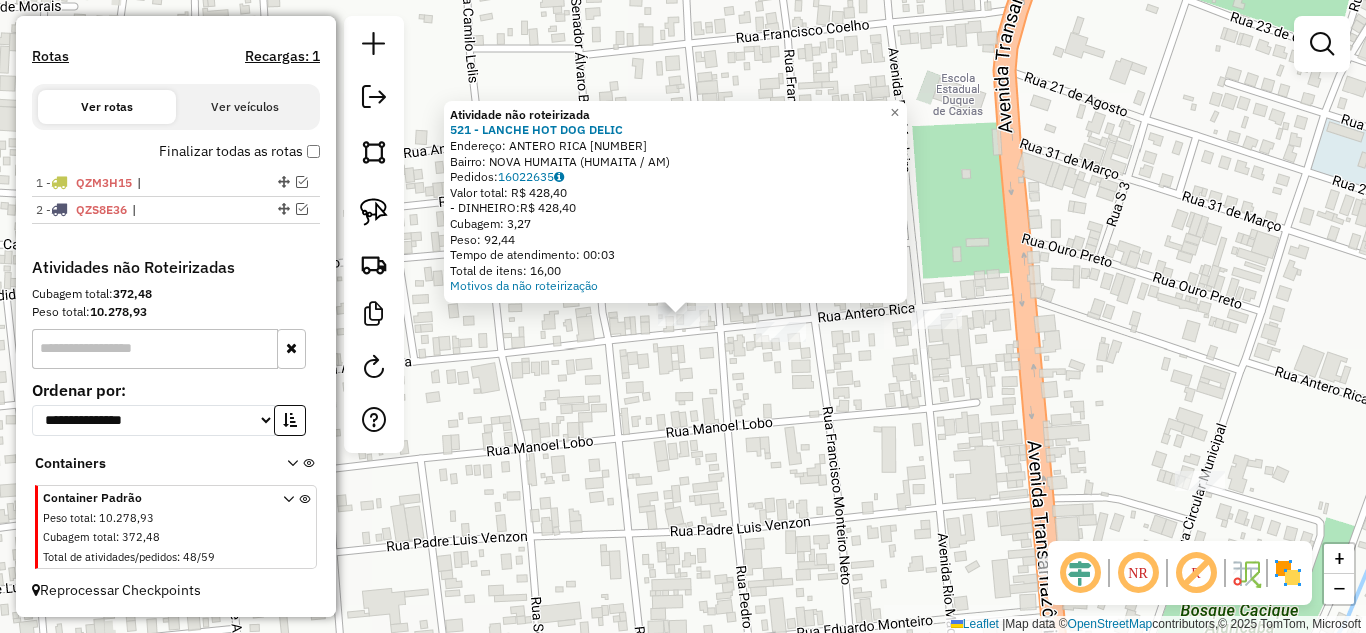 click on "Atividade não roteirizada [NUMBER] - [NAME] Endereço: [STREET] [NUMBER] Bairro: [NEIGHBORHOOD] ([CITY] / [STATE]) Pedidos: [ORDER_ID] Valor total: R$ [PRICE] - DINHEIRO: R$ [PRICE] Cubagem: [CUBAGE] Peso: [WEIGHT] Tempo de atendimento: [TIME] Total de itens: [ITEMS] Motivos da não roteirização × Janela de atendimento Grade de atendimento Capacidade Transportadoras Veículos Cliente Pedidos Rotas Selecione os dias de semana para filtrar as janelas de atendimento Seg Ter Qua Qui Sex Sáb Dom Informe o período da janela de atendimento: De: [DATE] Até: [DATE] Filtrar exatamente a janela do cliente Considerar janela de atendimento padrão Selecione os dias de semana para filtrar as grades de atendimento Seg Ter Qua Qui Sex Sáb Dom Considerar clientes sem dia de atendimento cadastrado Clientes fora do dia de atendimento selecionado Filtrar as atividades entre os valores definidos abaixo: Peso mínimo: Peso máximo: Cubagem mínima: Cubagem máxima: De: [DATE] Até: [DATE] De: [DATE] +" 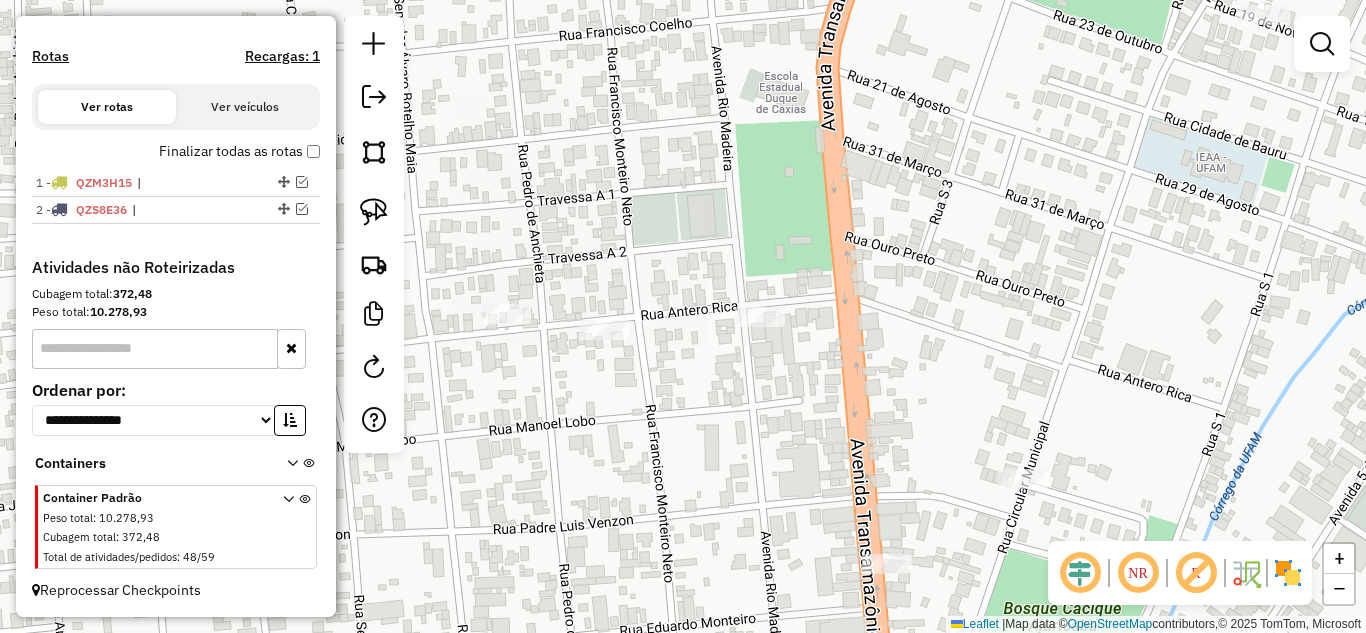 drag, startPoint x: 960, startPoint y: 442, endPoint x: 680, endPoint y: 422, distance: 280.71338 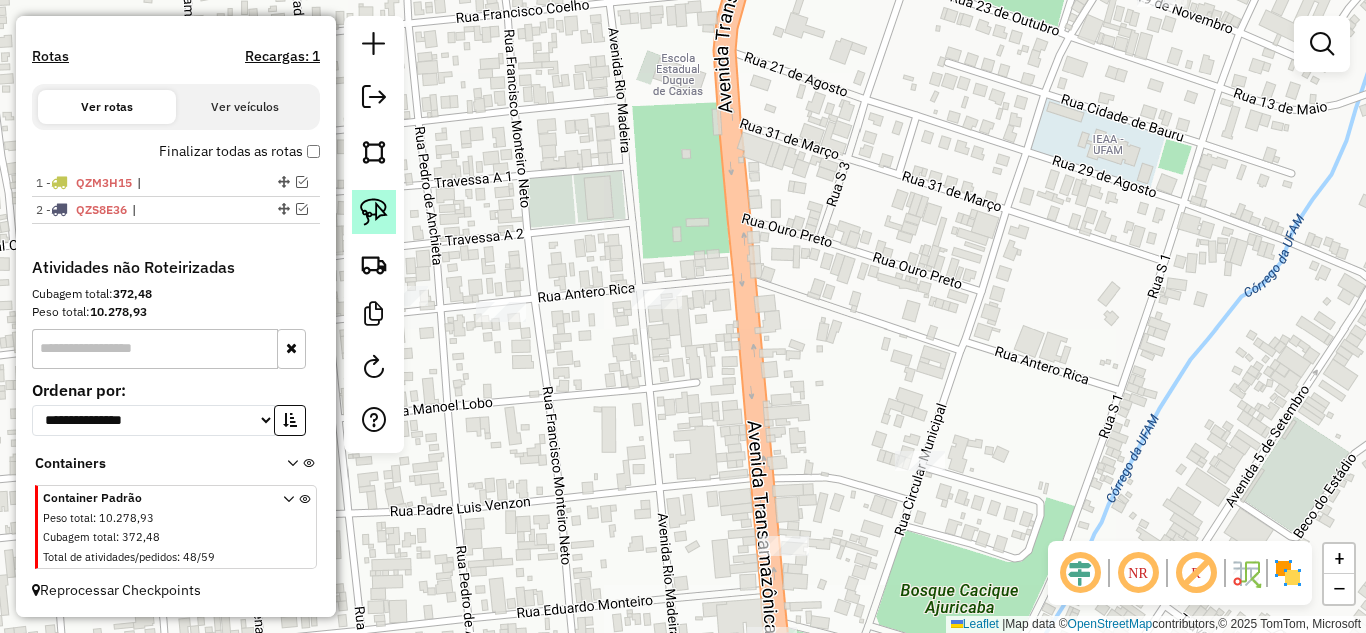 drag, startPoint x: 358, startPoint y: 217, endPoint x: 610, endPoint y: 357, distance: 288.27765 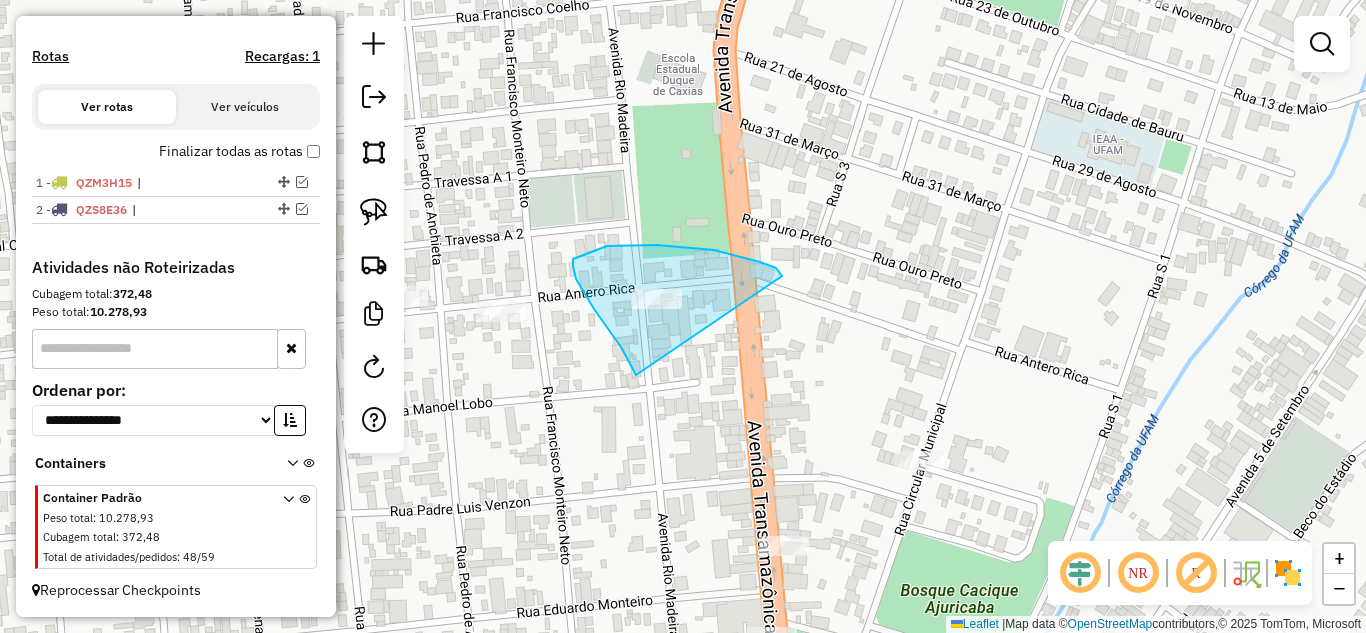 drag, startPoint x: 636, startPoint y: 375, endPoint x: 782, endPoint y: 276, distance: 176.40012 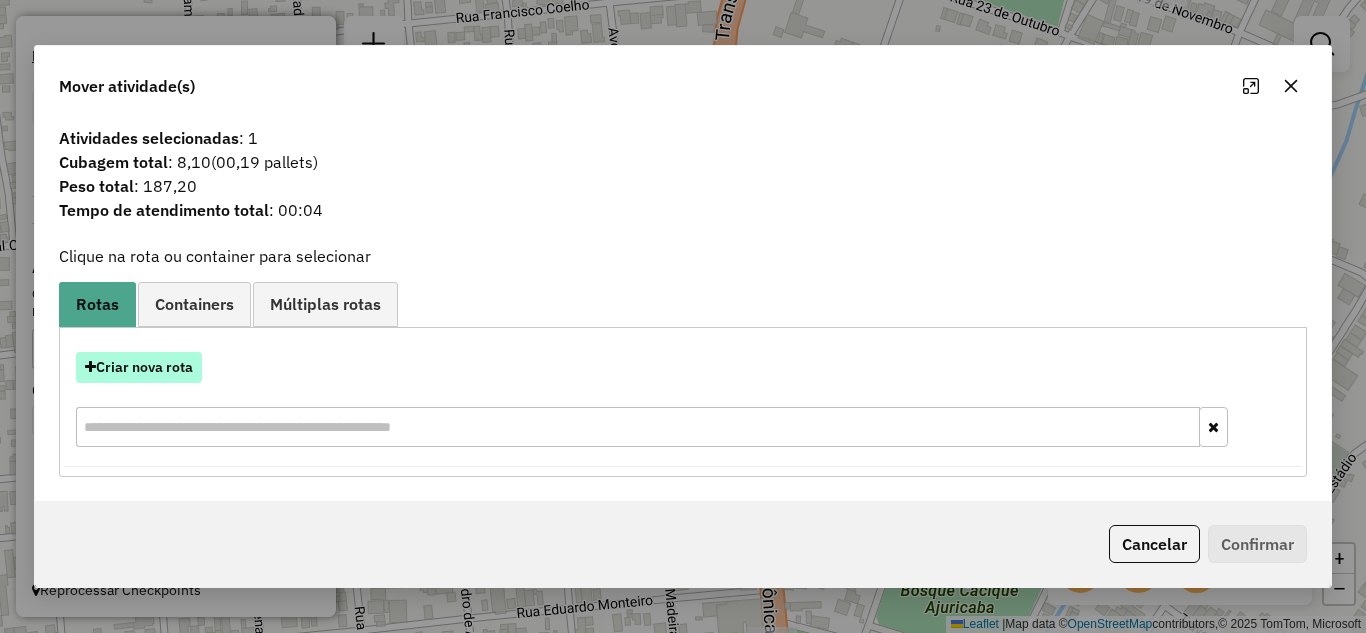 click on "Criar nova rota" at bounding box center [139, 367] 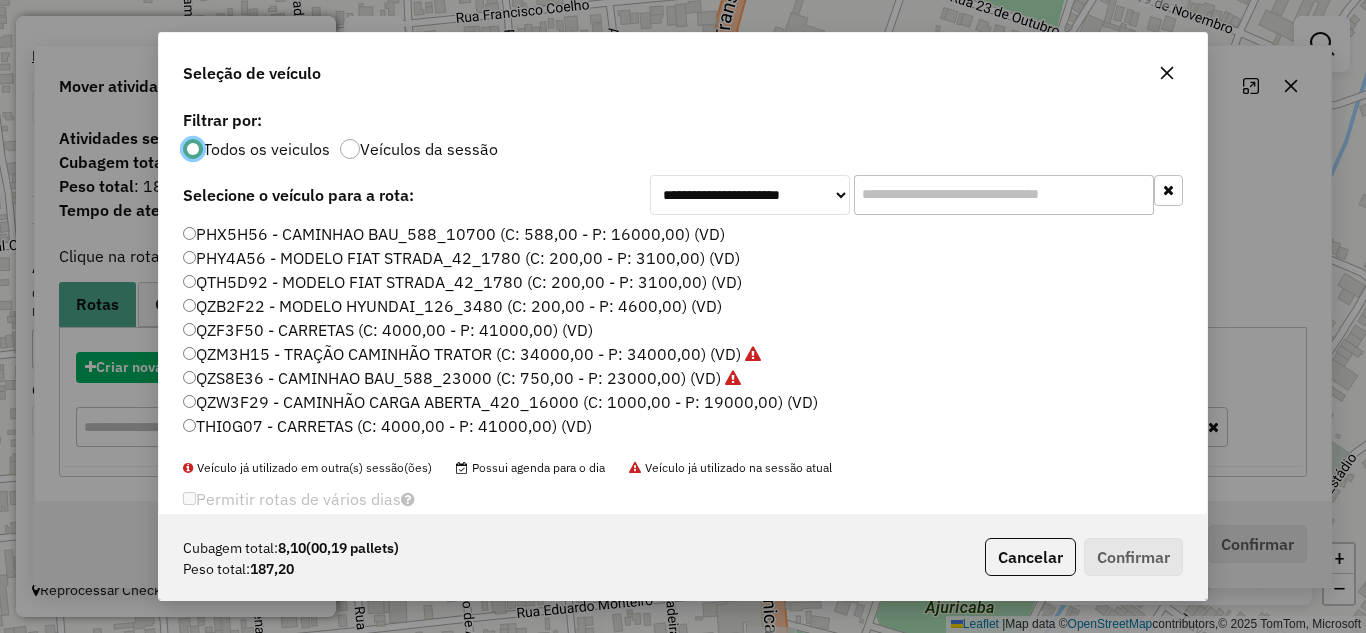 scroll, scrollTop: 11, scrollLeft: 6, axis: both 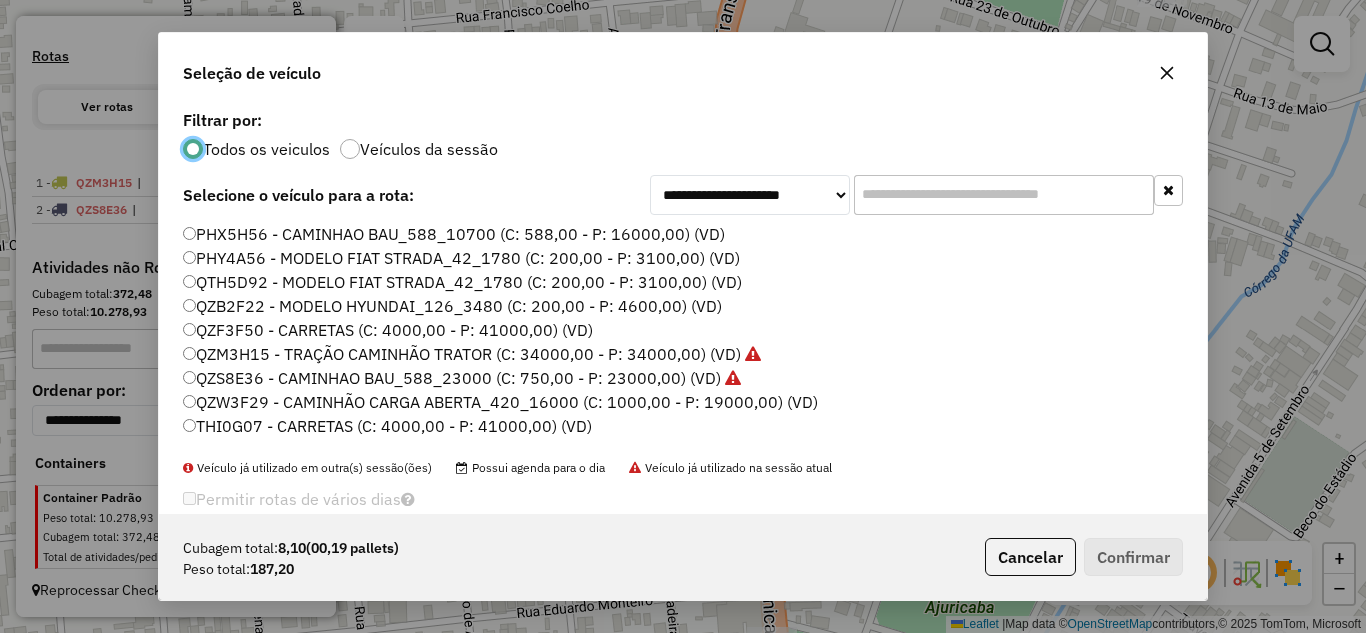 drag, startPoint x: 278, startPoint y: 235, endPoint x: 302, endPoint y: 243, distance: 25.298222 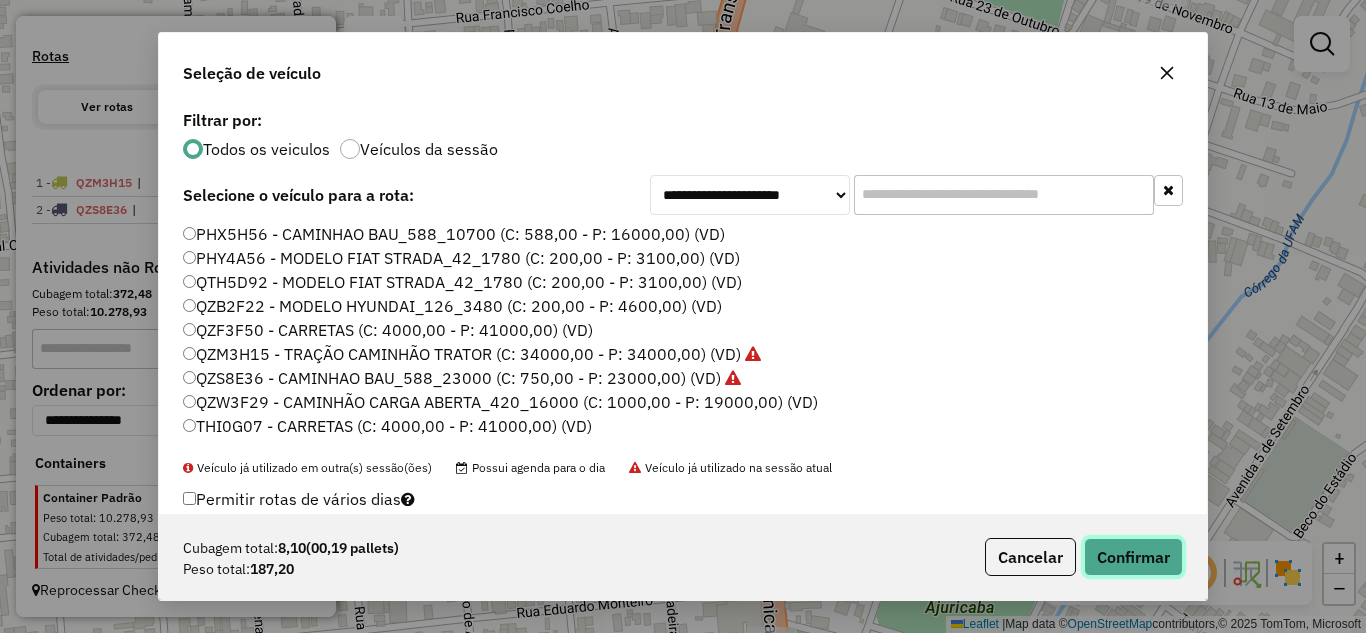 click on "Confirmar" 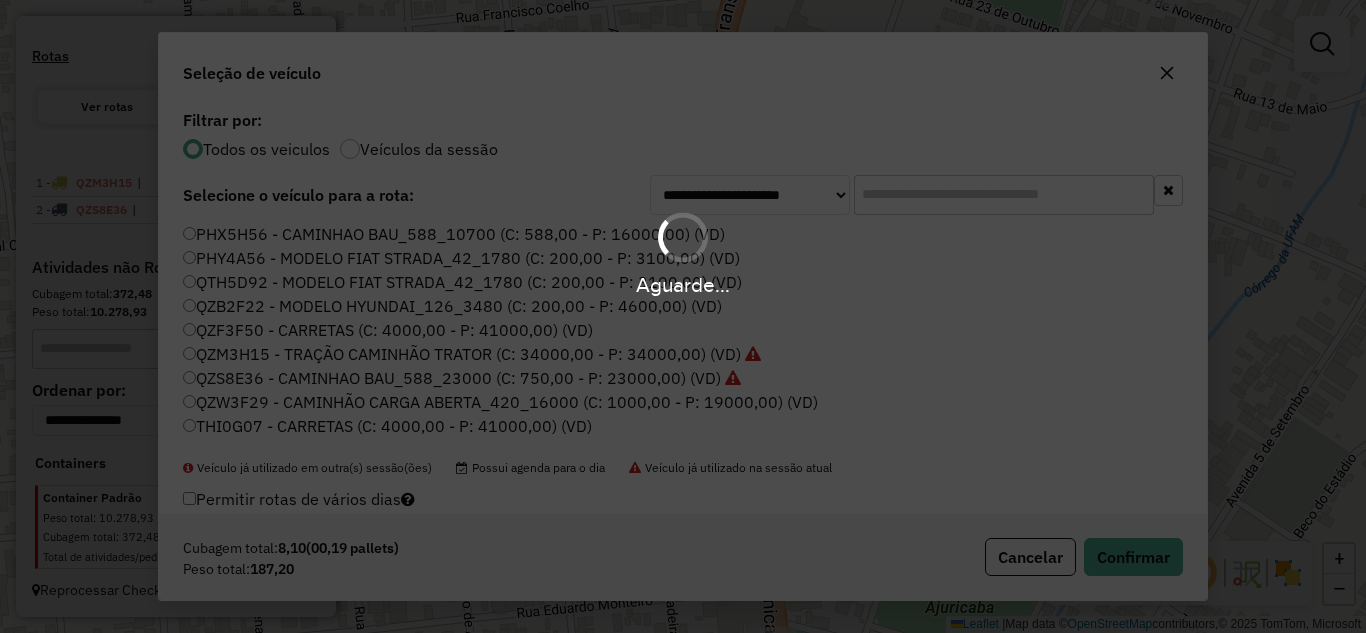 scroll, scrollTop: 626, scrollLeft: 0, axis: vertical 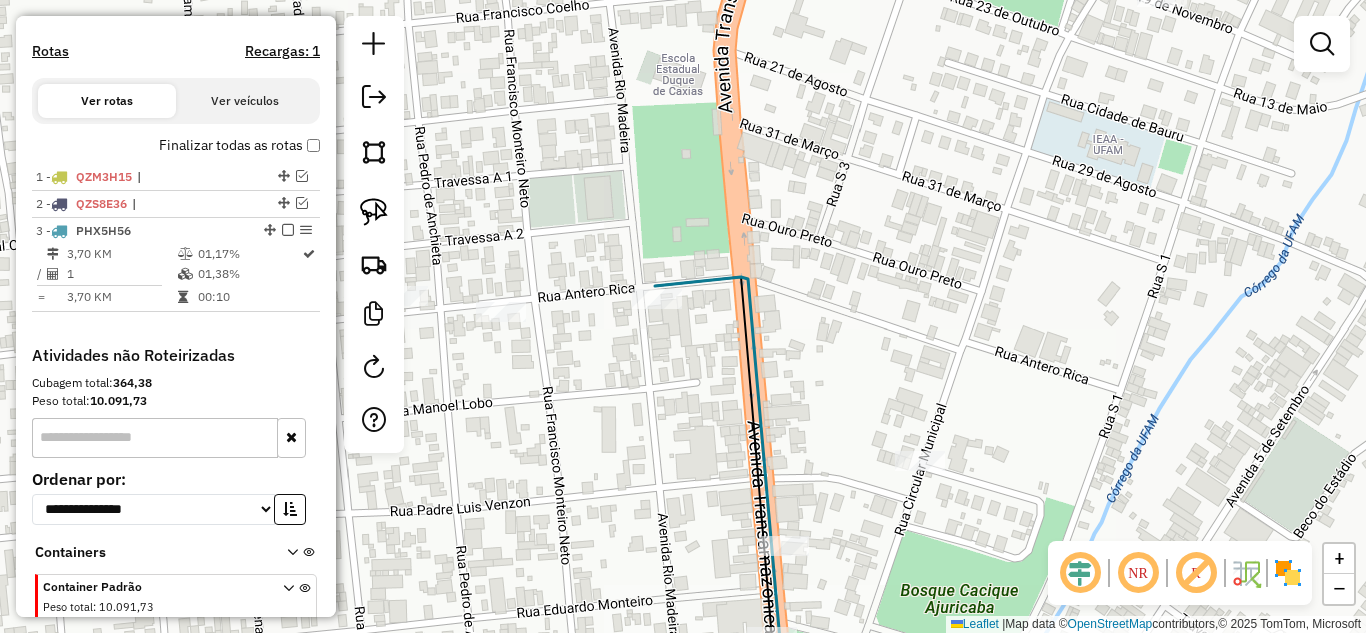 drag, startPoint x: 793, startPoint y: 237, endPoint x: 1068, endPoint y: 390, distance: 314.6967 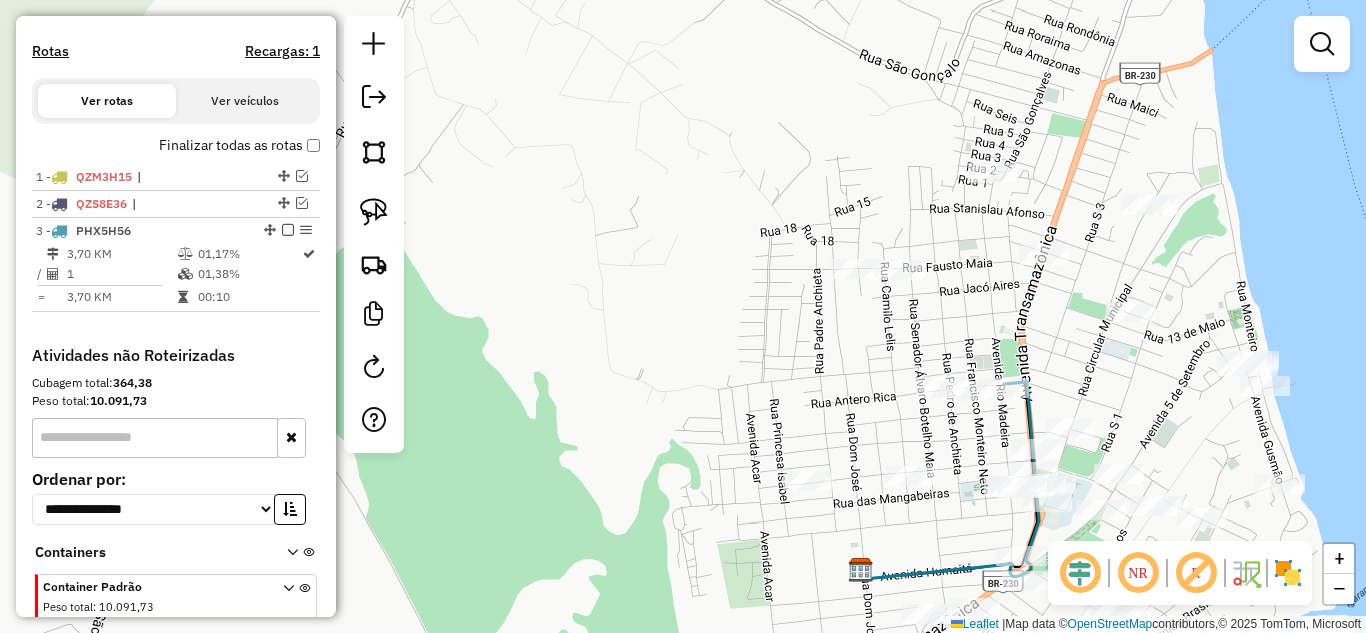 click on "Janela de atendimento Grade de atendimento Capacidade Transportadoras Veículos Cliente Pedidos  Rotas Selecione os dias de semana para filtrar as janelas de atendimento  Seg   Ter   Qua   Qui   Sex   Sáb   Dom  Informe o período da janela de atendimento: De: Até:  Filtrar exatamente a janela do cliente  Considerar janela de atendimento padrão  Selecione os dias de semana para filtrar as grades de atendimento  Seg   Ter   Qua   Qui   Sex   Sáb   Dom   Considerar clientes sem dia de atendimento cadastrado  Clientes fora do dia de atendimento selecionado Filtrar as atividades entre os valores definidos abaixo:  Peso mínimo:   Peso máximo:   Cubagem mínima:   Cubagem máxima:   De:   Até:  Filtrar as atividades entre o tempo de atendimento definido abaixo:  De:   Até:   Considerar capacidade total dos clientes não roteirizados Transportadora: Selecione um ou mais itens Tipo de veículo: Selecione um ou mais itens Veículo: Selecione um ou mais itens Motorista: Selecione um ou mais itens Nome: Rótulo:" 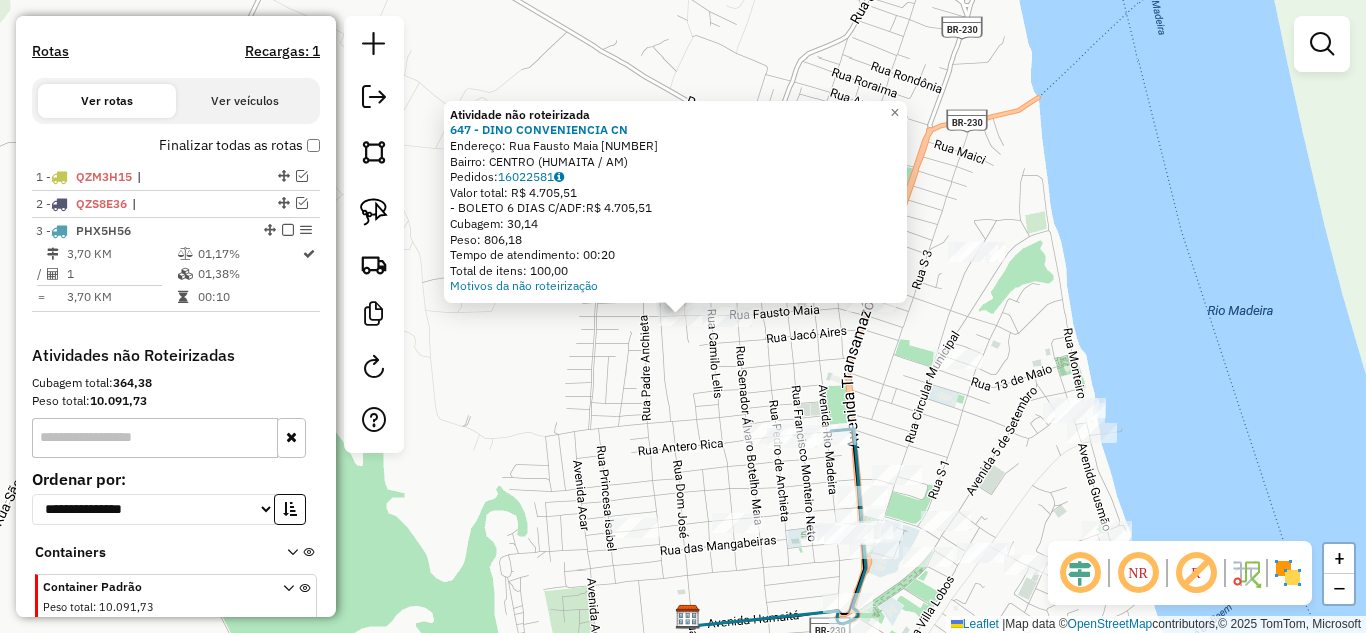 click 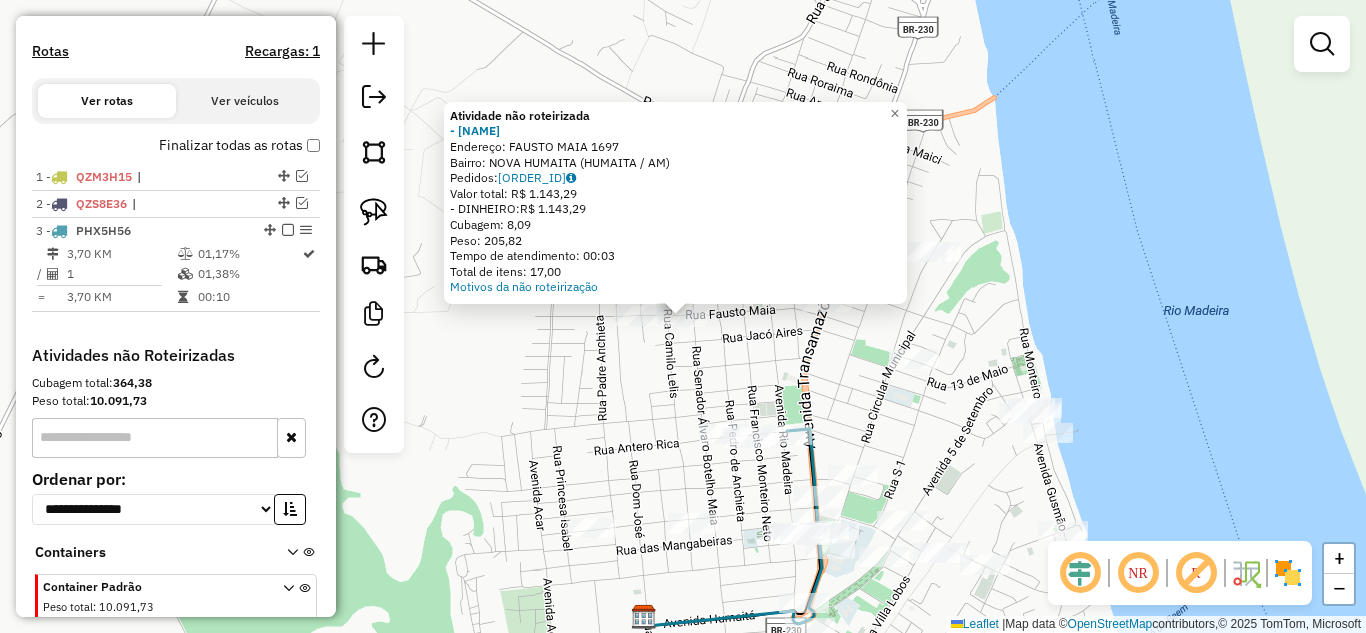 click on "Atividade não roteirizada [NUMBER] - [NAME] Endereço: [STREET] [NUMBER] Bairro: [NEIGHBORHOOD] ([CITY] / [STATE]) Pedidos: [NUMBER] Valor total: [CURRENCY] - [PAYMENT_METHOD]: [CURRENCY] Cubagem: [CUBAGE] Peso: [WEIGHT] Tempo de atendimento: [TIME] Total de itens: [NUMBER] Motivos da não roteirização × Janela de atendimento Grade de atendimento Capacidade Transportadoras Veículos Cliente Pedidos Rotas Selecione os dias de semana para filtrar as janelas de atendimento Seg Ter Qua Qui Sex Sáb Dom Informe o período da janela de atendimento: De: Até: Filtrar exatamente a janela do cliente Considerar janela de atendimento padrão Selecione os dias de semana para filtrar as grades de atendimento Seg Ter Qua Qui Sex Sáb Dom Considerar clientes sem dia de atendimento cadastrado Clientes fora do dia de atendimento selecionado Filtrar as atividades entre os valores definidos abaixo: Peso mínimo: Peso máximo: Cubagem mínima: Cubagem máxima: De: Até: De: Até:" 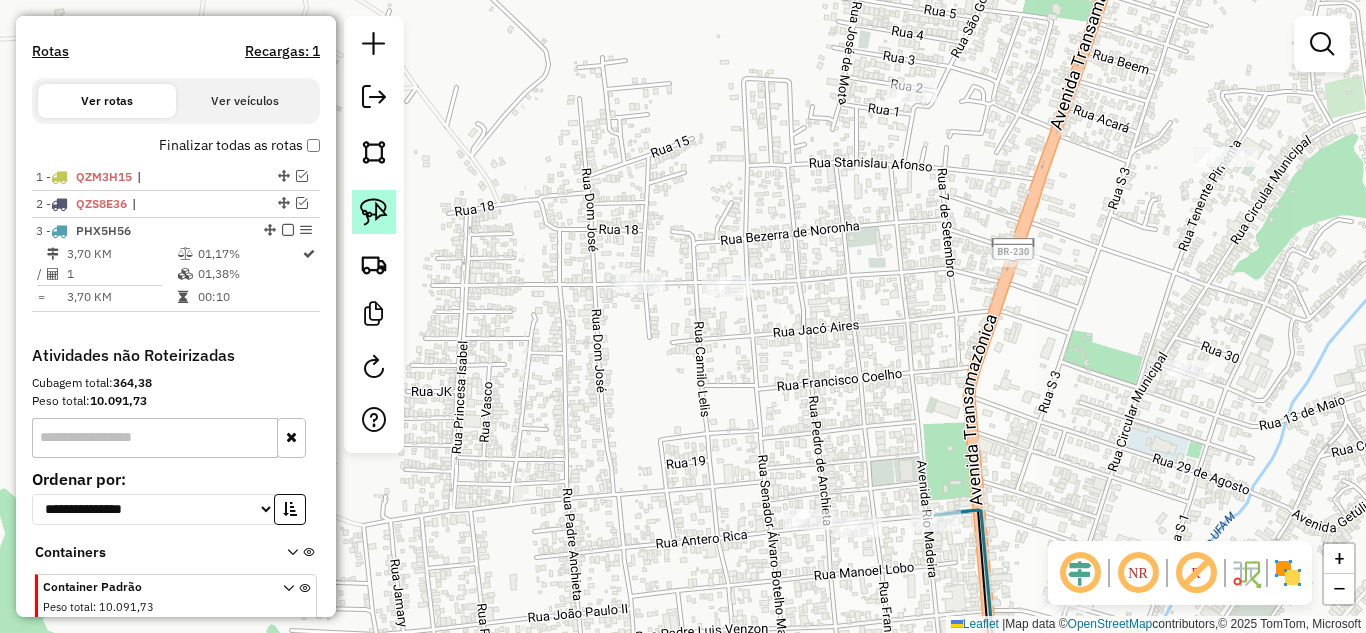 click 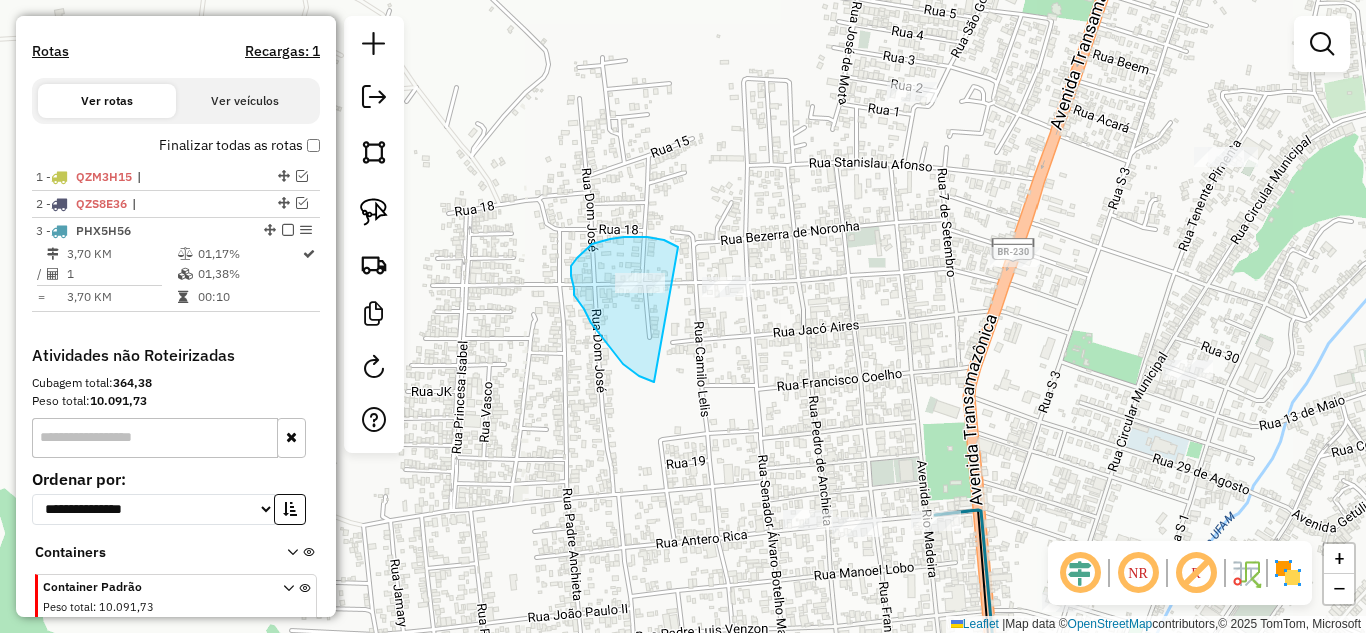 drag, startPoint x: 654, startPoint y: 382, endPoint x: 678, endPoint y: 247, distance: 137.11674 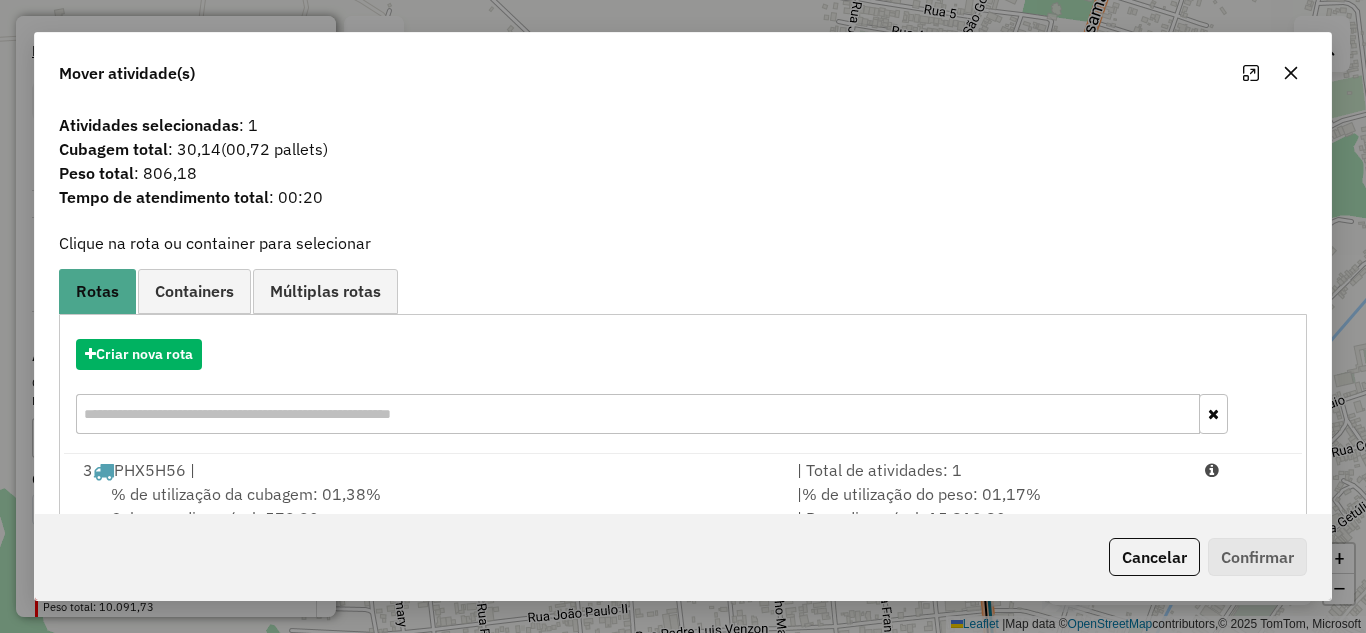 click on "% de utilização do peso: 01,17%" at bounding box center (921, 494) 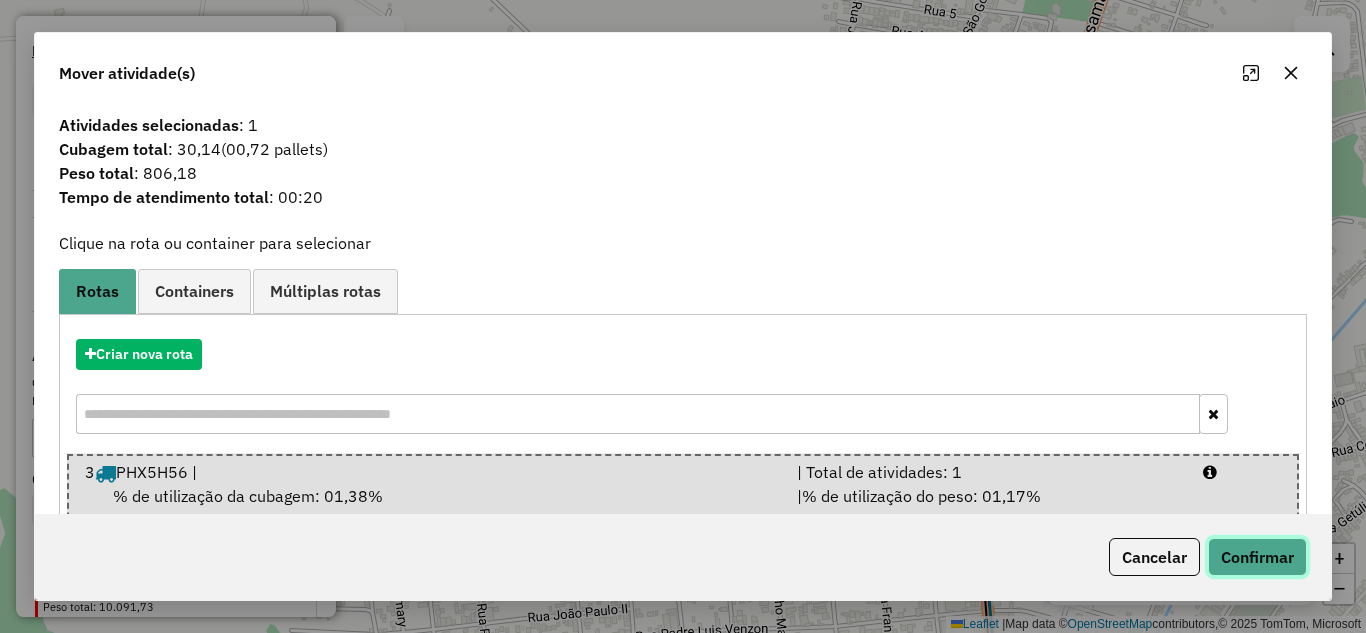 click on "Confirmar" 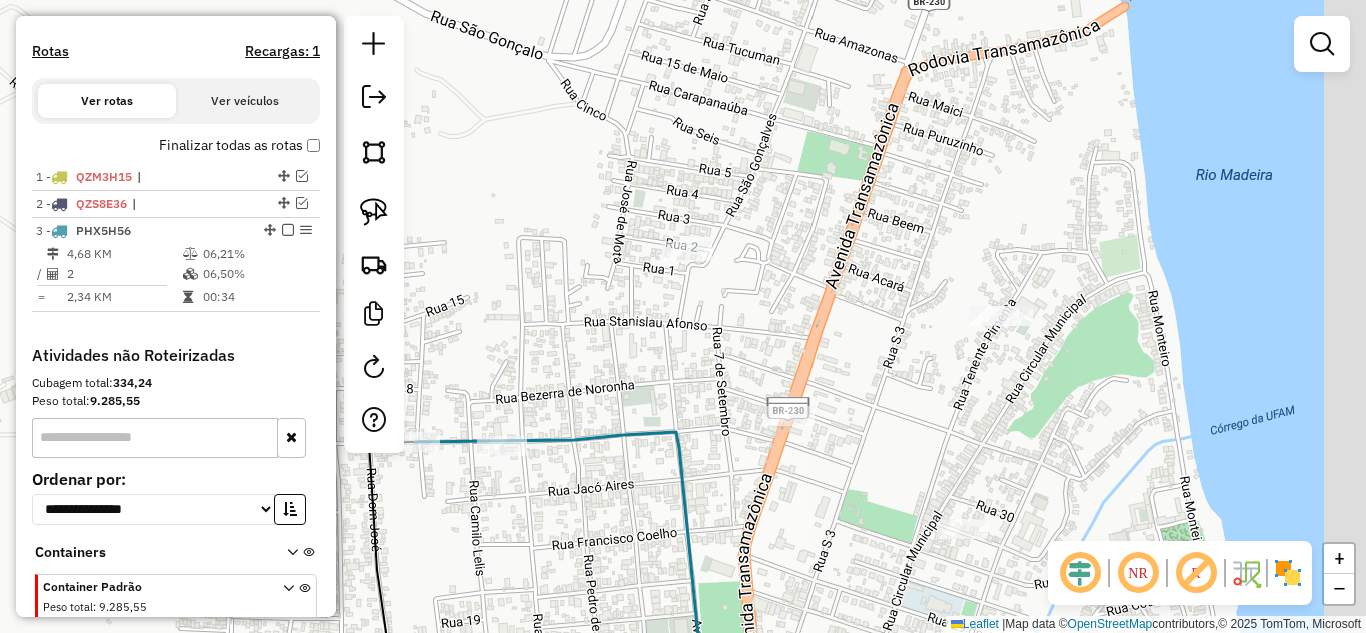 drag, startPoint x: 753, startPoint y: 308, endPoint x: 621, endPoint y: 362, distance: 142.61838 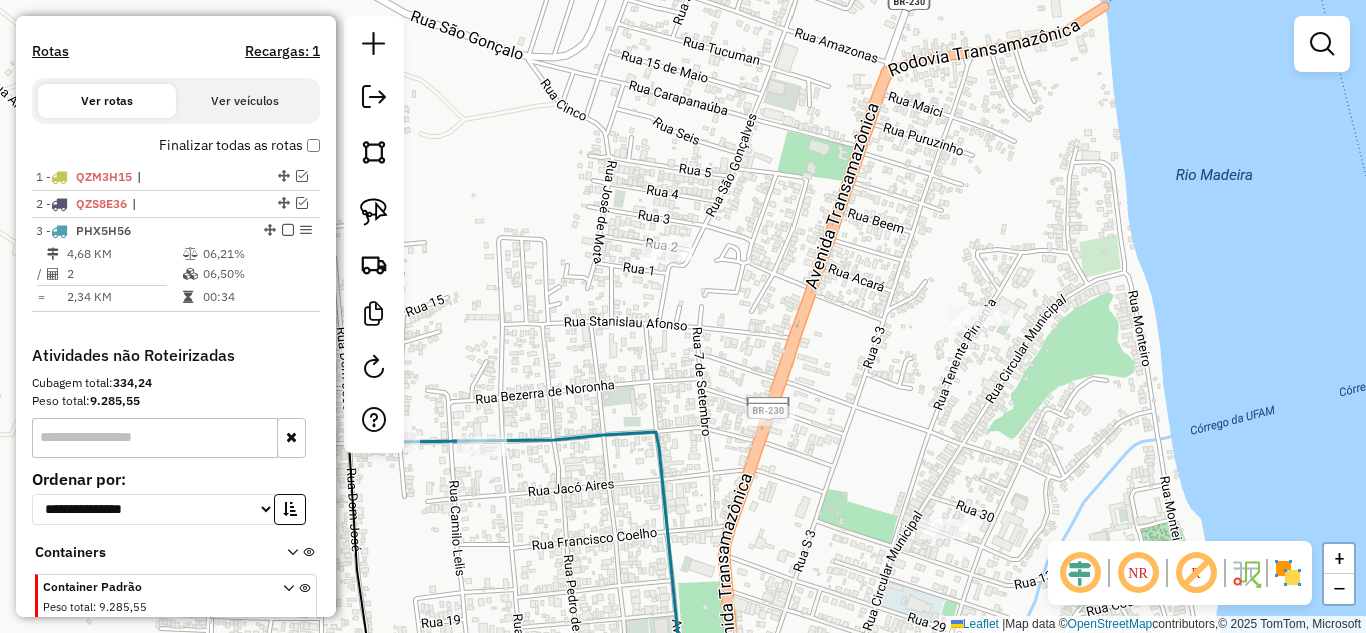 click on "Janela de atendimento Grade de atendimento Capacidade Transportadoras Veículos Cliente Pedidos  Rotas Selecione os dias de semana para filtrar as janelas de atendimento  Seg   Ter   Qua   Qui   Sex   Sáb   Dom  Informe o período da janela de atendimento: De: Até:  Filtrar exatamente a janela do cliente  Considerar janela de atendimento padrão  Selecione os dias de semana para filtrar as grades de atendimento  Seg   Ter   Qua   Qui   Sex   Sáb   Dom   Considerar clientes sem dia de atendimento cadastrado  Clientes fora do dia de atendimento selecionado Filtrar as atividades entre os valores definidos abaixo:  Peso mínimo:   Peso máximo:   Cubagem mínima:   Cubagem máxima:   De:   Até:  Filtrar as atividades entre o tempo de atendimento definido abaixo:  De:   Até:   Considerar capacidade total dos clientes não roteirizados Transportadora: Selecione um ou mais itens Tipo de veículo: Selecione um ou mais itens Veículo: Selecione um ou mais itens Motorista: Selecione um ou mais itens Nome: Rótulo:" 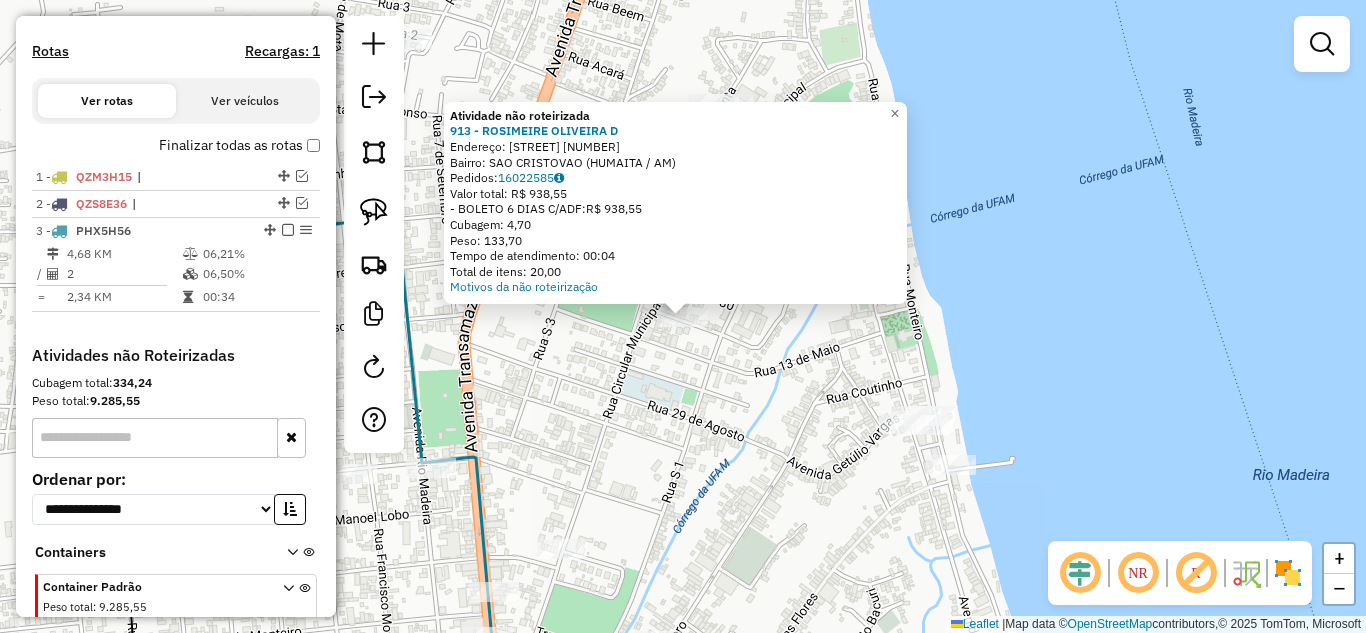 click on "Atividade não roteirizada [NUMBER] - [NAME] Endereço: [STREET] [NUMBER] Bairro: [NEIGHBORHOOD] ([CITY] / [STATE]) Pedidos: [NUMBER] Valor total: [CURRENCY] - [PAYMENT_METHOD] [DAYS] [ADF]: [CURRENCY] Cubagem: [CUBAGE] Peso: [WEIGHT] Tempo de atendimento: [TIME] Total de itens: [NUMBER] Motivos da não roteirização × Janela de atendimento Grade de atendimento Capacidade Transportadoras Veículos Cliente Pedidos Rotas Selecione os dias de semana para filtrar as janelas de atendimento Seg Ter Qua Qui Sex Sáb Dom Informe o período da janela de atendimento: De: Até: Filtrar exatamente a janela do cliente Considerar janela de atendimento padrão Selecione os dias de semana para filtrar as grades de atendimento Seg Ter Qua Qui Sex Sáb Dom Considerar clientes sem dia de atendimento cadastrado Clientes fora do dia de atendimento selecionado Filtrar as atividades entre os valores definidos abaixo: Peso mínimo: Peso máximo: Cubagem mínima: Cubagem máxima: De: Até: De:" 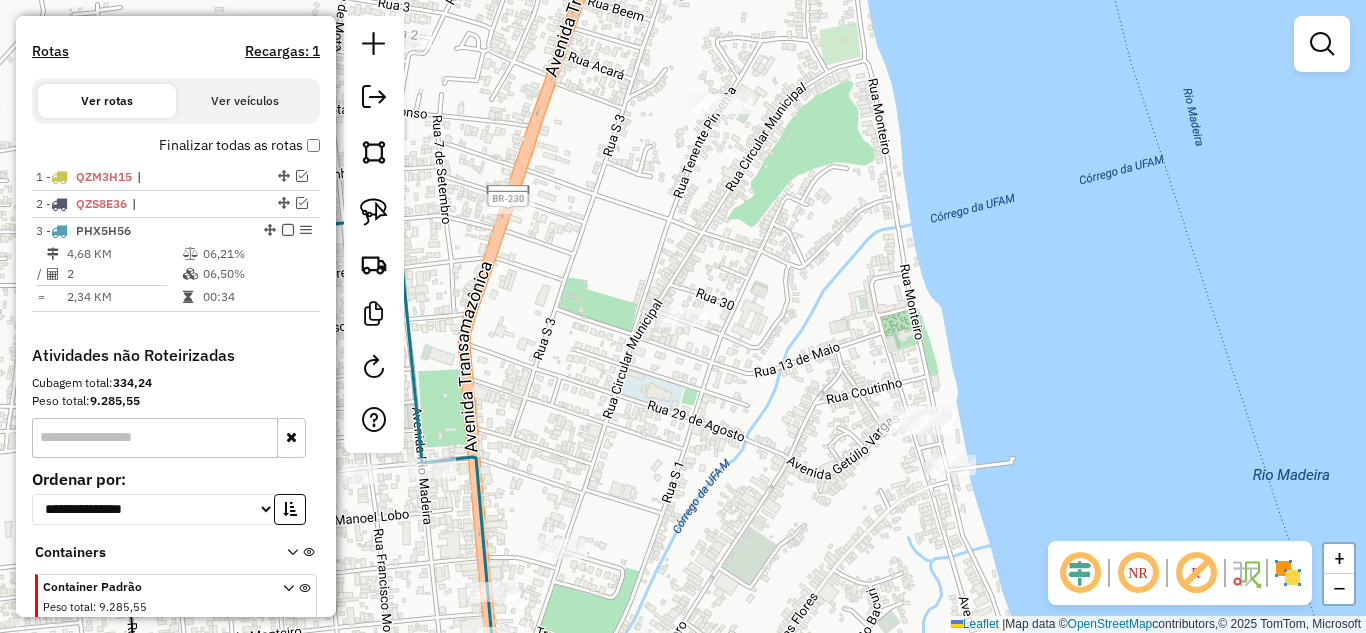 drag, startPoint x: 843, startPoint y: 280, endPoint x: 747, endPoint y: 423, distance: 172.2353 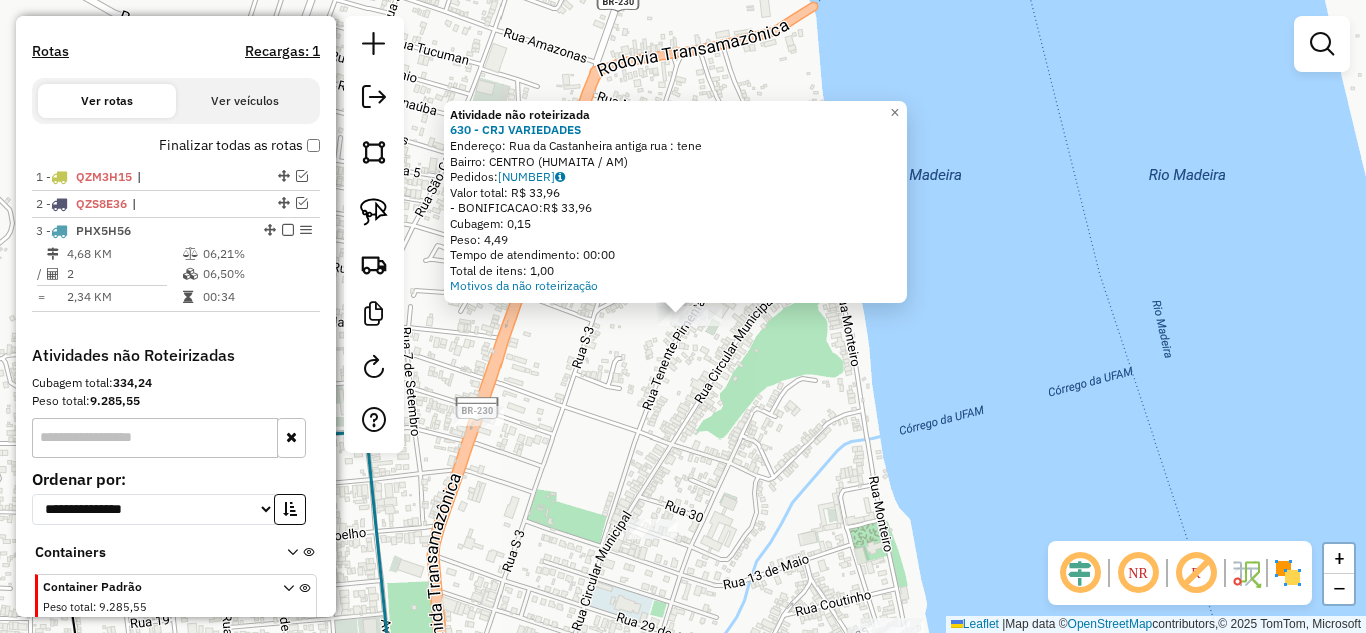 click on "Atividade não roteirizada 630 - CRJ VARIEDADES  Endereço:  RUA DA CASTANHEIRA  antiga rua : tene   Bairro: CENTRO ([REGION] / [STATE])   Pedidos:  16022426   Valor total: R$ 33,96   - BONIFICACAO:  R$ 33,96   Cubagem: 0,15   Peso: 4,49   Tempo de atendimento: 00:00   Total de itens: 1,00  Motivos da não roteirização × Janela de atendimento Grade de atendimento Capacidade Transportadoras Veículos Cliente Pedidos  Rotas Selecione os dias de semana para filtrar as janelas de atendimento  Seg   Ter   Qua   Qui   Sex   Sáb   Dom  Informe o período da janela de atendimento: De: Até:  Filtrar exatamente a janela do cliente  Considerar janela de atendimento padrão  Selecione os dias de semana para filtrar as grades de atendimento  Seg   Ter   Qua   Qui   Sex   Sáb   Dom   Considerar clientes sem dia de atendimento cadastrado  Clientes fora do dia de atendimento selecionado Filtrar as atividades entre os valores definidos abaixo:  Peso mínimo:   Peso máximo:   Cubagem mínima:   Cubagem máxima:   De:   Até:" 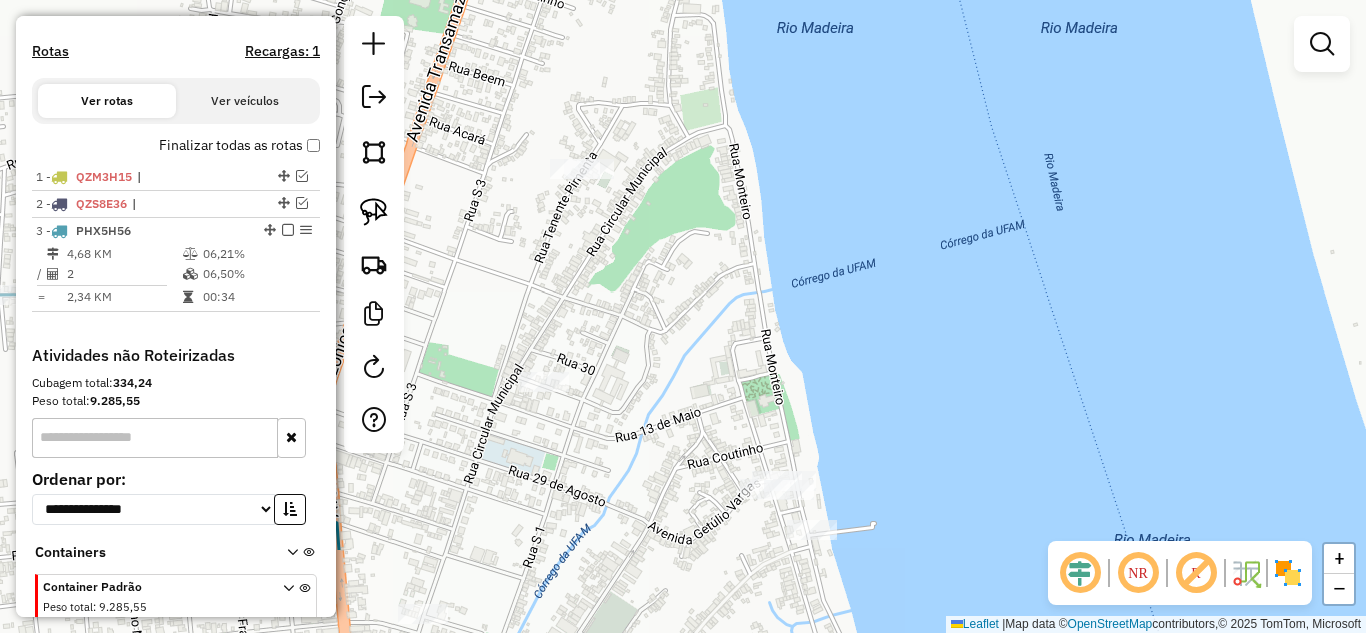 drag, startPoint x: 680, startPoint y: 311, endPoint x: 535, endPoint y: 103, distance: 253.55275 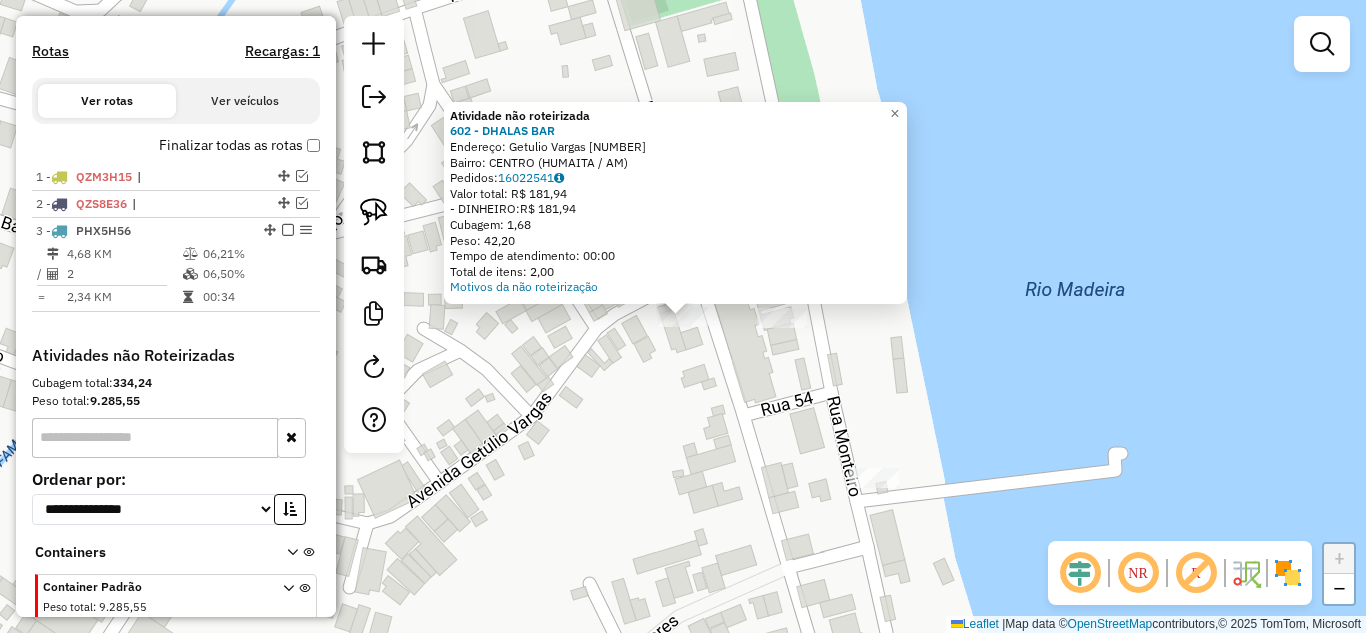 click on "Atividade não roteirizada 602 - DHALAS BAR  Endereço:  Getulio Vargas [NUMBER]   Bairro: CENTRO ([REGION] / [STATE])   Pedidos:  16022541   Valor total: R$ [PRICE]   - DINHEIRO:  R$ [PRICE]   Cubagem: [NUMBER]   Peso: [NUMBER]   Tempo de atendimento: [TIME]   Total de itens: [NUMBER]  Motivos da não roteirização × Janela de atendimento Grade de atendimento Capacidade Transportadoras Veículos Cliente Pedidos  Rotas Selecione os dias de semana para filtrar as janelas de atendimento  Seg   Ter   Qua   Qui   Sex   Sáb   Dom  Informe o período da janela de atendimento: De: Até:  Filtrar exatamente a janela do cliente  Considerar janela de atendimento padrão  Selecione os dias de semana para filtrar as grades de atendimento  Seg   Ter   Qua   Qui   Sex   Sáb   Dom   Considerar clientes sem dia de atendimento cadastrado  Clientes fora do dia de atendimento selecionado Filtrar as atividades entre os valores definidos abaixo:  Peso mínimo:   Peso máximo:   Cubagem mínima:   Cubagem máxima:   De:   Até:   De:   Até:  Nome: +" 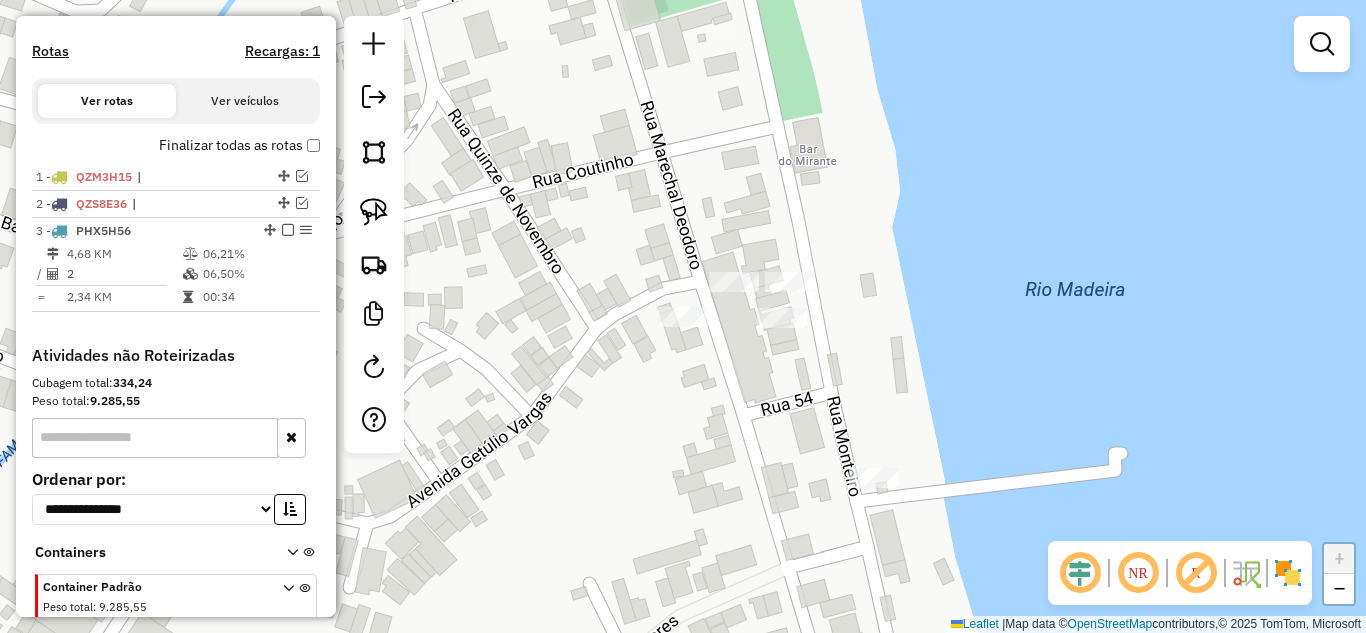 click on "Janela de atendimento Grade de atendimento Capacidade Transportadoras Veículos Cliente Pedidos  Rotas Selecione os dias de semana para filtrar as janelas de atendimento  Seg   Ter   Qua   Qui   Sex   Sáb   Dom  Informe o período da janela de atendimento: De: Até:  Filtrar exatamente a janela do cliente  Considerar janela de atendimento padrão  Selecione os dias de semana para filtrar as grades de atendimento  Seg   Ter   Qua   Qui   Sex   Sáb   Dom   Considerar clientes sem dia de atendimento cadastrado  Clientes fora do dia de atendimento selecionado Filtrar as atividades entre os valores definidos abaixo:  Peso mínimo:   Peso máximo:   Cubagem mínima:   Cubagem máxima:   De:   Até:  Filtrar as atividades entre o tempo de atendimento definido abaixo:  De:   Até:   Considerar capacidade total dos clientes não roteirizados Transportadora: Selecione um ou mais itens Tipo de veículo: Selecione um ou mais itens Veículo: Selecione um ou mais itens Motorista: Selecione um ou mais itens Nome: Rótulo:" 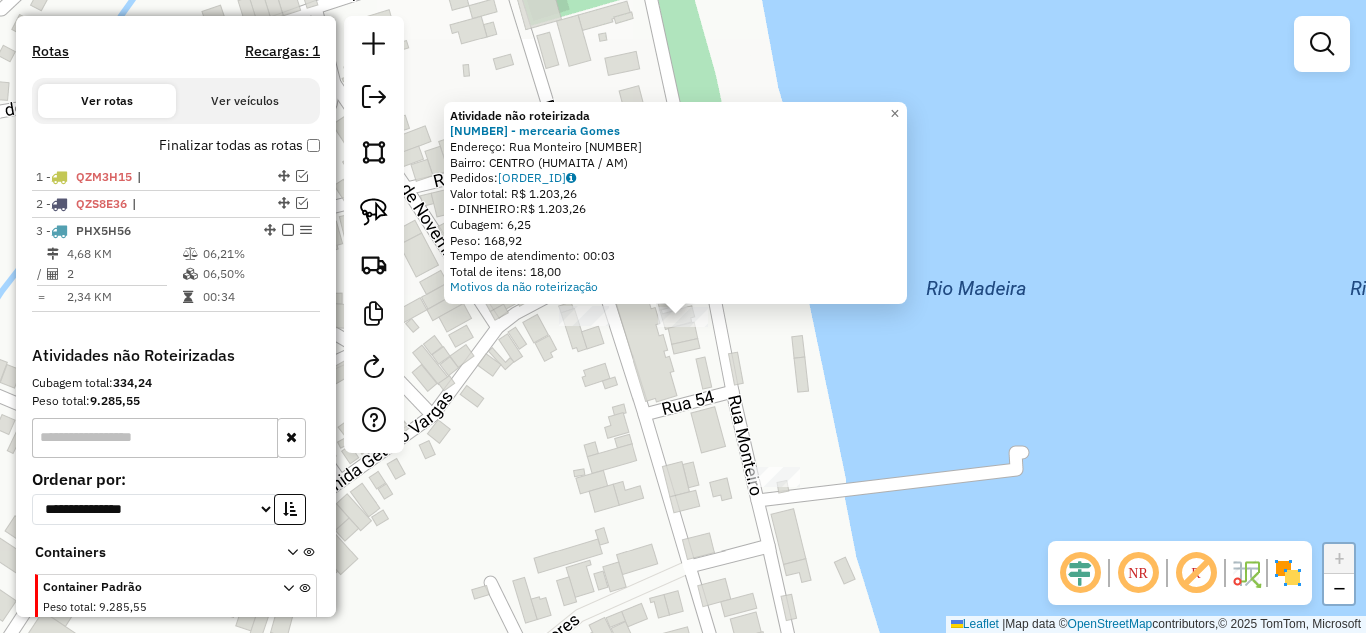 click on "Atividade não roteirizada [NUMBER] - [PERSON]  Endereço:  Rua Monteiro [NUMBER]   Bairro: CENTRO ([STATE])   Pedidos:  [NUMBER]   Valor total: R$ [NUMBER]   - DINHEIRO:  R$ [NUMBER]   Cubagem: [NUMBER]   Peso: [NUMBER]   Tempo de atendimento: 00:03   Total de itens: [NUMBER]  Motivos da não roteirização × Janela de atendimento Grade de atendimento Capacidade Transportadoras Veículos Cliente Pedidos  Rotas Selecione os dias de semana para filtrar as janelas de atendimento  Seg   Ter   Qua   Qui   Sex   Sáb   Dom  Informe o período da janela de atendimento: De: Até:  Filtrar exatamente a janela do cliente  Considerar janela de atendimento padrão  Selecione os dias de semana para filtrar as grades de atendimento  Seg   Ter   Qua   Qui   Sex   Sáb   Dom   Considerar clientes sem dia de atendimento cadastrado  Clientes fora do dia de atendimento selecionado Filtrar as atividades entre os valores definidos abaixo:  Peso mínimo:   Peso máximo:   Cubagem mínima:   Cubagem máxima:   De:   Até:   De:  Nome:" 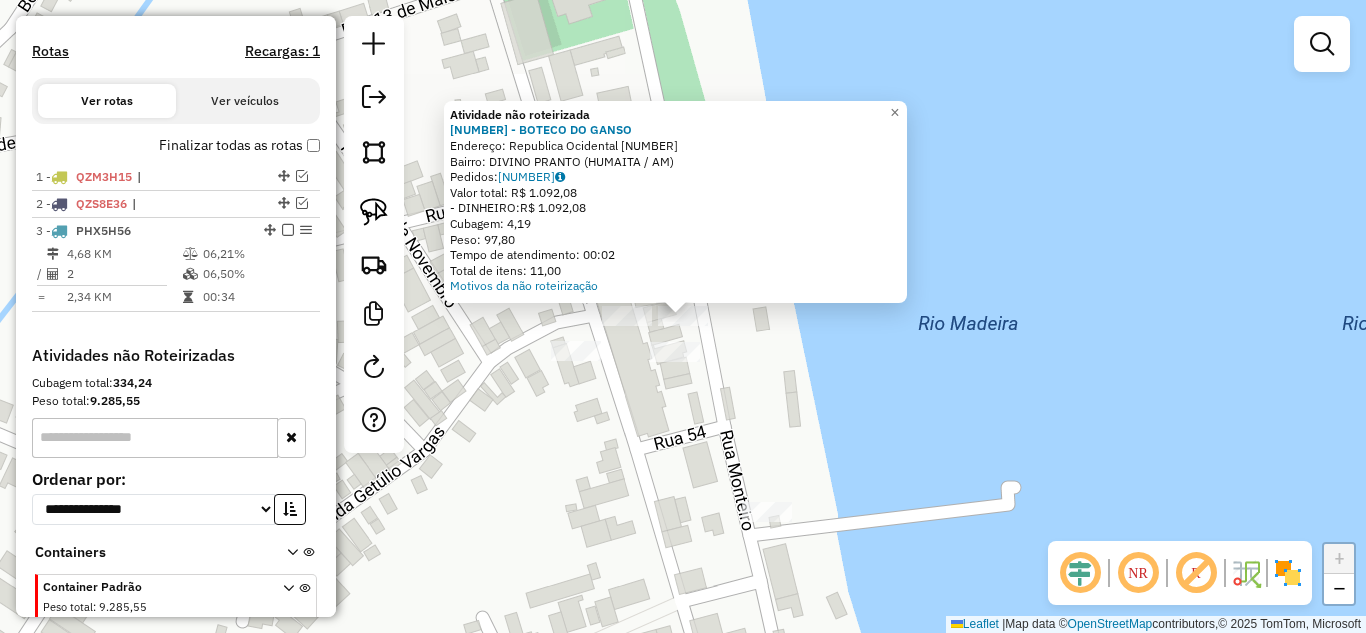 drag, startPoint x: 752, startPoint y: 376, endPoint x: 741, endPoint y: 382, distance: 12.529964 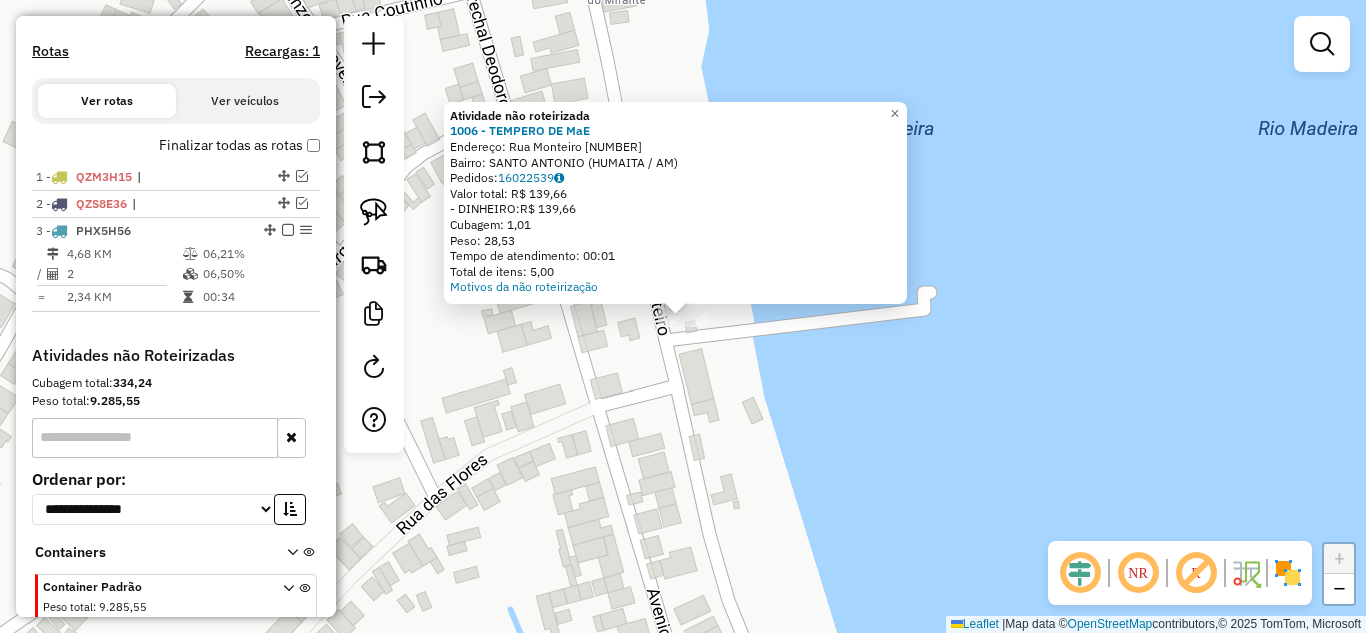 click on "Atividade não roteirizada [NUMBER] - [PERSON]  Endereço:  Rua Monteiro [NUMBER]   Bairro: SANTO ANTONIO ([STATE])   Pedidos:  [NUMBER]   Valor total: R$ [NUMBER]   - DINHEIRO:  R$ [NUMBER]   Cubagem: [NUMBER]   Peso: [NUMBER]   Tempo de atendimento: 00:01   Total de itens: [NUMBER]  Motivos da não roteirização × Janela de atendimento Grade de atendimento Capacidade Transportadoras Veículos Cliente Pedidos  Rotas Selecione os dias de semana para filtrar as janelas de atendimento  Seg   Ter   Qua   Qui   Sex   Sáb   Dom  Informe o período da janela de atendimento: De: Até:  Filtrar exatamente a janela do cliente  Considerar janela de atendimento padrão  Selecione os dias de semana para filtrar as grades de atendimento  Seg   Ter   Qua   Qui   Sex   Sáb   Dom   Considerar clientes sem dia de atendimento cadastrado  Clientes fora do dia de atendimento selecionado Filtrar as atividades entre os valores definidos abaixo:  Peso mínimo:   Peso máximo:   Cubagem mínima:   Cubagem máxima:   De:   Até:   De:  Nome:" 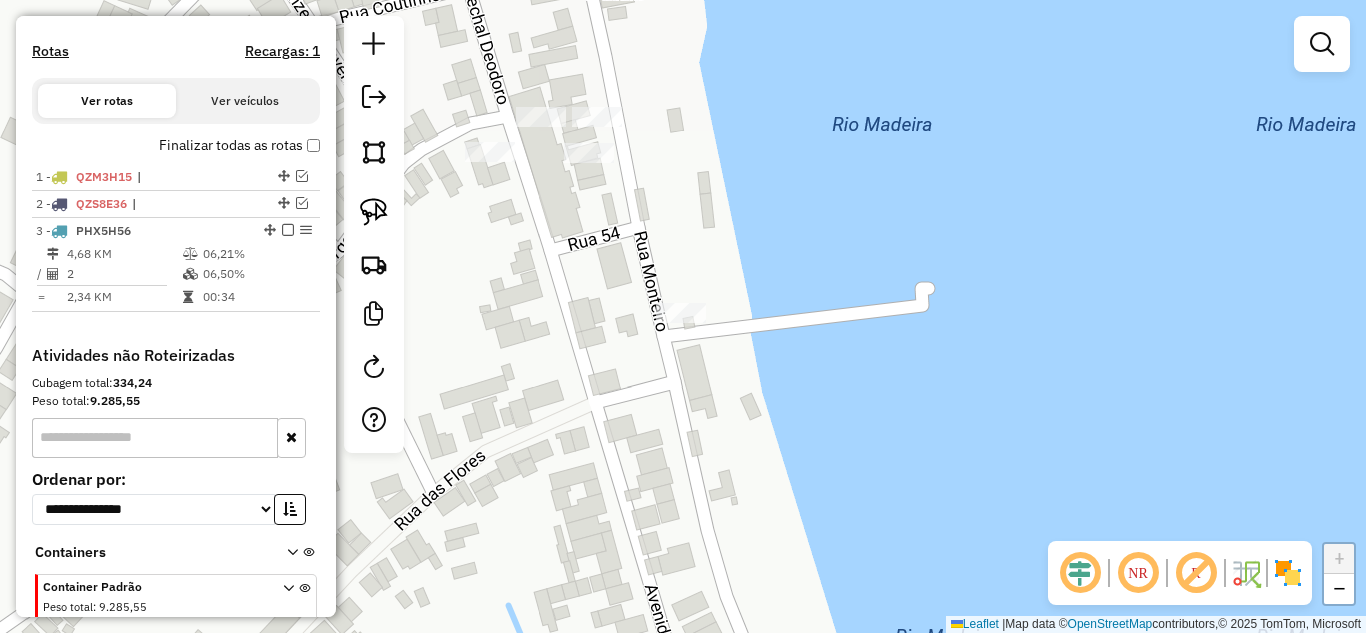 drag, startPoint x: 618, startPoint y: 464, endPoint x: 705, endPoint y: 227, distance: 252.46385 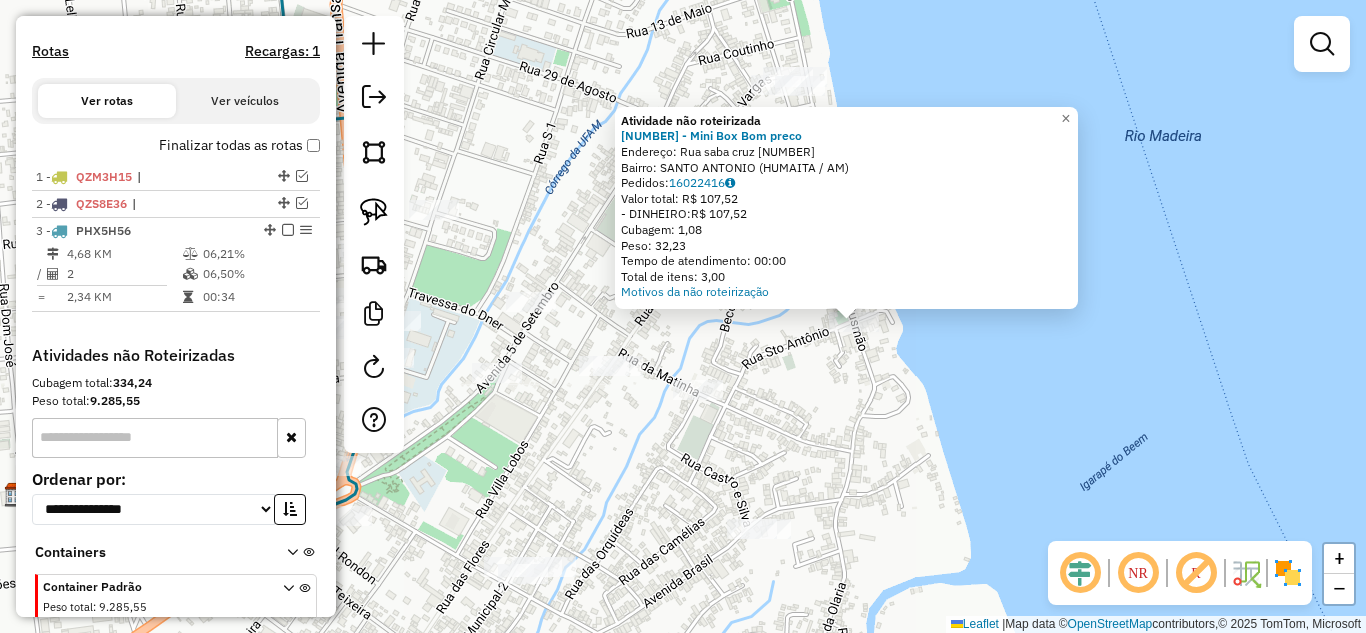 drag, startPoint x: 772, startPoint y: 451, endPoint x: 848, endPoint y: 454, distance: 76.05919 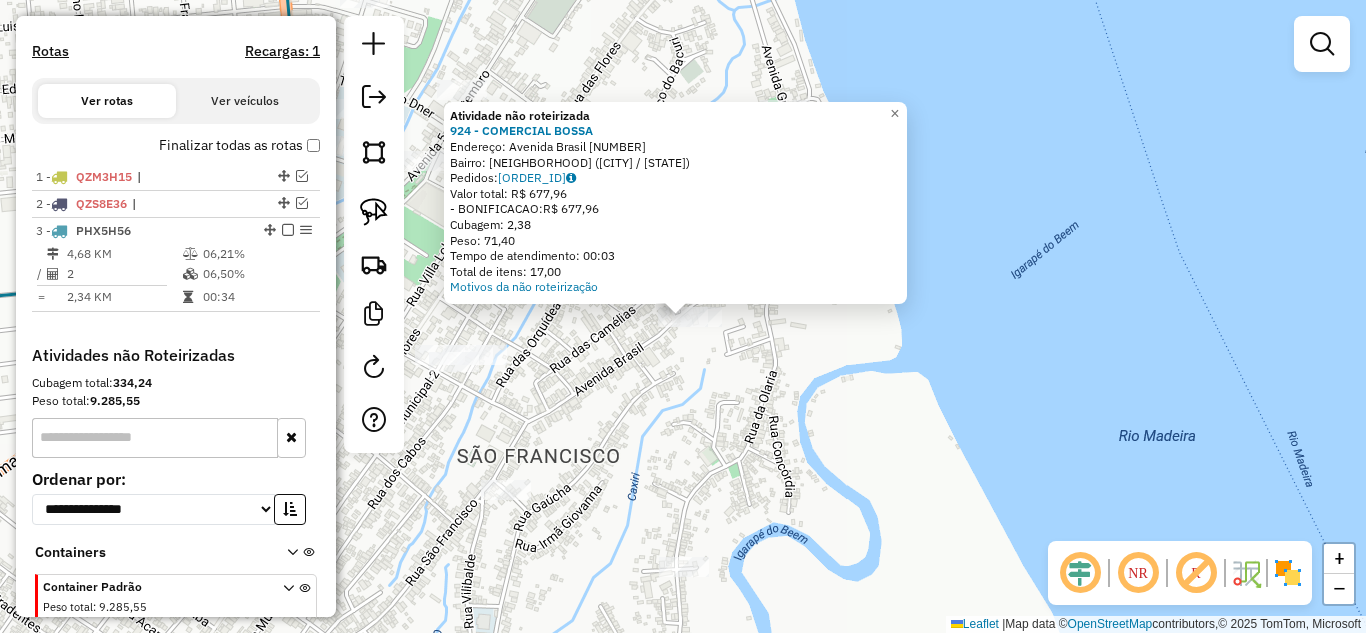 click on "Atividade não roteirizada [NUMBER] - [NAME] Endereço: [STREET] [NUMBER] Bairro: [NEIGHBORHOOD] ([CITY] / [STATE]) Pedidos: [NUMBER] Valor total: [CURRENCY] - [PAYMENT_METHOD]: [CURRENCY] Cubagem: [CUBAGE] Peso: [WEIGHT] Tempo de atendimento: [TIME] Total de itens: [NUMBER] Motivos da não roteirização × Janela de atendimento Grade de atendimento Capacidade Transportadoras Veículos Cliente Pedidos Rotas Selecione os dias de semana para filtrar as janelas de atendimento Seg Ter Qua Qui Sex Sáb Dom Informe o período da janela de atendimento: De: Até: Filtrar exatamente a janela do cliente Considerar janela de atendimento padrão Selecione os dias de semana para filtrar as grades de atendimento Seg Ter Qua Qui Sex Sáb Dom Considerar clientes sem dia de atendimento cadastrado Clientes fora do dia de atendimento selecionado Filtrar as atividades entre os valores definidos abaixo: Peso mínimo: Peso máximo: Cubagem mínima: Cubagem máxima: De: Até: De:" 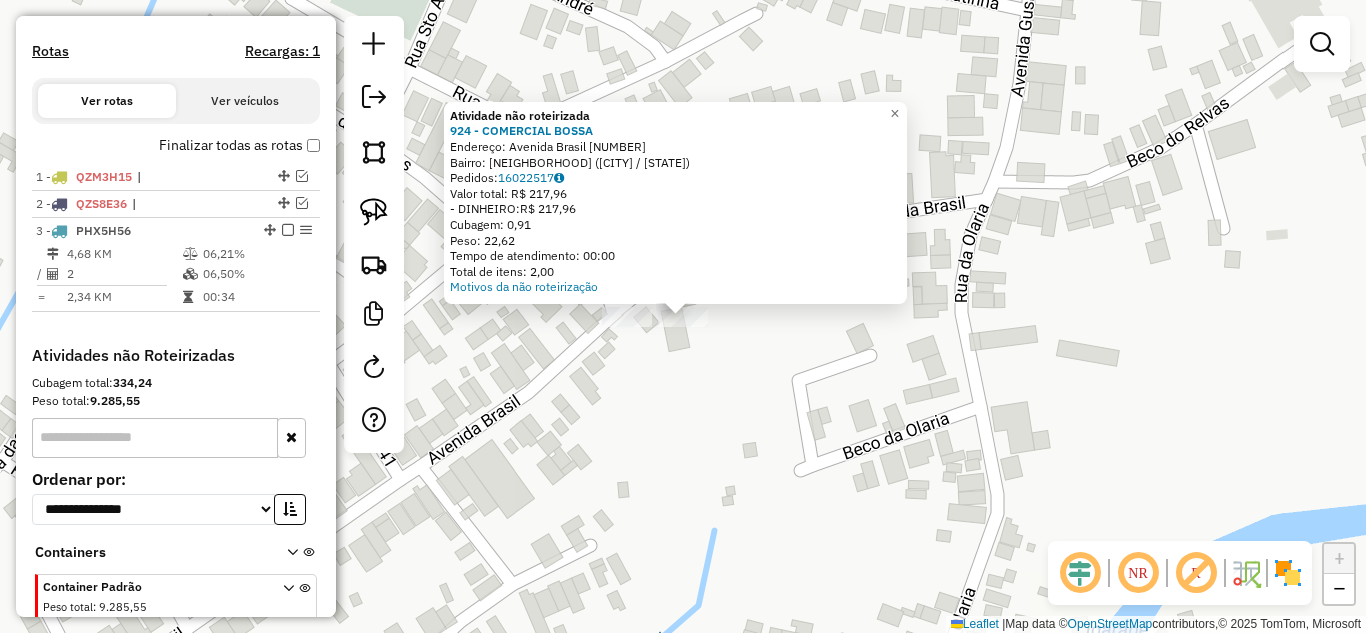 click on "Atividade não roteirizada [NUMBER] - [NAME] Endereço: [STREET] [NUMBER] Bairro: [NEIGHBORHOOD] ([CITY] / [STATE]) Pedidos: [NUMBER] Valor total: [CURRENCY] - [PAYMENT_METHOD]: [CURRENCY] Cubagem: [CUBAGE] Peso: [WEIGHT] Tempo de atendimento: [TIME] Total de itens: [NUMBER] Motivos da não roteirização × Janela de atendimento Grade de atendimento Capacidade Transportadoras Veículos Cliente Pedidos Rotas Selecione os dias de semana para filtrar as janelas de atendimento Seg Ter Qua Qui Sex Sáb Dom Informe o período da janela de atendimento: De: Até: Filtrar exatamente a janela do cliente Considerar janela de atendimento padrão Selecione os dias de semana para filtrar as grades de atendimento Seg Ter Qua Qui Sex Sáb Dom Considerar clientes sem dia de atendimento cadastrado Clientes fora do dia de atendimento selecionado Filtrar as atividades entre os valores definidos abaixo: Peso mínimo: Peso máximo: Cubagem mínima: Cubagem máxima: De: Até: De: De:" 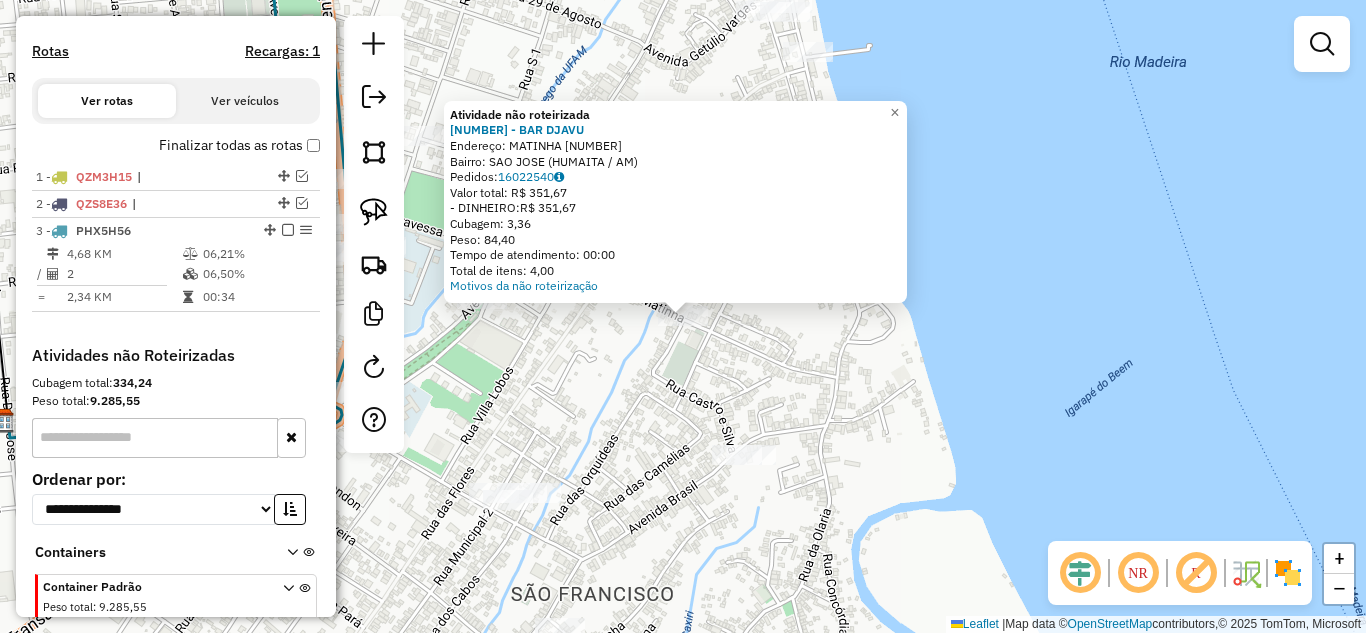 click on "Atividade não roteirizada [NUMBER] - [NAME] Endereço: [STREET] [NUMBER] Bairro: [NEIGHBORHOOD] ([CITY] / [STATE]) Pedidos: [ORDER_ID] Valor total: R$ [PRICE] - DINHEIRO: R$ [PRICE] Cubagem: [CUBAGE] Peso: [WEIGHT] Tempo de atendimento: [TIME] Total de itens: [ITEMS] Motivos da não roteirização × Janela de atendimento Grade de atendimento Capacidade Transportadoras Veículos Cliente Pedidos Rotas Selecione os dias de semana para filtrar as janelas de atendimento Seg Ter Qua Qui Sex Sáb Dom Informe o período da janela de atendimento: De: [DATE] Até: [DATE] Filtrar exatamente a janela do cliente Considerar janela de atendimento padrão Selecione os dias de semana para filtrar as grades de atendimento Seg Ter Qua Qui Sex Sáb Dom Considerar clientes sem dia de atendimento cadastrado Clientes fora do dia de atendimento selecionado Filtrar as atividades entre os valores definidos abaixo: Peso mínimo: Peso máximo: Cubagem mínima: Cubagem máxima: De: [DATE] Até: [DATE] De: [DATE] Até: [DATE] Veículo: De: [DATE]" 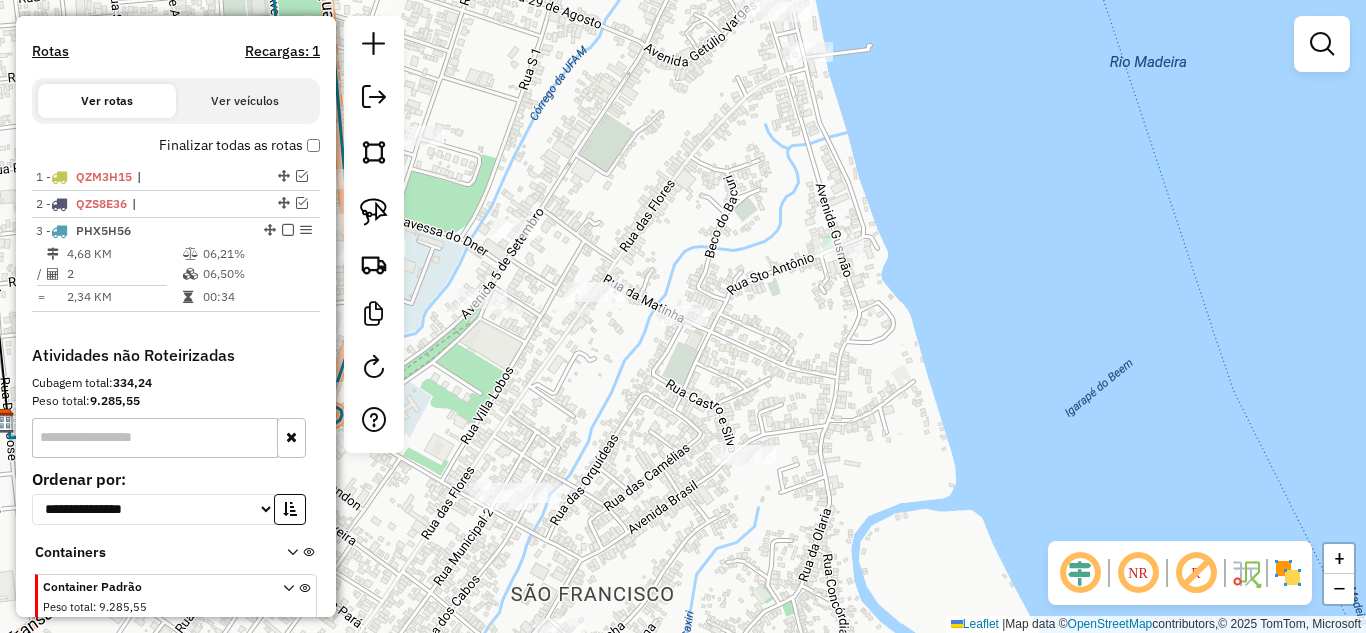 click on "Janela de atendimento Grade de atendimento Capacidade Transportadoras Veículos Cliente Pedidos  Rotas Selecione os dias de semana para filtrar as janelas de atendimento  Seg   Ter   Qua   Qui   Sex   Sáb   Dom  Informe o período da janela de atendimento: De: Até:  Filtrar exatamente a janela do cliente  Considerar janela de atendimento padrão  Selecione os dias de semana para filtrar as grades de atendimento  Seg   Ter   Qua   Qui   Sex   Sáb   Dom   Considerar clientes sem dia de atendimento cadastrado  Clientes fora do dia de atendimento selecionado Filtrar as atividades entre os valores definidos abaixo:  Peso mínimo:   Peso máximo:   Cubagem mínima:   Cubagem máxima:   De:   Até:  Filtrar as atividades entre o tempo de atendimento definido abaixo:  De:   Até:   Considerar capacidade total dos clientes não roteirizados Transportadora: Selecione um ou mais itens Tipo de veículo: Selecione um ou mais itens Veículo: Selecione um ou mais itens Motorista: Selecione um ou mais itens Nome: Rótulo:" 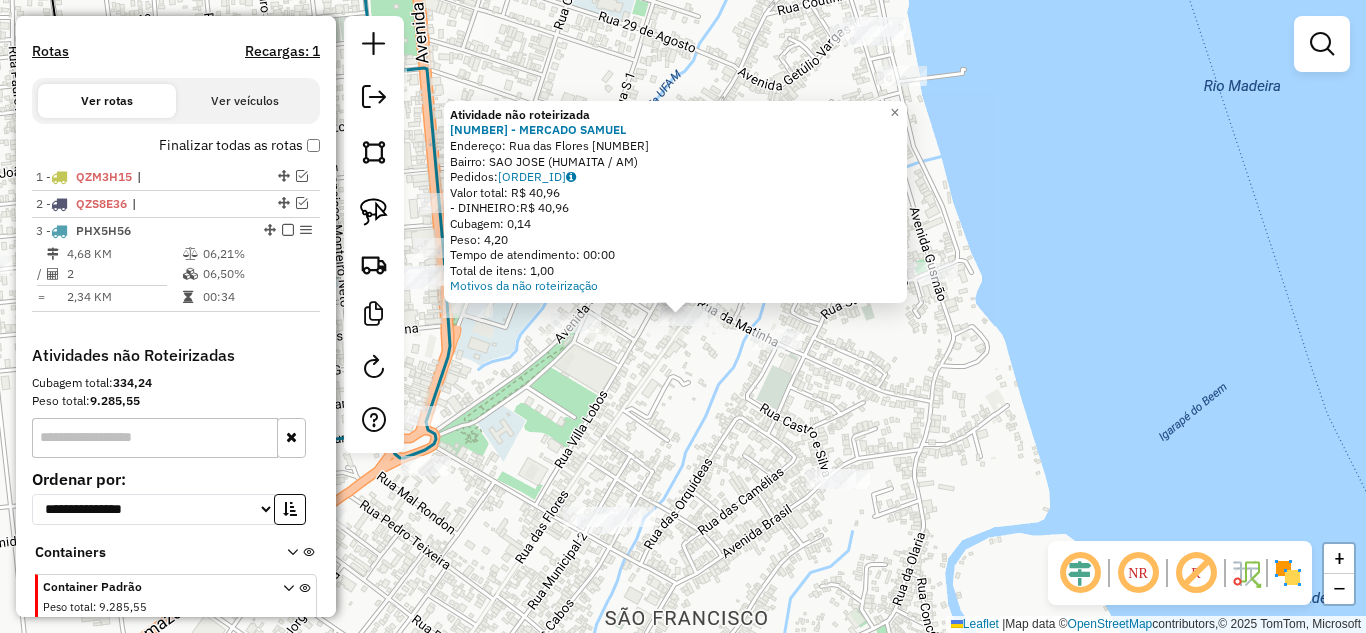 click on "Atividade não roteirizada 993 - MERCADO SAMUEL  Endereço:  Rua das Flores [NUMBER]   Bairro: SAO JOSE (HUMAITA / [STATE])   Pedidos:  16022487   Valor total: R$ 40,96   - DINHEIRO:  R$ 40,96   Cubagem: 0,14   Peso: 4,20   Tempo de atendimento: 00:00   Total de itens: 1,00  Motivos da não roteirização × Janela de atendimento Grade de atendimento Capacidade Transportadoras Veículos Cliente Pedidos  Rotas Selecione os dias de semana para filtrar as janelas de atendimento  Seg   Ter   Qua   Qui   Sex   Sáb   Dom  Informe o período da janela de atendimento: De: Até:  Filtrar exatamente a janela do cliente  Considerar janela de atendimento padrão  Selecione os dias de semana para filtrar as grades de atendimento  Seg   Ter   Qua   Qui   Sex   Sáb   Dom   Considerar clientes sem dia de atendimento cadastrado  Clientes fora do dia de atendimento selecionado Filtrar as atividades entre os valores definidos abaixo:  Peso mínimo:   Peso máximo:   Cubagem mínima:   Cubagem máxima:   De:   Até:   De:   Até:  Nome:" 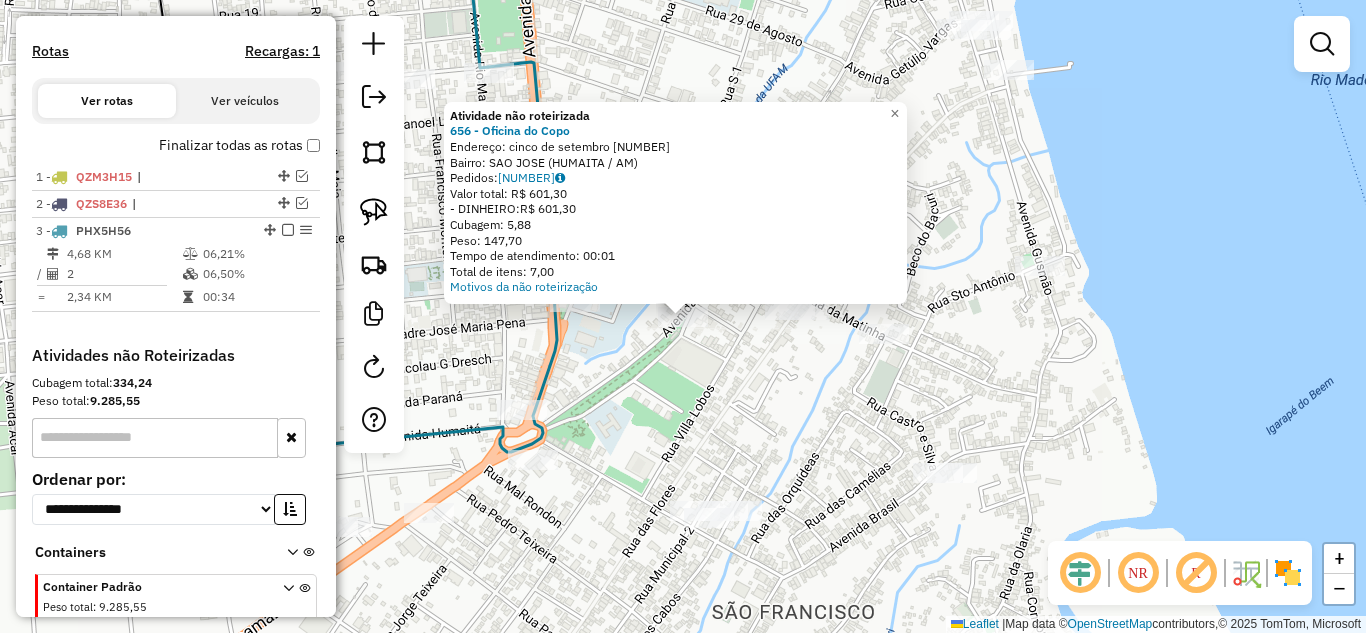 click on "Atividade não roteirizada [NUMBER] - [NAME]  Endereço:  cinco  de setembro [NUMBER]   Bairro: [NEIGHBORHOOD] ([NEIGHBORHOOD] / [STATE])   Pedidos:  [ORDER_ID]   Valor total: R$ [PRICE]   - DINHEIRO:  R$ [PRICE]   Cubagem: [CUBAGE]   Peso: [WEIGHT]   Tempo de atendimento: [TIME]   Total de itens: [ITEMS]  Motivos da não roteirização × Janela de atendimento Grade de atendimento Capacidade Transportadoras Veículos Cliente Pedidos  Rotas Selecione os dias de semana para filtrar as janelas de atendimento  Seg   Ter   Qua   Qui   Sex   Sáb   Dom  Informe o período da janela de atendimento: De: Até:  Filtrar exatamente a janela do cliente  Considerar janela de atendimento padrão  Selecione os dias de semana para filtrar as grades de atendimento  Seg   Ter   Qua   Qui   Sex   Sáb   Dom   Considerar clientes sem dia de atendimento cadastrado  Clientes fora do dia de atendimento selecionado Filtrar as atividades entre os valores definidos abaixo:  Peso mínimo:   Peso máximo:   Cubagem mínima:   Cubagem máxima:   De:   Até:   De:  De:" 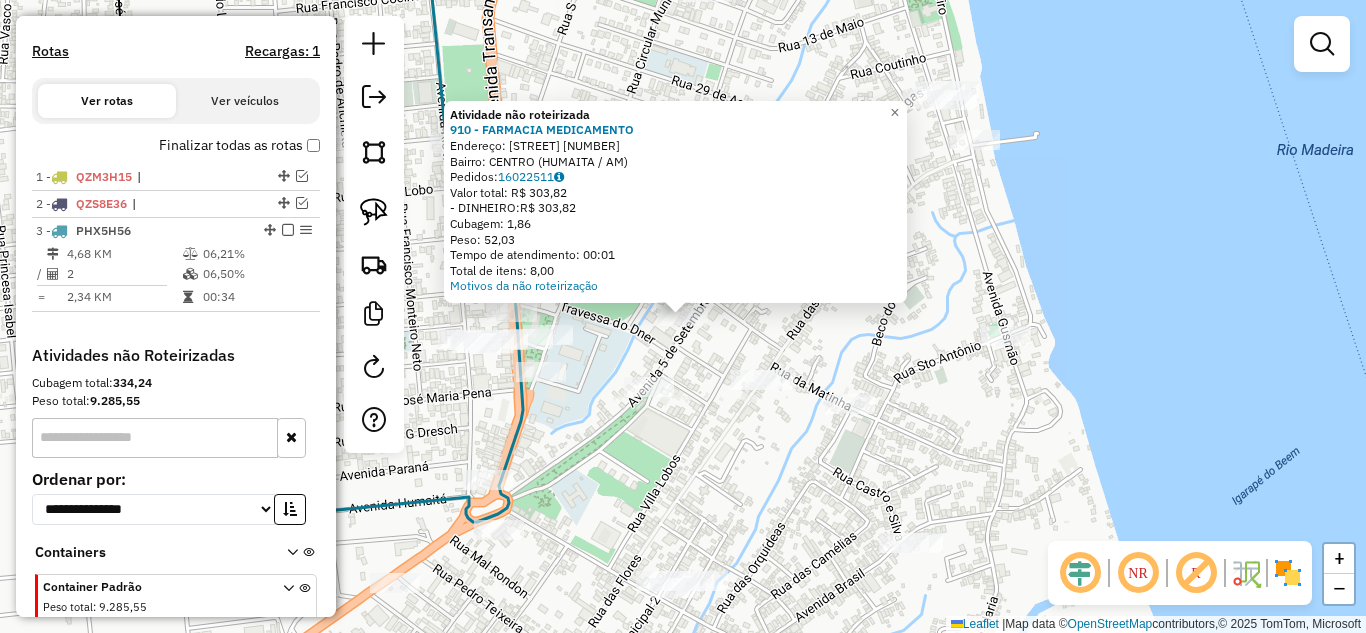 click on "Atividade não roteirizada 910 - FARMACIA MEDICAMENTO  Endereço:  Avenida Cinco de Setembro [NUMBER]   Bairro: CENTRO (HUMAITA / [STATE])   Pedidos:  16022511   Valor total: R$ 303,82   - DINHEIRO:  R$ 303,82   Cubagem: 1,86   Peso: 52,03   Tempo de atendimento: 00:01   Total de itens: 8,00  Motivos da não roteirização × Janela de atendimento Grade de atendimento Capacidade Transportadoras Veículos Cliente Pedidos  Rotas Selecione os dias de semana para filtrar as janelas de atendimento  Seg   Ter   Qua   Qui   Sex   Sáb   Dom  Informe o período da janela de atendimento: De: Até:  Filtrar exatamente a janela do cliente  Considerar janela de atendimento padrão  Selecione os dias de semana para filtrar as grades de atendimento  Seg   Ter   Qua   Qui   Sex   Sáb   Dom   Considerar clientes sem dia de atendimento cadastrado  Clientes fora do dia de atendimento selecionado Filtrar as atividades entre os valores definidos abaixo:  Peso mínimo:   Peso máximo:   Cubagem mínima:   Cubagem máxima:   De:   Até:  +" 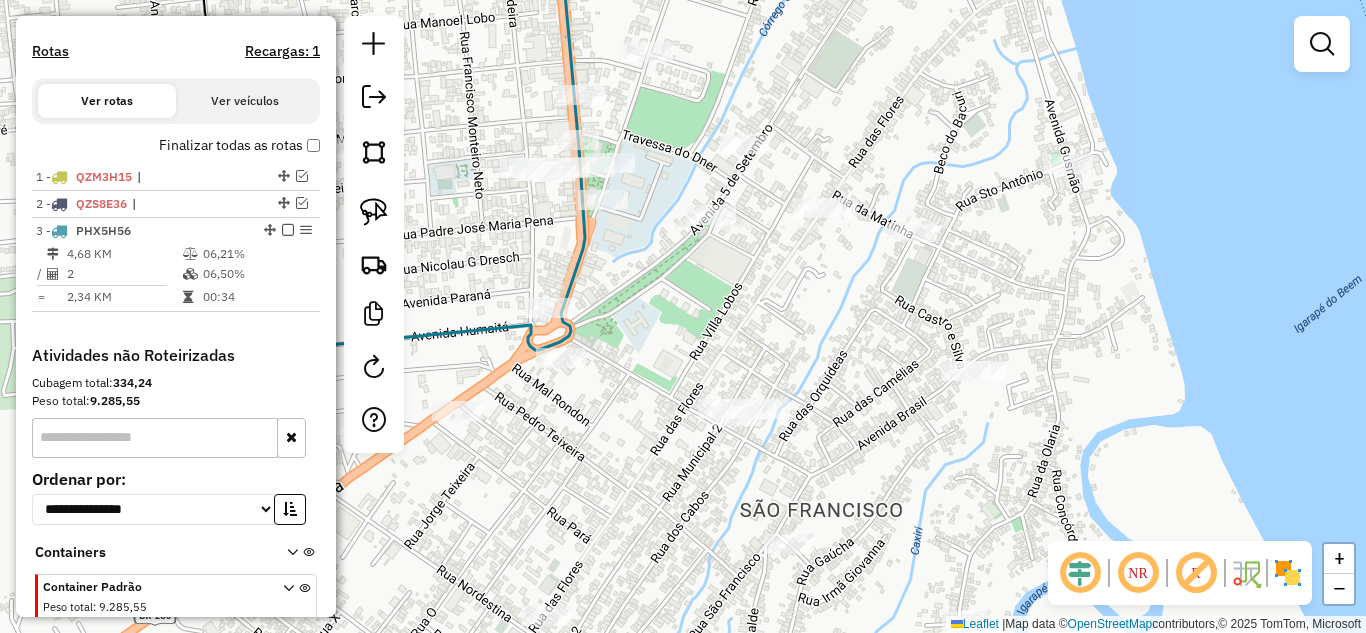 drag, startPoint x: 665, startPoint y: 217, endPoint x: 701, endPoint y: 180, distance: 51.62364 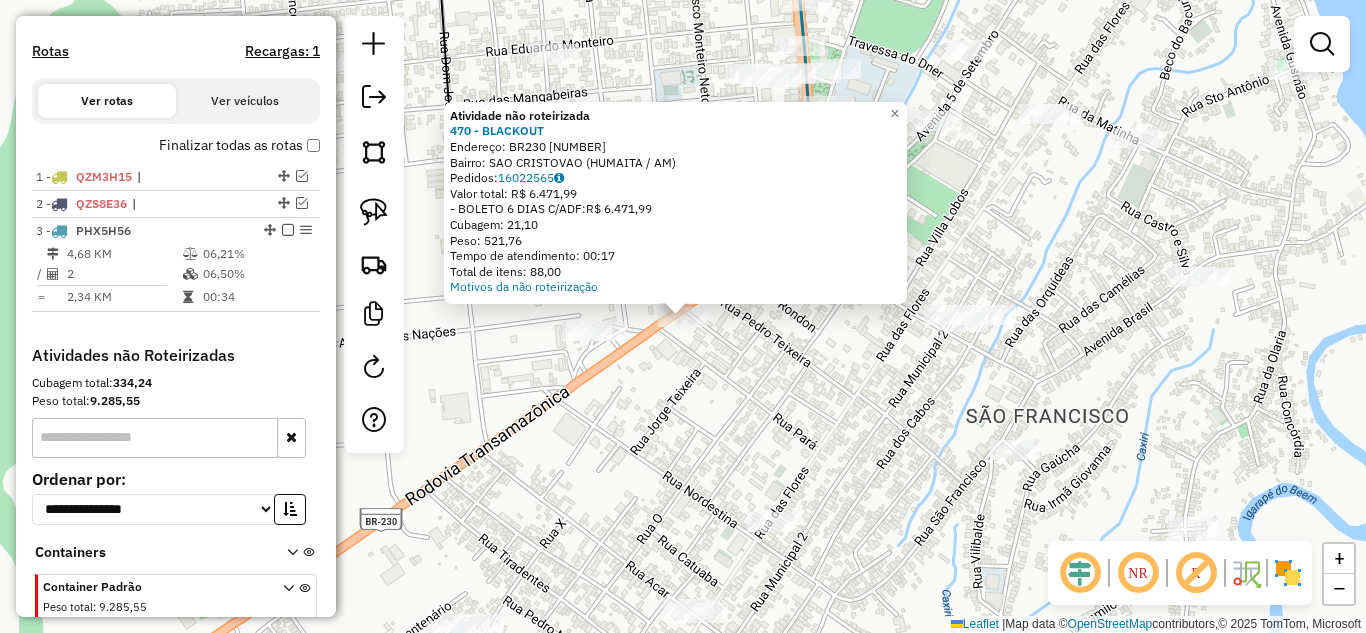 click on "Atividade não roteirizada [NUMBER] - [PERSON]  Endereço:  BR[NUMBER] [NUMBER]   Bairro: SAO CRISTOVAO ([STATE])   Pedidos:  [NUMBER]   Valor total: R$ [NUMBER]   - BOLETO [NUMBER] C/ADF:  R$ [NUMBER]   Cubagem: [NUMBER]   Peso: [NUMBER]   Tempo de atendimento: 00:17   Total de itens: [NUMBER]  Motivos da não roteirização × Janela de atendimento Grade de atendimento Capacidade Transportadoras Veículos Cliente Pedidos  Rotas Selecione os dias de semana para filtrar as janelas de atendimento  Seg   Ter   Qua   Qui   Sex   Sáb   Dom  Informe o período da janela de atendimento: De: Até:  Filtrar exatamente a janela do cliente  Considerar janela de atendimento padrão  Selecione os dias de semana para filtrar as grades de atendimento  Seg   Ter   Qua   Qui   Sex   Sáb   Dom   Considerar clientes sem dia de atendimento cadastrado  Clientes fora do dia de atendimento selecionado Filtrar as atividades entre os valores definidos abaixo:  Peso mínimo:   Peso máximo:   Cubagem mínima:   Cubagem máxima:   De:   Até:   De:  +" 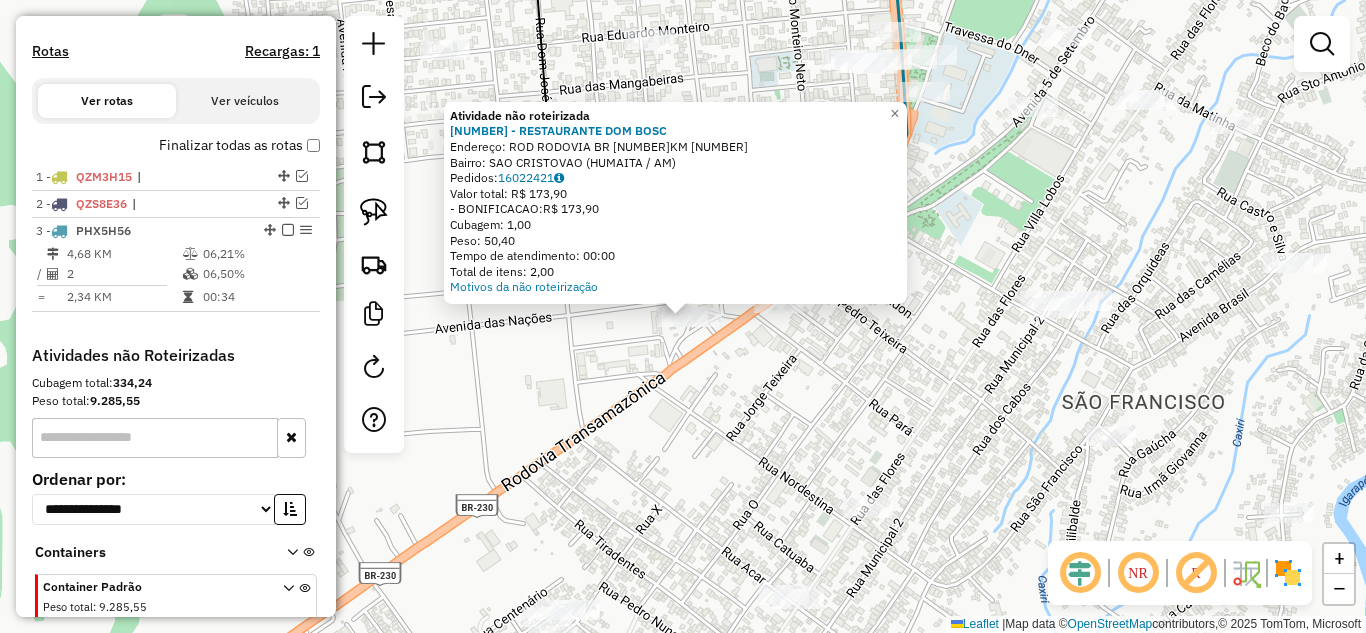 click on "Atividade não roteirizada [NUMBER] - [NAME]  Endereço:  ROD RODOVIA BR [NUMBER]KM [NUMBER]   Bairro: [NEIGHBORHOOD] ([NEIGHBORHOOD] / [STATE])   Pedidos:  [ORDER_ID]   Valor total: R$ [PRICE]   -BONIFICACAO:  R$ [PRICE]   Cubagem: [CUBAGE]   Peso: [WEIGHT]   Tempo de atendimento: [TIME]   Total de itens: [ITEMS]  Motivos da não roteirização × Janela de atendimento Grade de atendimento Capacidade Transportadoras Veículos Cliente Pedidos  Rotas Selecione os dias de semana para filtrar as janelas de atendimento  Seg   Ter   Qua   Qui   Sex   Sáb   Dom  Informe o período da janela de atendimento: De: Até:  Filtrar exatamente a janela do cliente  Considerar janela de atendimento padrão  Selecione os dias de semana para filtrar as grades de atendimento  Seg   Ter   Qua   Qui   Sex   Sáb   Dom   Considerar clientes sem dia de atendimento cadastrado  Clientes fora do dia de atendimento selecionado Filtrar as atividades entre os valores definidos abaixo:  Peso mínimo:   Peso máximo:   Cubagem mínima:   Cubagem máxima:   De:   De:" 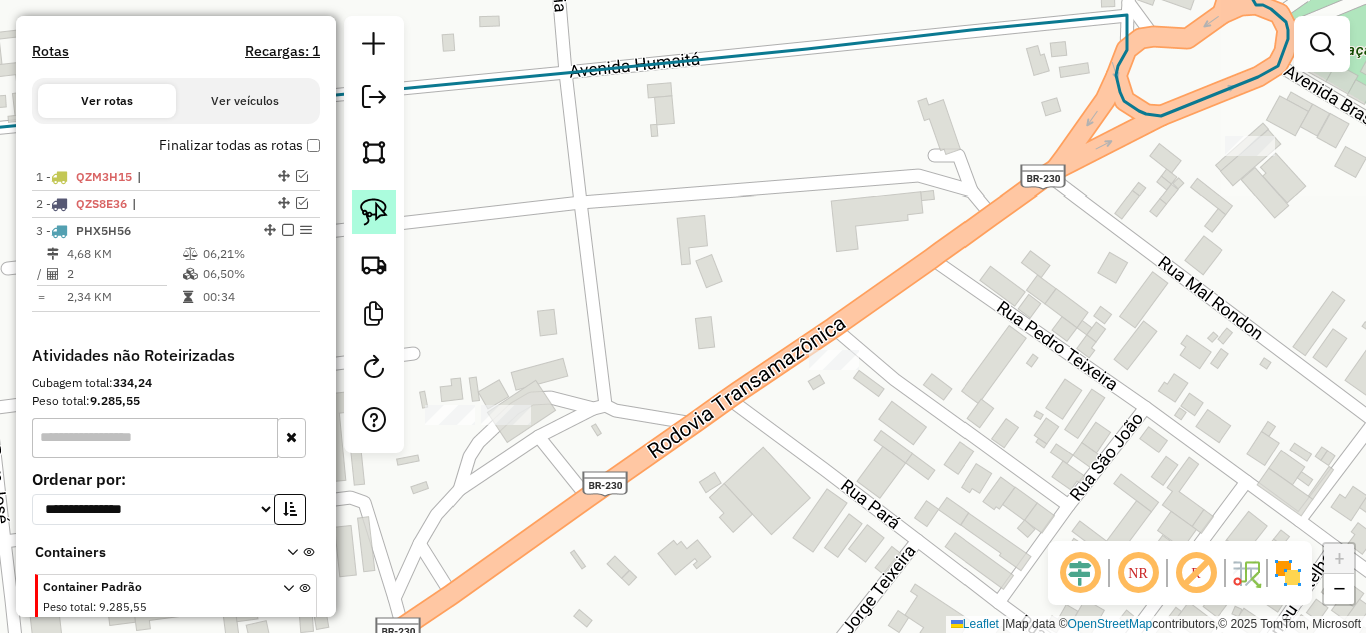 click 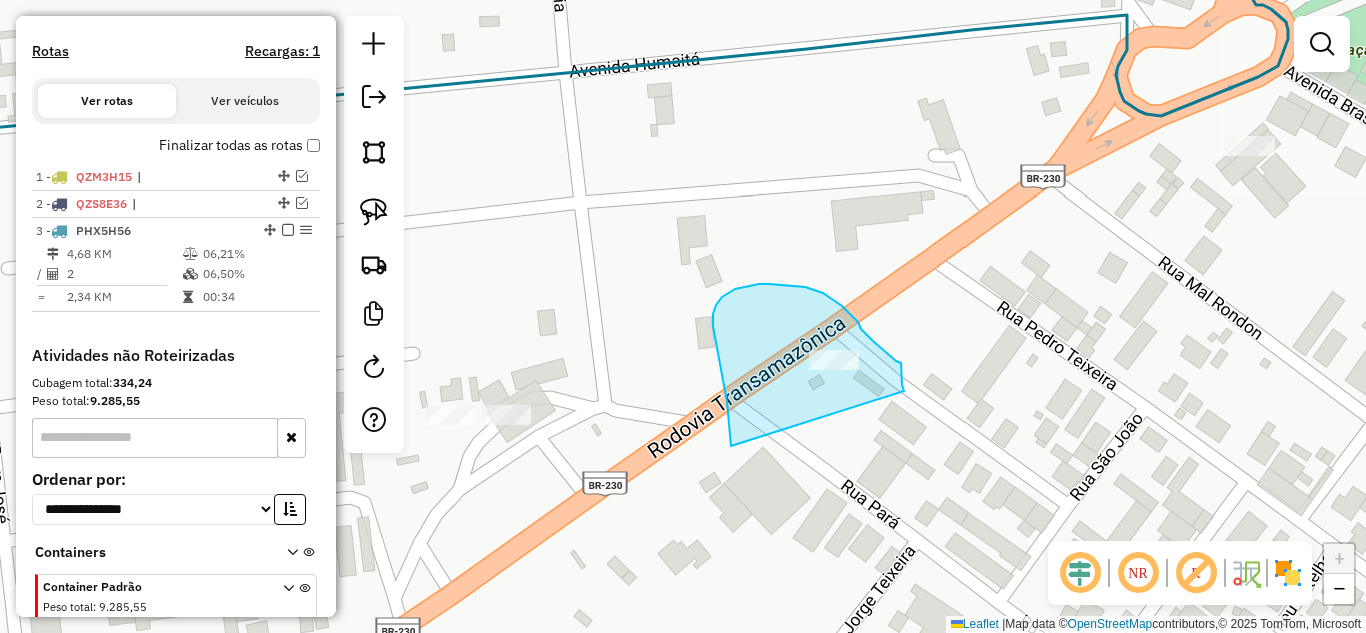 drag, startPoint x: 731, startPoint y: 446, endPoint x: 904, endPoint y: 391, distance: 181.53236 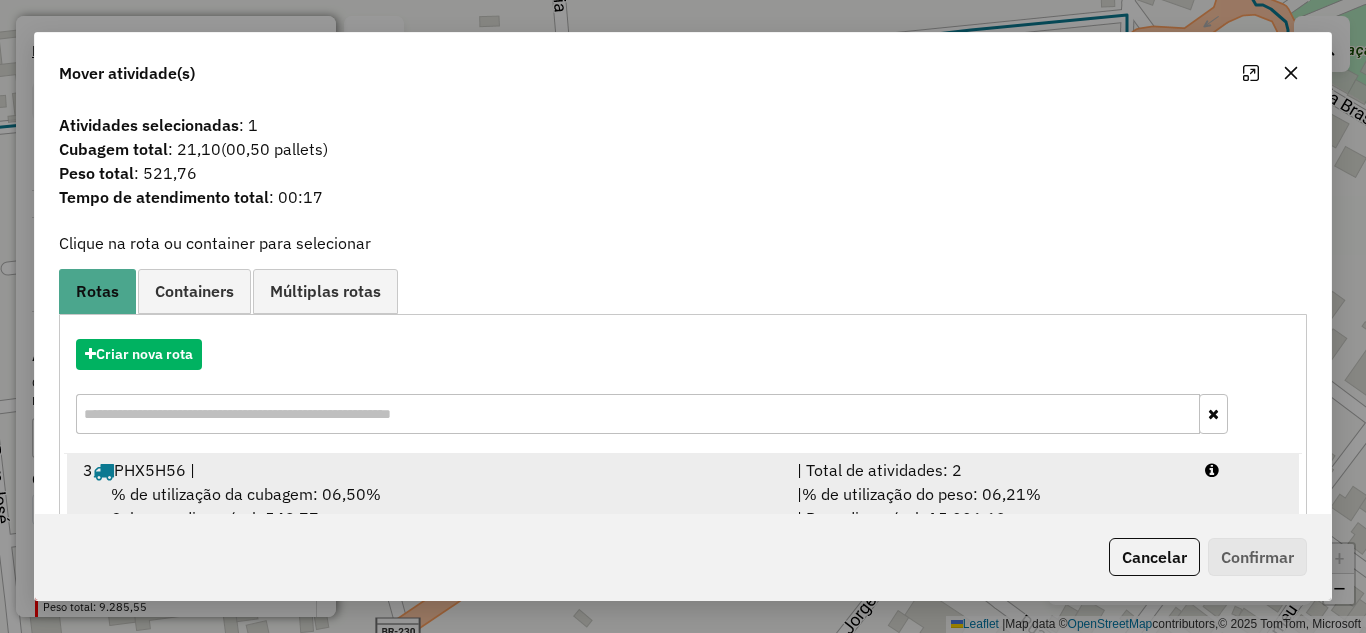 click on "| Total de atividades: 2" at bounding box center (989, 470) 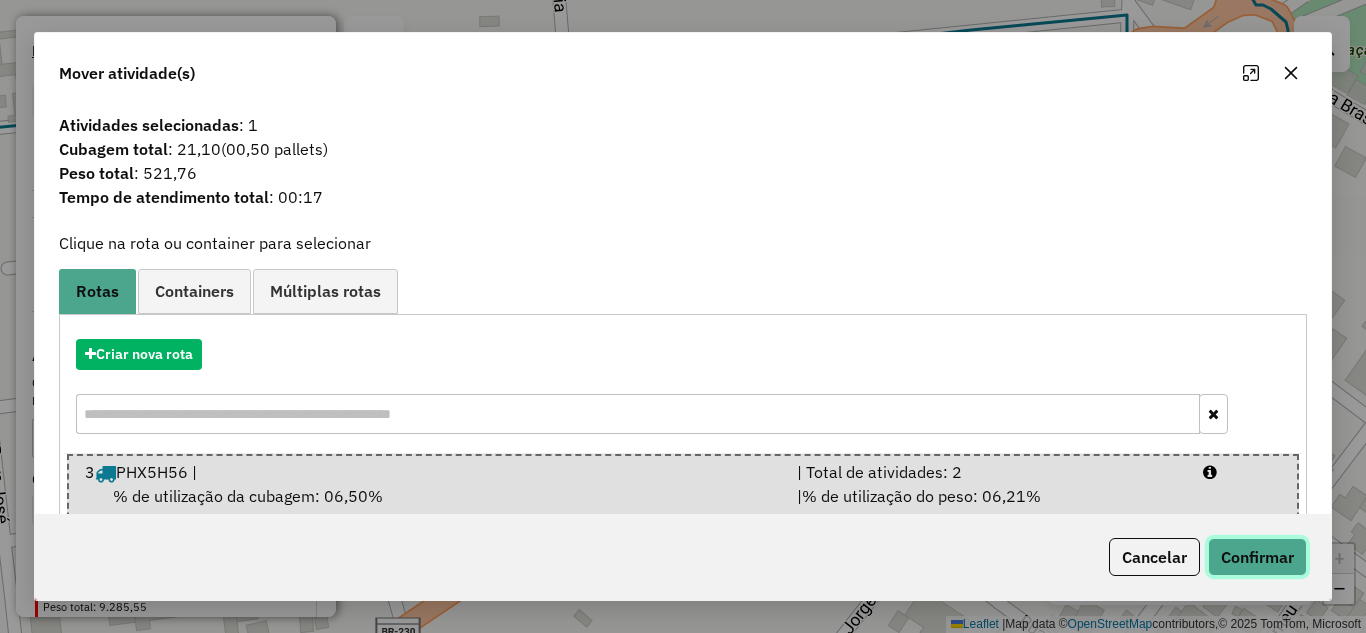 click on "Confirmar" 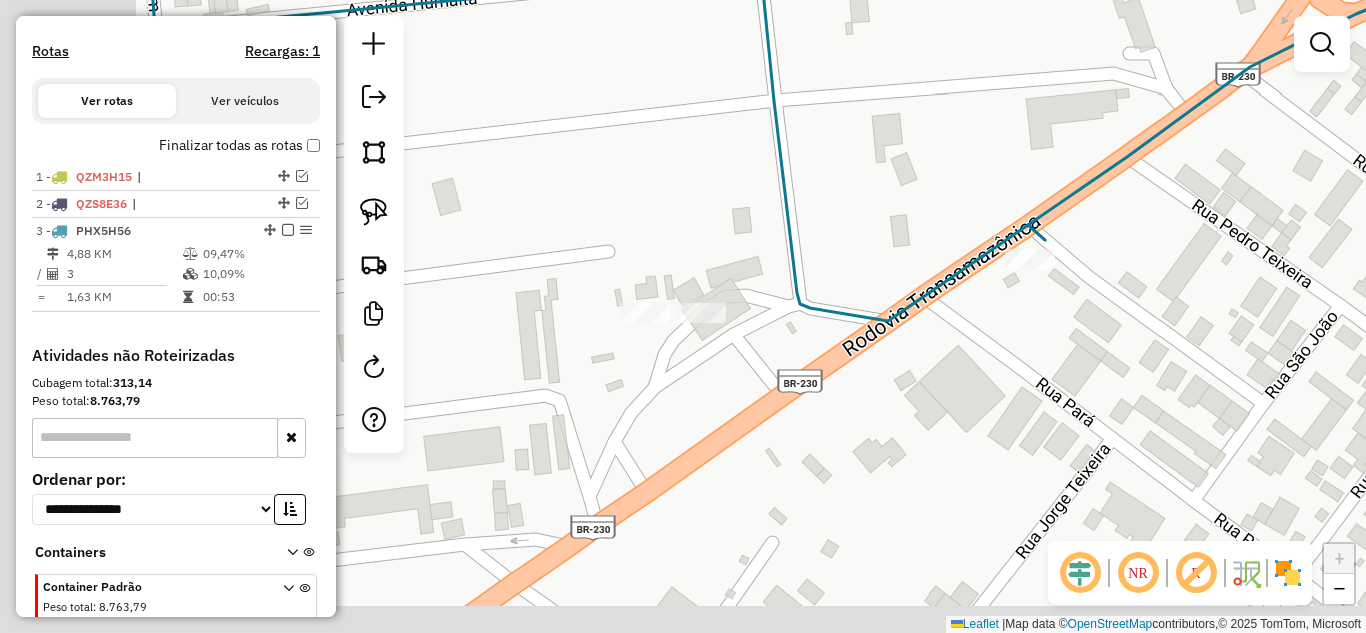 drag, startPoint x: 677, startPoint y: 538, endPoint x: 872, endPoint y: 436, distance: 220.0659 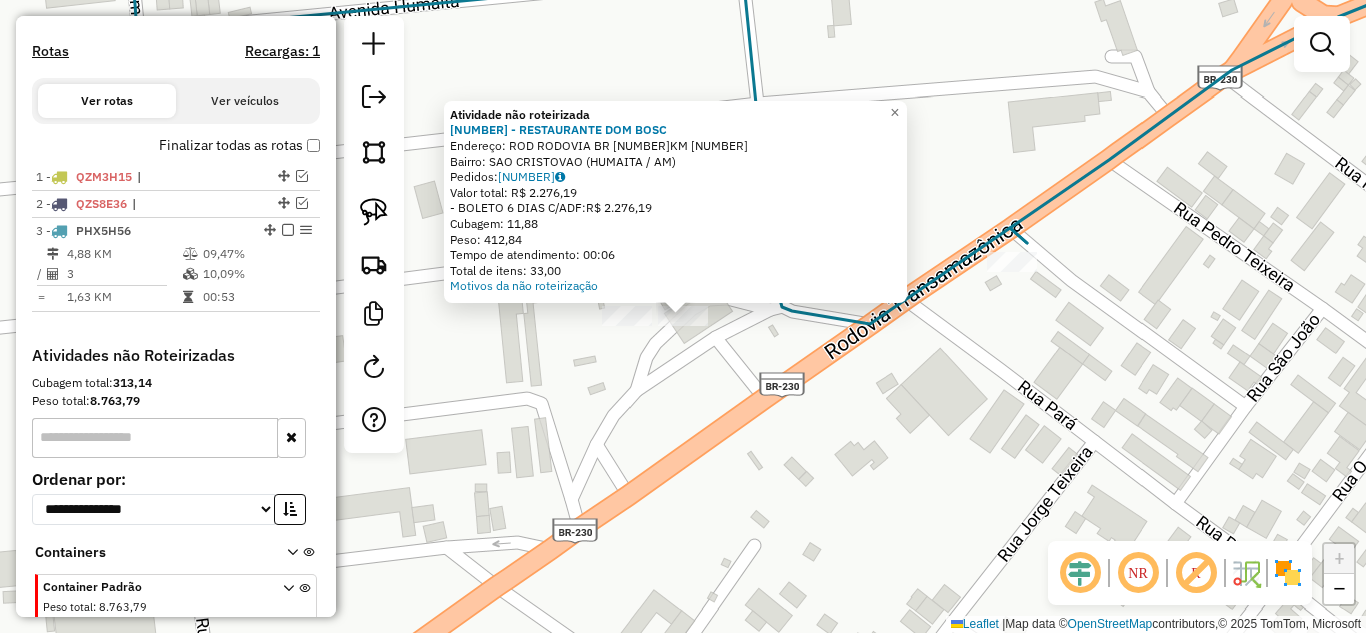 click 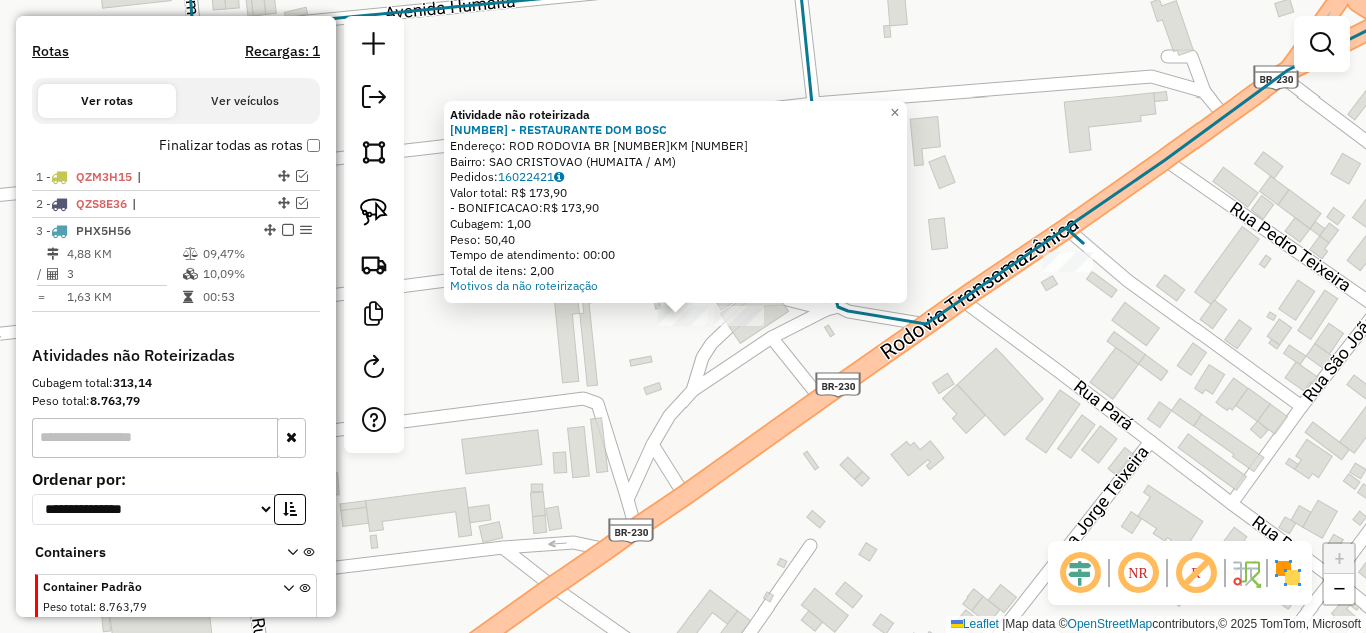 click on "Atividade não roteirizada [NUMBER] - [NAME]  Endereço:  ROD RODOVIA BR [NUMBER]KM [NUMBER]   Bairro: [NEIGHBORHOOD] ([NEIGHBORHOOD] / [STATE])   Pedidos:  [ORDER_ID]   Valor total: R$ [PRICE]   -BONIFICACAO:  R$ [PRICE]   Cubagem: [CUBAGE]   Peso: [WEIGHT]   Tempo de atendimento: [TIME]   Total de itens: [ITEMS]  Motivos da não roteirização × Janela de atendimento Grade de atendimento Capacidade Transportadoras Veículos Cliente Pedidos  Rotas Selecione os dias de semana para filtrar as janelas de atendimento  Seg   Ter   Qua   Qui   Sex   Sáb   Dom  Informe o período da janela de atendimento: De: Até:  Filtrar exatamente a janela do cliente  Considerar janela de atendimento padrão  Selecione os dias de semana para filtrar as grades de atendimento  Seg   Ter   Qua   Qui   Sex   Sáb   Dom   Considerar clientes sem dia de atendimento cadastrado  Clientes fora do dia de atendimento selecionado Filtrar as atividades entre os valores definidos abaixo:  Peso mínimo:   Peso máximo:   Cubagem mínima:   Cubagem máxima:   De:   De:" 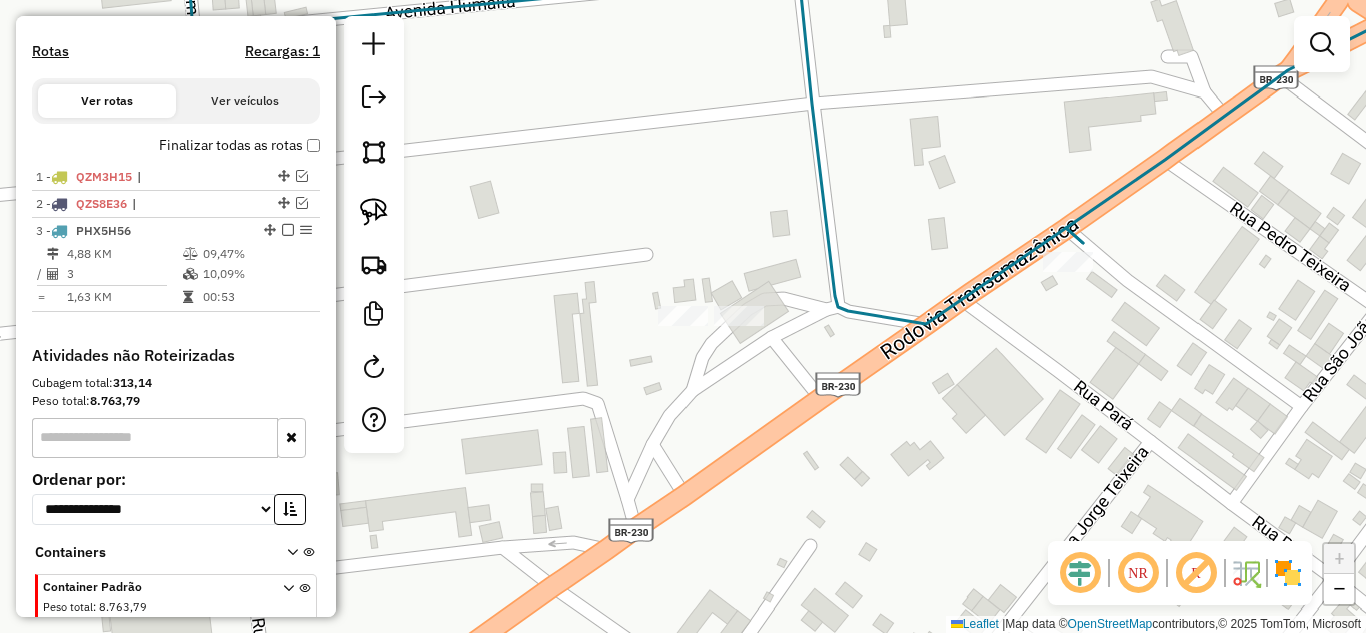 drag, startPoint x: 577, startPoint y: 457, endPoint x: 585, endPoint y: 327, distance: 130.24593 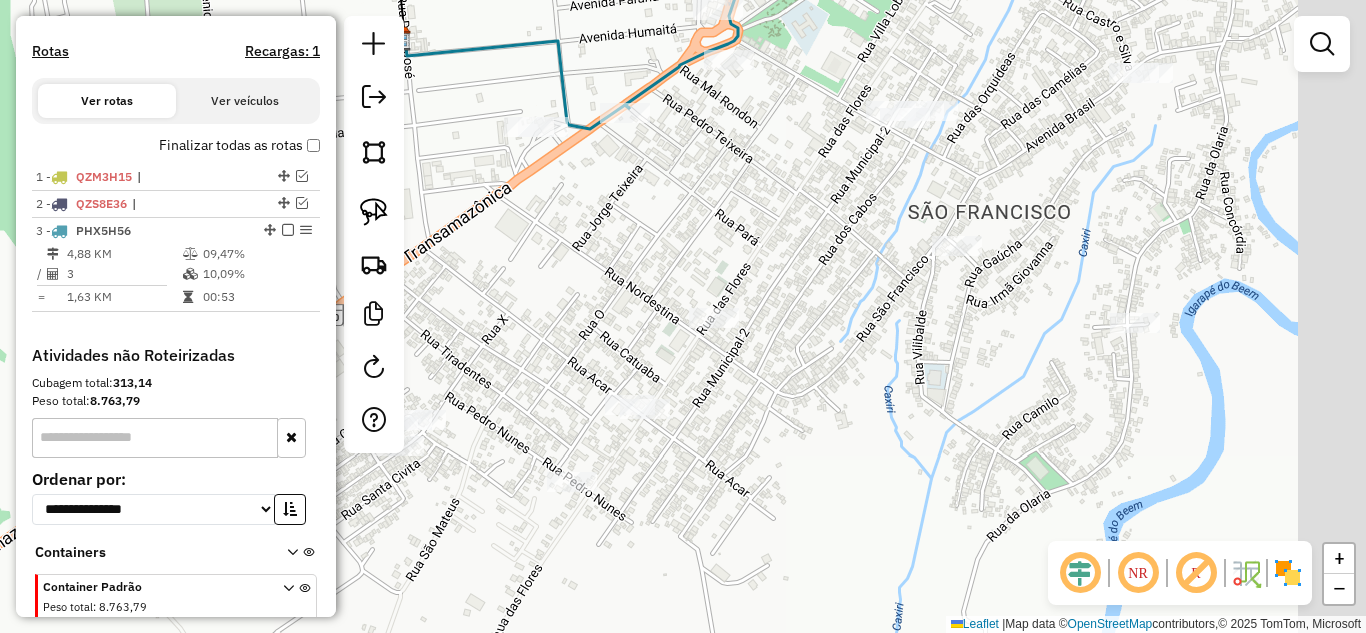 drag, startPoint x: 705, startPoint y: 429, endPoint x: 611, endPoint y: 264, distance: 189.89734 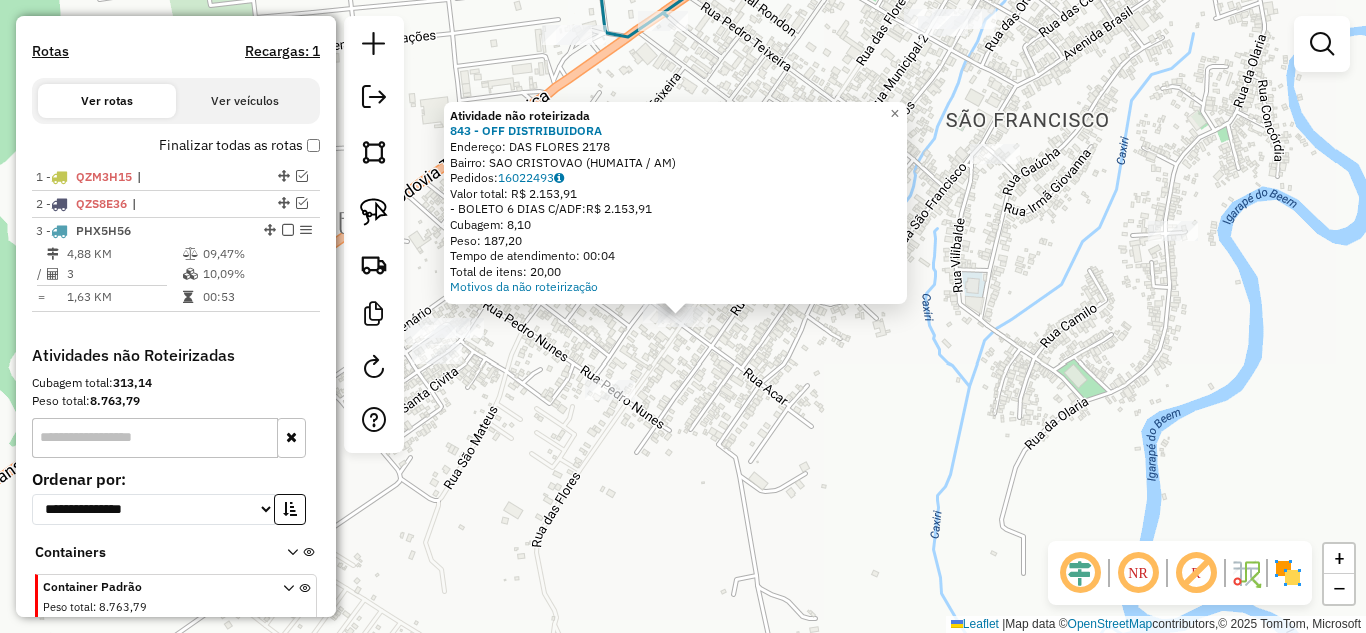 click on "Atividade não roteirizada 843 - OFF DISTRIBUIDORA  Endereço:  DAS FLORES [NUMBER]   Bairro: SAO CRISTOVAO (HUMAITA / [STATE])   Pedidos:  16022493   Valor total: R$ 2.153,91   - BOLETO 6 DIAS C/ADF:  R$ 2.153,91   Cubagem: 8,10   Peso: 187,20   Tempo de atendimento: 00:04   Total de itens: 20,00  Motivos da não roteirização × Janela de atendimento Grade de atendimento Capacidade Transportadoras Veículos Cliente Pedidos  Rotas Selecione os dias de semana para filtrar as janelas de atendimento  Seg   Ter   Qua   Qui   Sex   Sáb   Dom  Informe o período da janela de atendimento: De: Até:  Filtrar exatamente a janela do cliente  Considerar janela de atendimento padrão  Selecione os dias de semana para filtrar as grades de atendimento  Seg   Ter   Qua   Qui   Sex   Sáb   Dom   Considerar clientes sem dia de atendimento cadastrado  Clientes fora do dia de atendimento selecionado Filtrar as atividades entre os valores definidos abaixo:  Peso mínimo:   Peso máximo:   Cubagem mínima:   Cubagem máxima:   De:  +" 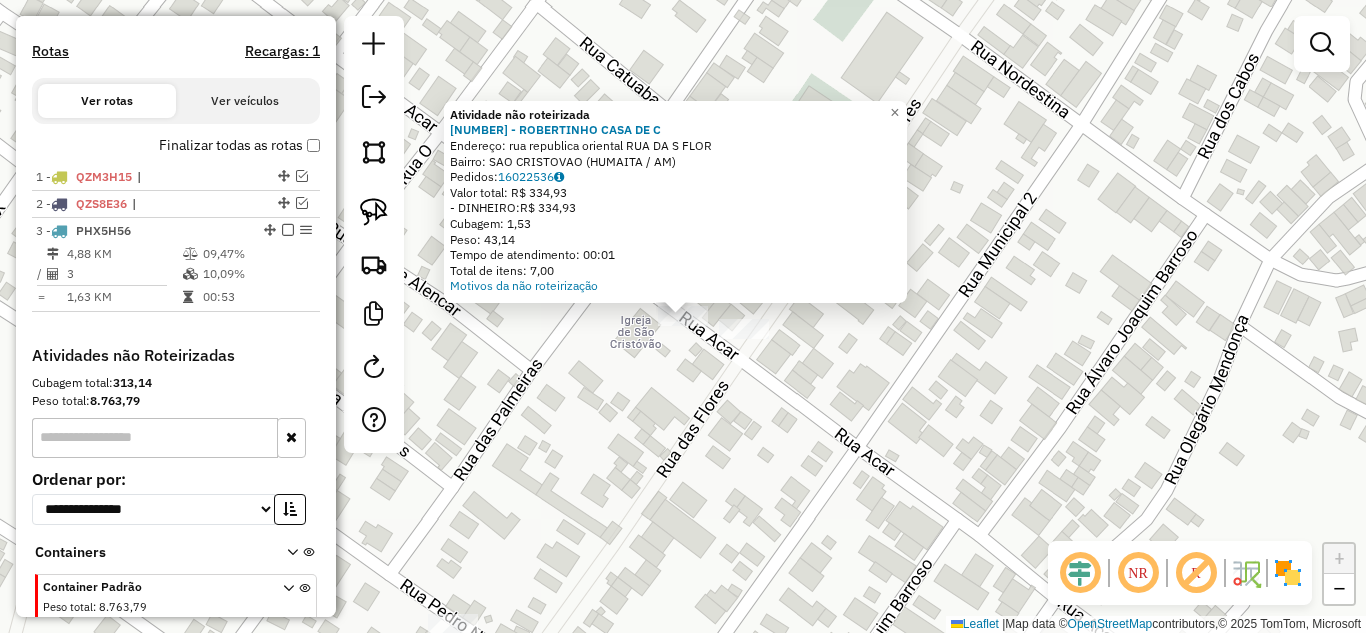 click on "Atividade não roteirizada 671 - [NAME] CASA DE C Endereço: [STREET] [STREET] Bairro: [NEIGHBORHOOD] ([DISTRICT] / AM) Pedidos: [ORDER_ID] Valor total: R$ 334,93 - DINHEIRO: R$ 334,93 Cubagem: 1,53 Peso: 43,14 Tempo de atendimento: 00:01 Total de itens: 7,00 Motivos da não roteirização × Janela de atendimento Grade de atendimento Capacidade Transportadoras Veículos Cliente Pedidos Rotas Selecione os dias de semana para filtrar as janelas de atendimento Seg Ter Qua Qui Sex Sáb Dom Informe o período da janela de atendimento: De: Até: Filtrar exatamente a janela do cliente Considerar janela de atendimento padrão Selecione os dias de semana para filtrar as grades de atendimento Seg Ter Qua Qui Sex Sáb Dom Considerar clientes sem dia de atendimento cadastrado Clientes fora do dia de atendimento selecionado Filtrar as atividades entre os valores definidos abaixo: Peso mínimo: Peso máximo: Cubagem mínima: Cubagem máxima:" 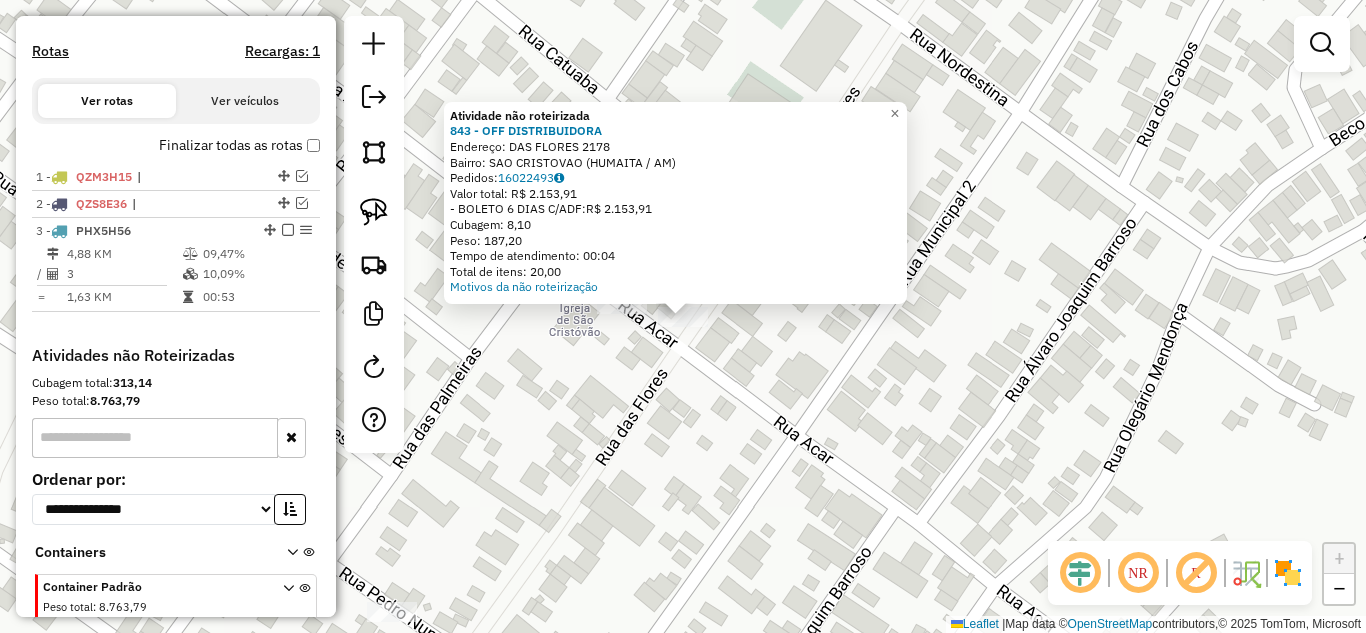 click on "Atividade não roteirizada 843 - OFF DISTRIBUIDORA  Endereço:  DAS FLORES [NUMBER]   Bairro: SAO CRISTOVAO (HUMAITA / [STATE])   Pedidos:  16022493   Valor total: R$ 2.153,91   - BOLETO 6 DIAS C/ADF:  R$ 2.153,91   Cubagem: 8,10   Peso: 187,20   Tempo de atendimento: 00:04   Total de itens: 20,00  Motivos da não roteirização × Janela de atendimento Grade de atendimento Capacidade Transportadoras Veículos Cliente Pedidos  Rotas Selecione os dias de semana para filtrar as janelas de atendimento  Seg   Ter   Qua   Qui   Sex   Sáb   Dom  Informe o período da janela de atendimento: De: Até:  Filtrar exatamente a janela do cliente  Considerar janela de atendimento padrão  Selecione os dias de semana para filtrar as grades de atendimento  Seg   Ter   Qua   Qui   Sex   Sáb   Dom   Considerar clientes sem dia de atendimento cadastrado  Clientes fora do dia de atendimento selecionado Filtrar as atividades entre os valores definidos abaixo:  Peso mínimo:   Peso máximo:   Cubagem mínima:   Cubagem máxima:   De:  +" 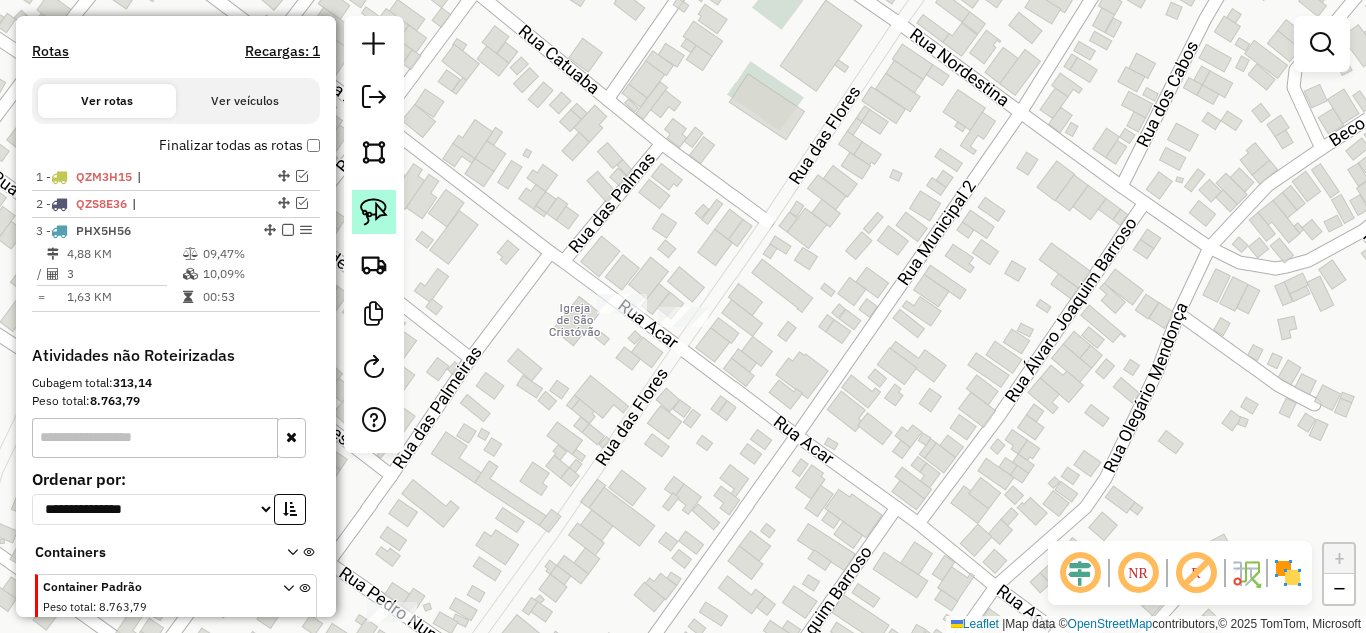 click 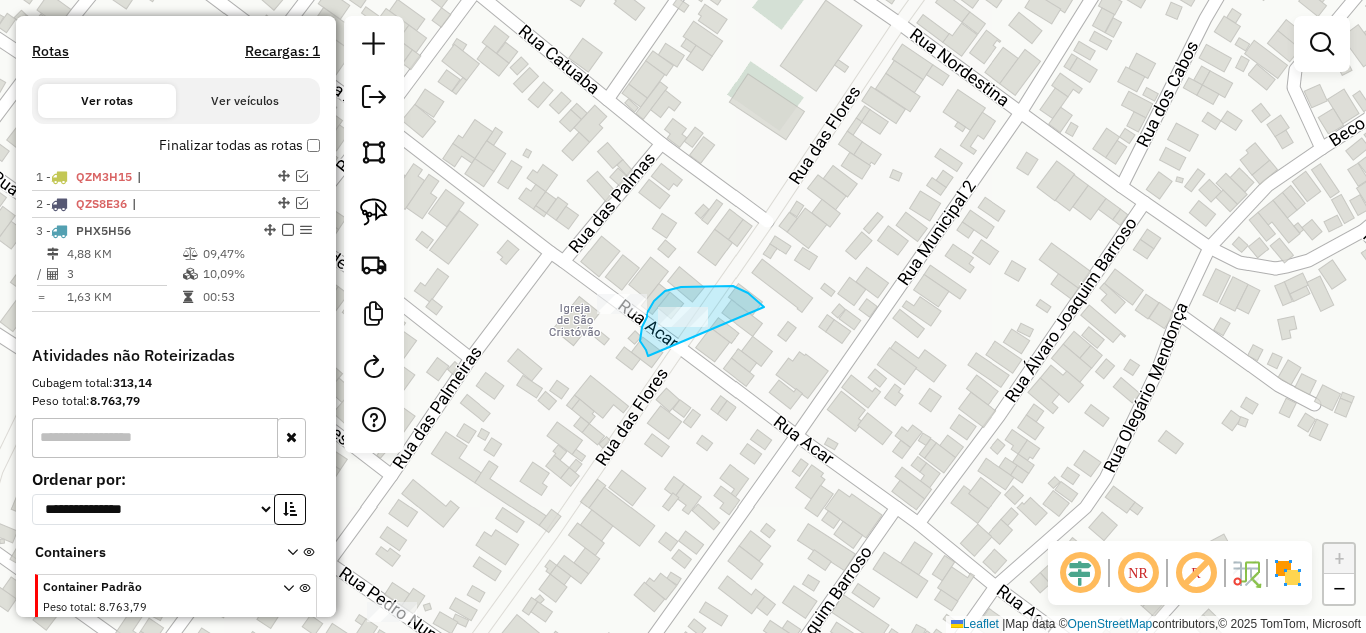 drag, startPoint x: 641, startPoint y: 343, endPoint x: 764, endPoint y: 307, distance: 128.16005 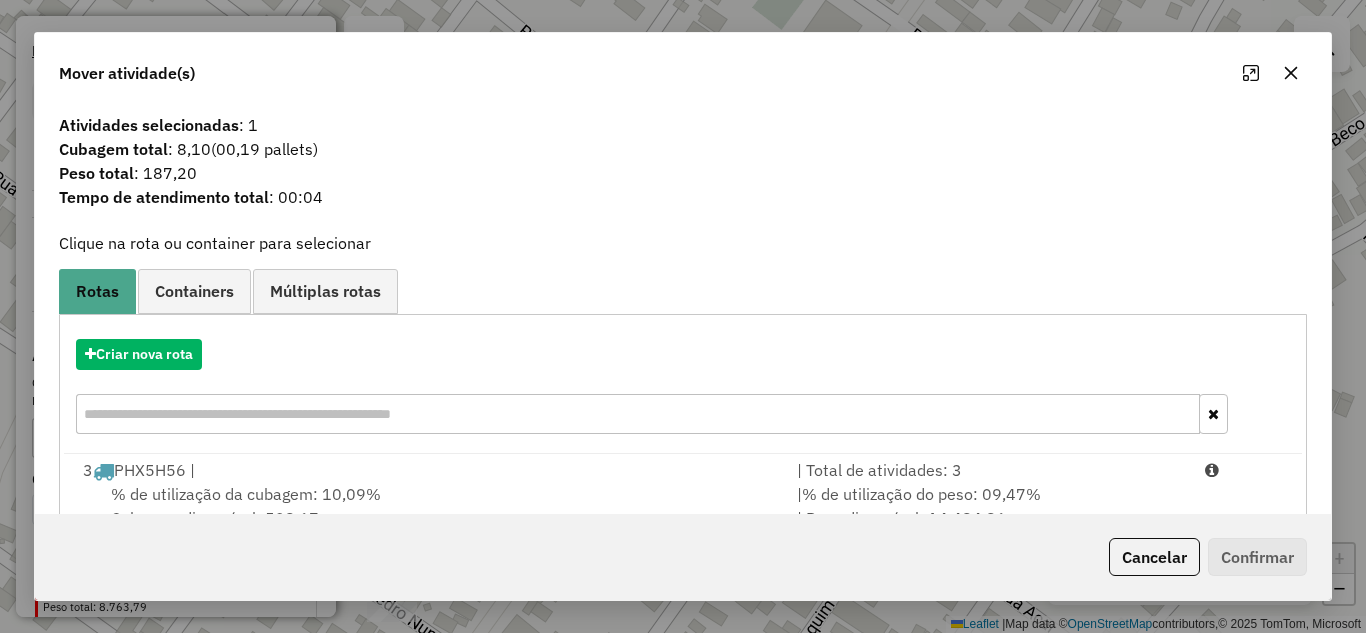 click on "| Total de atividades: 3" at bounding box center (989, 470) 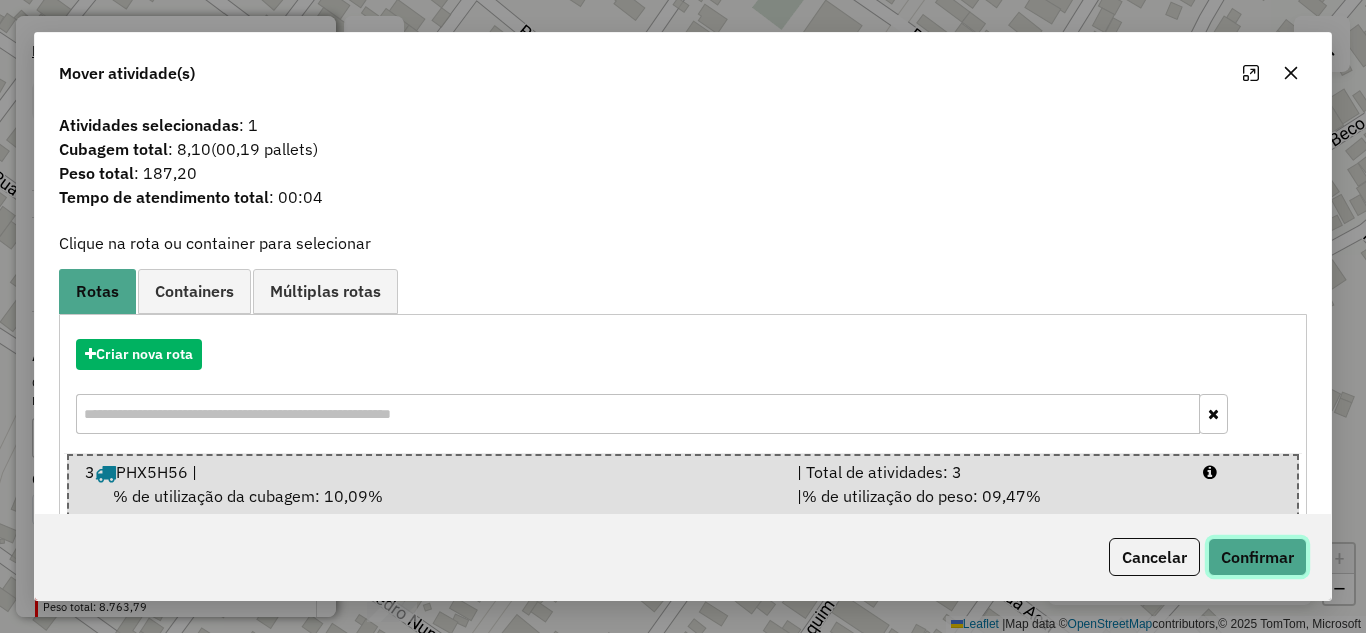 click on "Confirmar" 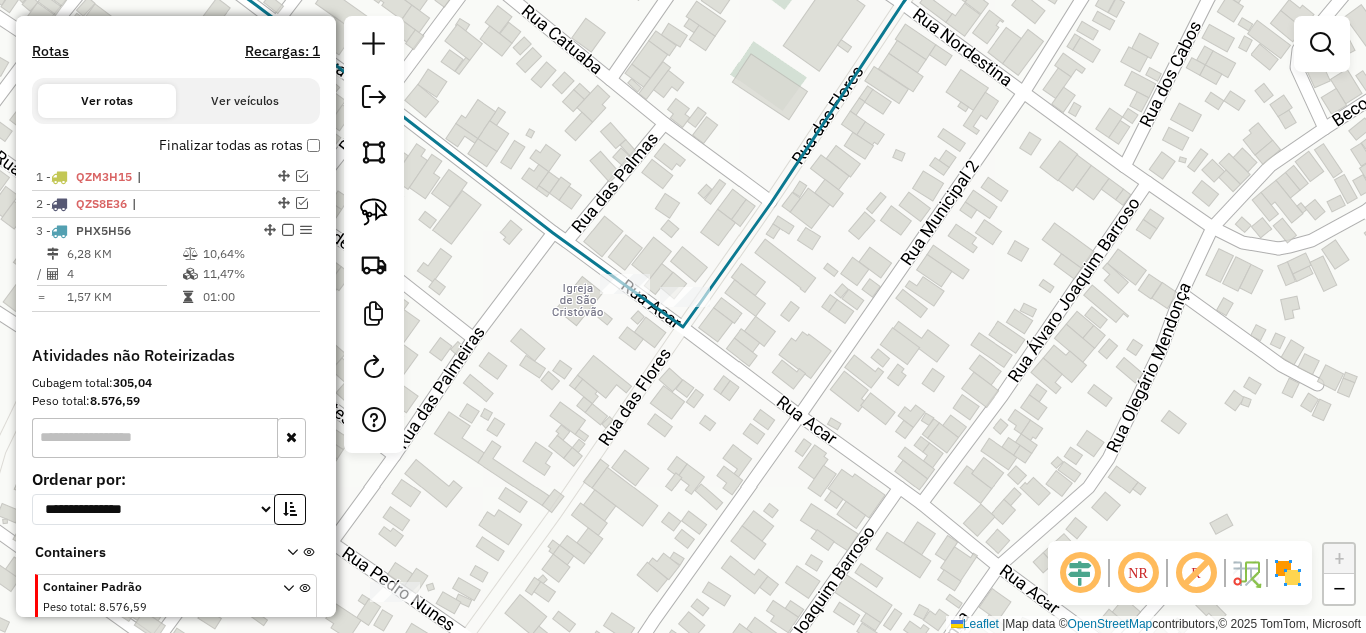 drag, startPoint x: 656, startPoint y: 444, endPoint x: 764, endPoint y: 323, distance: 162.18816 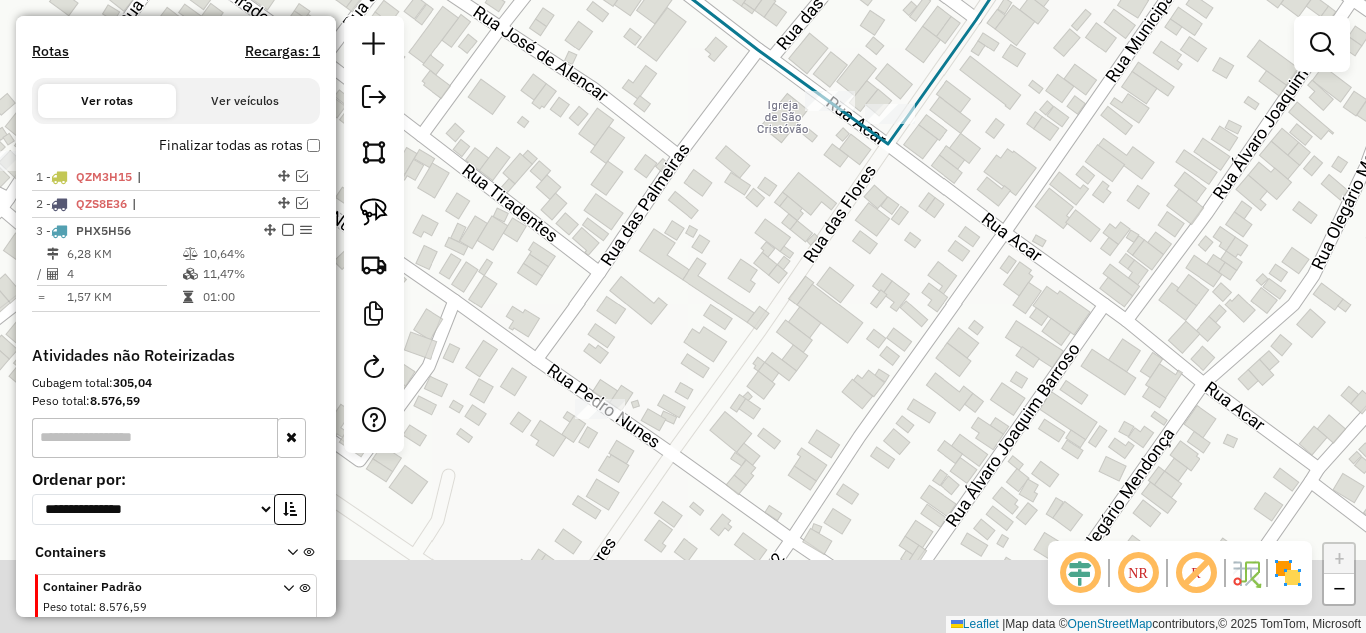 click 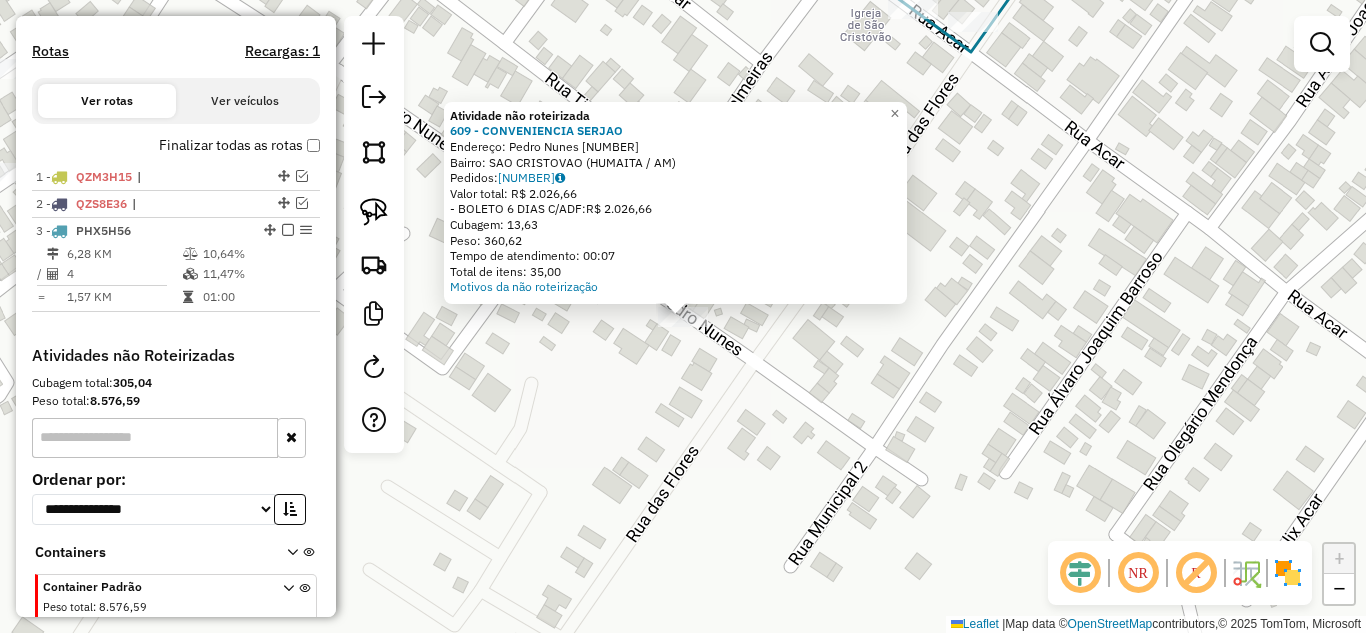 click on "Atividade não roteirizada 609 - CONVENIENCIA SERJAO  Endereço:  Pedro Nunes [NUMBER]   Bairro: SAO CRISTOVAO ([REGION] / [STATE])   Pedidos:  16022512   Valor total: R$ [PRICE]   - BOLETO 6 DIAS C/ADF:  R$ [PRICE]   Cubagem: [NUMBER]   Peso: [NUMBER]   Tempo de atendimento: [TIME]   Total de itens: [NUMBER]  Motivos da não roteirização × Janela de atendimento Grade de atendimento Capacidade Transportadoras Veículos Cliente Pedidos  Rotas Selecione os dias de semana para filtrar as janelas de atendimento  Seg   Ter   Qua   Qui   Sex   Sáb   Dom  Informe o período da janela de atendimento: De: Até:  Filtrar exatamente a janela do cliente  Considerar janela de atendimento padrão  Selecione os dias de semana para filtrar as grades de atendimento  Seg   Ter   Qua   Qui   Sex   Sáb   Dom   Considerar clientes sem dia de atendimento cadastrado  Clientes fora do dia de atendimento selecionado Filtrar as atividades entre os valores definidos abaixo:  Peso mínimo:   Peso máximo:   Cubagem mínima:   Cubagem máxima:  De:" 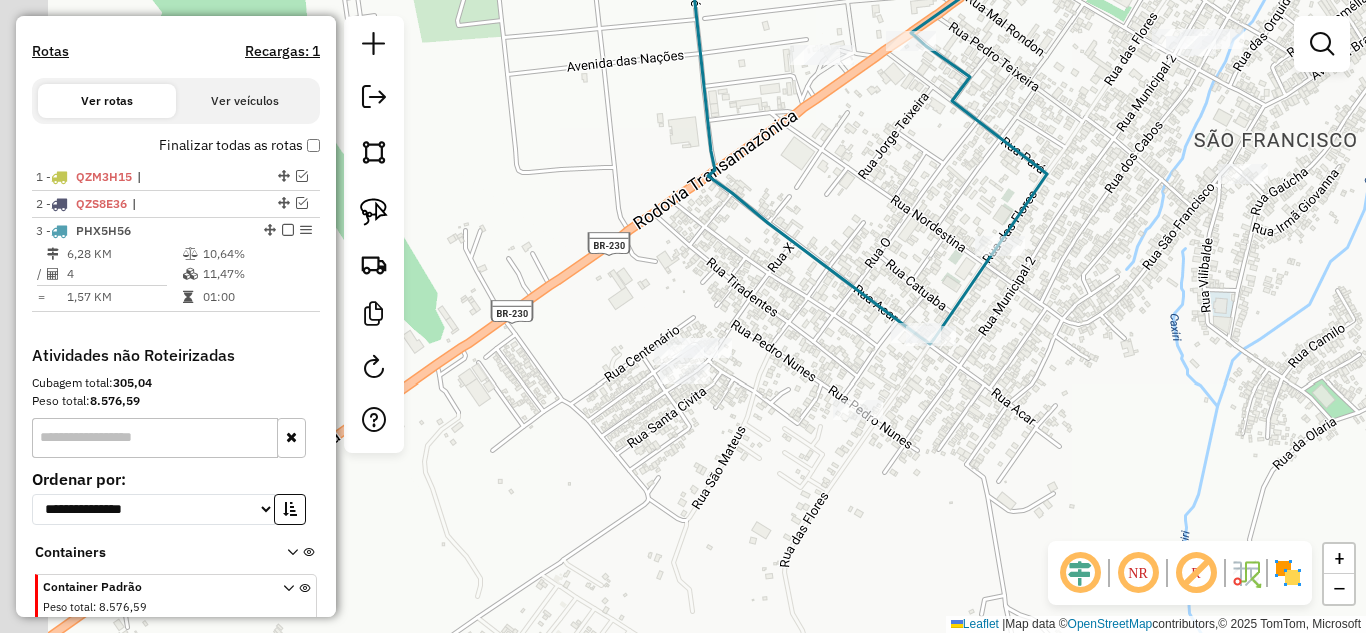 drag, startPoint x: 906, startPoint y: 491, endPoint x: 790, endPoint y: 447, distance: 124.0645 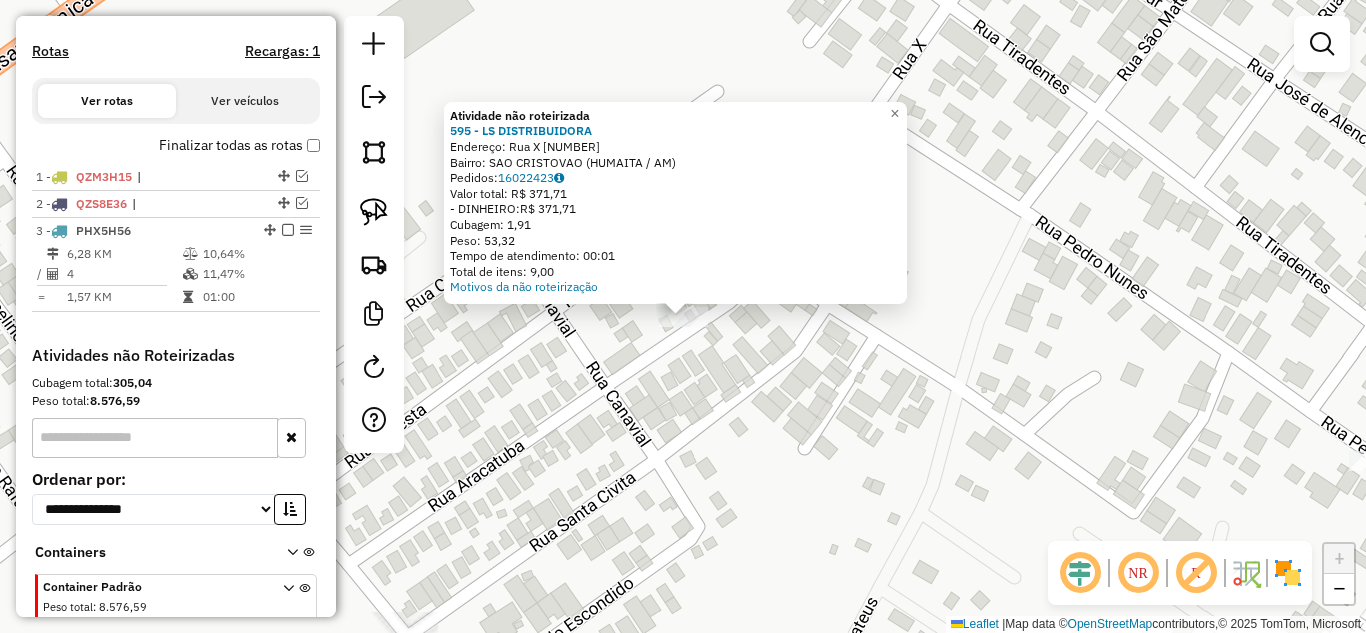 click on "Atividade não roteirizada [NUMBER] - [PERSON]  Endereço:  Rua X [NUMBER]   Bairro: SAO CRISTOVAO ([STATE])   Pedidos:  [NUMBER]   Valor total: R$ [NUMBER]   - DINHEIRO:  R$ [NUMBER]   Cubagem: [NUMBER]   Peso: [NUMBER]   Tempo de atendimento: 00:01   Total de itens: [NUMBER]  Motivos da não roteirização × Janela de atendimento Grade de atendimento Capacidade Transportadoras Veículos Cliente Pedidos  Rotas Selecione os dias de semana para filtrar as janelas de atendimento  Seg   Ter   Qua   Qui   Sex   Sáb   Dom  Informe o período da janela de atendimento: De: Até:  Filtrar exatamente a janela do cliente  Considerar janela de atendimento padrão  Selecione os dias de semana para filtrar as grades de atendimento  Seg   Ter   Qua   Qui   Sex   Sáb   Dom   Considerar clientes sem dia de atendimento cadastrado  Clientes fora do dia de atendimento selecionado Filtrar as atividades entre os valores definidos abaixo:  Peso mínimo:   Peso máximo:   Cubagem mínima:   Cubagem máxima:   De:   Até:   De:   Até:  De:" 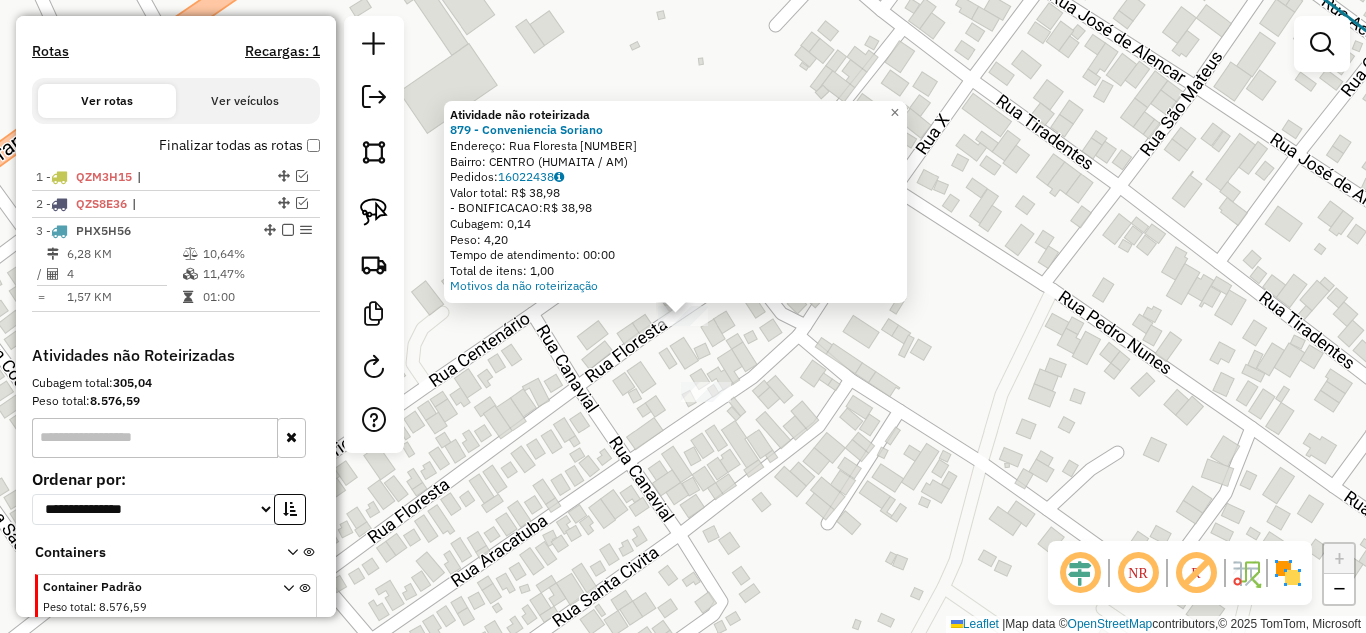 click on "Atividade não roteirizada 879 - Conveniencia Soriano  Endereço:  Rua Floresta [NUMBER]   Bairro: CENTRO ([REGION] / [STATE])   Pedidos:  16022438   Valor total: R$ [PRICE]   - BONIFICACAO:  R$ [PRICE]   Cubagem: [NUMBER]   Peso: [NUMBER]   Tempo de atendimento: [TIME]   Total de itens: [NUMBER]  Motivos da não roteirização × Janela de atendimento Grade de atendimento Capacidade Transportadoras Veículos Cliente Pedidos  Rotas Selecione os dias de semana para filtrar as janelas de atendimento  Seg   Ter   Qua   Qui   Sex   Sáb   Dom  Informe o período da janela de atendimento: De: Até:  Filtrar exatamente a janela do cliente  Considerar janela de atendimento padrão  Selecione os dias de semana para filtrar as grades de atendimento  Seg   Ter   Qua   Qui   Sex   Sáb   Dom   Considerar clientes sem dia de atendimento cadastrado  Clientes fora do dia de atendimento selecionado Filtrar as atividades entre os valores definidos abaixo:  Peso mínimo:   Peso máximo:   Cubagem mínima:   Cubagem máxima:   De:   Até:   De:   Até:" 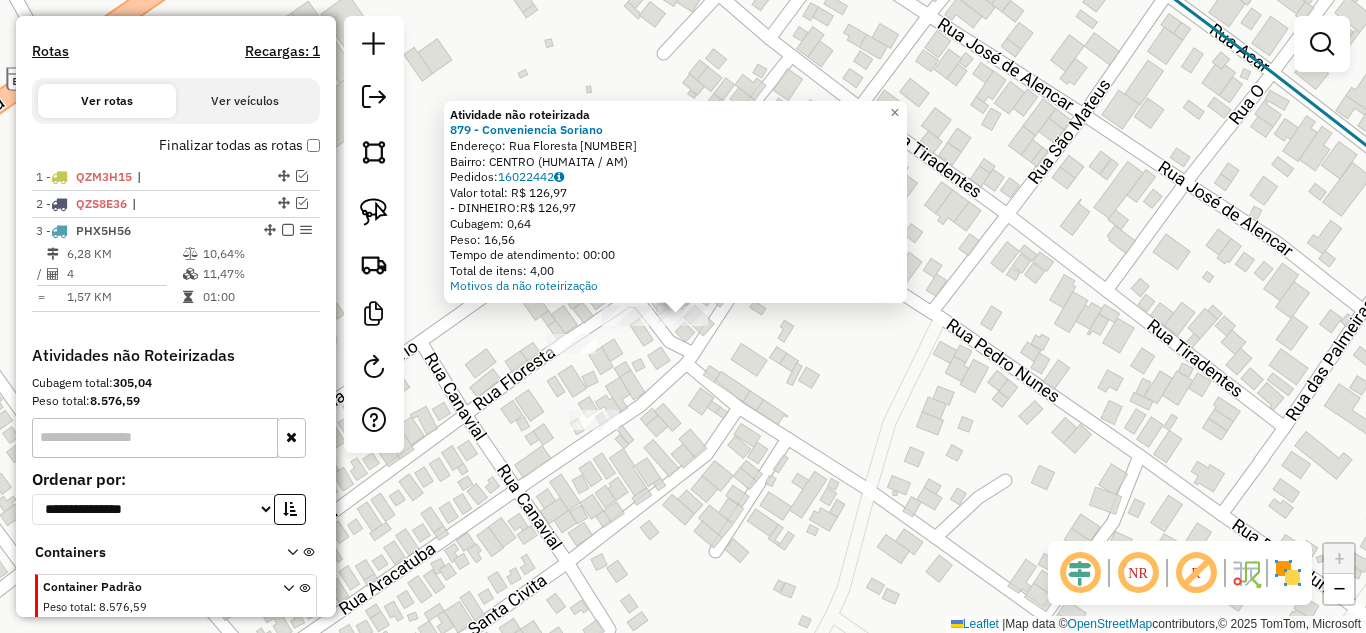 click on "Atividade não roteirizada [NUMBER] - [PERSON]  Endereço:  Rua Floresta [NUMBER]   Bairro: CENTRO ([STATE])   Pedidos:  [NUMBER]   Valor total: R$ [NUMBER]   - DINHEIRO:  R$ [NUMBER]   Cubagem: [NUMBER]   Peso: [NUMBER]   Tempo de atendimento: 00:00   Total de itens: [NUMBER]  Motivos da não roteirização × Janela de atendimento Grade de atendimento Capacidade Transportadoras Veículos Cliente Pedidos  Rotas Selecione os dias de semana para filtrar as janelas de atendimento  Seg   Ter   Qua   Qui   Sex   Sáb   Dom  Informe o período da janela de atendimento: De: Até:  Filtrar exatamente a janela do cliente  Considerar janela de atendimento padrão  Selecione os dias de semana para filtrar as grades de atendimento  Seg   Ter   Qua   Qui   Sex   Sáb   Dom   Considerar clientes sem dia de atendimento cadastrado  Clientes fora do dia de atendimento selecionado Filtrar as atividades entre os valores definidos abaixo:  Peso mínimo:   Peso máximo:   Cubagem mínima:   Cubagem máxima:   De:   Até:   De:   Até:" 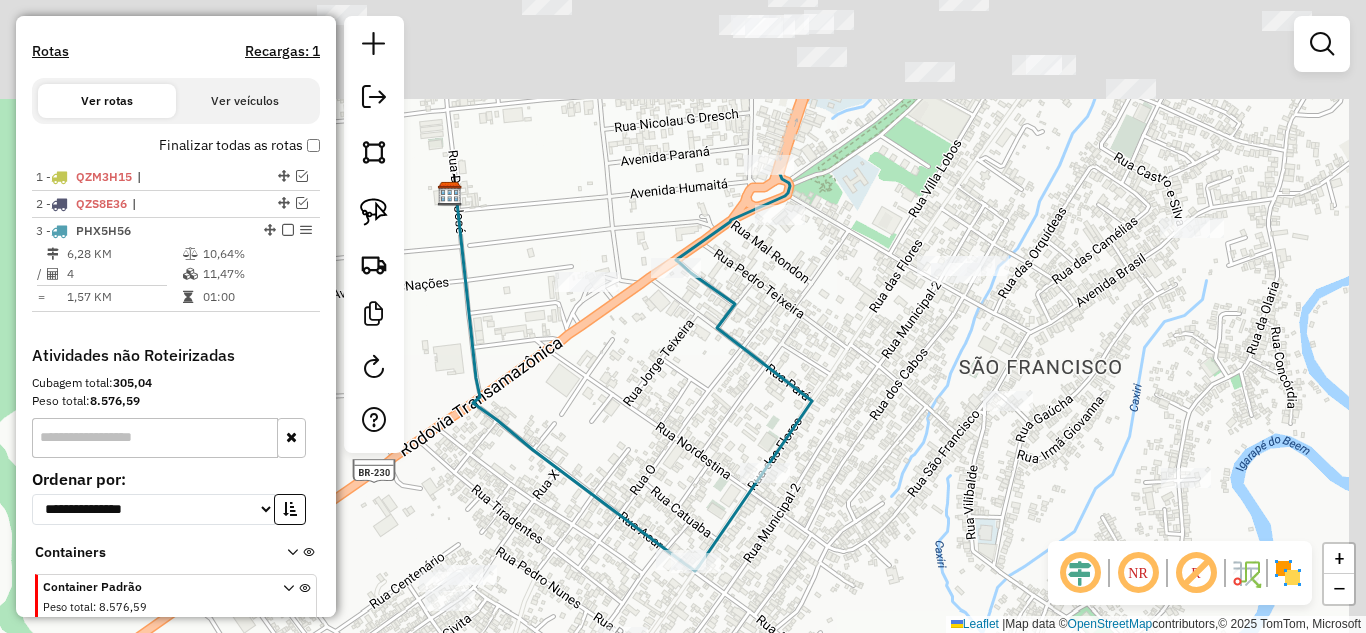 drag, startPoint x: 586, startPoint y: 414, endPoint x: 479, endPoint y: 483, distance: 127.3185 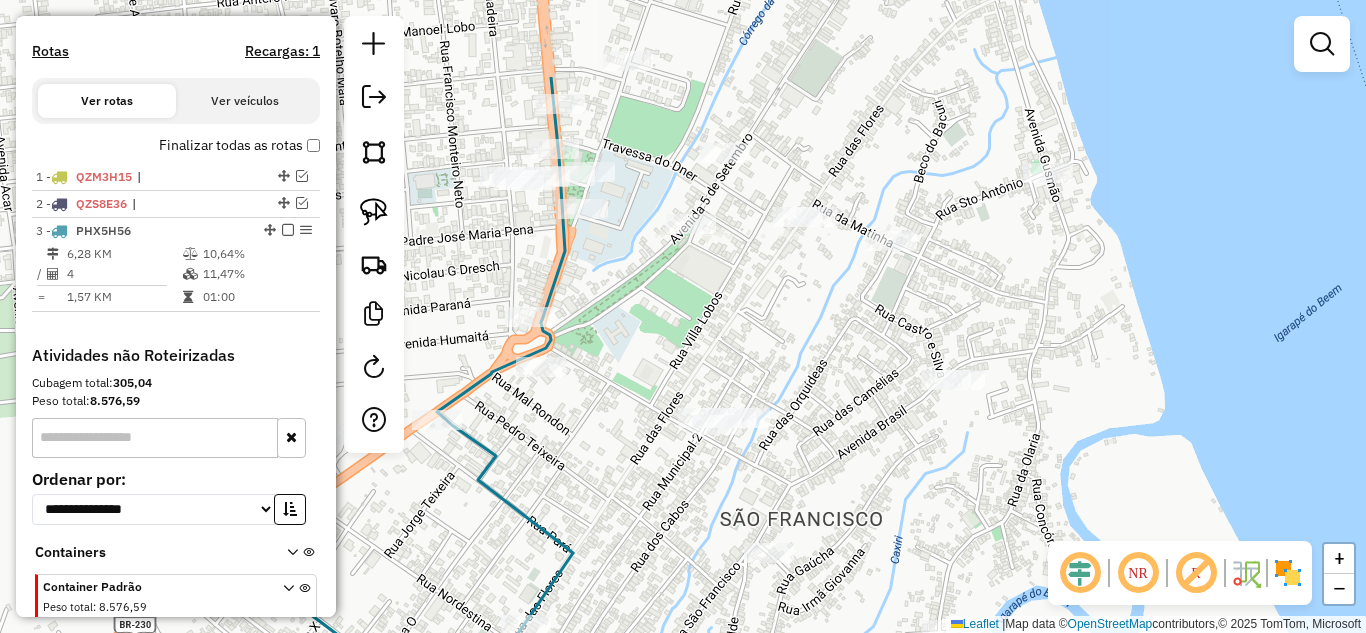 drag, startPoint x: 876, startPoint y: 327, endPoint x: 659, endPoint y: 467, distance: 258.24213 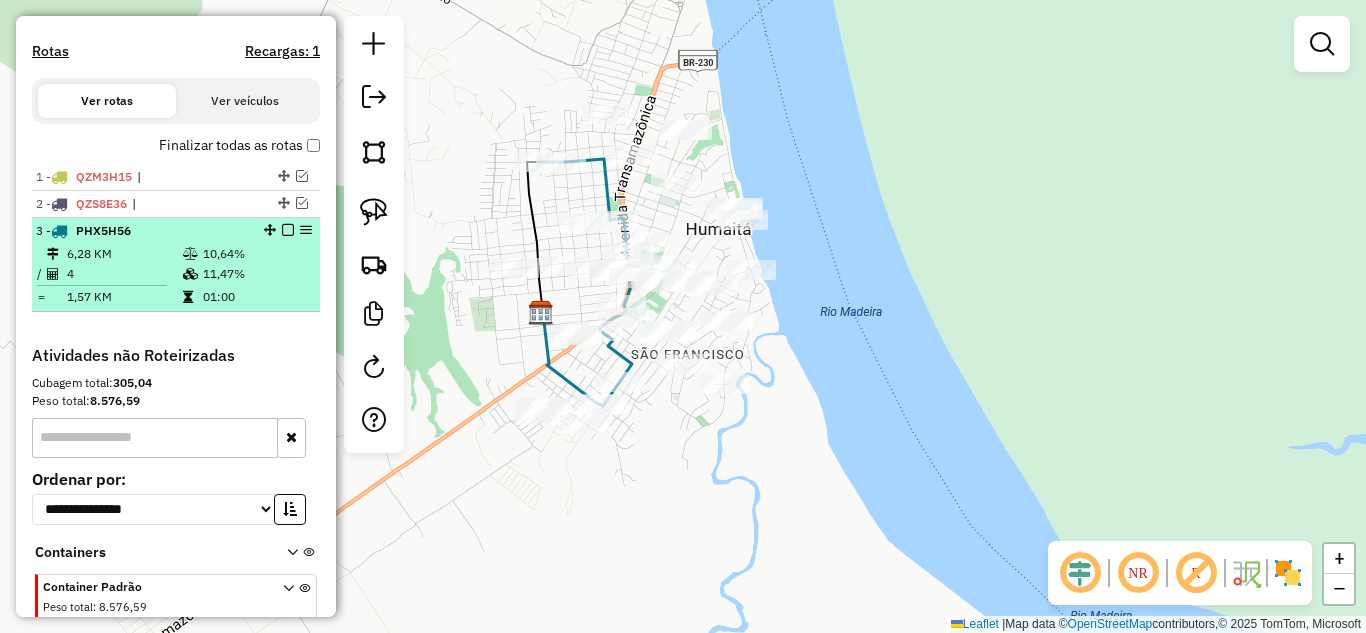click at bounding box center (288, 230) 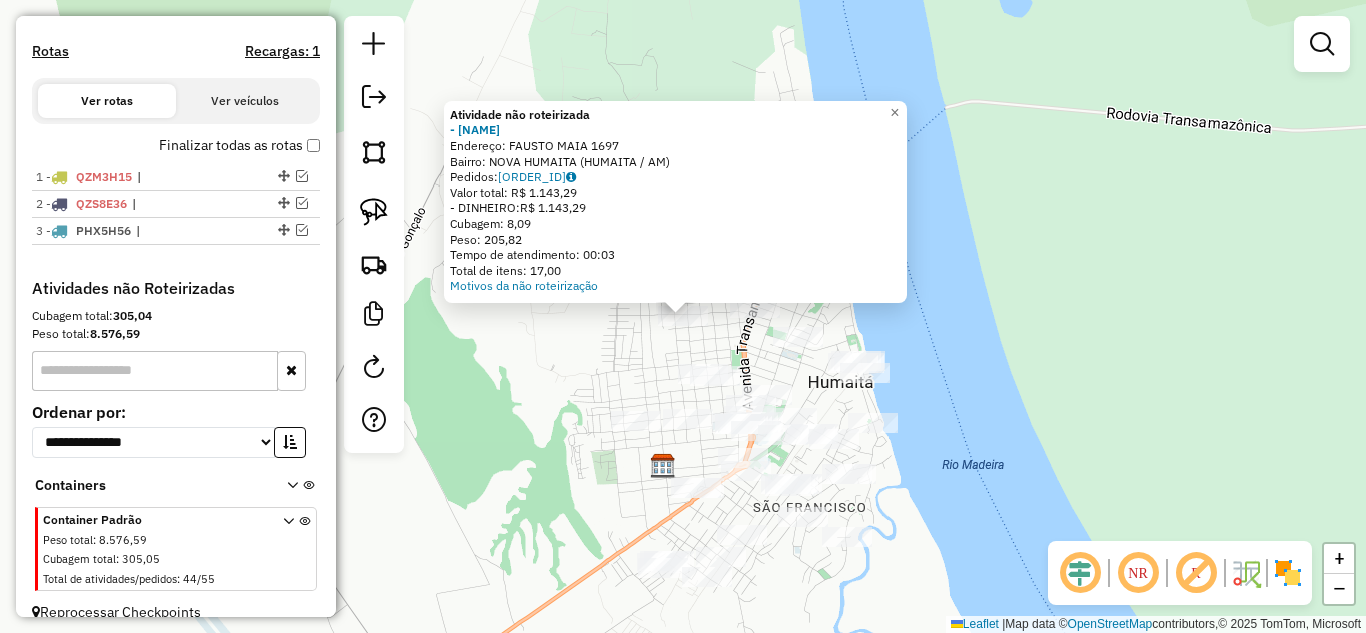 click on "Atividade não roteirizada [NUMBER] - [NAME] Endereço: [STREET] [NUMBER] Bairro: [NEIGHBORHOOD] ([CITY] / [STATE]) Pedidos: [NUMBER] Valor total: [CURRENCY] - [PAYMENT_METHOD]: [CURRENCY] Cubagem: [CUBAGE] Peso: [WEIGHT] Tempo de atendimento: [TIME] Total de itens: [NUMBER] Motivos da não roteirização × Janela de atendimento Grade de atendimento Capacidade Transportadoras Veículos Cliente Pedidos Rotas Selecione os dias de semana para filtrar as janelas de atendimento Seg Ter Qua Qui Sex Sáb Dom Informe o período da janela de atendimento: De: Até: Filtrar exatamente a janela do cliente Considerar janela de atendimento padrão Selecione os dias de semana para filtrar as grades de atendimento Seg Ter Qua Qui Sex Sáb Dom Considerar clientes sem dia de atendimento cadastrado Clientes fora do dia de atendimento selecionado Filtrar as atividades entre os valores definidos abaixo: Peso mínimo: Peso máximo: Cubagem mínima: Cubagem máxima: De: Até: De: Até:" 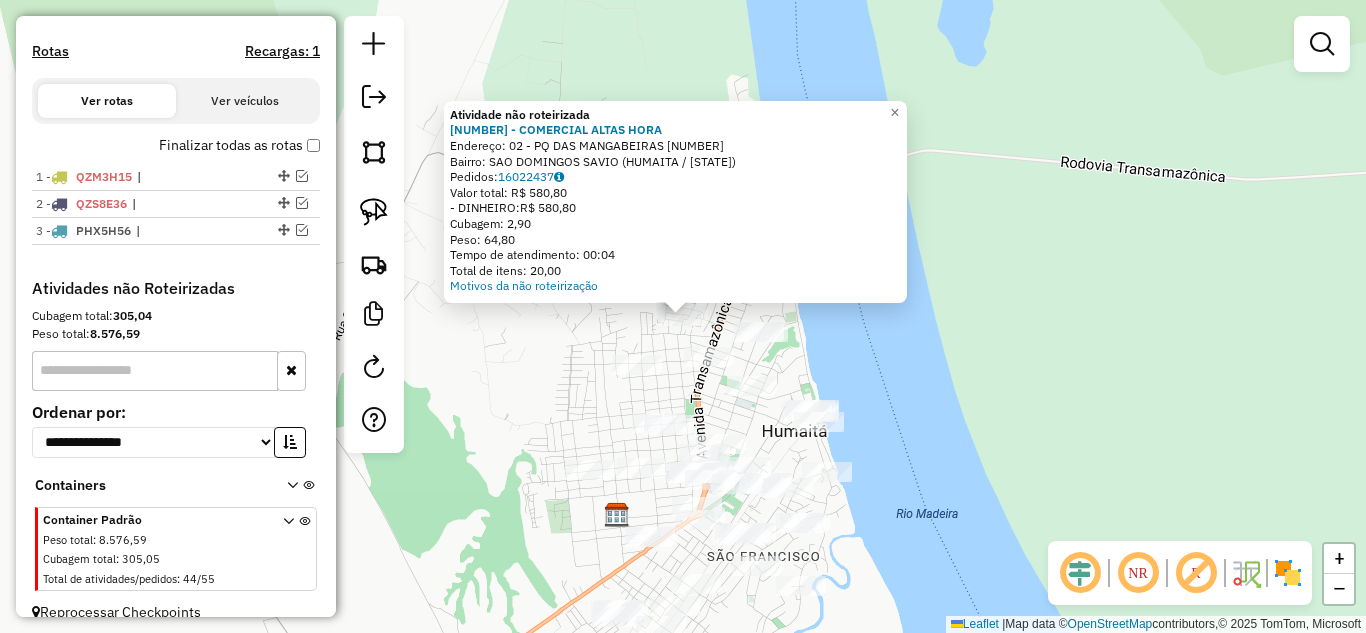 click 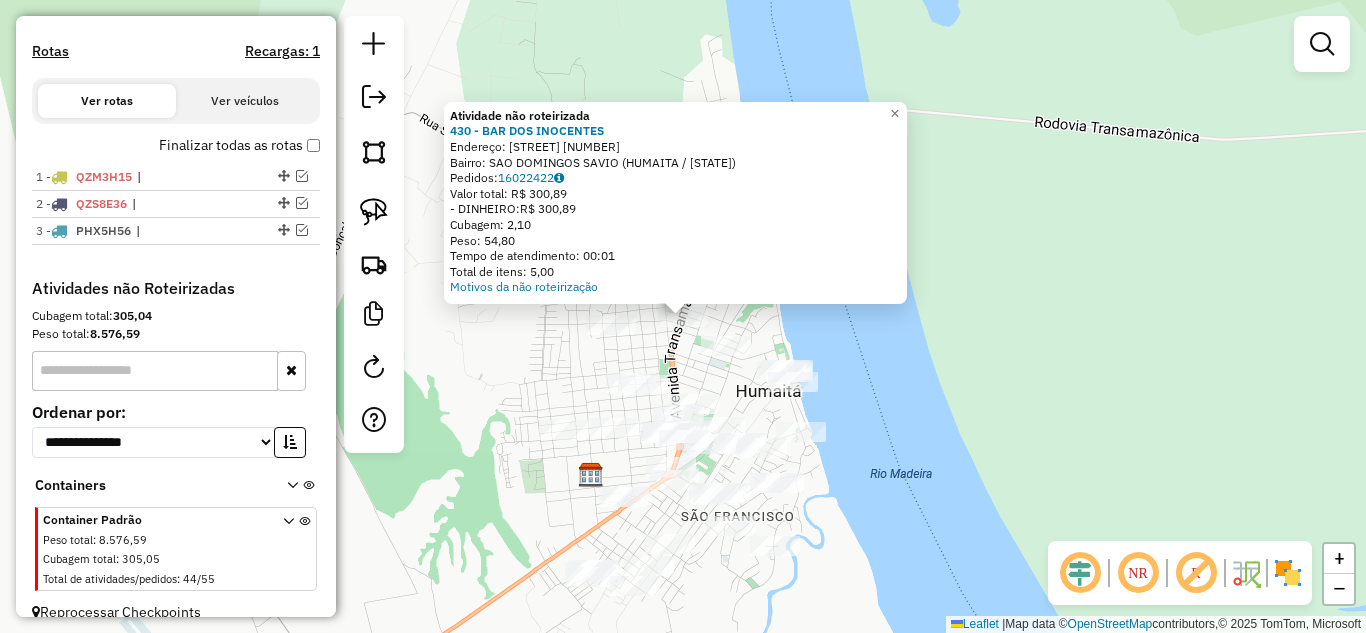 click on "Atividade não roteirizada 430 - BAR DOS INOCENTES  Endereço:  AV AV. TRANSAMAZONICA [NUMBER]   Bairro: SAO DOMINGOS SAVIO ([REGION] / [STATE])   Pedidos:  16022422   Valor total: R$ [PRICE]   - DINHEIRO:  R$ [PRICE]   Cubagem: [NUMBER]   Peso: [NUMBER]   Tempo de atendimento: [TIME]   Total de itens: [NUMBER]  Motivos da não roteirização × Janela de atendimento Grade de atendimento Capacidade Transportadoras Veículos Cliente Pedidos  Rotas Selecione os dias de semana para filtrar as janelas de atendimento  Seg   Ter   Qua   Qui   Sex   Sáb   Dom  Informe o período da janela de atendimento: De: Até:  Filtrar exatamente a janela do cliente  Considerar janela de atendimento padrão  Selecione os dias de semana para filtrar as grades de atendimento  Seg   Ter   Qua   Qui   Sex   Sáb   Dom   Considerar clientes sem dia de atendimento cadastrado  Clientes fora do dia de atendimento selecionado Filtrar as atividades entre os valores definidos abaixo:  Peso mínimo:   Peso máximo:   Cubagem mínima:   Cubagem máxima:   De:  De:" 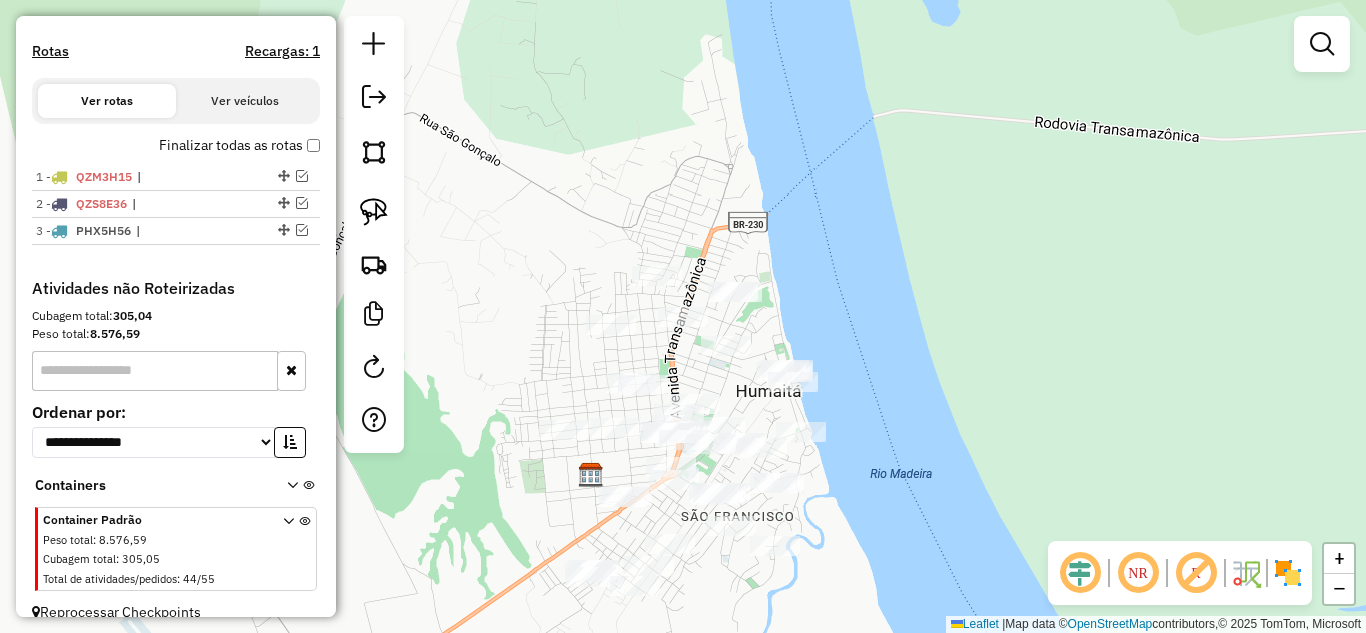 click 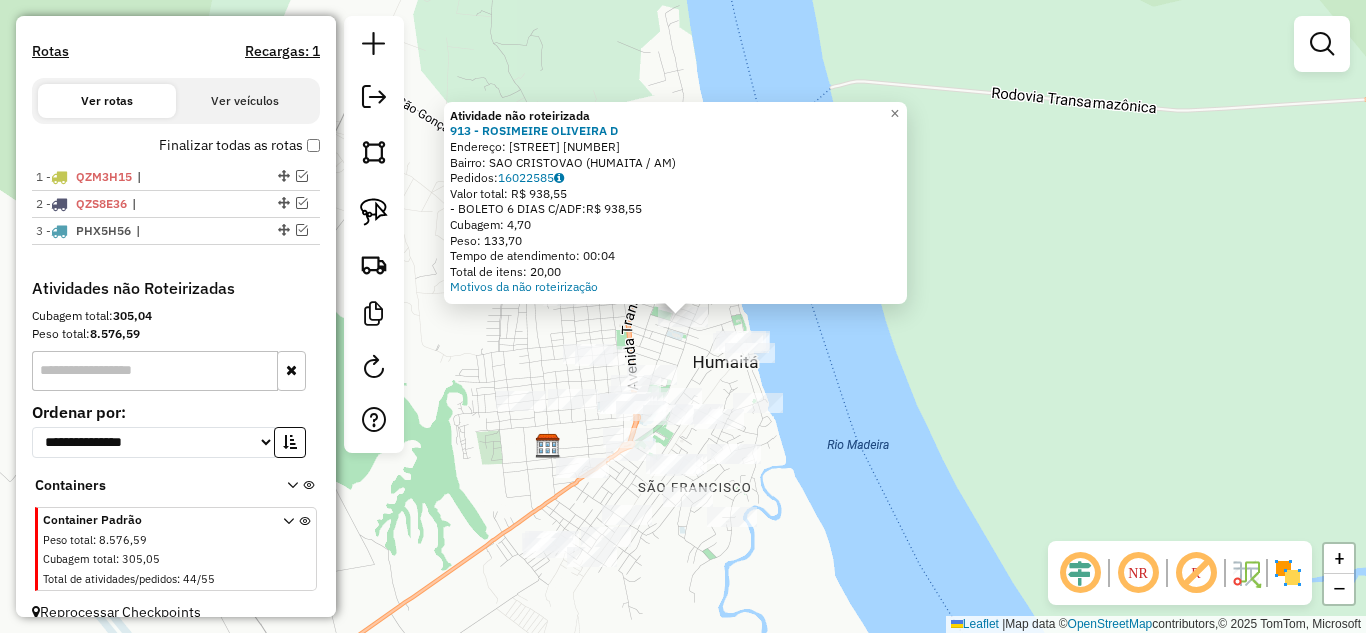 click on "Atividade não roteirizada [NUMBER] - [NAME] Endereço: [STREET] [NUMBER] Bairro: [NEIGHBORHOOD] ([CITY] / [STATE]) Pedidos: [NUMBER] Valor total: [CURRENCY] - [PAYMENT_METHOD] [DAYS] [ADF]: [CURRENCY] Cubagem: [CUBAGE] Peso: [WEIGHT] Tempo de atendimento: [TIME] Total de itens: [NUMBER] Motivos da não roteirização × Janela de atendimento Grade de atendimento Capacidade Transportadoras Veículos Cliente Pedidos Rotas Selecione os dias de semana para filtrar as janelas de atendimento Seg Ter Qua Qui Sex Sáb Dom Informe o período da janela de atendimento: De: Até: Filtrar exatamente a janela do cliente Considerar janela de atendimento padrão Selecione os dias de semana para filtrar as grades de atendimento Seg Ter Qua Qui Sex Sáb Dom Considerar clientes sem dia de atendimento cadastrado Clientes fora do dia de atendimento selecionado Filtrar as atividades entre os valores definidos abaixo: Peso mínimo: Peso máximo: Cubagem mínima: Cubagem máxima: De: Até: De:" 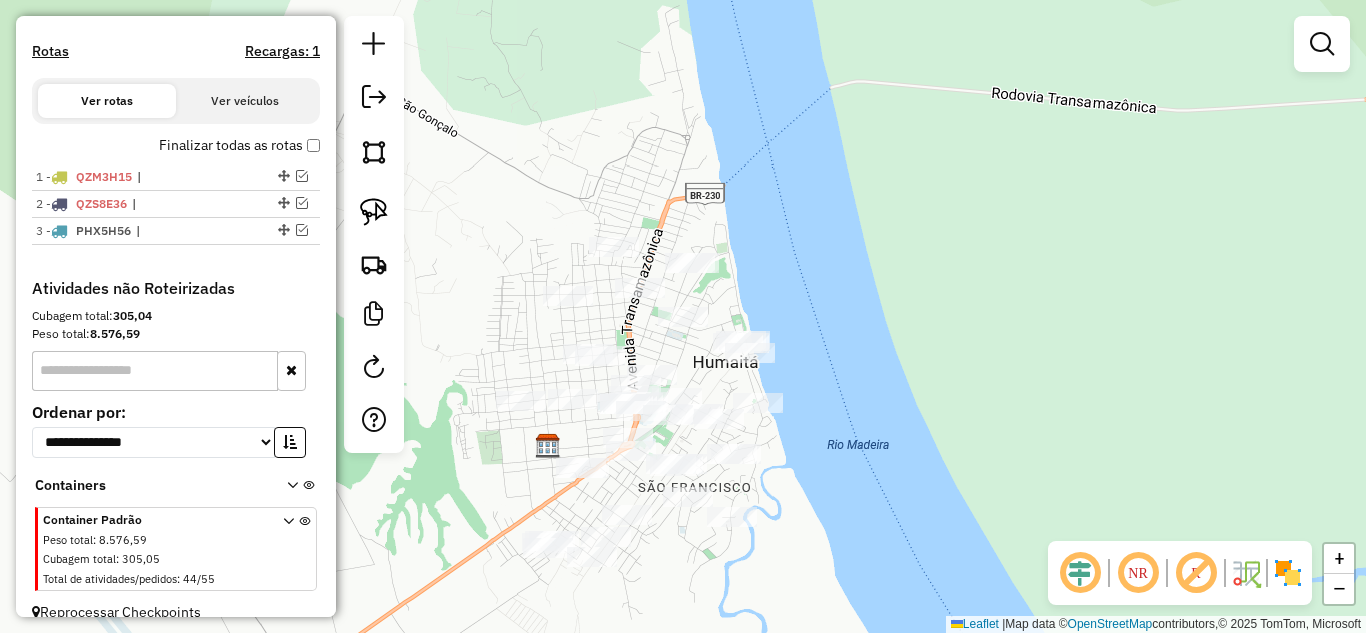 click 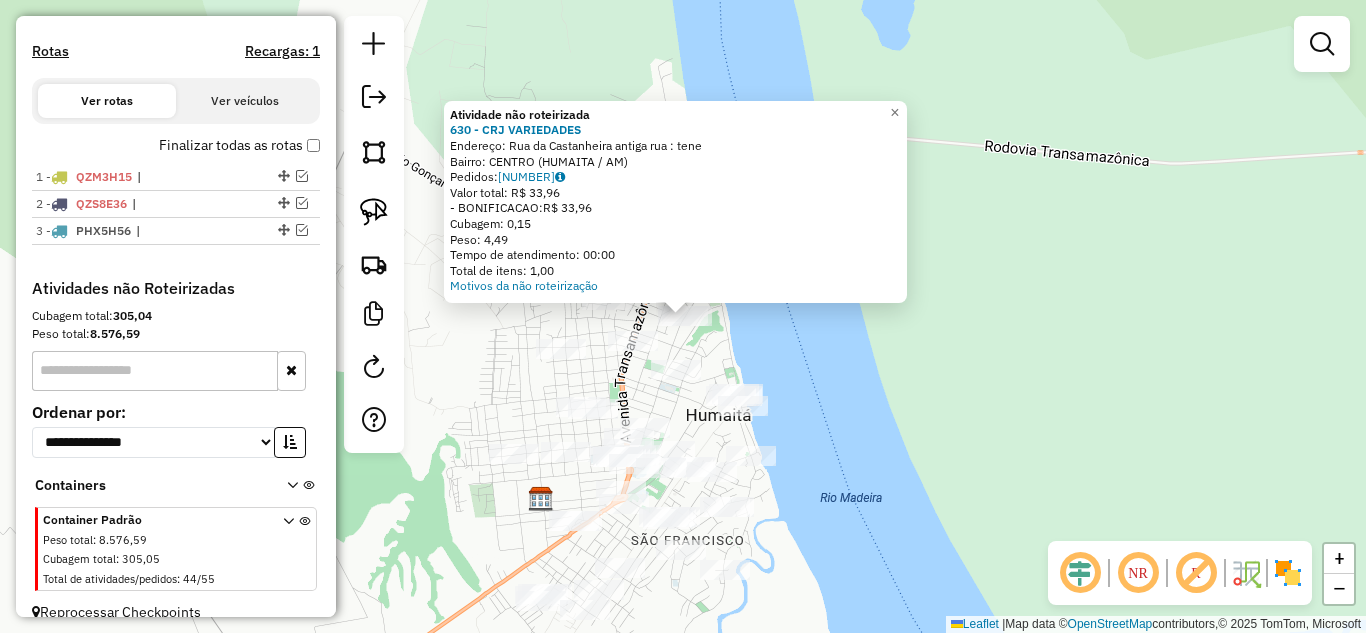 click on "Atividade não roteirizada 630 - CRJ VARIEDADES  Endereço:  RUA DA CASTANHEIRA  antiga rua : tene   Bairro: CENTRO ([REGION] / [STATE])   Pedidos:  16022426   Valor total: R$ 33,96   - BONIFICACAO:  R$ 33,96   Cubagem: 0,15   Peso: 4,49   Tempo de atendimento: 00:00   Total de itens: 1,00  Motivos da não roteirização × Janela de atendimento Grade de atendimento Capacidade Transportadoras Veículos Cliente Pedidos  Rotas Selecione os dias de semana para filtrar as janelas de atendimento  Seg   Ter   Qua   Qui   Sex   Sáb   Dom  Informe o período da janela de atendimento: De: Até:  Filtrar exatamente a janela do cliente  Considerar janela de atendimento padrão  Selecione os dias de semana para filtrar as grades de atendimento  Seg   Ter   Qua   Qui   Sex   Sáb   Dom   Considerar clientes sem dia de atendimento cadastrado  Clientes fora do dia de atendimento selecionado Filtrar as atividades entre os valores definidos abaixo:  Peso mínimo:   Peso máximo:   Cubagem mínima:   Cubagem máxima:   De:   Até:" 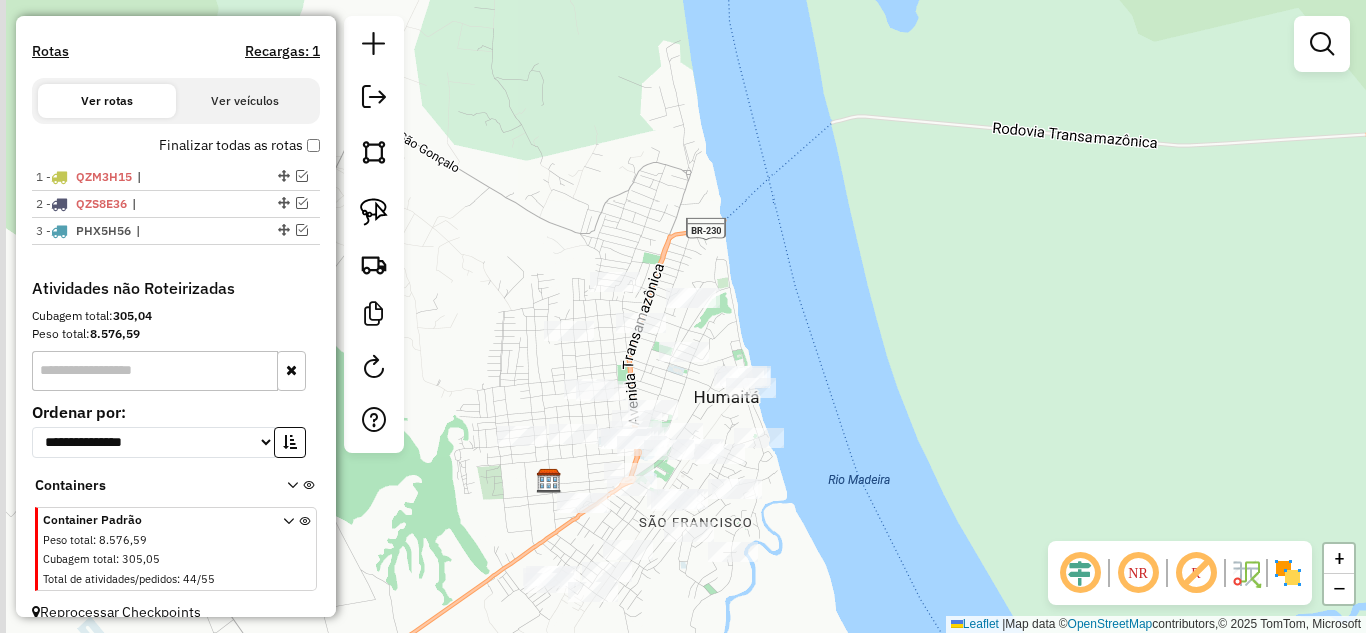 drag, startPoint x: 709, startPoint y: 357, endPoint x: 726, endPoint y: 304, distance: 55.65968 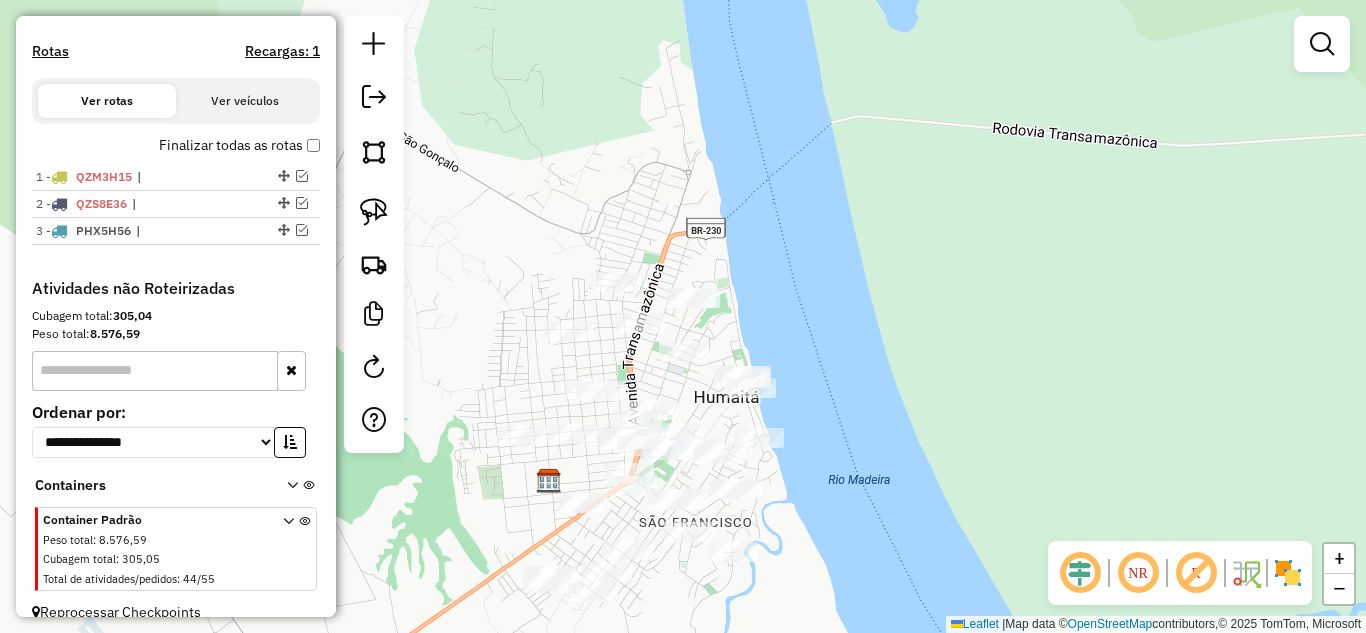 click on "Janela de atendimento Grade de atendimento Capacidade Transportadoras Veículos Cliente Pedidos  Rotas Selecione os dias de semana para filtrar as janelas de atendimento  Seg   Ter   Qua   Qui   Sex   Sáb   Dom  Informe o período da janela de atendimento: De: Até:  Filtrar exatamente a janela do cliente  Considerar janela de atendimento padrão  Selecione os dias de semana para filtrar as grades de atendimento  Seg   Ter   Qua   Qui   Sex   Sáb   Dom   Considerar clientes sem dia de atendimento cadastrado  Clientes fora do dia de atendimento selecionado Filtrar as atividades entre os valores definidos abaixo:  Peso mínimo:   Peso máximo:   Cubagem mínima:   Cubagem máxima:   De:   Até:  Filtrar as atividades entre o tempo de atendimento definido abaixo:  De:   Até:   Considerar capacidade total dos clientes não roteirizados Transportadora: Selecione um ou mais itens Tipo de veículo: Selecione um ou mais itens Veículo: Selecione um ou mais itens Motorista: Selecione um ou mais itens Nome: Rótulo:" 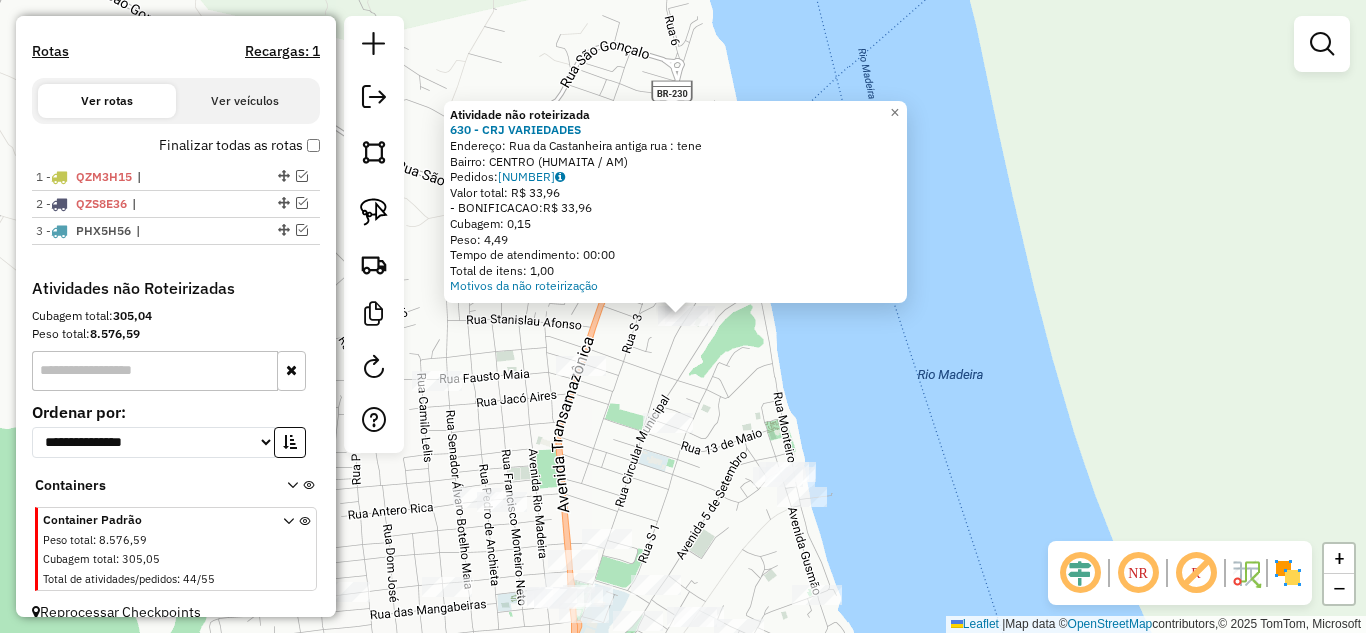 click on "Atividade não roteirizada 630 - CRJ VARIEDADES  Endereço:  RUA DA CASTANHEIRA  antiga rua : tene   Bairro: CENTRO ([REGION] / [STATE])   Pedidos:  16022426   Valor total: R$ 33,96   - BONIFICACAO:  R$ 33,96   Cubagem: 0,15   Peso: 4,49   Tempo de atendimento: 00:00   Total de itens: 1,00  Motivos da não roteirização × Janela de atendimento Grade de atendimento Capacidade Transportadoras Veículos Cliente Pedidos  Rotas Selecione os dias de semana para filtrar as janelas de atendimento  Seg   Ter   Qua   Qui   Sex   Sáb   Dom  Informe o período da janela de atendimento: De: Até:  Filtrar exatamente a janela do cliente  Considerar janela de atendimento padrão  Selecione os dias de semana para filtrar as grades de atendimento  Seg   Ter   Qua   Qui   Sex   Sáb   Dom   Considerar clientes sem dia de atendimento cadastrado  Clientes fora do dia de atendimento selecionado Filtrar as atividades entre os valores definidos abaixo:  Peso mínimo:   Peso máximo:   Cubagem mínima:   Cubagem máxima:   De:   Até:" 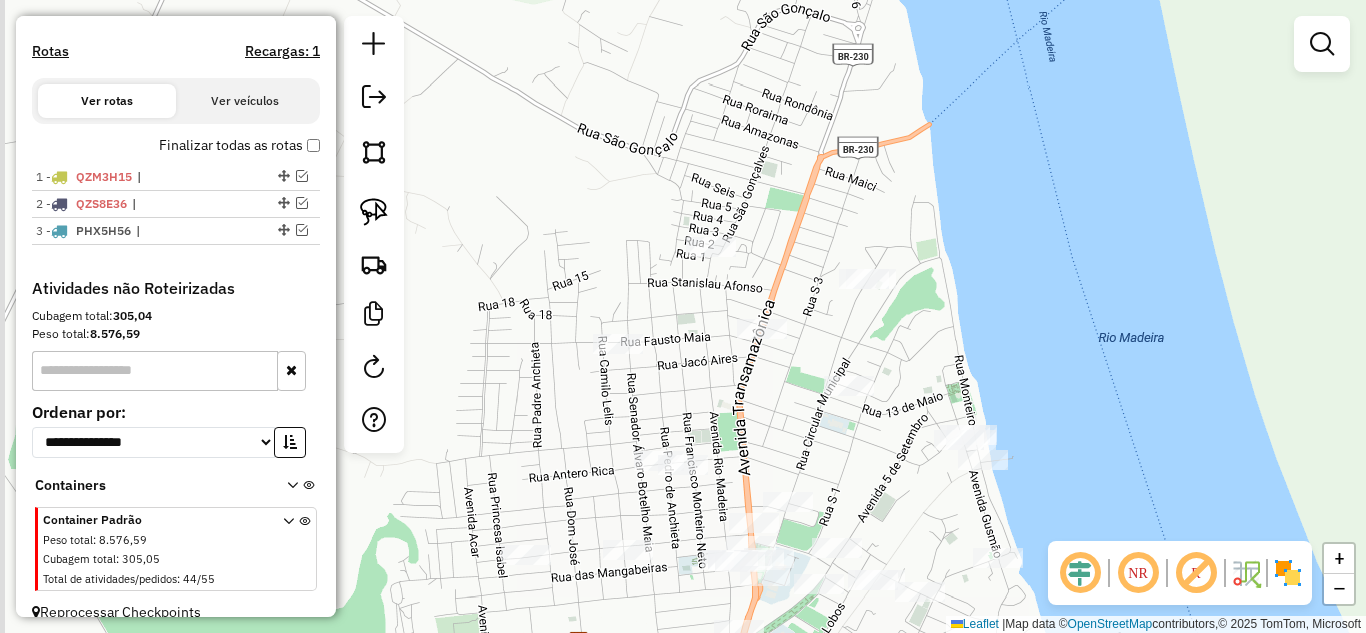 drag, startPoint x: 584, startPoint y: 406, endPoint x: 787, endPoint y: 361, distance: 207.92787 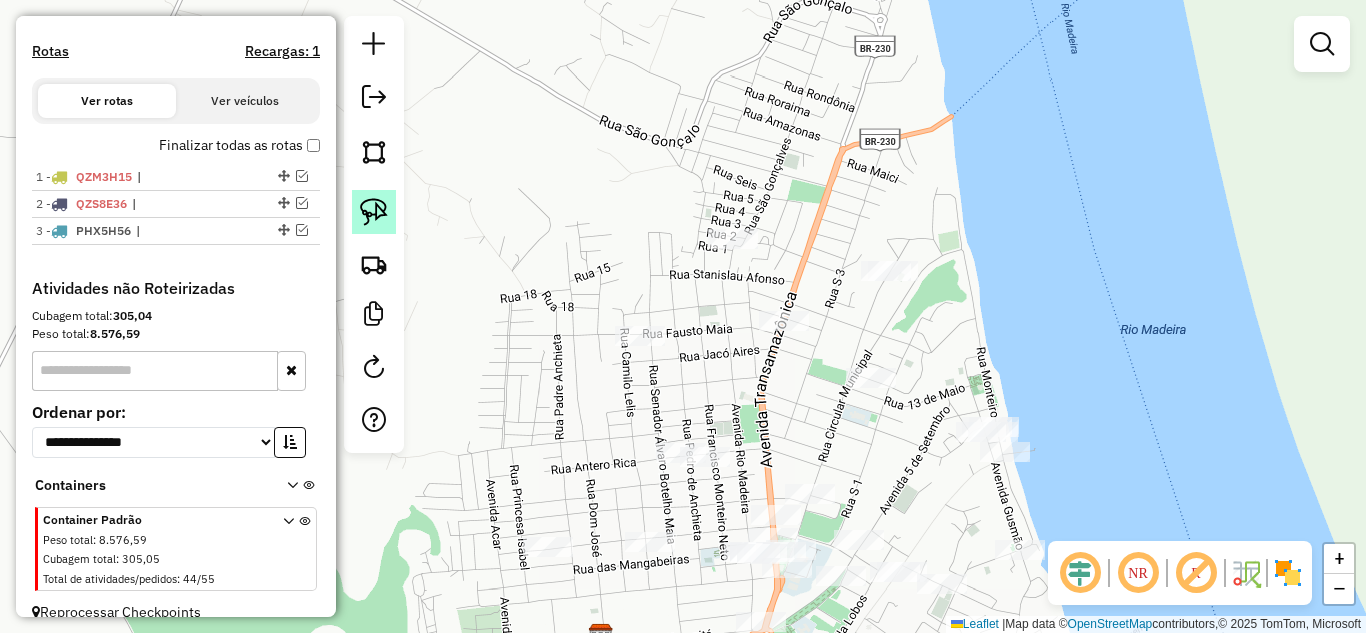 click 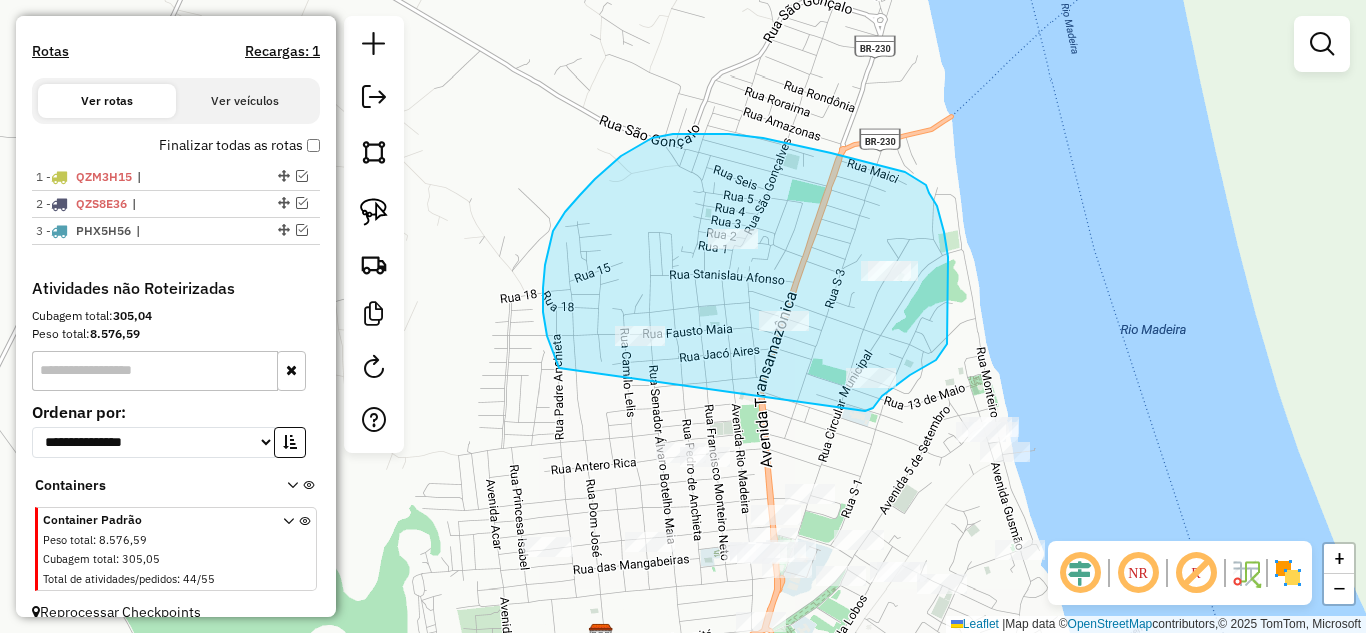 drag, startPoint x: 559, startPoint y: 368, endPoint x: 849, endPoint y: 379, distance: 290.20856 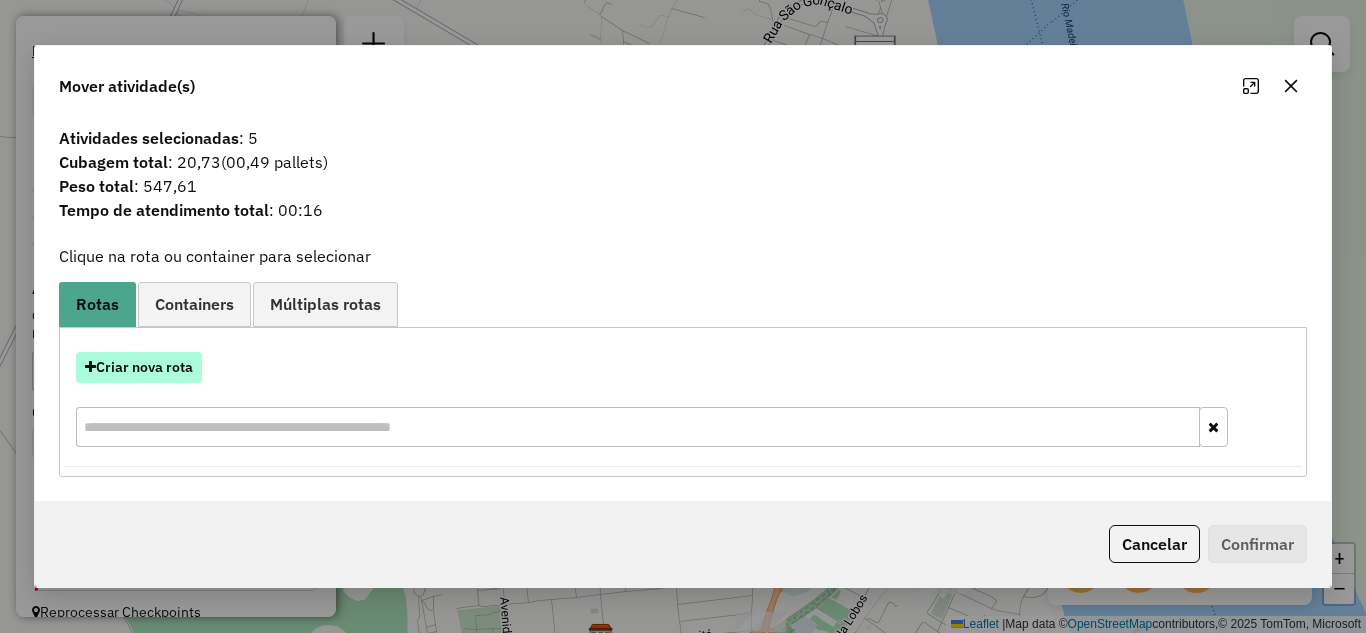click on "Criar nova rota" at bounding box center [139, 367] 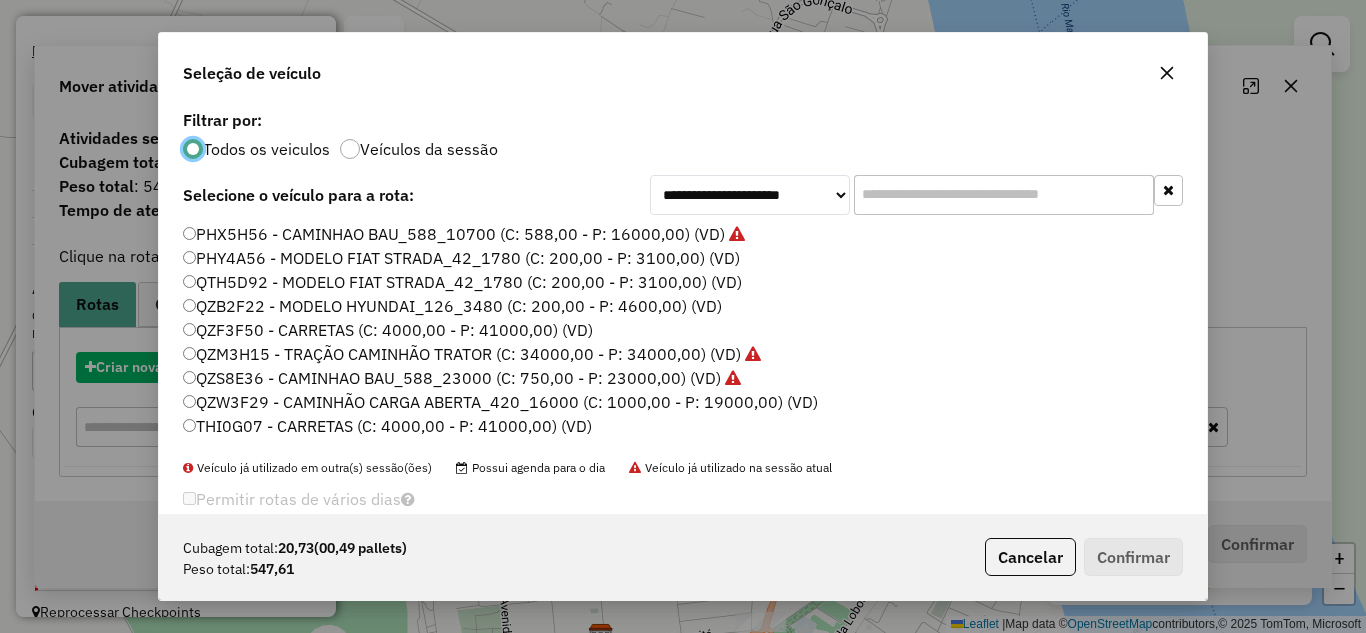 scroll, scrollTop: 11, scrollLeft: 6, axis: both 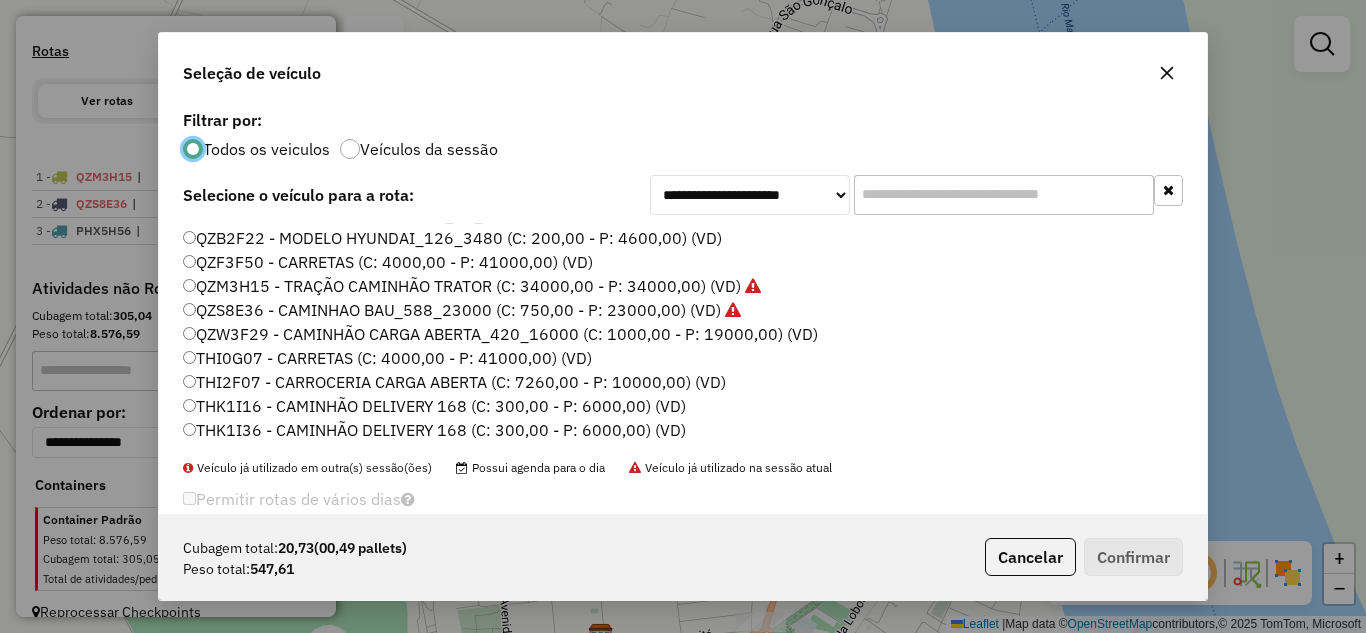 click on "THK1I16 - CAMINHÃO DELIVERY 168 (C: 300,00 - P: 6000,00) (VD)" 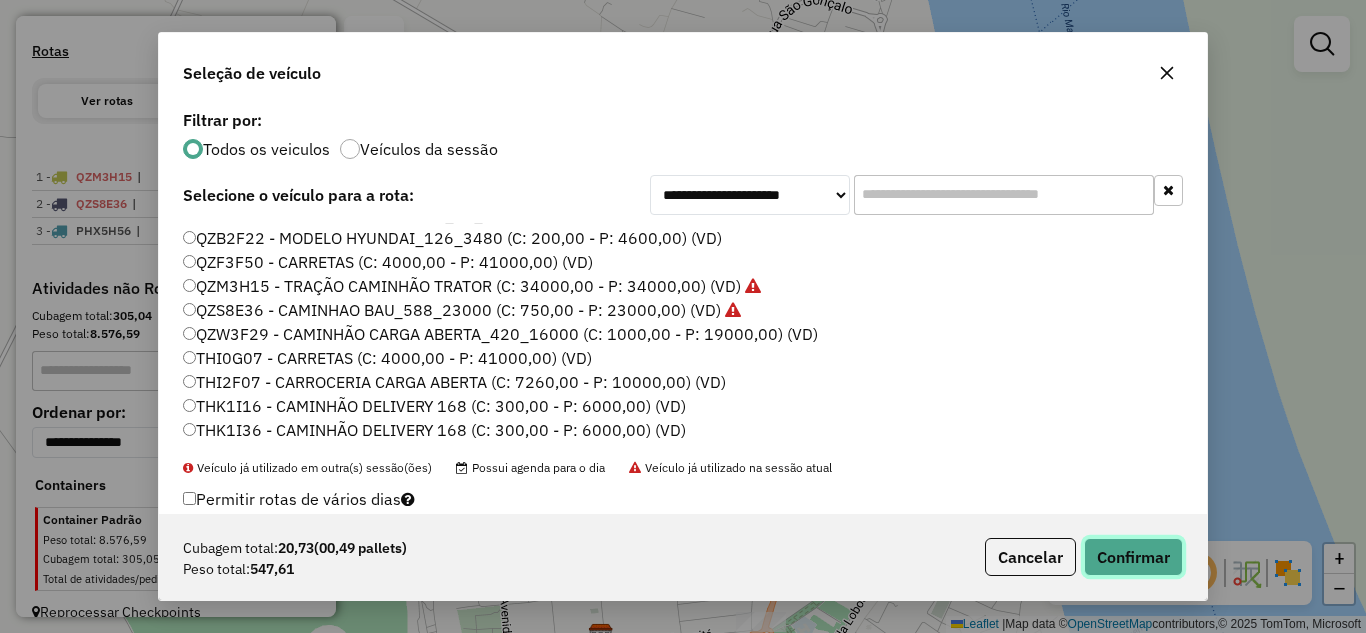 click on "Confirmar" 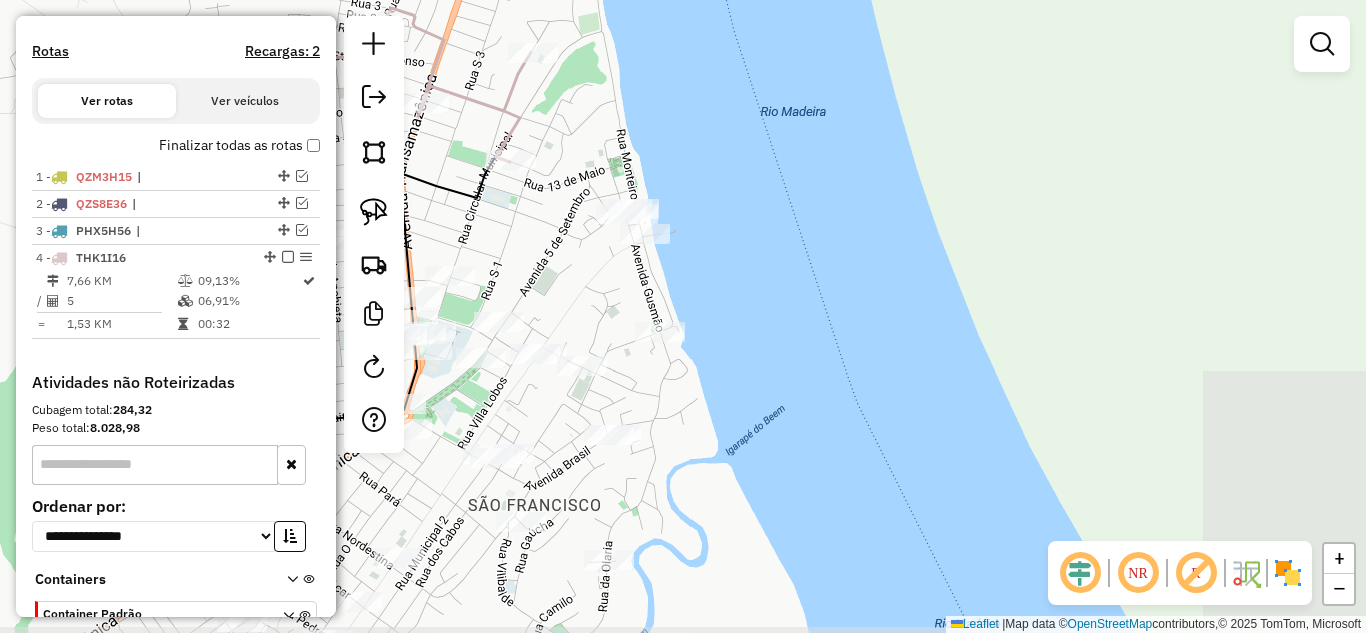 drag, startPoint x: 716, startPoint y: 373, endPoint x: 442, endPoint y: 193, distance: 327.83533 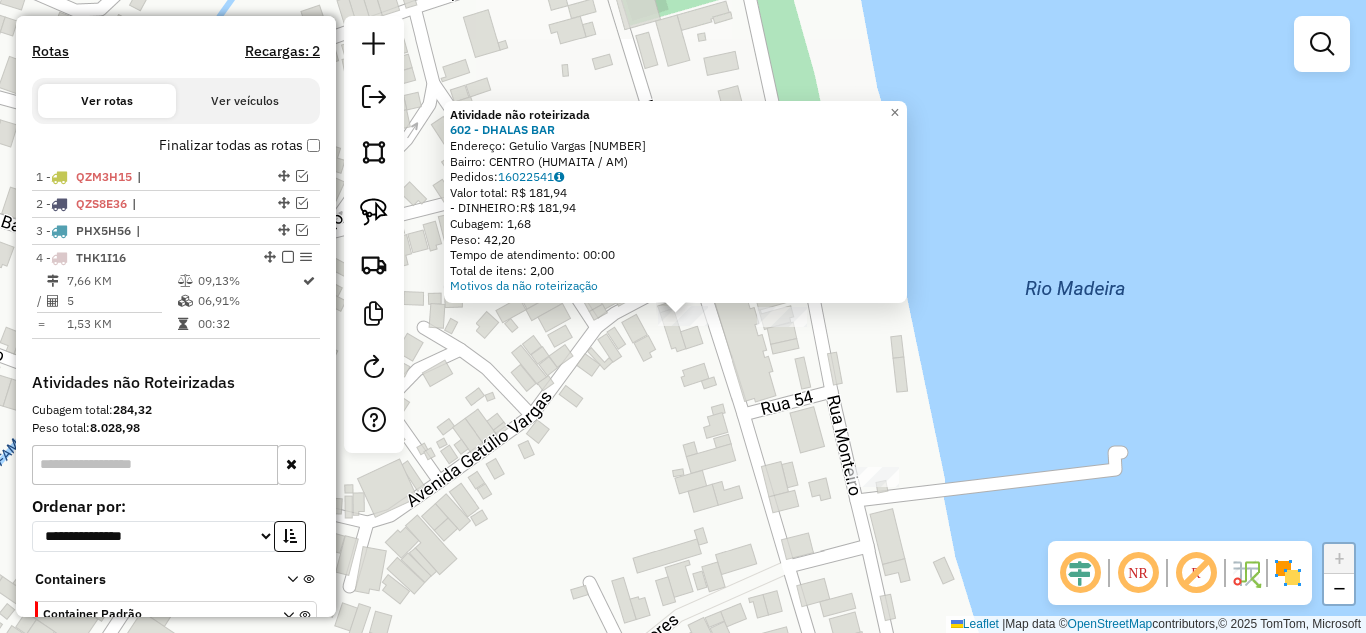 click on "Atividade não roteirizada 602 - DHALAS BAR  Endereço:  Getulio Vargas [NUMBER]   Bairro: CENTRO ([REGION] / [STATE])   Pedidos:  16022541   Valor total: R$ [PRICE]   - DINHEIRO:  R$ [PRICE]   Cubagem: [NUMBER]   Peso: [NUMBER]   Tempo de atendimento: [TIME]   Total de itens: [NUMBER]  Motivos da não roteirização × Janela de atendimento Grade de atendimento Capacidade Transportadoras Veículos Cliente Pedidos  Rotas Selecione os dias de semana para filtrar as janelas de atendimento  Seg   Ter   Qua   Qui   Sex   Sáb   Dom  Informe o período da janela de atendimento: De: Até:  Filtrar exatamente a janela do cliente  Considerar janela de atendimento padrão  Selecione os dias de semana para filtrar as grades de atendimento  Seg   Ter   Qua   Qui   Sex   Sáb   Dom   Considerar clientes sem dia de atendimento cadastrado  Clientes fora do dia de atendimento selecionado Filtrar as atividades entre os valores definidos abaixo:  Peso mínimo:   Peso máximo:   Cubagem mínima:   Cubagem máxima:   De:   Até:   De:   Até:  Nome: +" 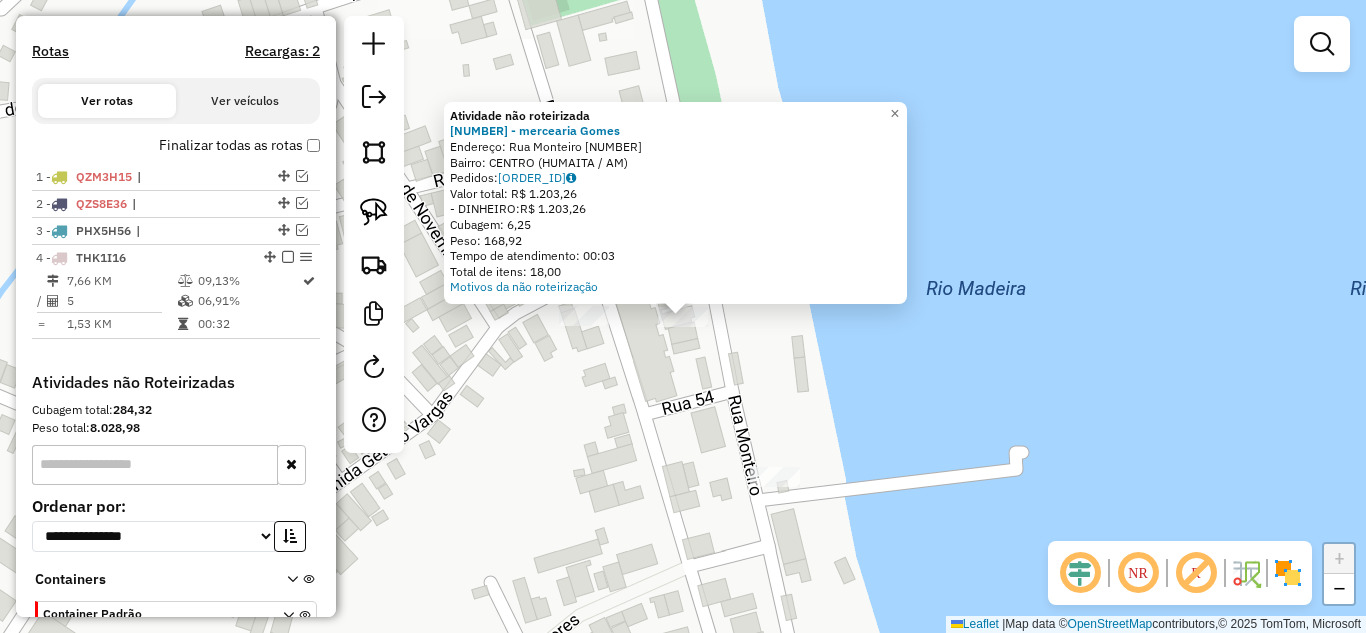 click on "Atividade não roteirizada [NUMBER] - [PERSON]  Endereço:  Rua Monteiro [NUMBER]   Bairro: CENTRO ([STATE])   Pedidos:  [NUMBER]   Valor total: R$ [NUMBER]   - DINHEIRO:  R$ [NUMBER]   Cubagem: [NUMBER]   Peso: [NUMBER]   Tempo de atendimento: 00:03   Total de itens: [NUMBER]  Motivos da não roteirização × Janela de atendimento Grade de atendimento Capacidade Transportadoras Veículos Cliente Pedidos  Rotas Selecione os dias de semana para filtrar as janelas de atendimento  Seg   Ter   Qua   Qui   Sex   Sáb   Dom  Informe o período da janela de atendimento: De: Até:  Filtrar exatamente a janela do cliente  Considerar janela de atendimento padrão  Selecione os dias de semana para filtrar as grades de atendimento  Seg   Ter   Qua   Qui   Sex   Sáb   Dom   Considerar clientes sem dia de atendimento cadastrado  Clientes fora do dia de atendimento selecionado Filtrar as atividades entre os valores definidos abaixo:  Peso mínimo:   Peso máximo:   Cubagem mínima:   Cubagem máxima:   De:   Até:   De:  Nome:" 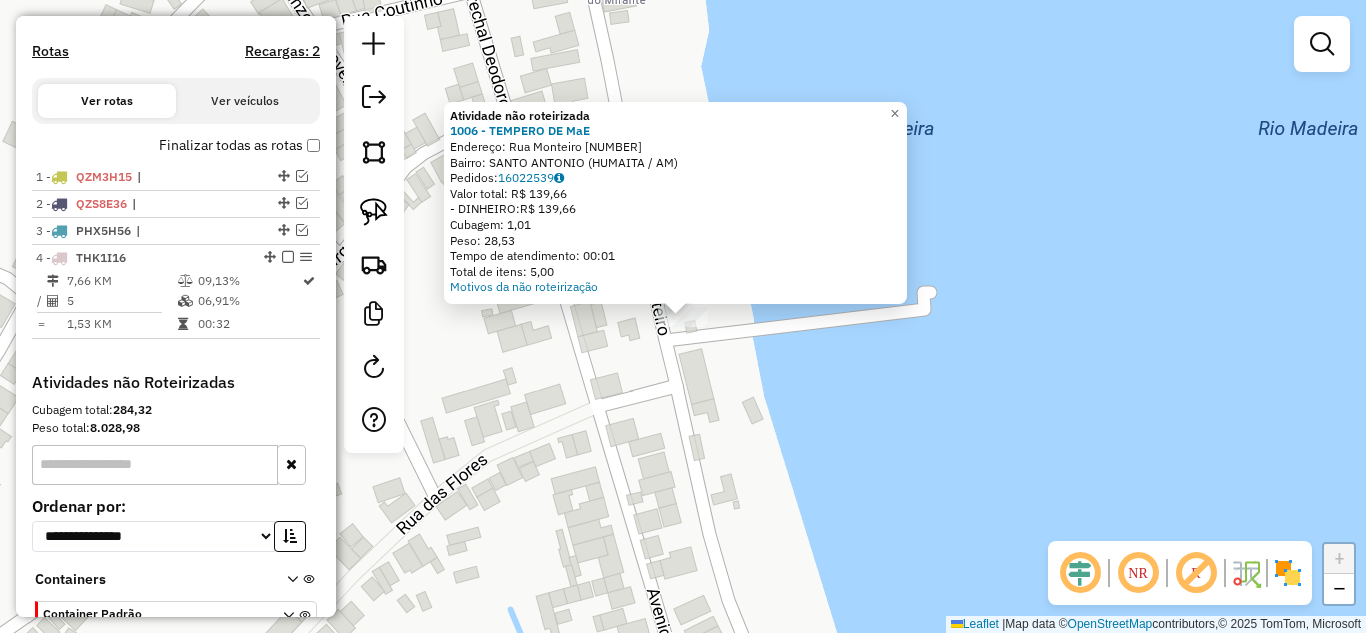click on "Atividade não roteirizada [NUMBER] - [PERSON]  Endereço:  Rua Monteiro [NUMBER]   Bairro: SANTO ANTONIO ([STATE])   Pedidos:  [NUMBER]   Valor total: R$ [NUMBER]   - DINHEIRO:  R$ [NUMBER]   Cubagem: [NUMBER]   Peso: [NUMBER]   Tempo de atendimento: 00:01   Total de itens: [NUMBER]  Motivos da não roteirização × Janela de atendimento Grade de atendimento Capacidade Transportadoras Veículos Cliente Pedidos  Rotas Selecione os dias de semana para filtrar as janelas de atendimento  Seg   Ter   Qua   Qui   Sex   Sáb   Dom  Informe o período da janela de atendimento: De: Até:  Filtrar exatamente a janela do cliente  Considerar janela de atendimento padrão  Selecione os dias de semana para filtrar as grades de atendimento  Seg   Ter   Qua   Qui   Sex   Sáb   Dom   Considerar clientes sem dia de atendimento cadastrado  Clientes fora do dia de atendimento selecionado Filtrar as atividades entre os valores definidos abaixo:  Peso mínimo:   Peso máximo:   Cubagem mínima:   Cubagem máxima:   De:   Até:   De:  Nome:" 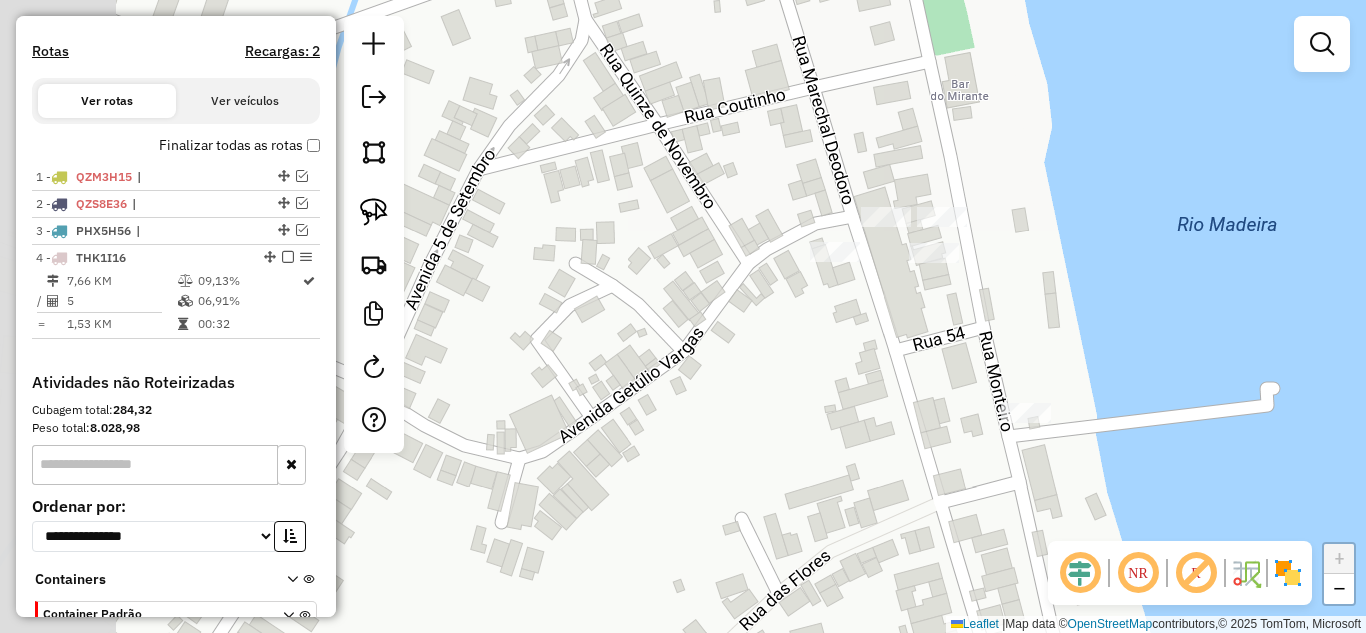 drag, startPoint x: 825, startPoint y: 489, endPoint x: 868, endPoint y: 505, distance: 45.88028 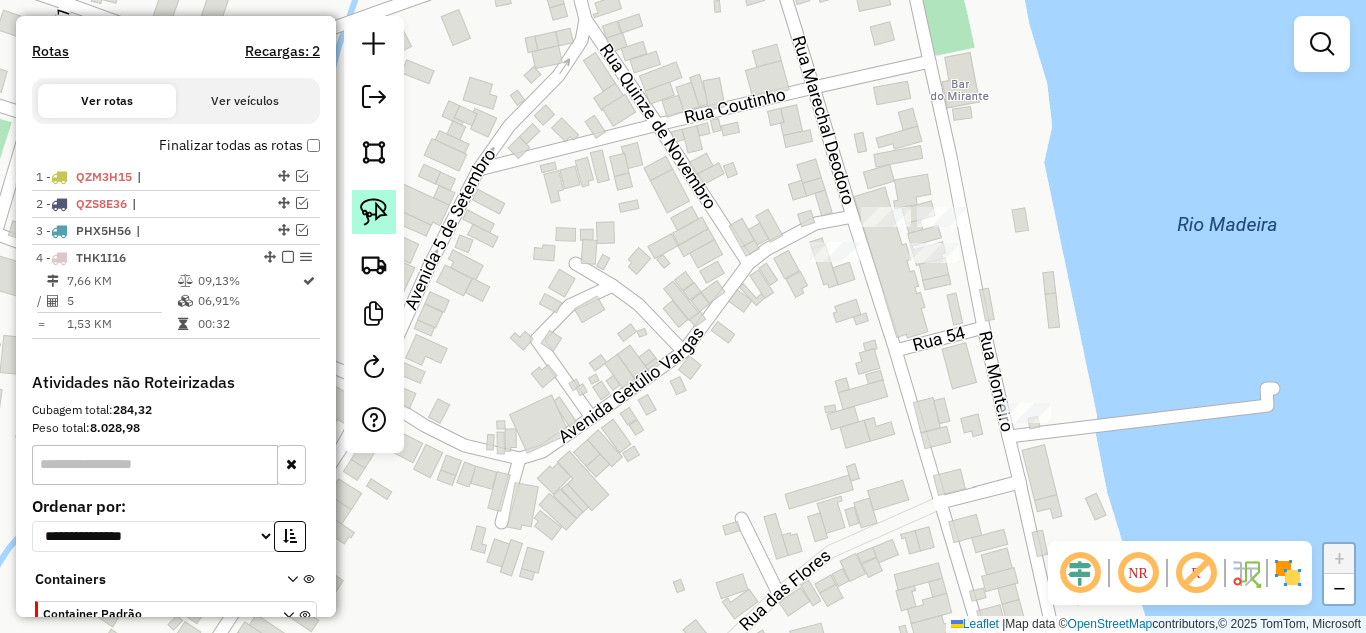 click 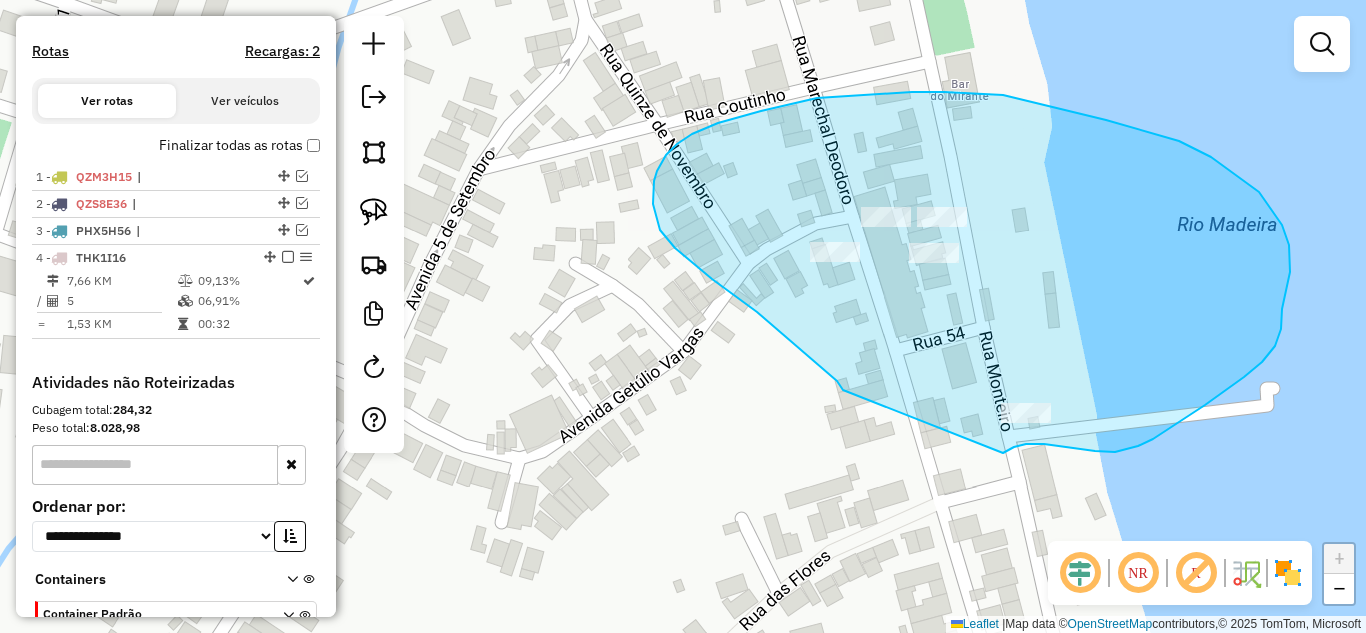drag, startPoint x: 843, startPoint y: 390, endPoint x: 1003, endPoint y: 453, distance: 171.95639 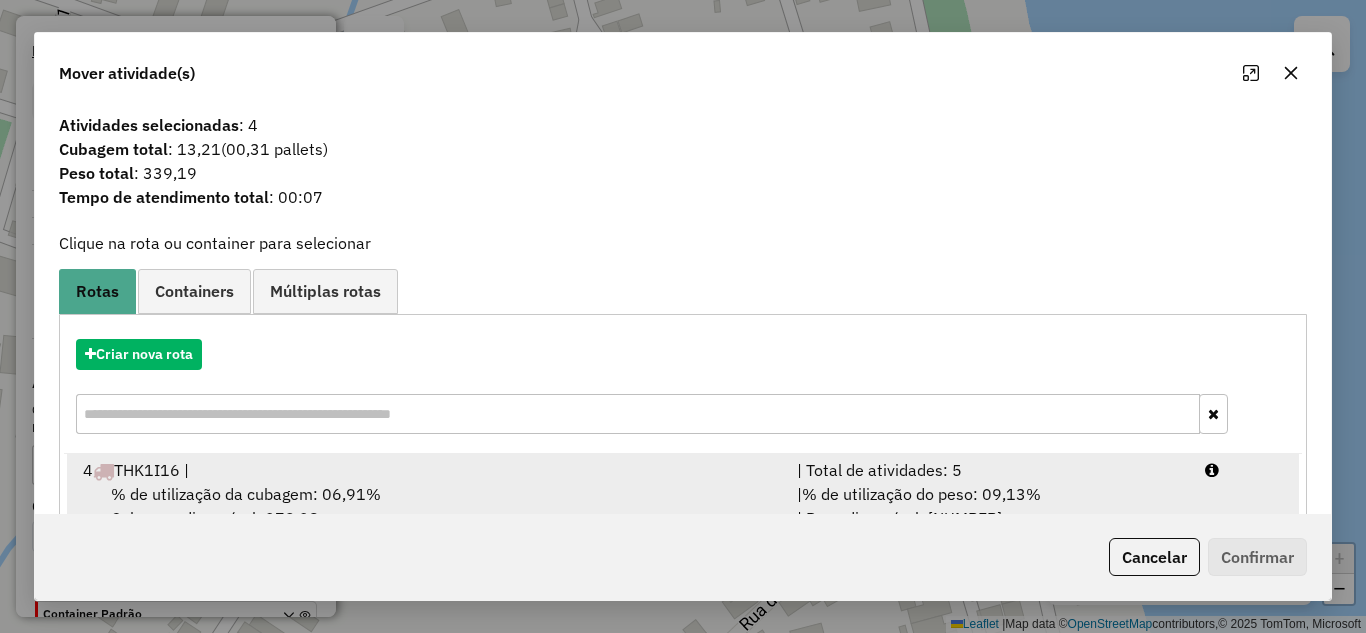 click on "| Total de atividades: 5" at bounding box center [989, 470] 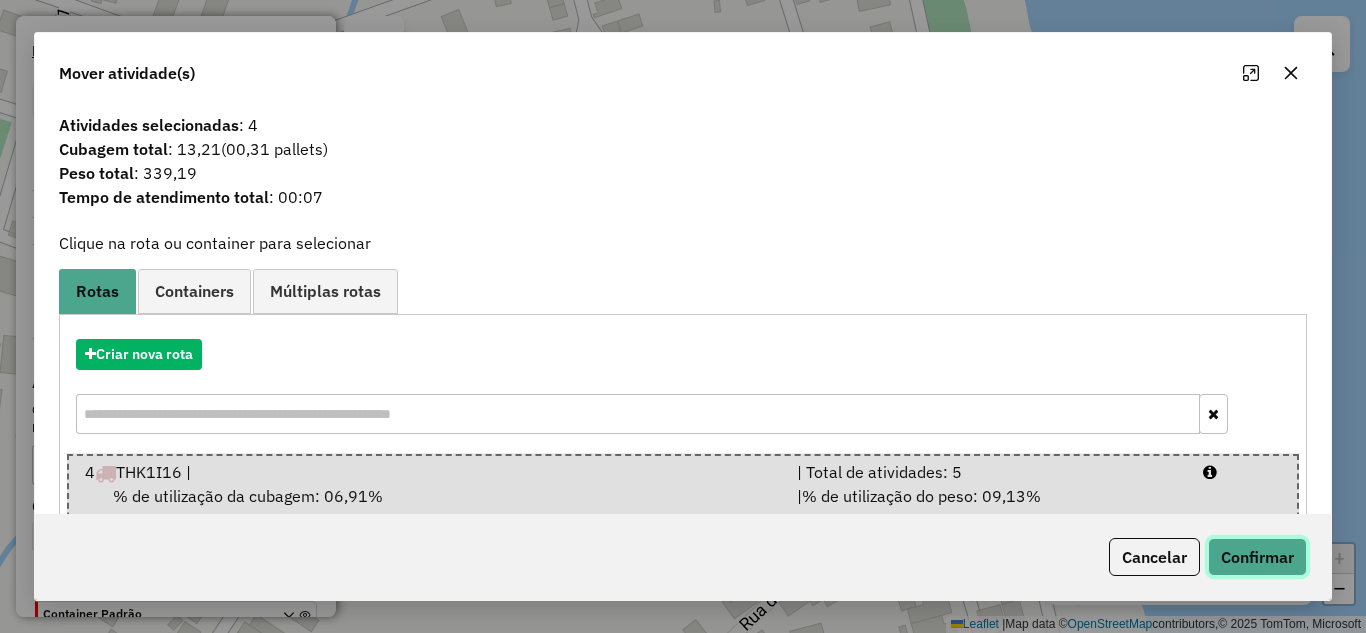 click on "Confirmar" 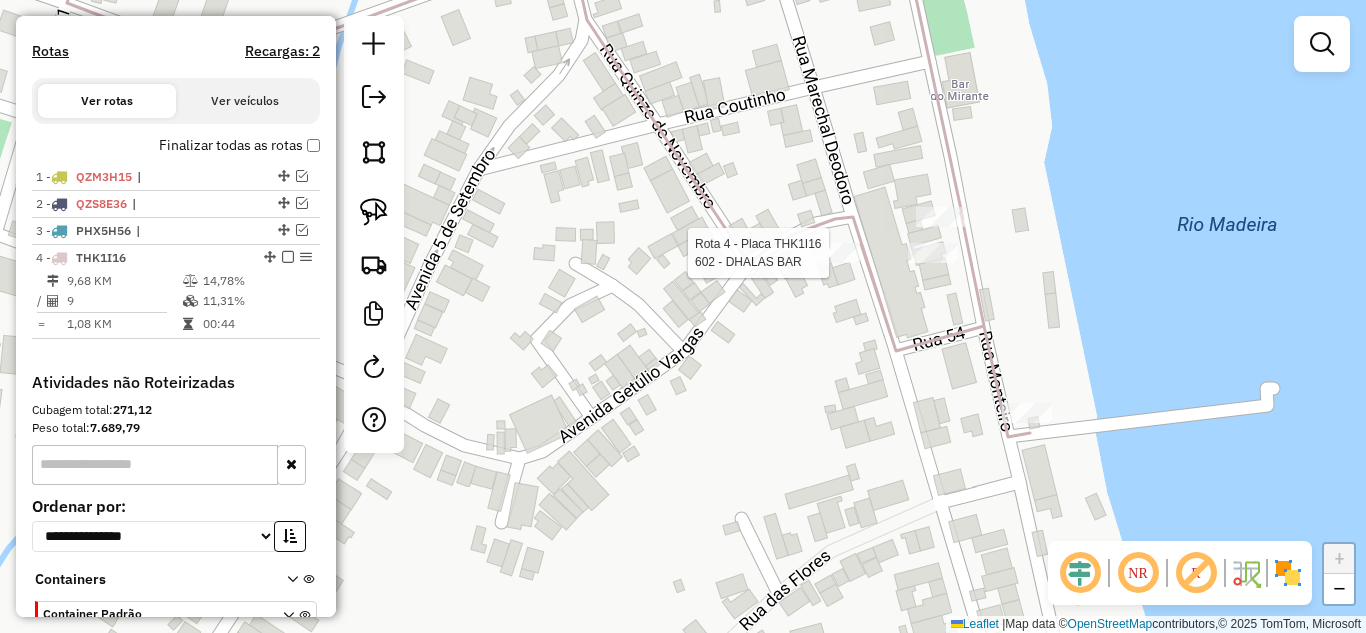select on "**********" 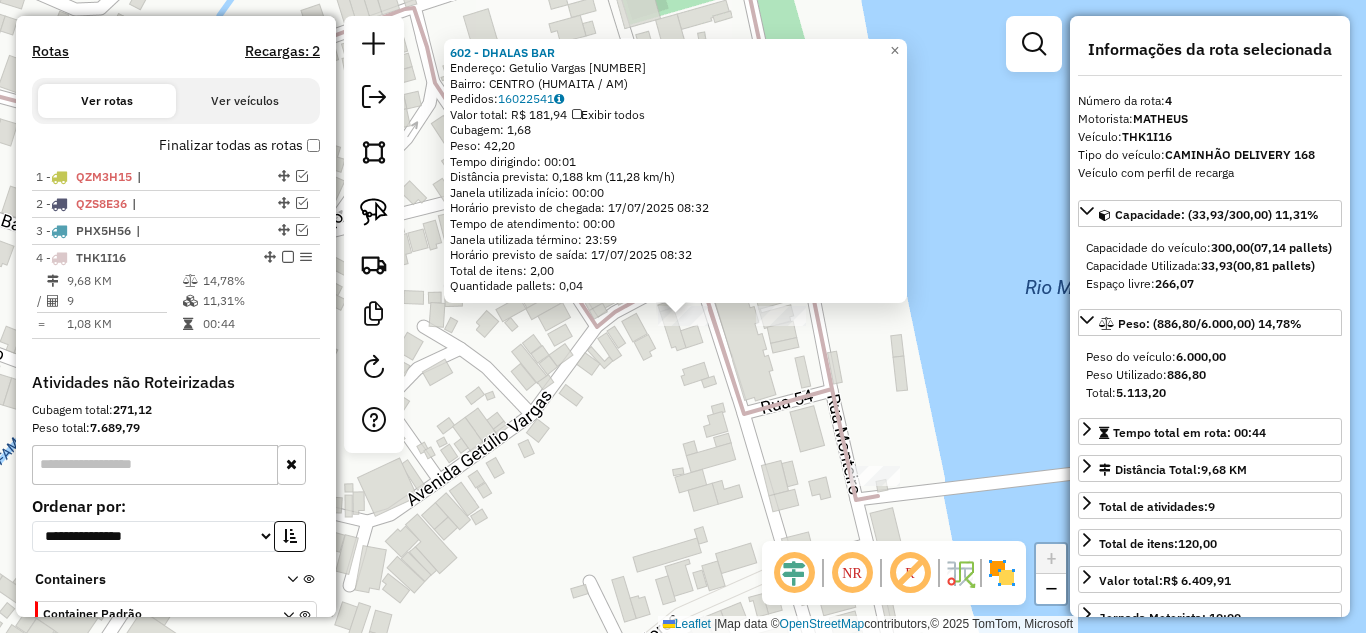 scroll, scrollTop: 742, scrollLeft: 0, axis: vertical 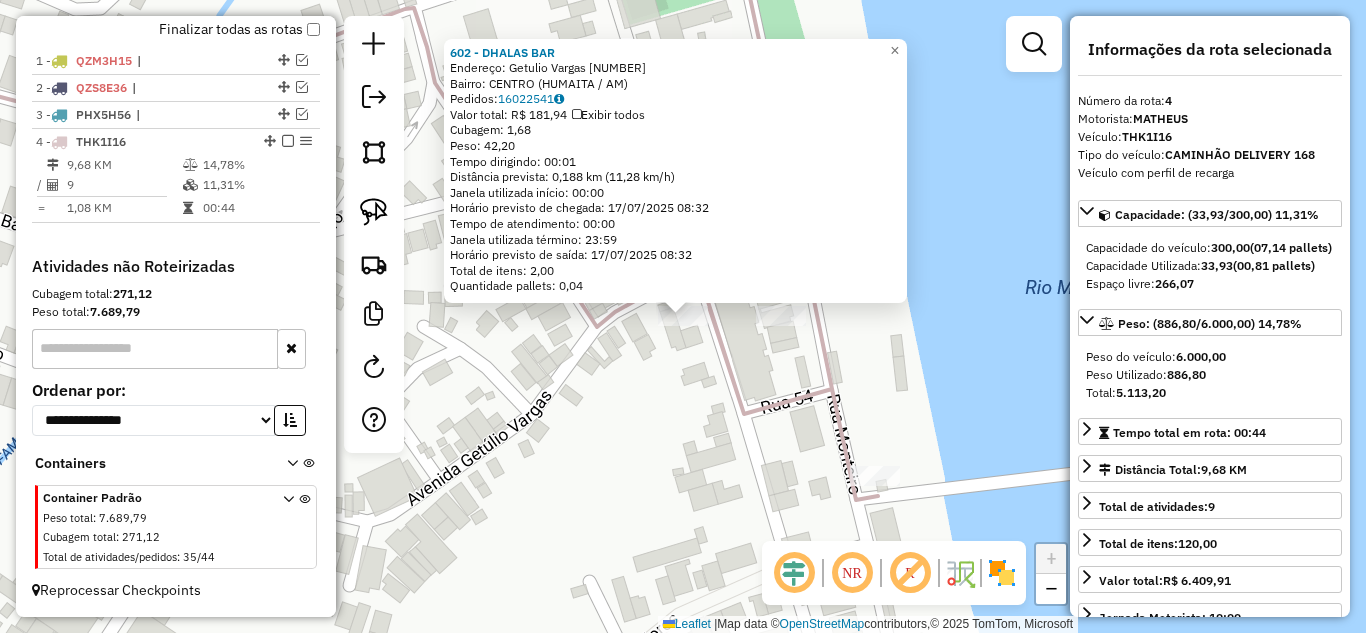 click on "[NUMBER] - [NAME] Endereço: [STREET] [NUMBER] Bairro: [NEIGHBORHOOD] ([CITY] / [STATE]) Pedidos: [NUMBER] Valor total: [CURRENCY] Exibir todos Cubagem: [CUBAGE] Peso: [WEIGHT] Tempo dirigindo: [TIME] Distância prevista: [DISTANCE] ([SPEED]) Janela utilizada início: [TIME] Horário previsto de chegada: [DATE] [TIME] Tempo de atendimento: [TIME] Janela utilizada término: [TIME] Horário previsto de saída: [DATE] [TIME] Total de itens: [NUMBER] Quantidade pallets: [PALLETS] × Janela de atendimento Grade de atendimento Capacidade Transportadoras Veículos Cliente Pedidos Rotas Selecione os dias de semana para filtrar as janelas de atendimento Seg Ter Qua Qui Sex Sáb Dom Informe o período da janela de atendimento: De: Até: Filtrar exatamente a janela do cliente Considerar janela de atendimento padrão Selecione os dias de semana para filtrar as grades de atendimento Seg Ter Qua Qui Sex Sáb Dom Considerar clientes sem dia de atendimento cadastrado Peso mínimo: +" 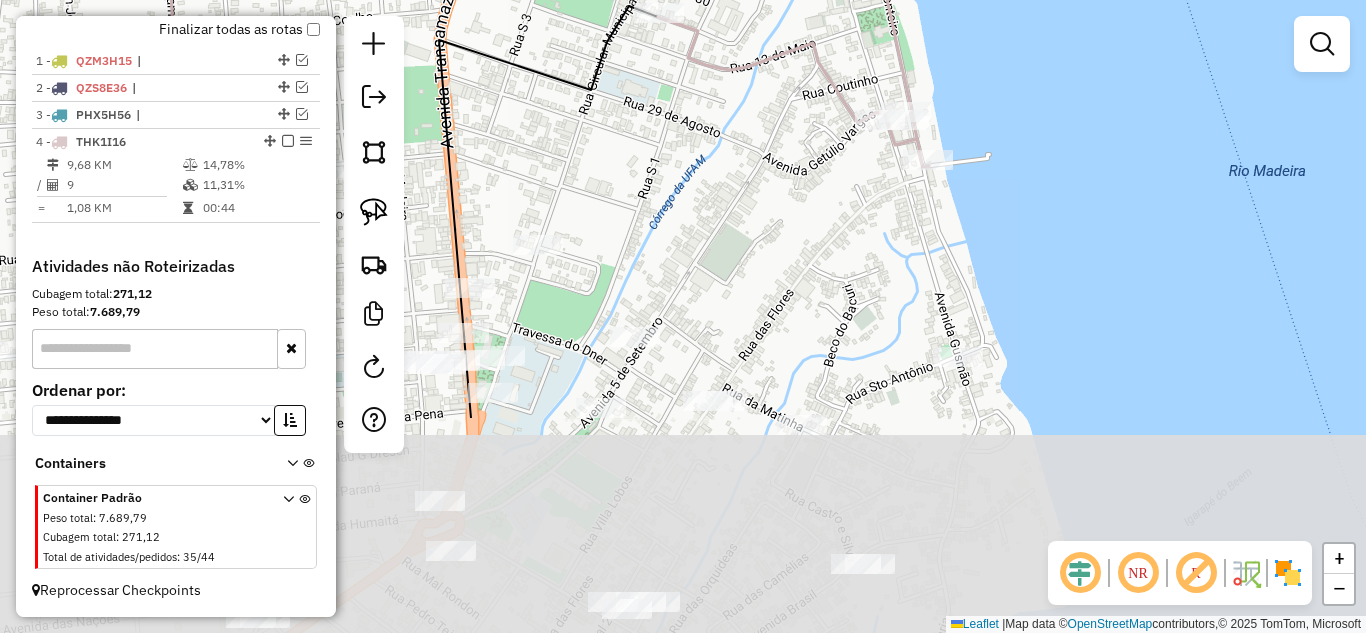 drag, startPoint x: 585, startPoint y: 470, endPoint x: 720, endPoint y: 199, distance: 302.76395 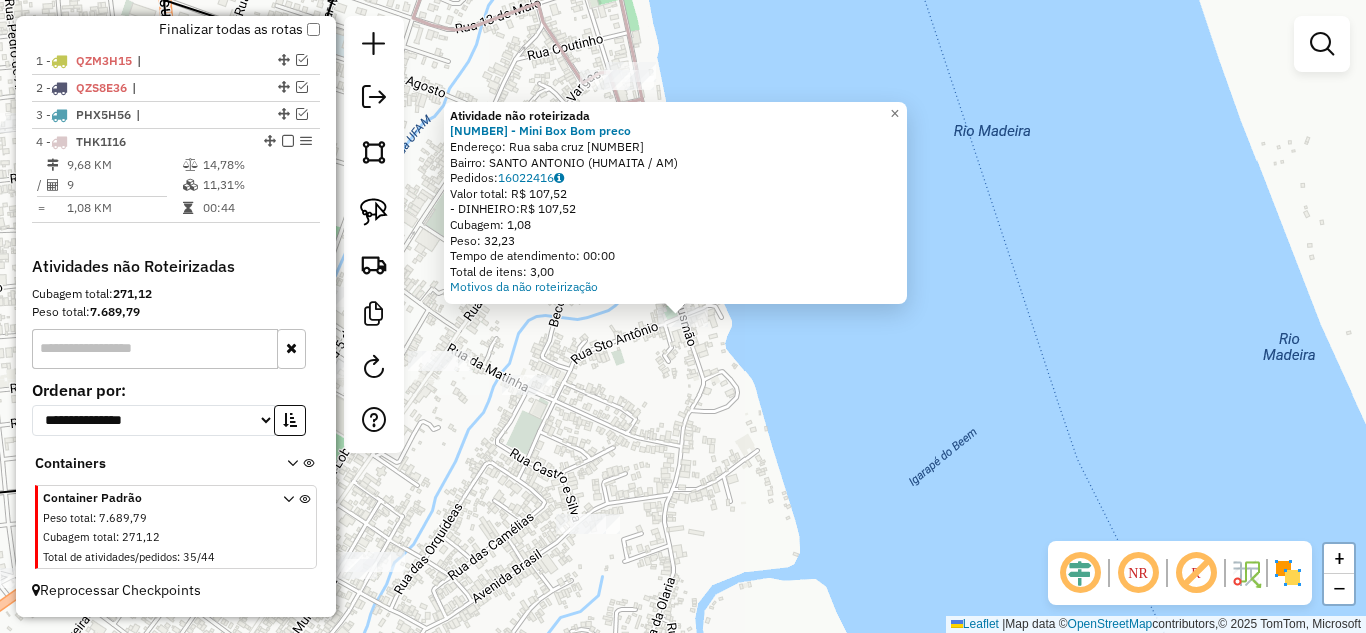 click on "Atividade não roteirizada 940 - Mini Box Bom preco Endereço: [STREET] [NUMBER] Bairro: [NEIGHBORHOOD] (HUMAITA / AM) Pedidos: [ORDER_ID] Valor total: R$ 107,52 - DINHEIRO: R$ 107,52 Cubagem: 1,08 Peso: 32,23 Tempo de atendimento: 00:00 Total de itens: 3,00 Motivos da não roteirização × Janela de atendimento Grade de atendimento Capacidade Transportadoras Veículos Cliente Pedidos Rotas Selecione os dias de semana para filtrar as janelas de atendimento Seg Ter Qua Qui Sex Sáb Dom Informe o período da janela de atendimento: De: Até: Filtrar exatamente a janela do cliente Considerar janela de atendimento padrão Selecione os dias de semana para filtrar as grades de atendimento Seg Ter Qua Qui Sex Sáb Dom Considerar clientes sem dia de atendimento cadastrado Clientes fora do dia de atendimento selecionado Filtrar as atividades entre os valores definidos abaixo: Peso mínimo: Peso máximo: Cubagem mínima: Cubagem máxima: De: Até: De: +" 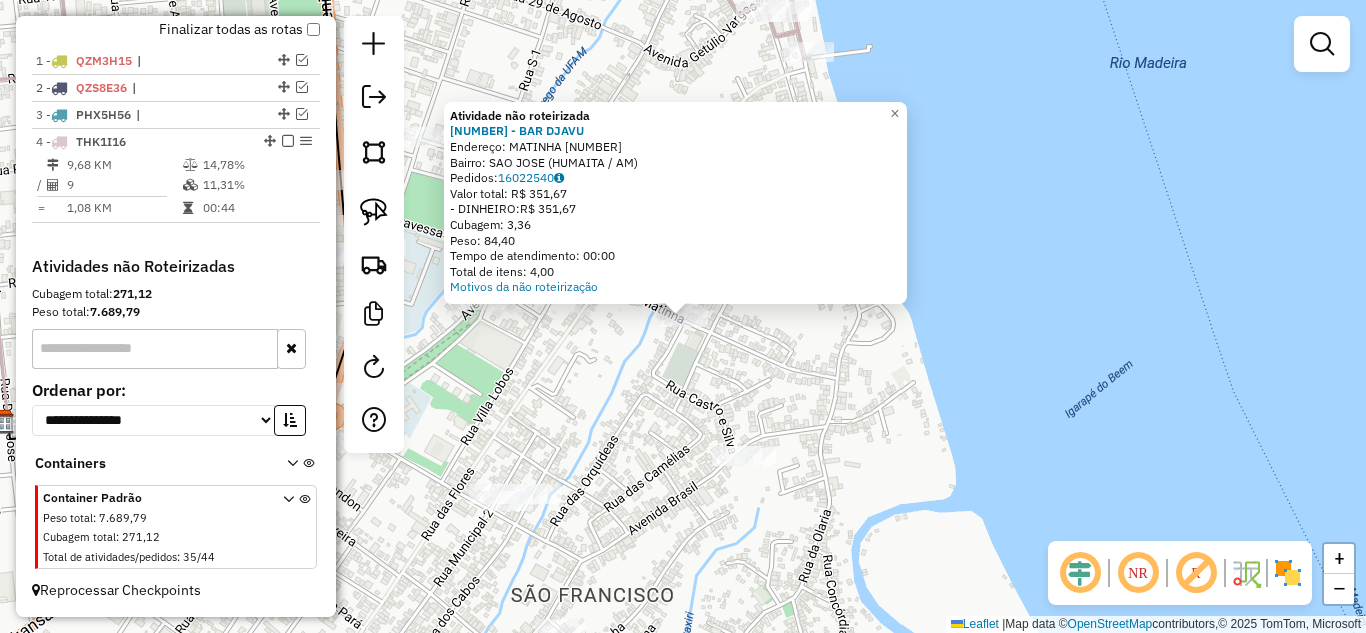 click on "Atividade não roteirizada [NUMBER] - [NAME] Endereço: [STREET] [NUMBER] Bairro: [NEIGHBORHOOD] ([CITY] / [STATE]) Pedidos: [ORDER_ID] Valor total: R$ [PRICE] - DINHEIRO: R$ [PRICE] Cubagem: [CUBAGE] Peso: [WEIGHT] Tempo de atendimento: [TIME] Total de itens: [ITEMS] Motivos da não roteirização × Janela de atendimento Grade de atendimento Capacidade Transportadoras Veículos Cliente Pedidos Rotas Selecione os dias de semana para filtrar as janelas de atendimento Seg Ter Qua Qui Sex Sáb Dom Informe o período da janela de atendimento: De: [DATE] Até: [DATE] Filtrar exatamente a janela do cliente Considerar janela de atendimento padrão Selecione os dias de semana para filtrar as grades de atendimento Seg Ter Qua Qui Sex Sáb Dom Considerar clientes sem dia de atendimento cadastrado Clientes fora do dia de atendimento selecionado Filtrar as atividades entre os valores definidos abaixo: Peso mínimo: Peso máximo: Cubagem mínima: Cubagem máxima: De: [DATE] Até: [DATE] De: [DATE] Até: [DATE] Veículo: De: [DATE]" 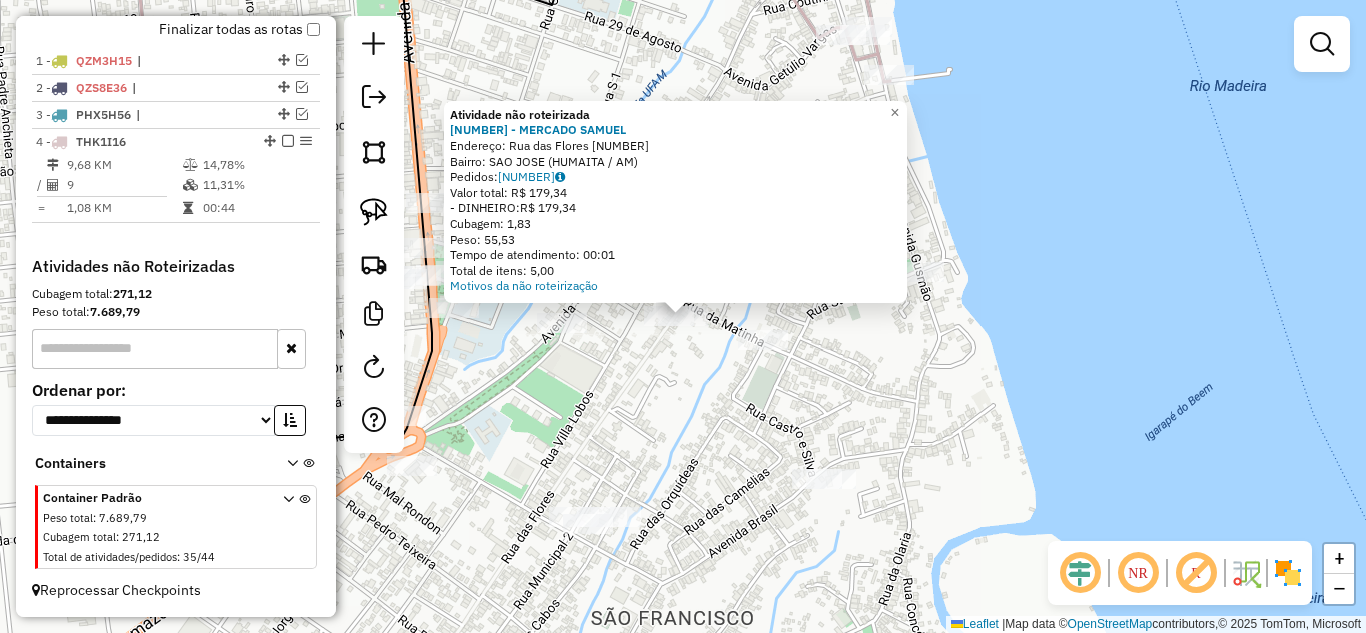 click on "Atividade não roteirizada 993 - MERCADO SAMUEL  Endereço:  Rua das Flores [NUMBER]   Bairro: SAO JOSE ([REGION] / [STATE])   Pedidos:  16022418   Valor total: R$ [PRICE]   - DINHEIRO:  R$ [PRICE]   Cubagem: [NUMBER]   Peso: [NUMBER]   Tempo de atendimento: [TIME]   Total de itens: [NUMBER]  Motivos da não roteirização × Janela de atendimento Grade de atendimento Capacidade Transportadoras Veículos Cliente Pedidos  Rotas Selecione os dias de semana para filtrar as janelas de atendimento  Seg   Ter   Qua   Qui   Sex   Sáb   Dom  Informe o período da janela de atendimento: De: Até:  Filtrar exatamente a janela do cliente  Considerar janela de atendimento padrão  Selecione os dias de semana para filtrar as grades de atendimento  Seg   Ter   Qua   Qui   Sex   Sáb   Dom   Considerar clientes sem dia de atendimento cadastrado  Clientes fora do dia de atendimento selecionado Filtrar as atividades entre os valores definidos abaixo:  Peso mínimo:   Peso máximo:   Cubagem mínima:   Cubagem máxima:   De:   Até:   De:   Até:  +" 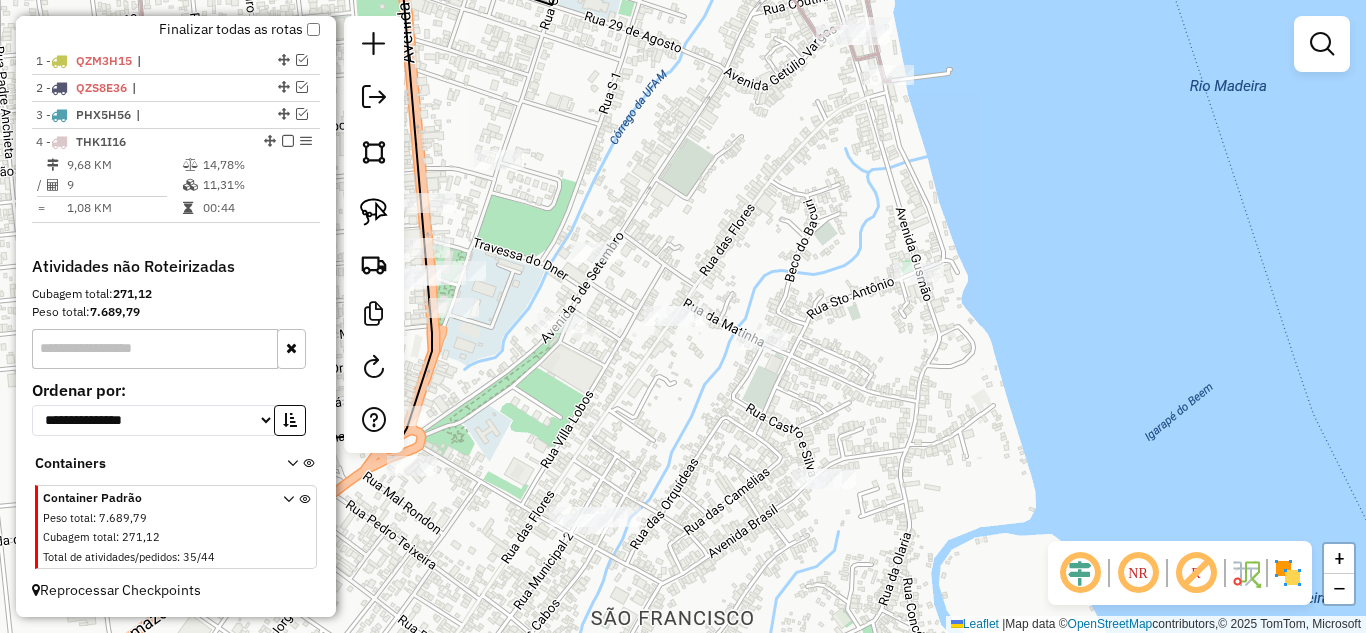 click on "Janela de atendimento Grade de atendimento Capacidade Transportadoras Veículos Cliente Pedidos  Rotas Selecione os dias de semana para filtrar as janelas de atendimento  Seg   Ter   Qua   Qui   Sex   Sáb   Dom  Informe o período da janela de atendimento: De: Até:  Filtrar exatamente a janela do cliente  Considerar janela de atendimento padrão  Selecione os dias de semana para filtrar as grades de atendimento  Seg   Ter   Qua   Qui   Sex   Sáb   Dom   Considerar clientes sem dia de atendimento cadastrado  Clientes fora do dia de atendimento selecionado Filtrar as atividades entre os valores definidos abaixo:  Peso mínimo:   Peso máximo:   Cubagem mínima:   Cubagem máxima:   De:   Até:  Filtrar as atividades entre o tempo de atendimento definido abaixo:  De:   Até:   Considerar capacidade total dos clientes não roteirizados Transportadora: Selecione um ou mais itens Tipo de veículo: Selecione um ou mais itens Veículo: Selecione um ou mais itens Motorista: Selecione um ou mais itens Nome: Rótulo:" 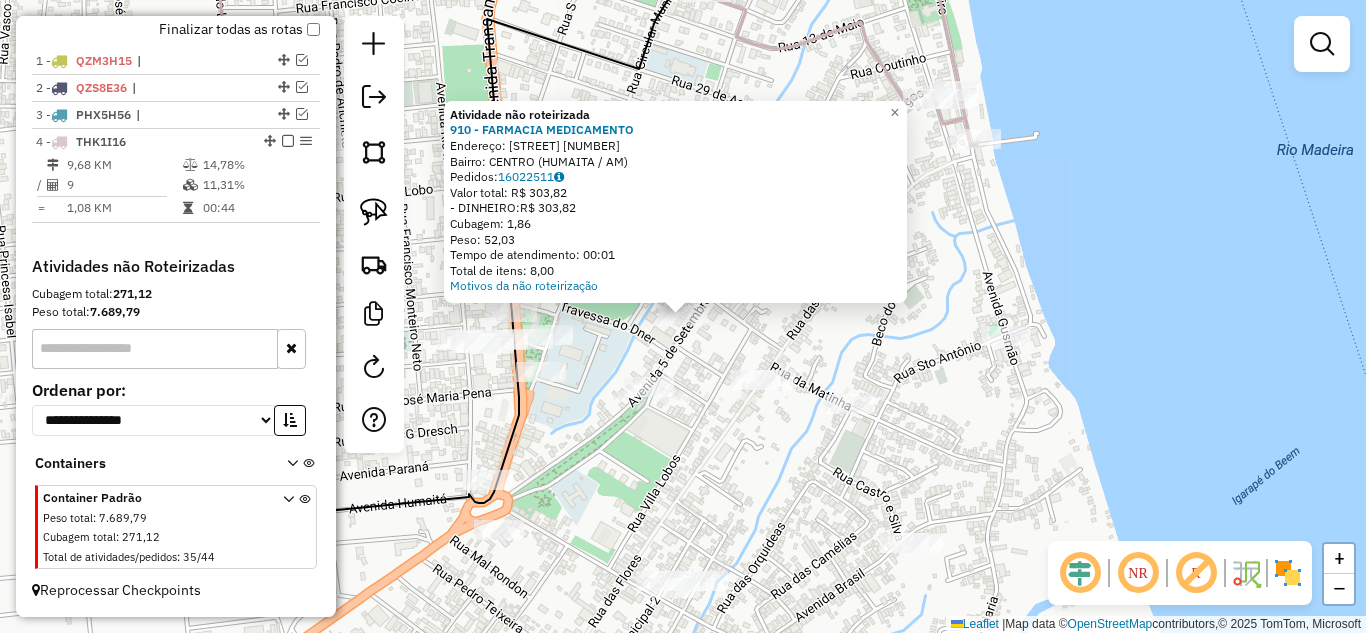 click on "Atividade não roteirizada 910 - FARMACIA MEDICAMENTO  Endereço:  Avenida Cinco de Setembro [NUMBER]   Bairro: CENTRO (HUMAITA / [STATE])   Pedidos:  16022511   Valor total: R$ 303,82   - DINHEIRO:  R$ 303,82   Cubagem: 1,86   Peso: 52,03   Tempo de atendimento: 00:01   Total de itens: 8,00  Motivos da não roteirização × Janela de atendimento Grade de atendimento Capacidade Transportadoras Veículos Cliente Pedidos  Rotas Selecione os dias de semana para filtrar as janelas de atendimento  Seg   Ter   Qua   Qui   Sex   Sáb   Dom  Informe o período da janela de atendimento: De: Até:  Filtrar exatamente a janela do cliente  Considerar janela de atendimento padrão  Selecione os dias de semana para filtrar as grades de atendimento  Seg   Ter   Qua   Qui   Sex   Sáb   Dom   Considerar clientes sem dia de atendimento cadastrado  Clientes fora do dia de atendimento selecionado Filtrar as atividades entre os valores definidos abaixo:  Peso mínimo:   Peso máximo:   Cubagem mínima:   Cubagem máxima:   De:   Até:  +" 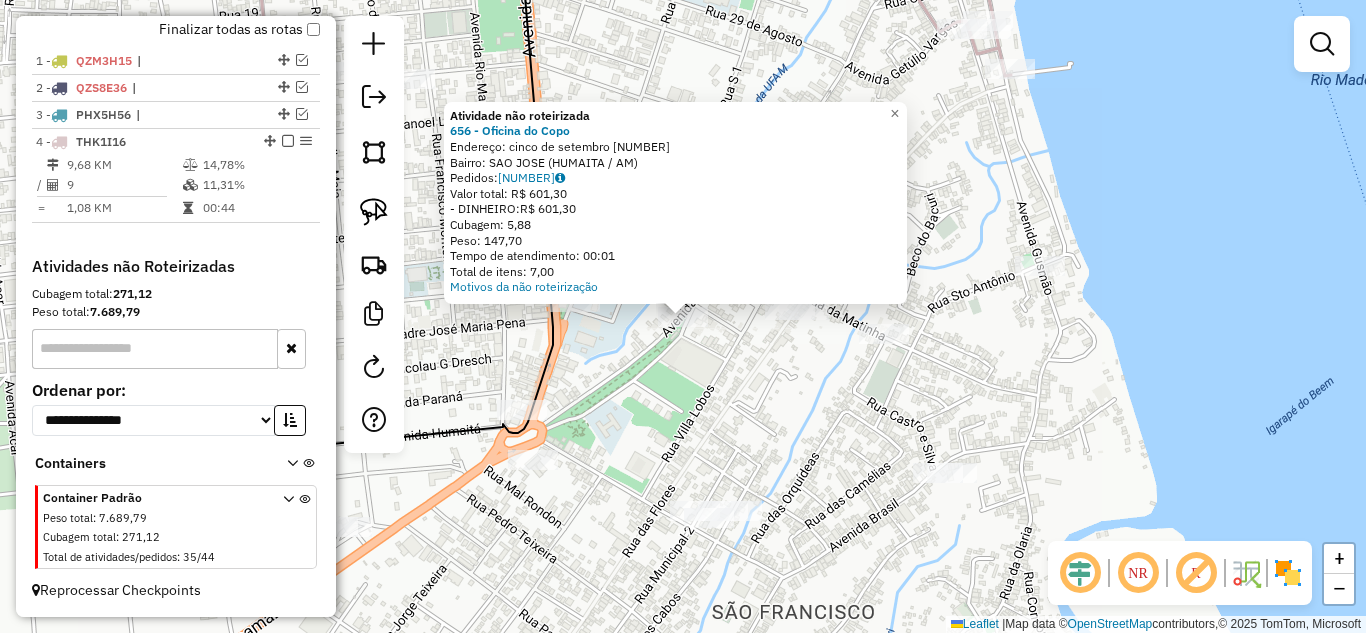 click on "Atividade não roteirizada [NUMBER] - [NAME]  Endereço:  cinco  de setembro [NUMBER]   Bairro: [NEIGHBORHOOD] ([NEIGHBORHOOD] / [STATE])   Pedidos:  [ORDER_ID]   Valor total: R$ [PRICE]   - DINHEIRO:  R$ [PRICE]   Cubagem: [CUBAGE]   Peso: [WEIGHT]   Tempo de atendimento: [TIME]   Total de itens: [ITEMS]  Motivos da não roteirização × Janela de atendimento Grade de atendimento Capacidade Transportadoras Veículos Cliente Pedidos  Rotas Selecione os dias de semana para filtrar as janelas de atendimento  Seg   Ter   Qua   Qui   Sex   Sáb   Dom  Informe o período da janela de atendimento: De: Até:  Filtrar exatamente a janela do cliente  Considerar janela de atendimento padrão  Selecione os dias de semana para filtrar as grades de atendimento  Seg   Ter   Qua   Qui   Sex   Sáb   Dom   Considerar clientes sem dia de atendimento cadastrado  Clientes fora do dia de atendimento selecionado Filtrar as atividades entre os valores definidos abaixo:  Peso mínimo:   Peso máximo:   Cubagem mínima:   Cubagem máxima:   De:   Até:   De:  De:" 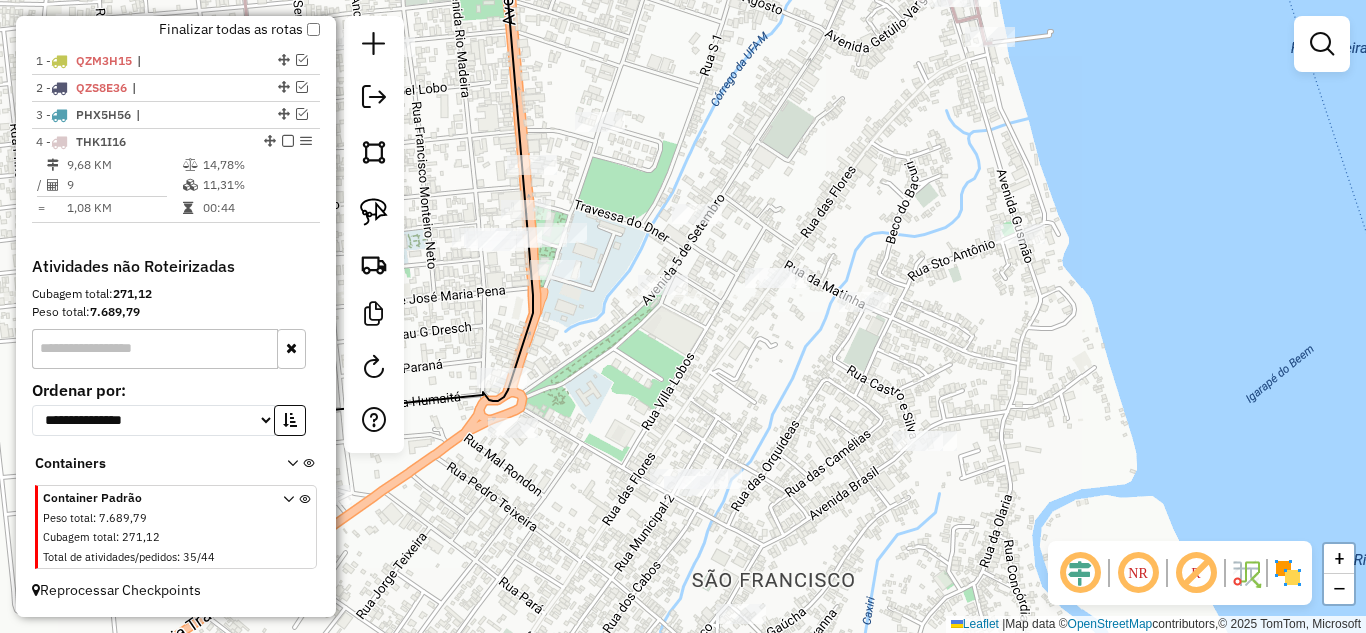drag, startPoint x: 718, startPoint y: 402, endPoint x: 698, endPoint y: 370, distance: 37.735924 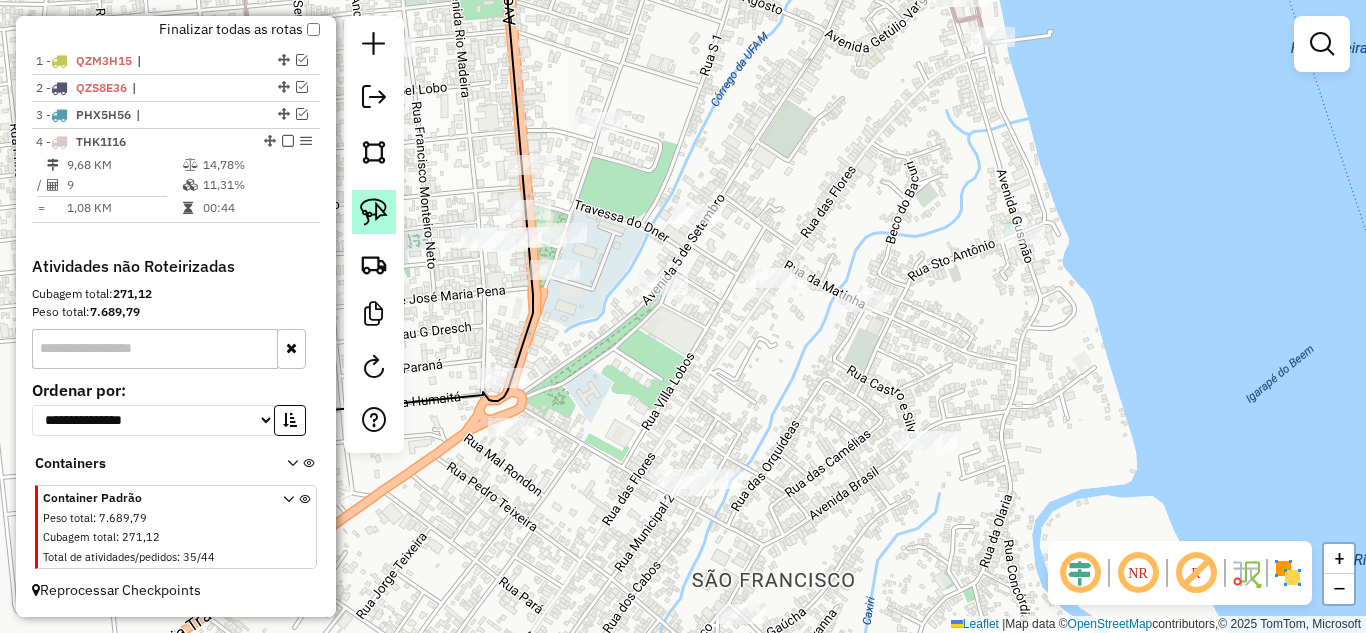 click 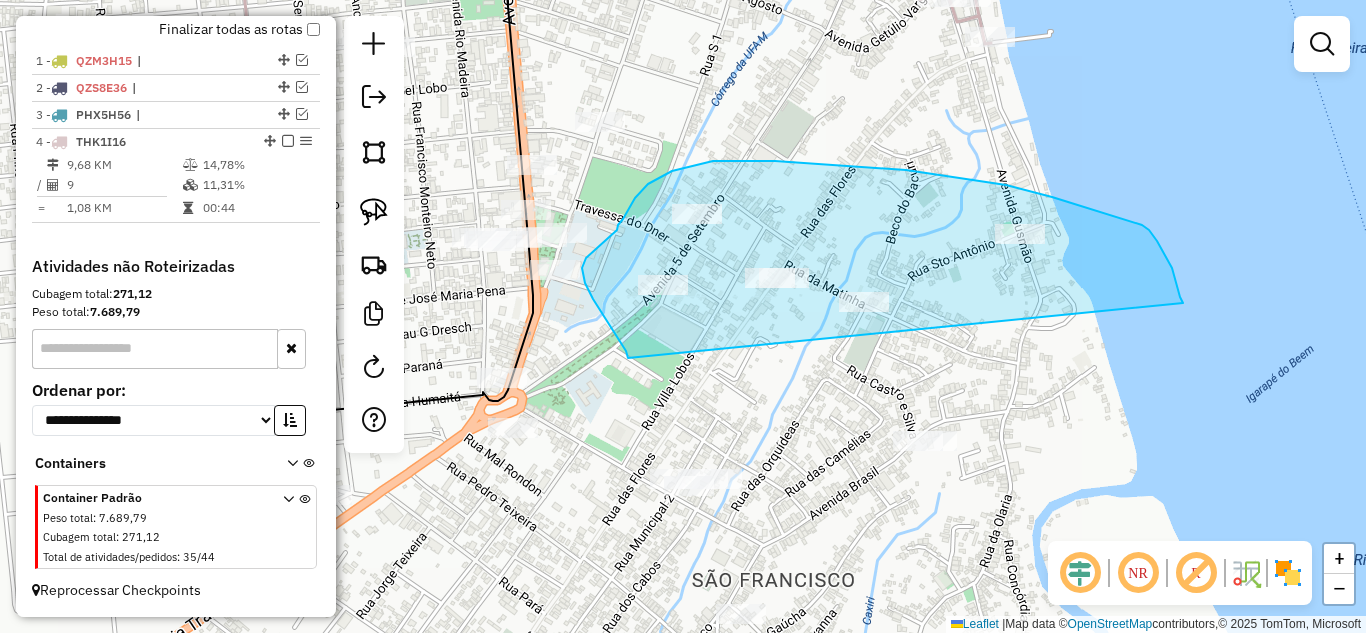 drag, startPoint x: 628, startPoint y: 358, endPoint x: 1183, endPoint y: 303, distance: 557.71857 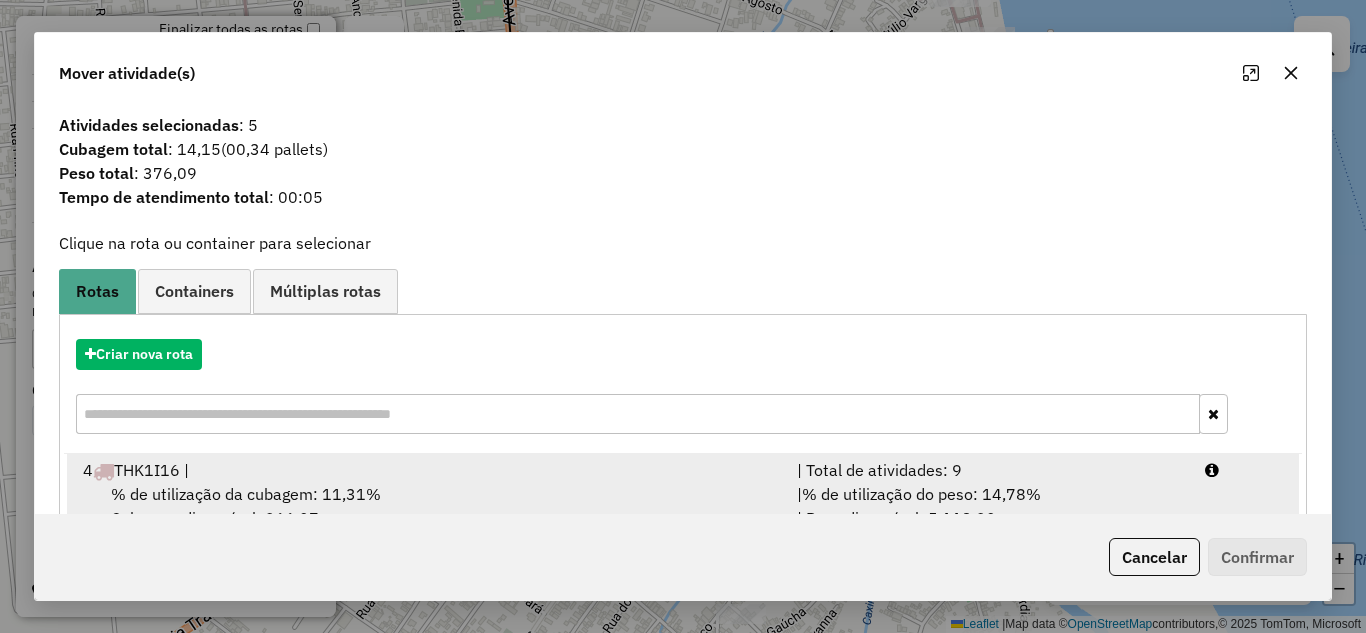 click on "| Total de atividades: 9" at bounding box center [989, 470] 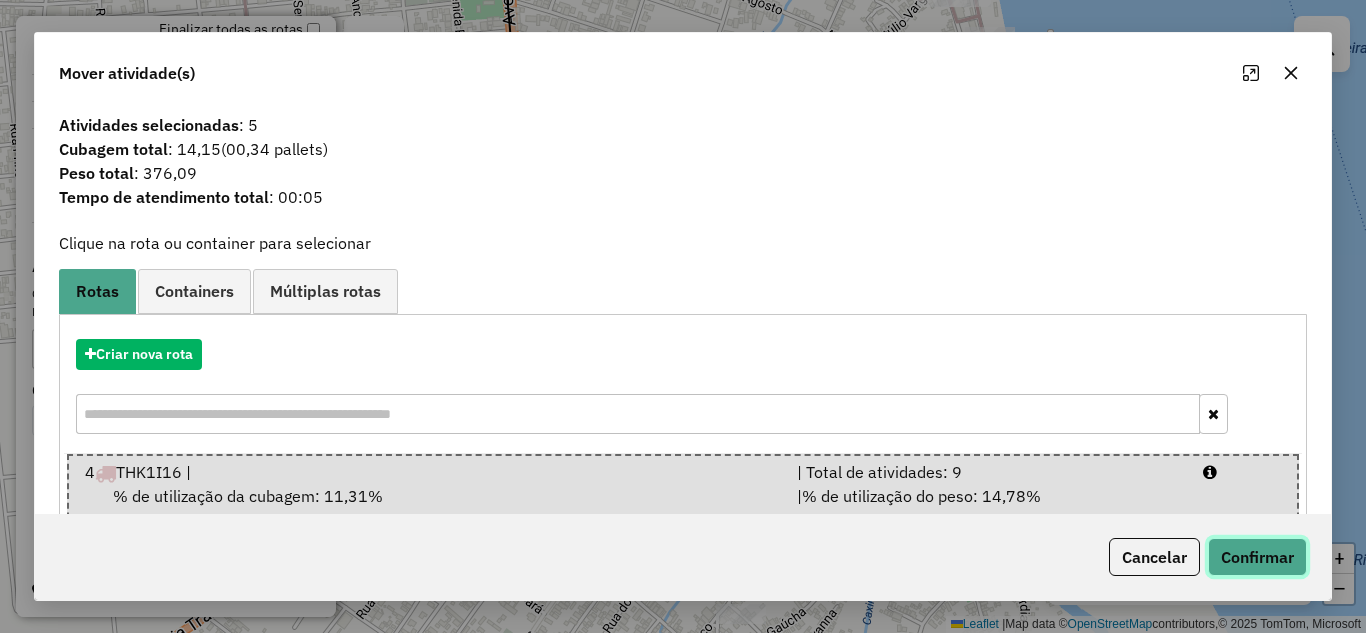 click on "Confirmar" 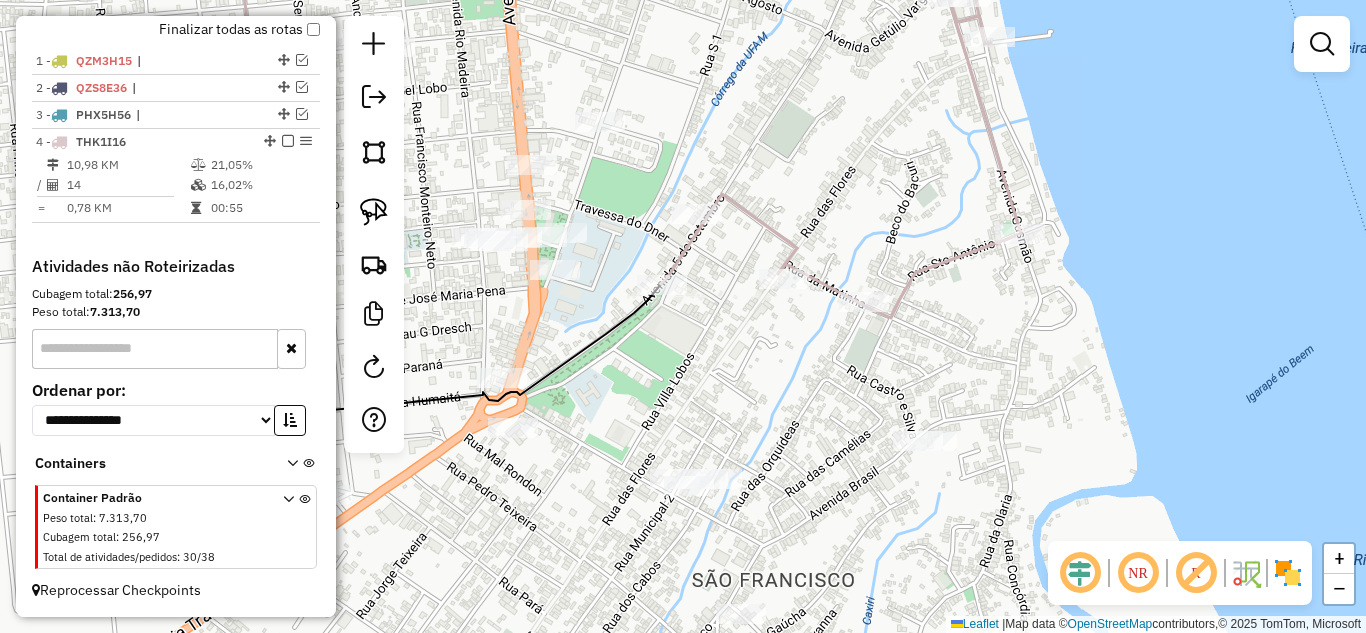click 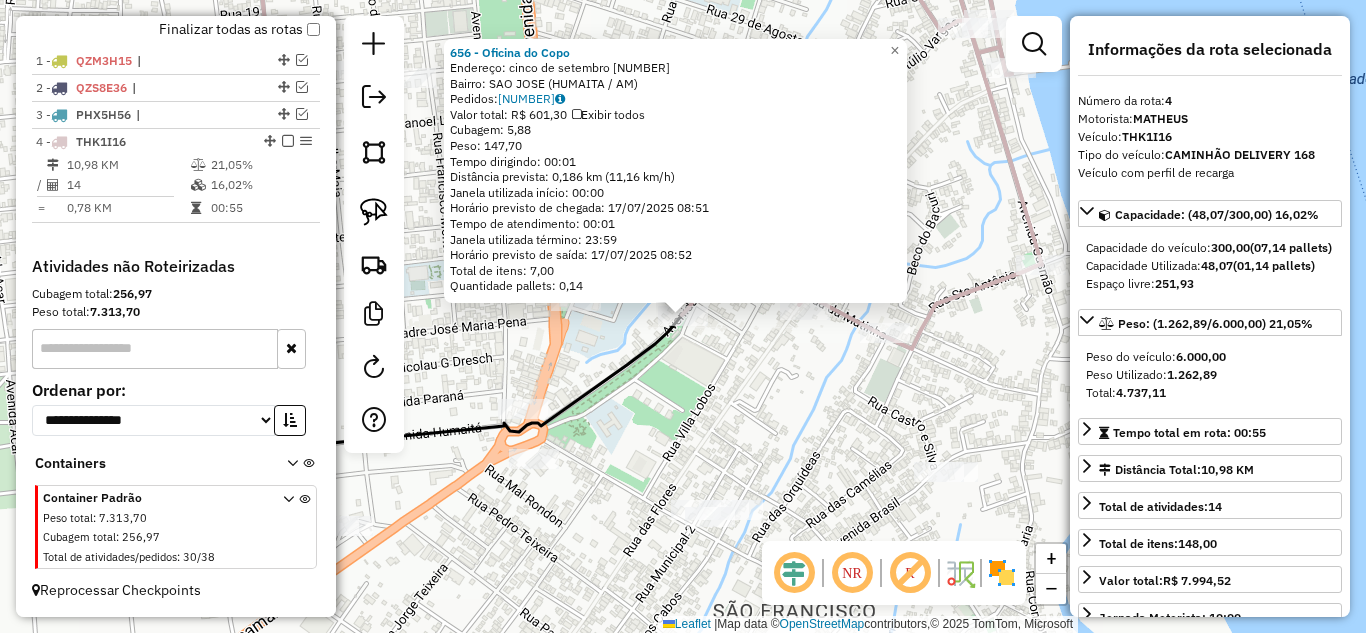 click on "Rota [NUMBER] - Placa [PLATE] [NUMBER] - [NAME] [NAME] Endereço: [STREET] [NUMBER] Bairro: [NEIGHBORHOOD] ([CITY] / [STATE]) Pedidos: [NUMBER] Valor total: [CURRENCY] Exibir todos Cubagem: [CUBAGE] Peso: [WEIGHT] Tempo dirigindo: [TIME] Distância prevista: [DISTANCE] ([SPEED]) Janela utilizada início: [TIME] Horário previsto de chegada: [DATE] [TIME] Tempo de atendimento: [TIME] Janela utilizada término: [TIME] Horário previsto de saída: [DATE] [TIME] Total de itens: [NUMBER] Quantidade pallets: [PALLETS] × Janela de atendimento Grade de atendimento Capacidade Transportadoras Veículos Cliente Pedidos Rotas Selecione os dias de semana para filtrar as janelas de atendimento Seg Ter Qua Qui Sex Sáb Dom Informe o período da janela de atendimento: De: Até: Filtrar exatamente a janela do cliente Considerar janela de atendimento padrão Selecione os dias de semana para filtrar as grades de atendimento Seg Ter Qua Qui Sex Sáb Dom Peso mínimo:" 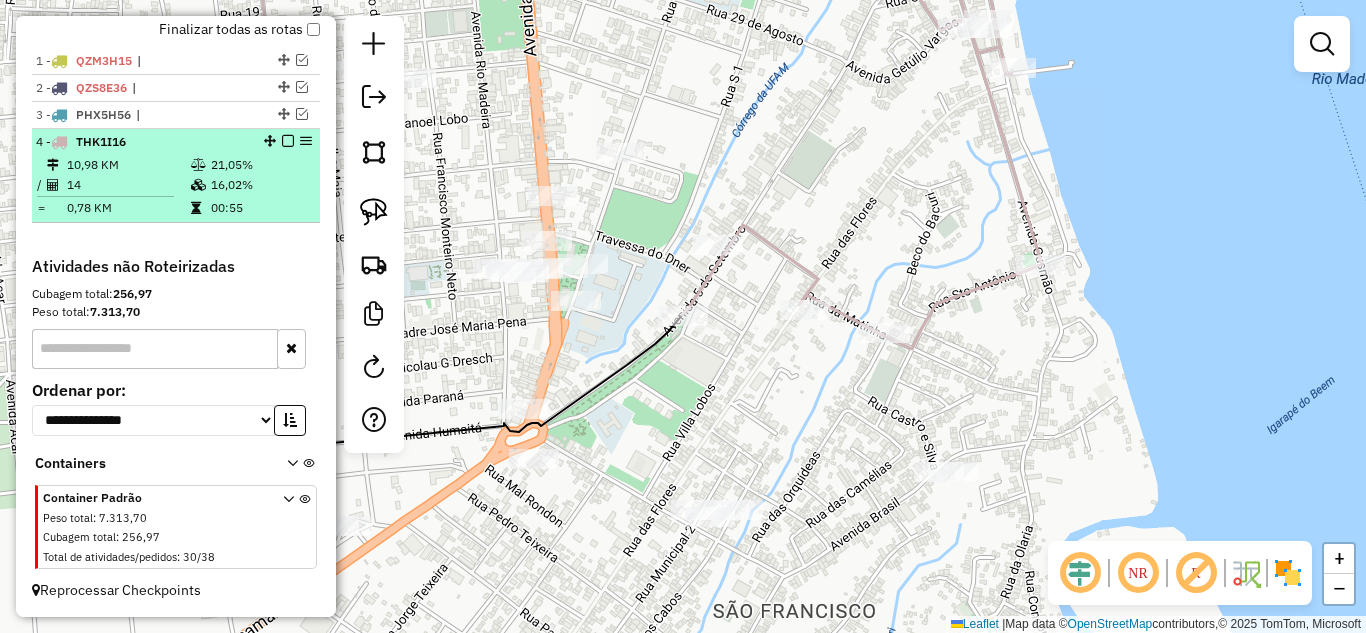 click at bounding box center [288, 141] 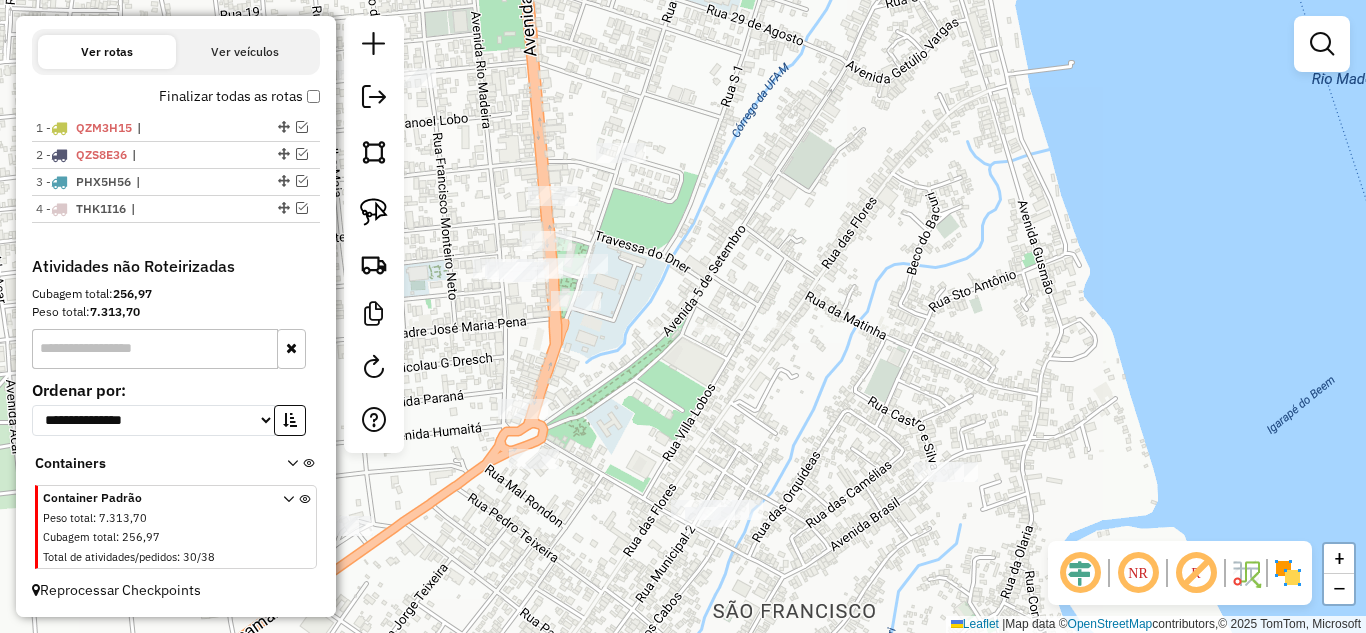 scroll, scrollTop: 675, scrollLeft: 0, axis: vertical 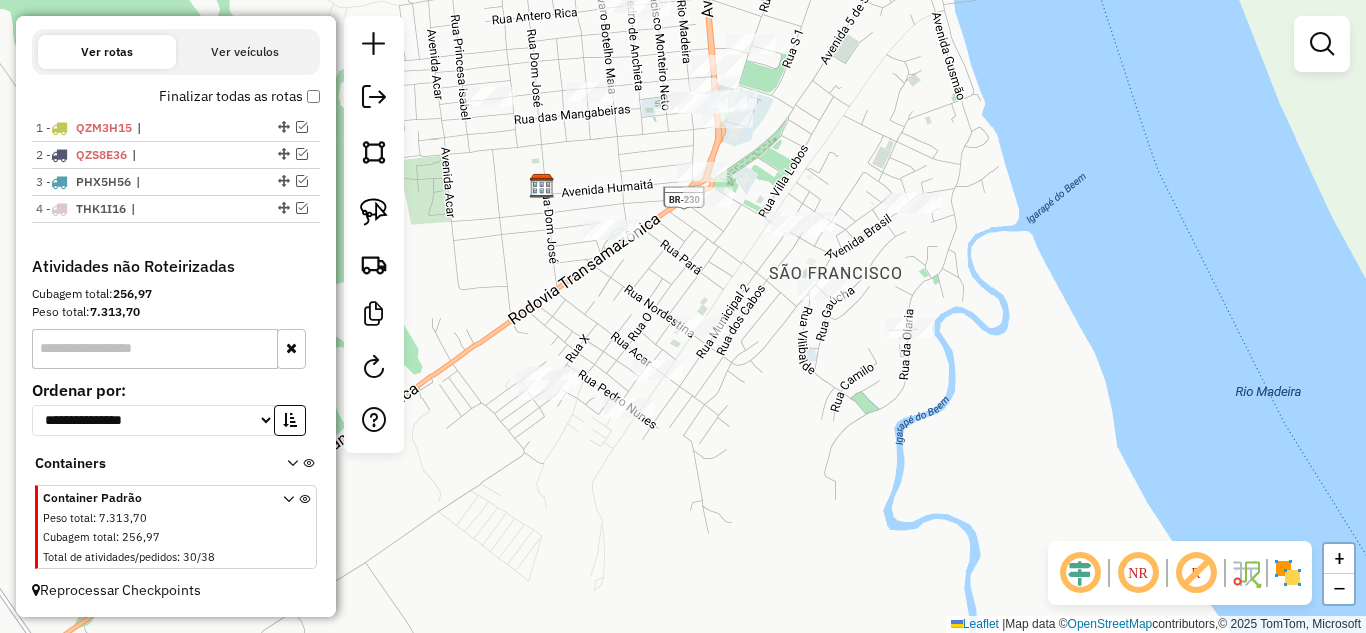 drag, startPoint x: 538, startPoint y: 358, endPoint x: 679, endPoint y: 254, distance: 175.2056 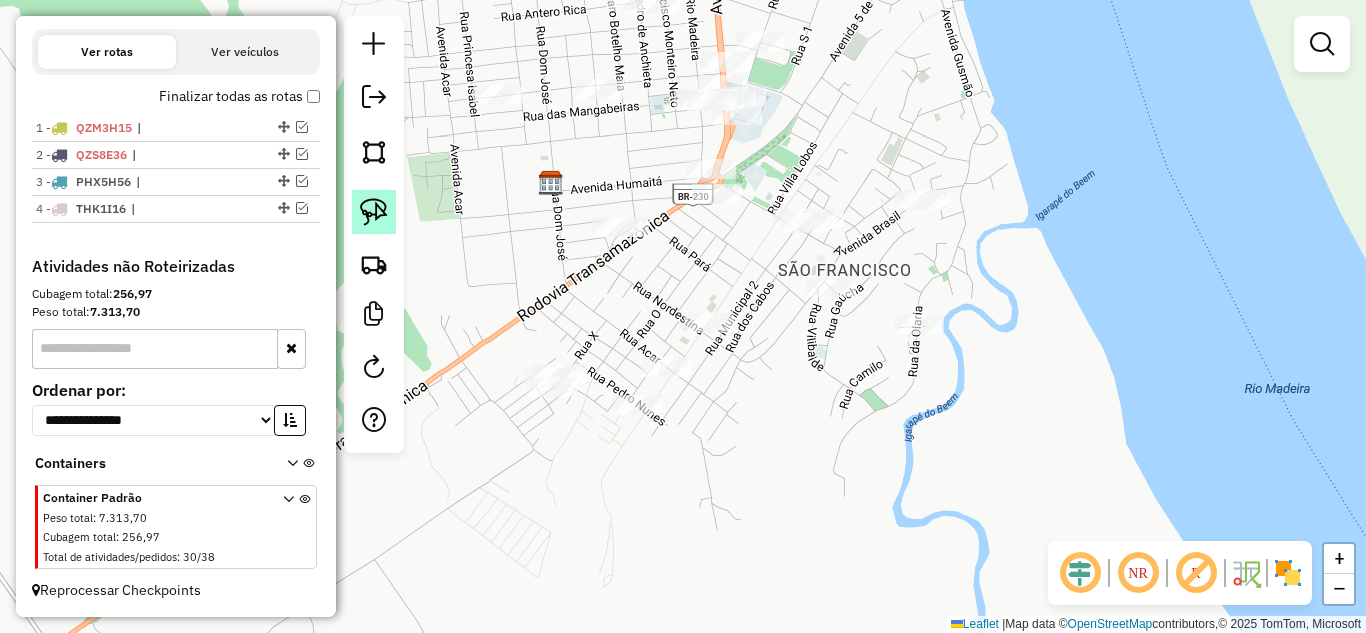 click 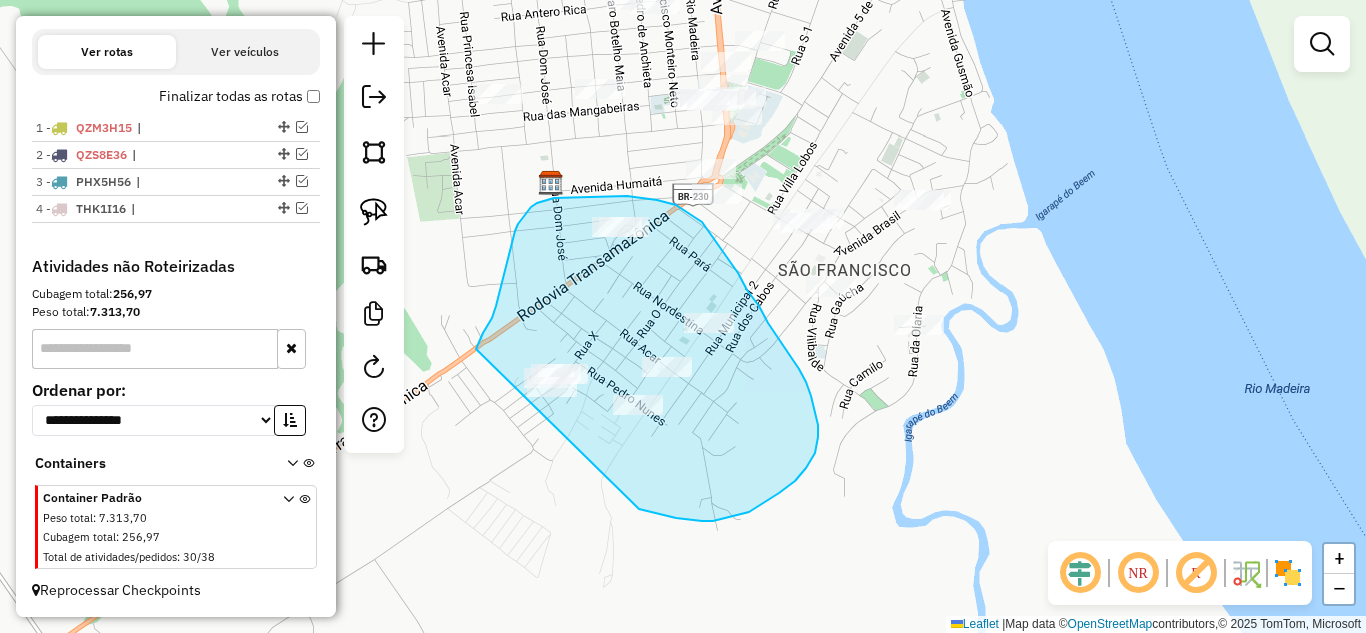 drag, startPoint x: 479, startPoint y: 341, endPoint x: 633, endPoint y: 503, distance: 223.51733 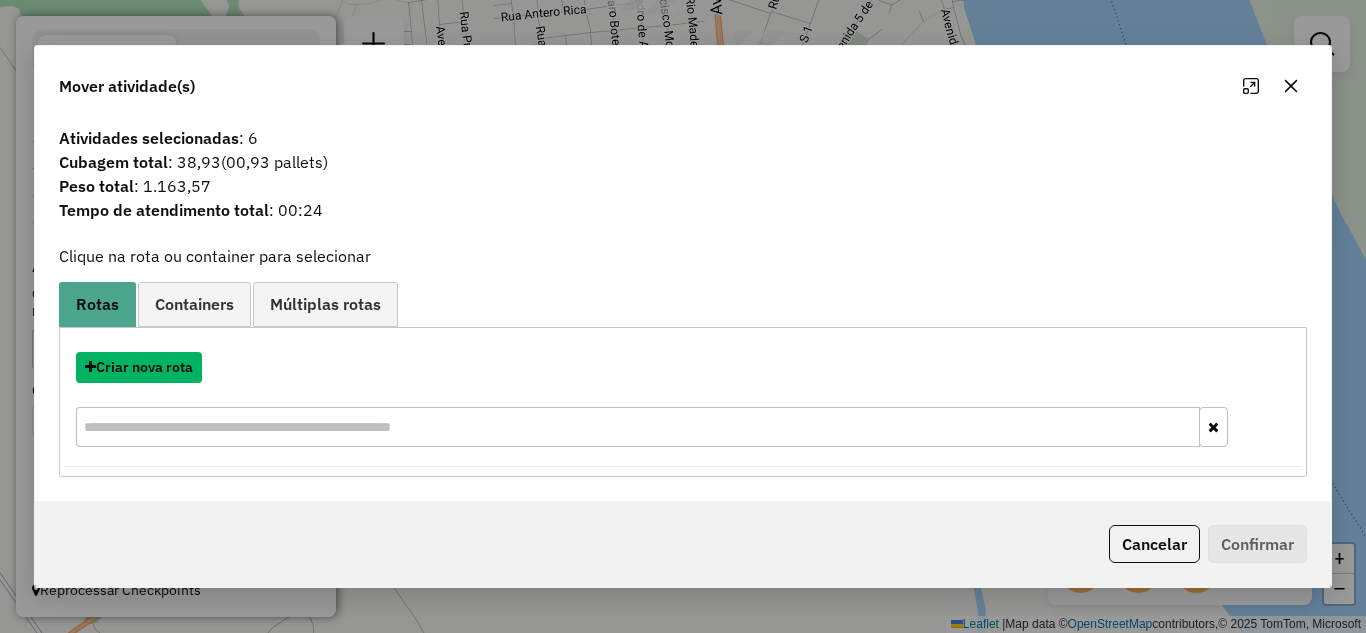 click on "Criar nova rota" at bounding box center [139, 367] 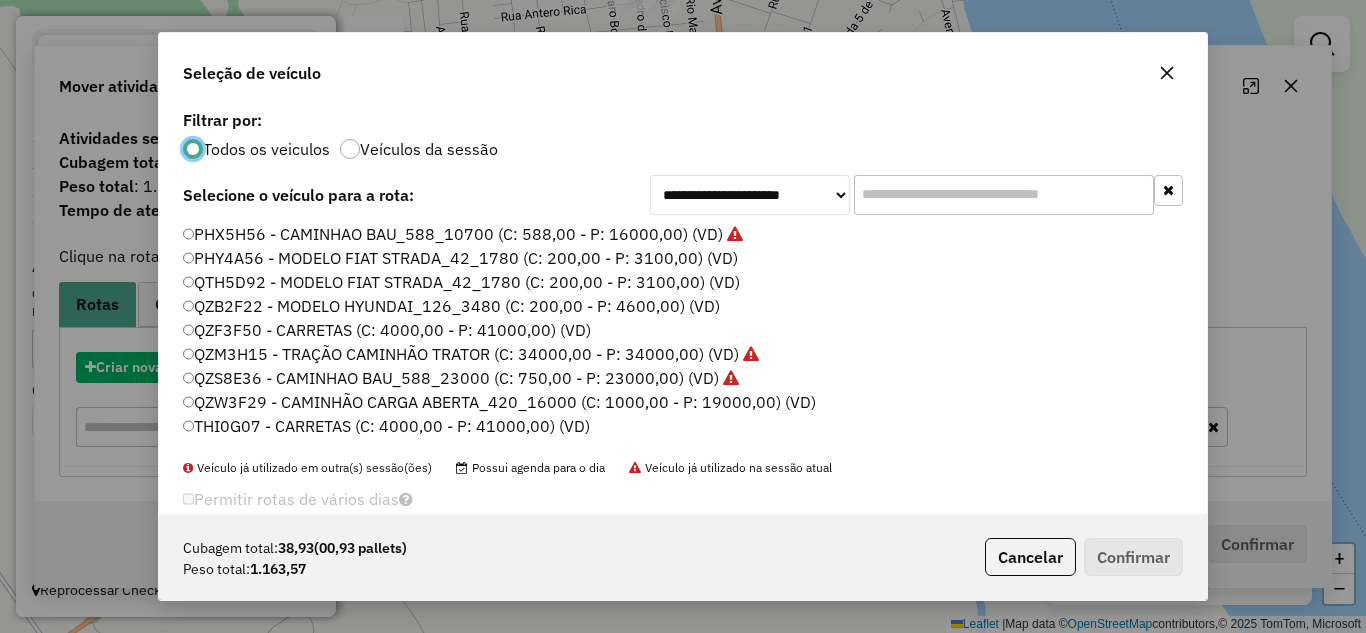 scroll, scrollTop: 11, scrollLeft: 6, axis: both 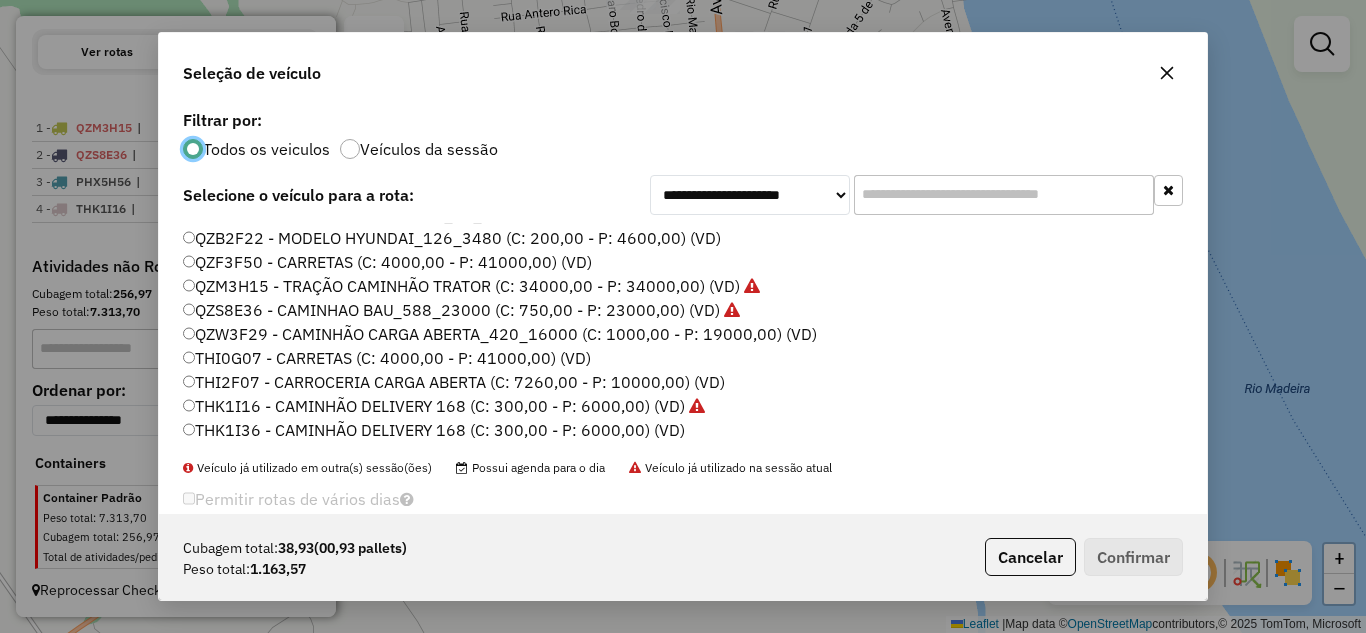 click on "THK1I36 - CAMINHÃO DELIVERY 168 (C: 300,00 - P: 6000,00) (VD)" 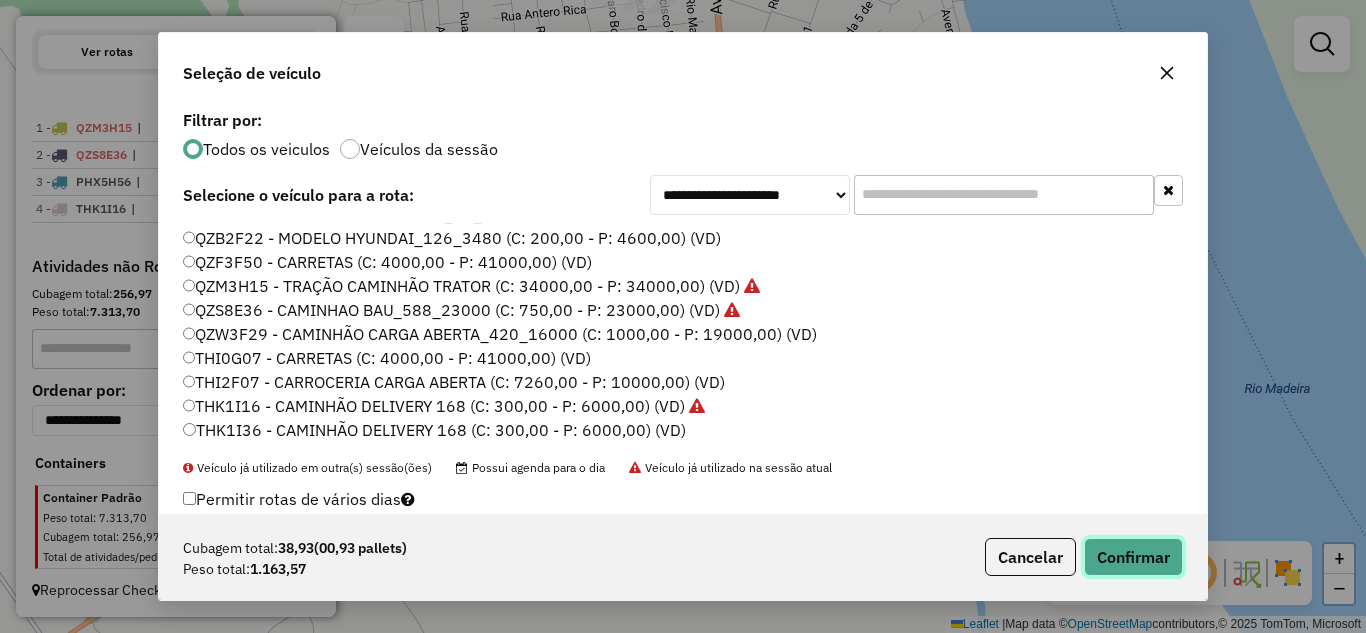 click on "Confirmar" 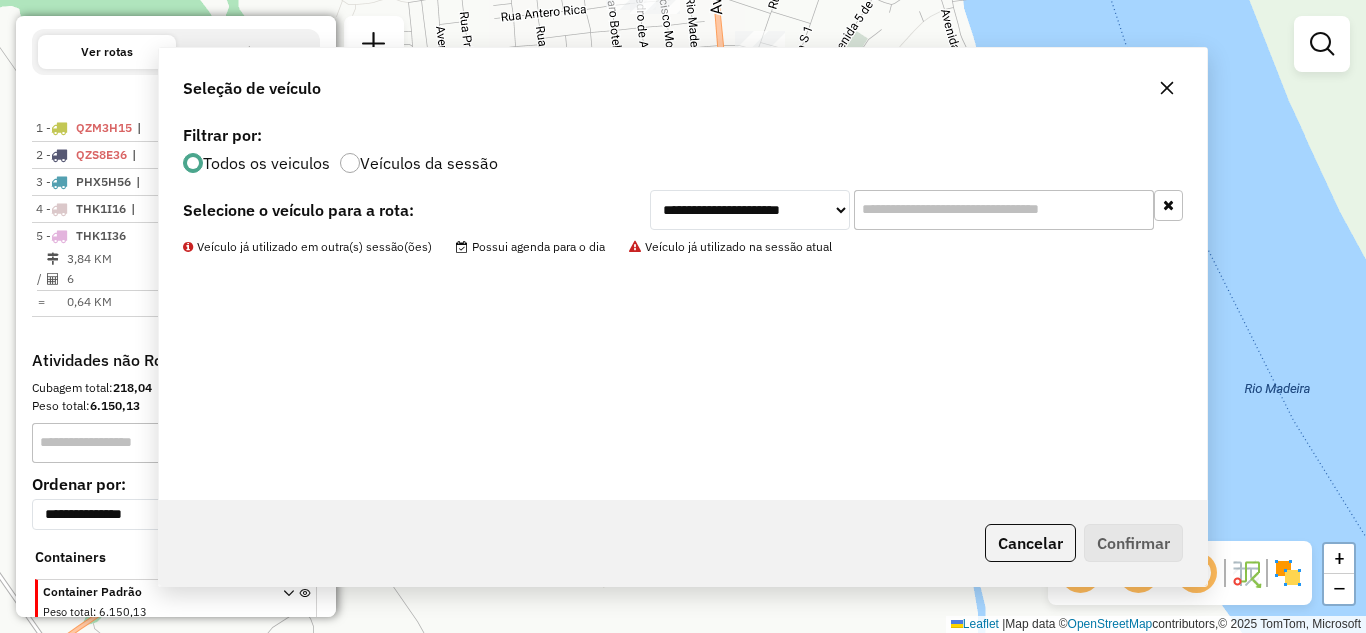scroll, scrollTop: 742, scrollLeft: 0, axis: vertical 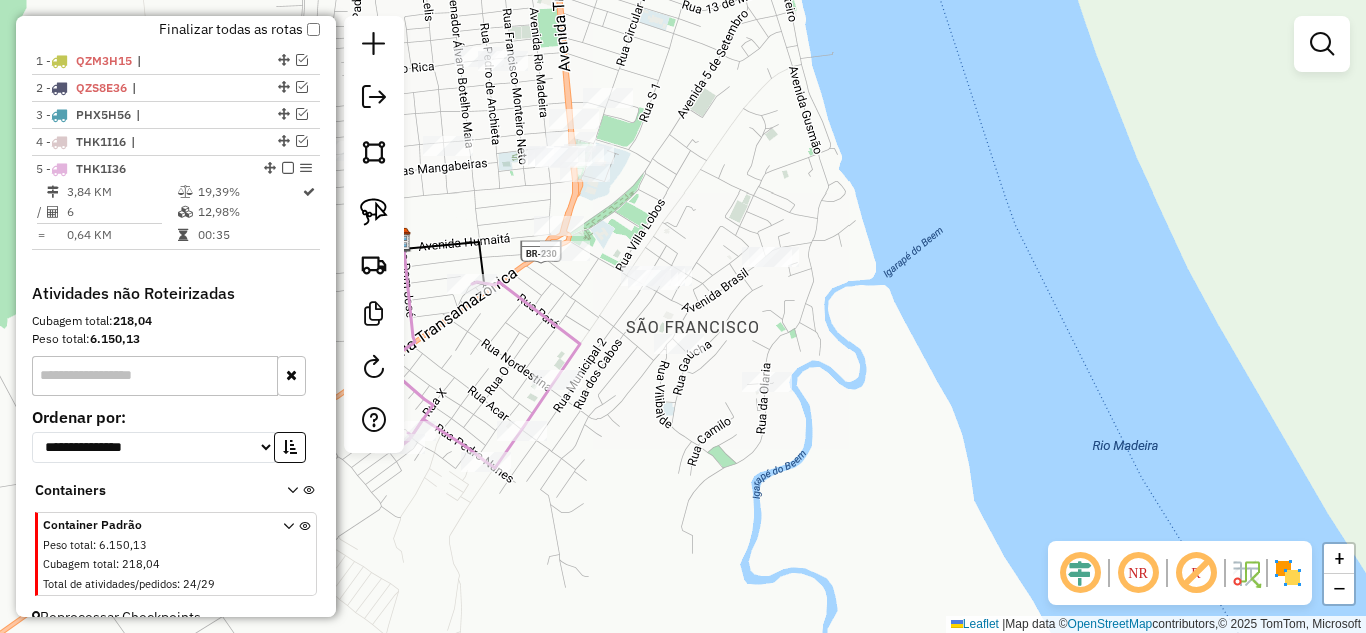 drag, startPoint x: 780, startPoint y: 469, endPoint x: 734, endPoint y: 463, distance: 46.389652 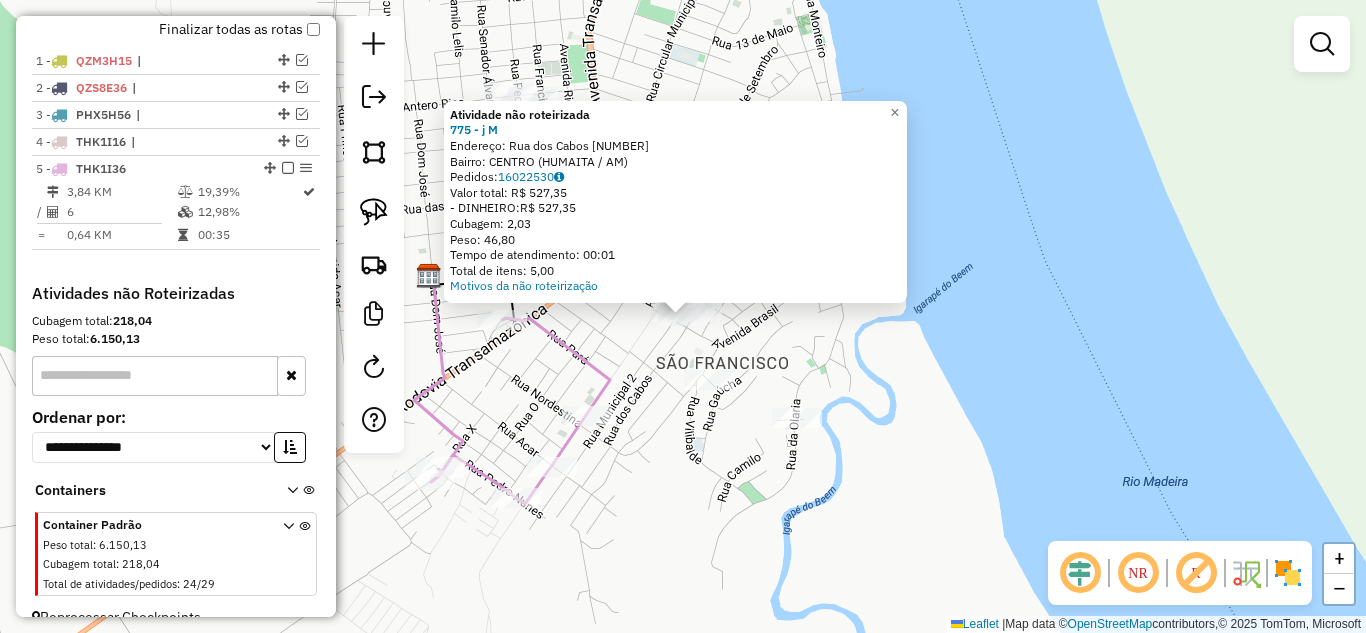 click on "Atividade não roteirizada 775 - j M Endereço: [STREET] [NUMBER] Bairro: [NEIGHBORHOOD] (HUMAITA / AM) Pedidos: [ORDER_ID] Valor total: R$ 527,35 - DINHEIRO: R$ 527,35 Cubagem: 2,03 Peso: 46,80 Tempo de atendimento: 00:01 Total de itens: 5,00 Motivos da não roteirização × Janela de atendimento Grade de atendimento Capacidade Transportadoras Veículos Cliente Pedidos Rotas Selecione os dias de semana para filtrar as janelas de atendimento Seg Ter Qua Qui Sex Sáb Dom Informe o período da janela de atendimento: De: Até: Filtrar exatamente a janela do cliente Considerar janela de atendimento padrão Selecione os dias de semana para filtrar as grades de atendimento Seg Ter Qua Qui Sex Sáb Dom Considerar clientes sem dia de atendimento cadastrado Clientes fora do dia de atendimento selecionado Filtrar as atividades entre os valores definidos abaixo: Peso mínimo: Peso máximo: Cubagem mínima: Cubagem máxima: De: Até: De: Até: Transportadora:" 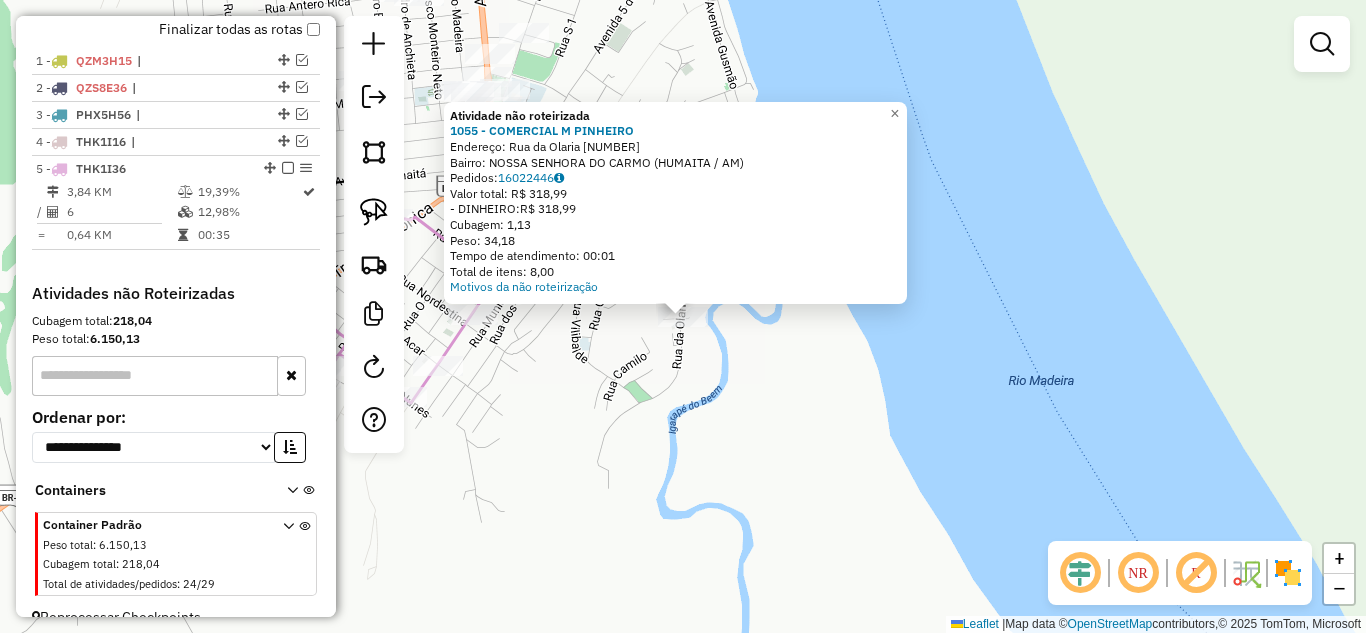 click on "Atividade não roteirizada 1055 - COMERCIAL M PINHEIRO  Endereço:  Rua da Olaria [NUMBER]   Bairro: NOSSA SENHORA DO CARMO (HUMAITA / [STATE])   Pedidos:  16022446   Valor total: R$ 318,99   - DINHEIRO:  R$ 318,99   Cubagem: 1,13   Peso: 34,18   Tempo de atendimento: 00:01   Total de itens: 8,00  Motivos da não roteirização × Janela de atendimento Grade de atendimento Capacidade Transportadoras Veículos Cliente Pedidos  Rotas Selecione os dias de semana para filtrar as janelas de atendimento  Seg   Ter   Qua   Qui   Sex   Sáb   Dom  Informe o período da janela de atendimento: De: Até:  Filtrar exatamente a janela do cliente  Considerar janela de atendimento padrão  Selecione os dias de semana para filtrar as grades de atendimento  Seg   Ter   Qua   Qui   Sex   Sáb   Dom   Considerar clientes sem dia de atendimento cadastrado  Clientes fora do dia de atendimento selecionado Filtrar as atividades entre os valores definidos abaixo:  Peso mínimo:   Peso máximo:   Cubagem mínima:   Cubagem máxima:   De:  De:" 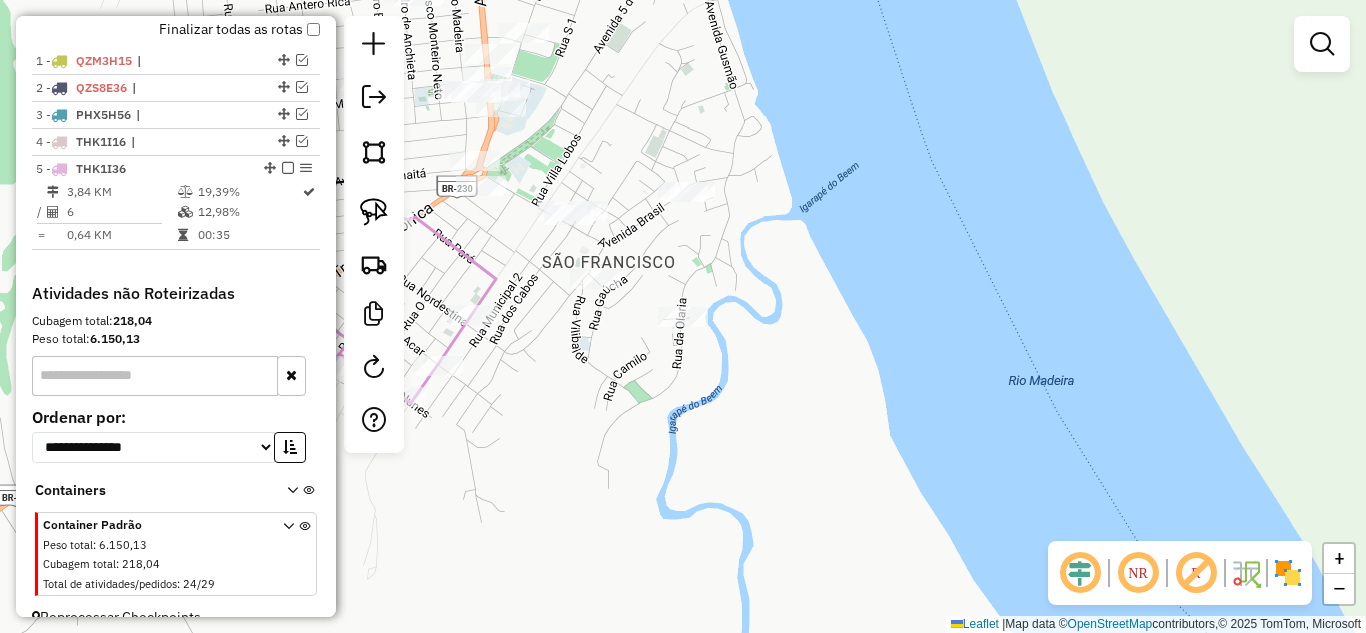 click 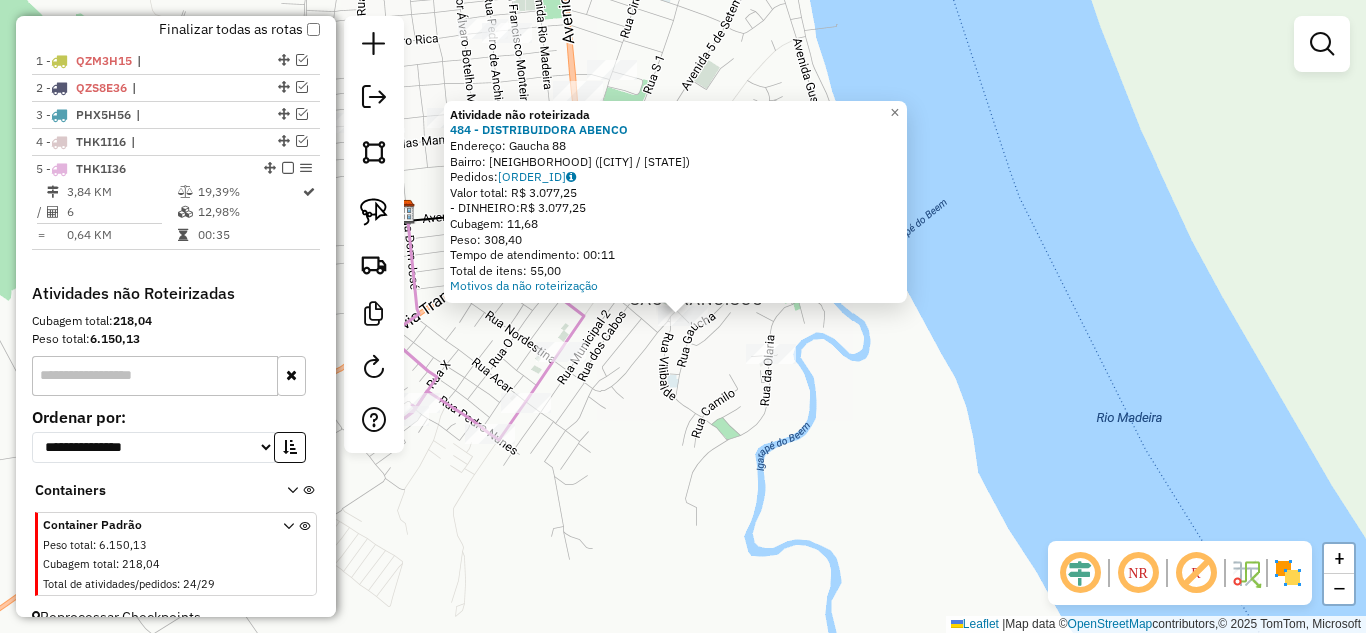 click on "Atividade não roteirizada 484 - DISTRIBUIDORA ABENCO Endereço: [STREET] [NUMBER] Bairro: [NEIGHBORHOOD] (HUMAITA / AM) Pedidos: [ORDER_ID] Valor total: R$ 3.077,25 - DINHEIRO: R$ 3.077,25 Cubagem: 11,68 Peso: 308,40 Tempo de atendimento: 00:11 Total de itens: 55,00 Motivos da não roteirização × Janela de atendimento Grade de atendimento Capacidade Transportadoras Veículos Cliente Pedidos Rotas Selecione os dias de semana para filtrar as janelas de atendimento Seg Ter Qua Qui Sex Sáb Dom Informe o período da janela de atendimento: De: Até: Filtrar exatamente a janela do cliente Considerar janela de atendimento padrão Selecione os dias de semana para filtrar as grades de atendimento Seg Ter Qua Qui Sex Sáb Dom Considerar clientes sem dia de atendimento cadastrado Clientes fora do dia de atendimento selecionado Filtrar as atividades entre os valores definidos abaixo: Peso mínimo: Peso máximo: Cubagem mínima: Cubagem máxima: De: Até: De: +" 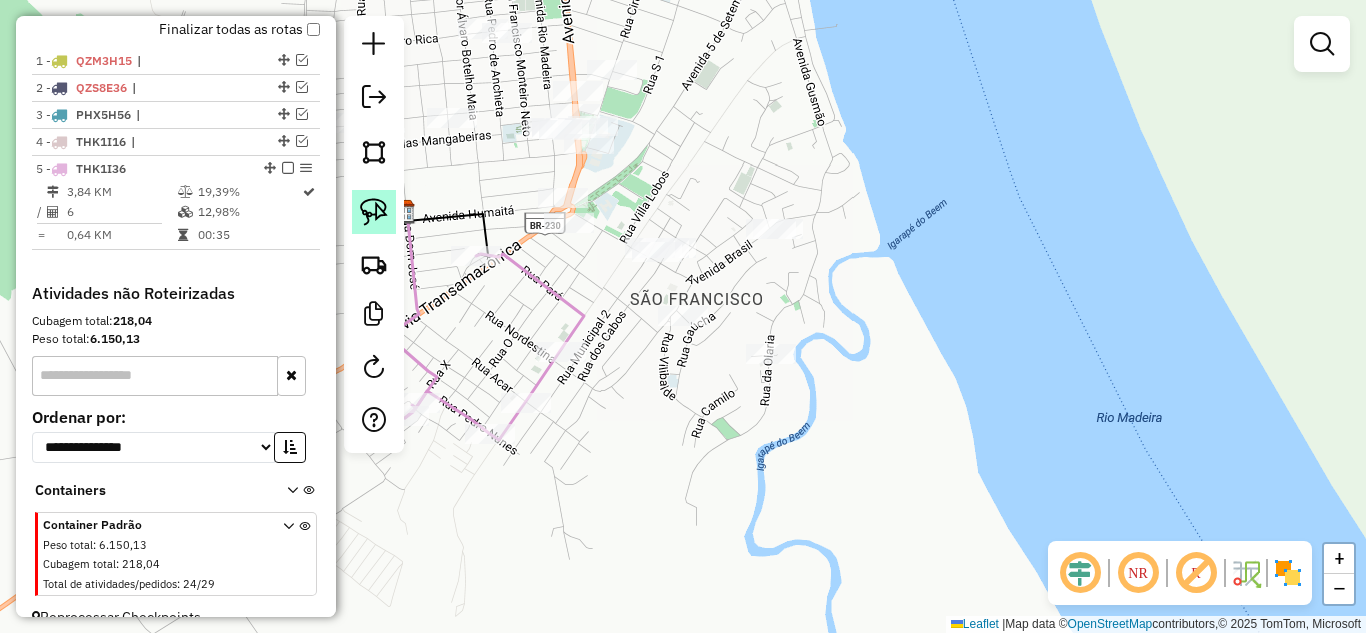 click 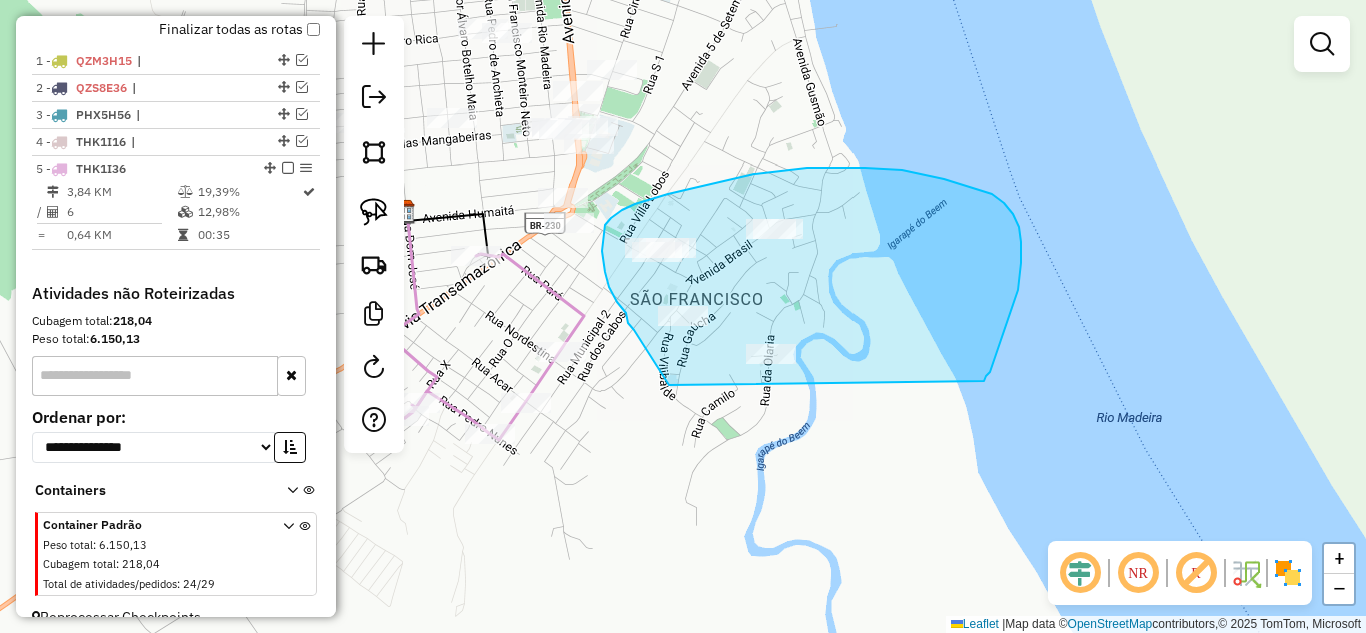 drag, startPoint x: 669, startPoint y: 385, endPoint x: 984, endPoint y: 381, distance: 315.0254 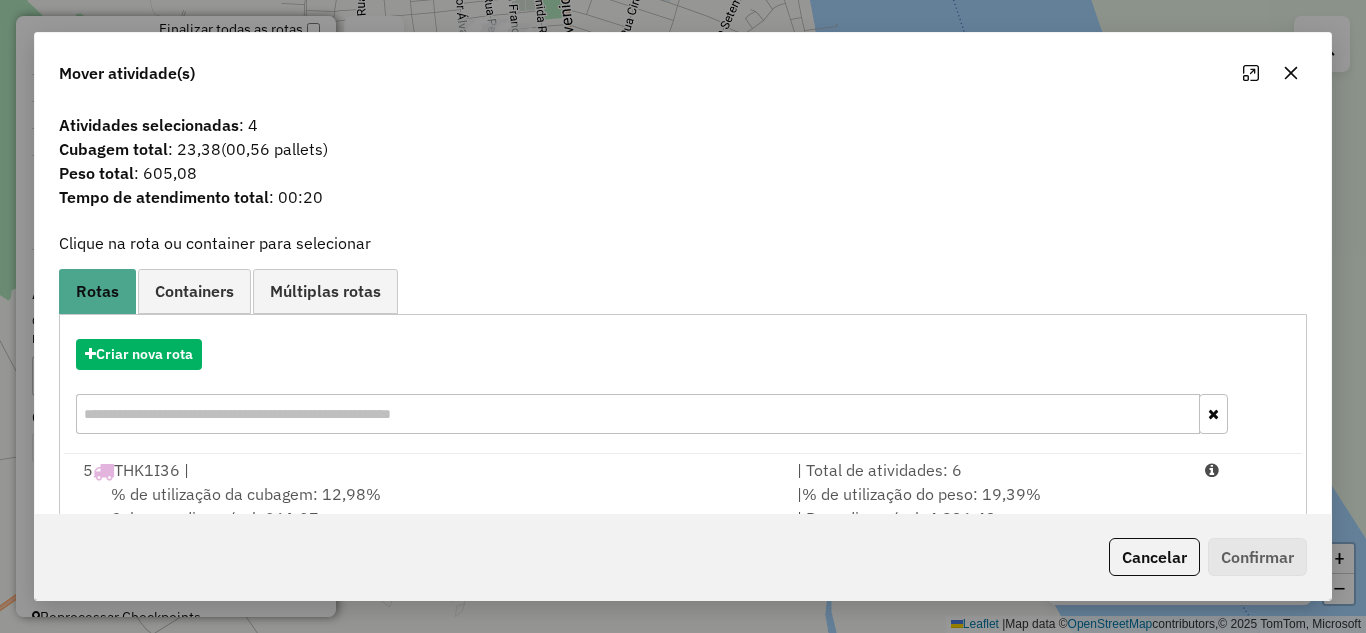 click on "|  % de utilização do peso: 19,39%  | Peso disponível: 4.836,43" at bounding box center (989, 506) 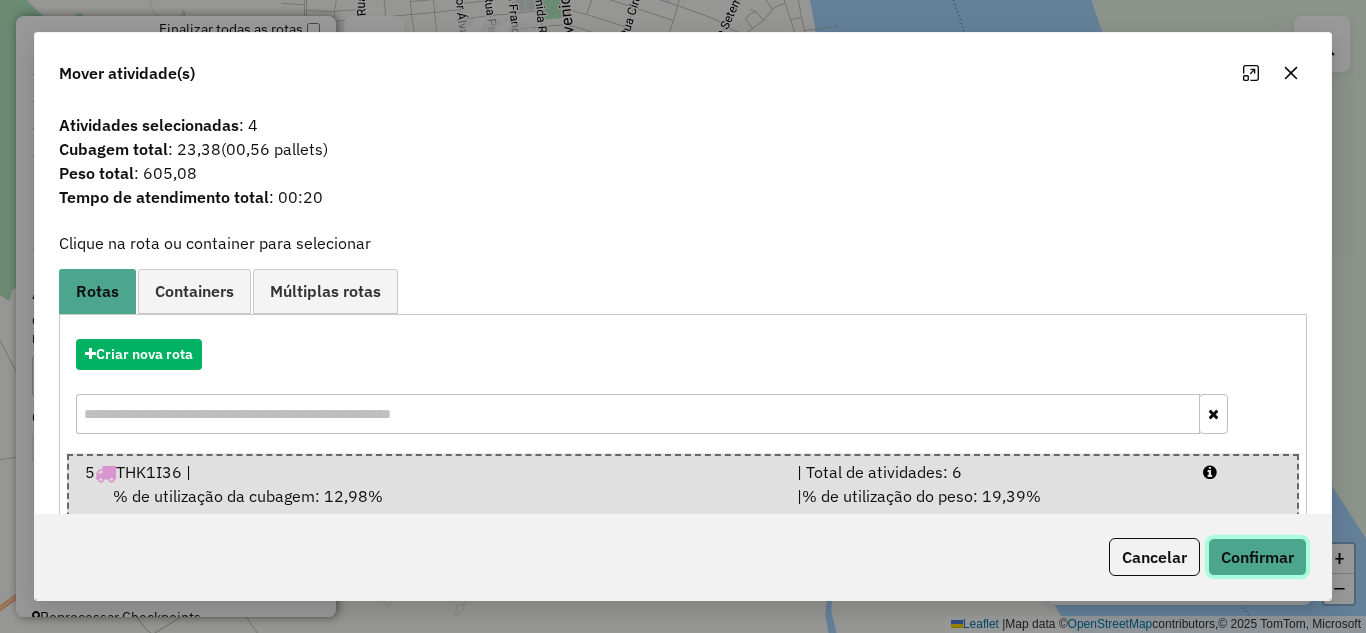 click on "Confirmar" 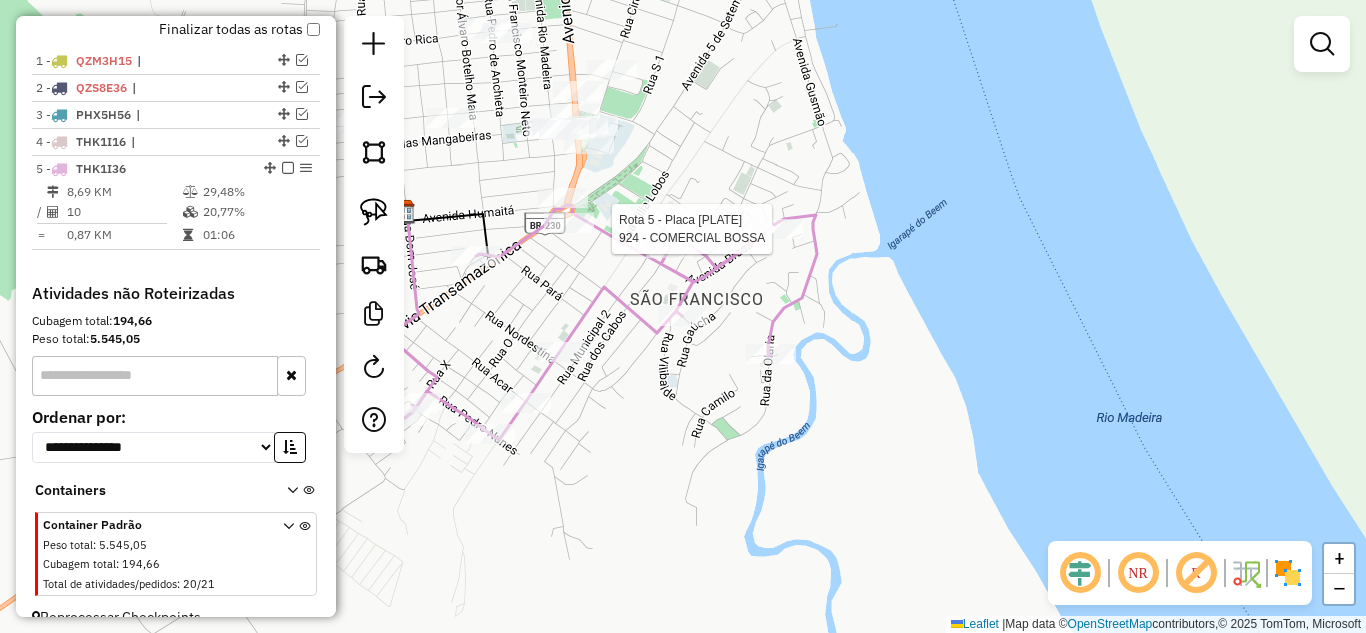 select on "**********" 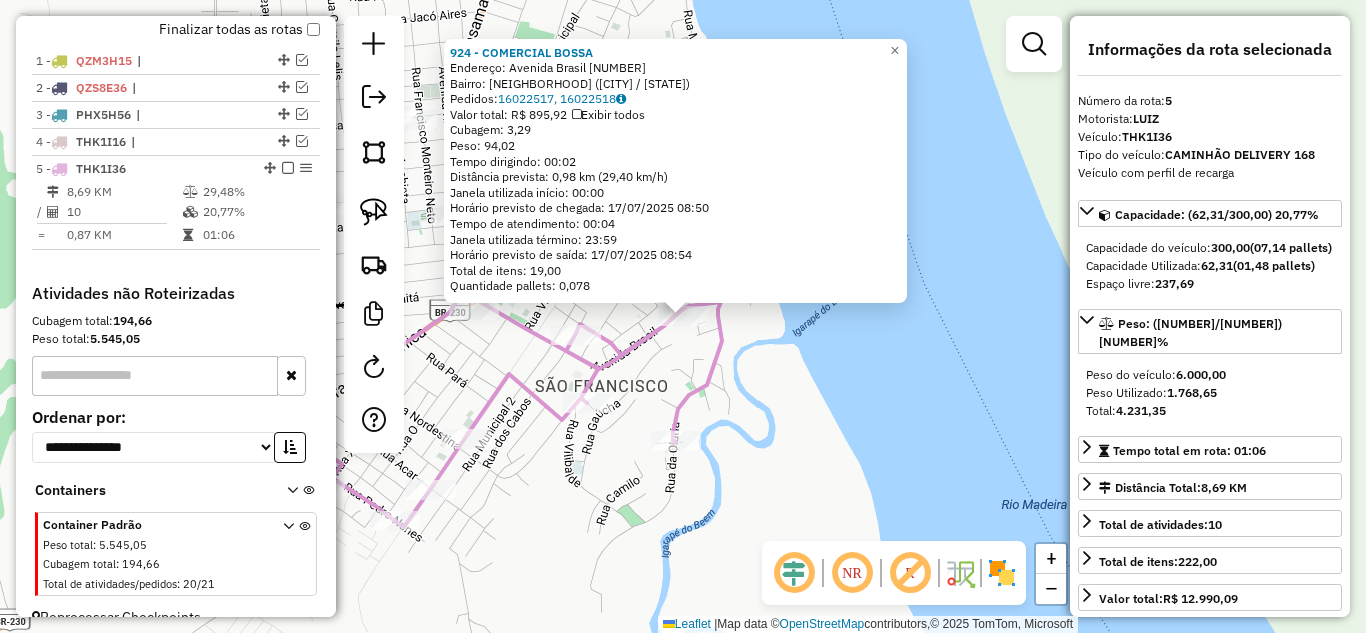 scroll, scrollTop: 769, scrollLeft: 0, axis: vertical 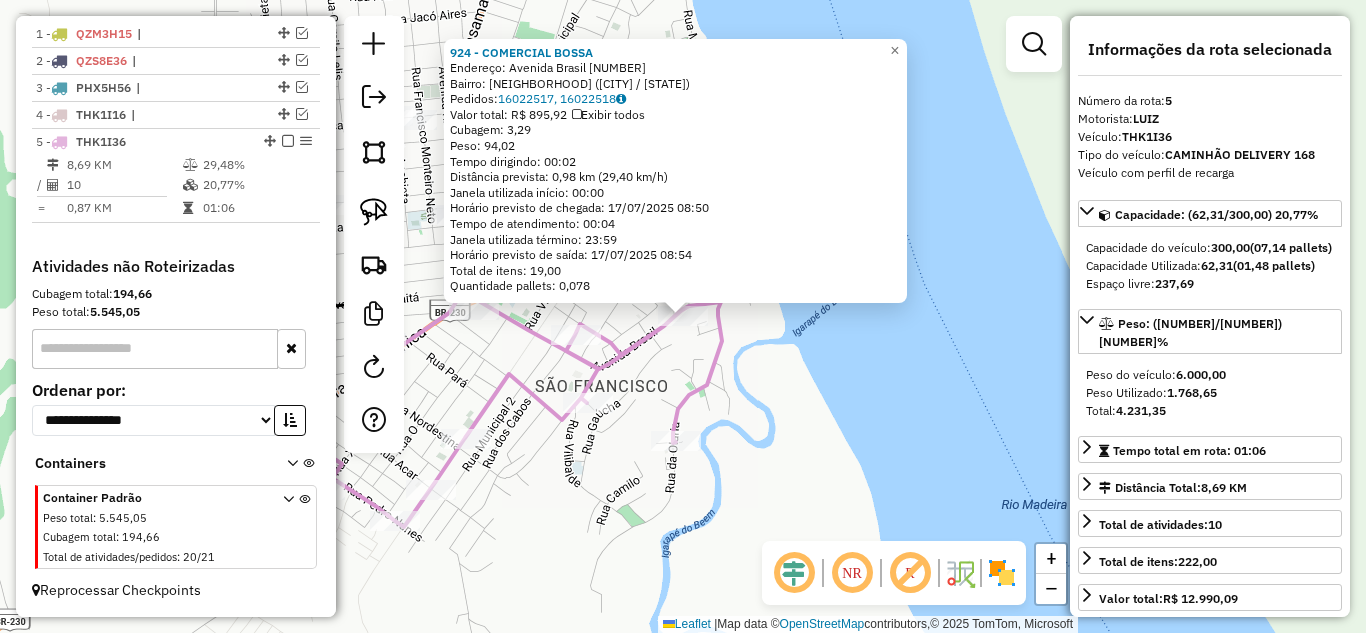 click on "924 - COMERCIAL BOSSA  Endereço:  Avenida Brasil [NUMBER]   Bairro: SAO FRANCISCO ([REGION] / [STATE])   Pedidos:  16022517, 16022518   Valor total: R$ [PRICE]   Exibir todos   Cubagem: [NUMBER]  Peso: [NUMBER]  Tempo dirigindo: [TIME]   Distância prevista: [NUMBER] km ([NUMBER]/h)   Janela utilizada início: [TIME]   Horário previsto de chegada: [DATE] [TIME]   Tempo de atendimento: [TIME]   Janela utilizada término: [TIME]   Horário previsto de saída: [DATE] [TIME]   Total de itens: [NUMBER]   Quantidade pallets: [NUMBER]  × Janela de atendimento Grade de atendimento Capacidade Transportadoras Veículos Cliente Pedidos  Rotas Selecione os dias de semana para filtrar as janelas de atendimento  Seg   Ter   Qua   Qui   Sex   Sáb   Dom  Informe o período da janela de atendimento: De: Até:  Filtrar exatamente a janela do cliente  Considerar janela de atendimento padrão  Selecione os dias de semana para filtrar as grades de atendimento  Seg   Ter   Qua   Qui   Sex   Sáb   Dom   Clientes fora do dia de atendimento selecionado +" 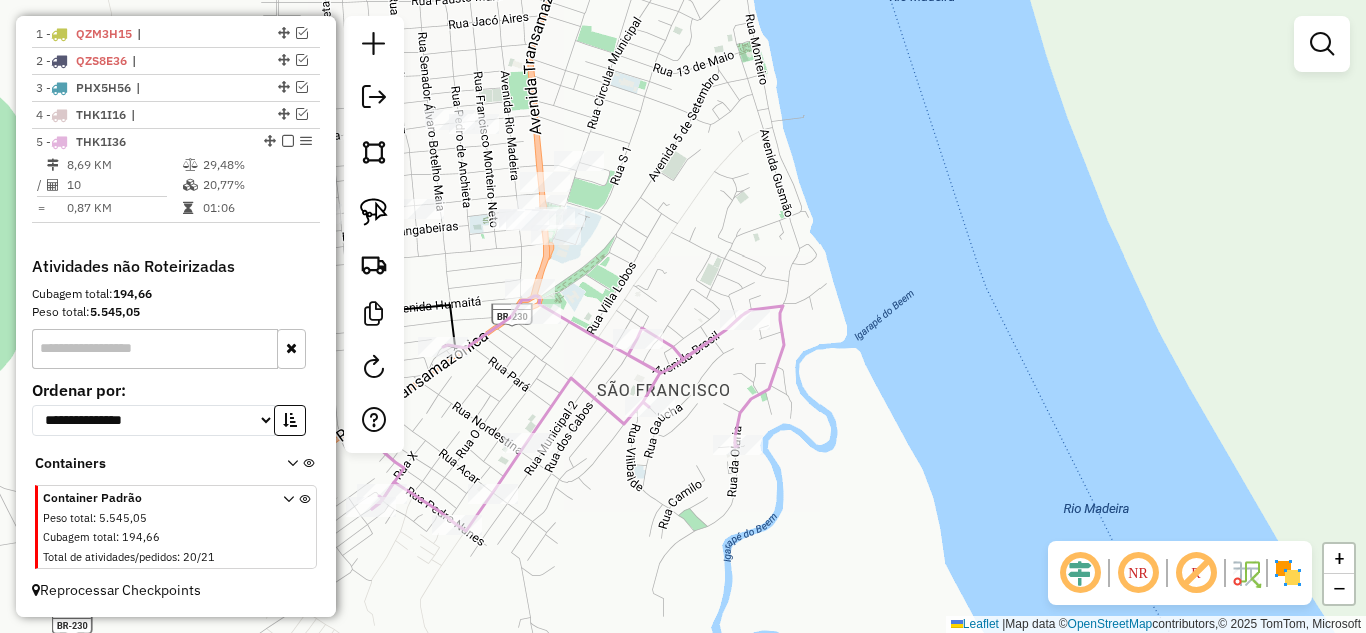 drag, startPoint x: 822, startPoint y: 436, endPoint x: 1033, endPoint y: 478, distance: 215.1395 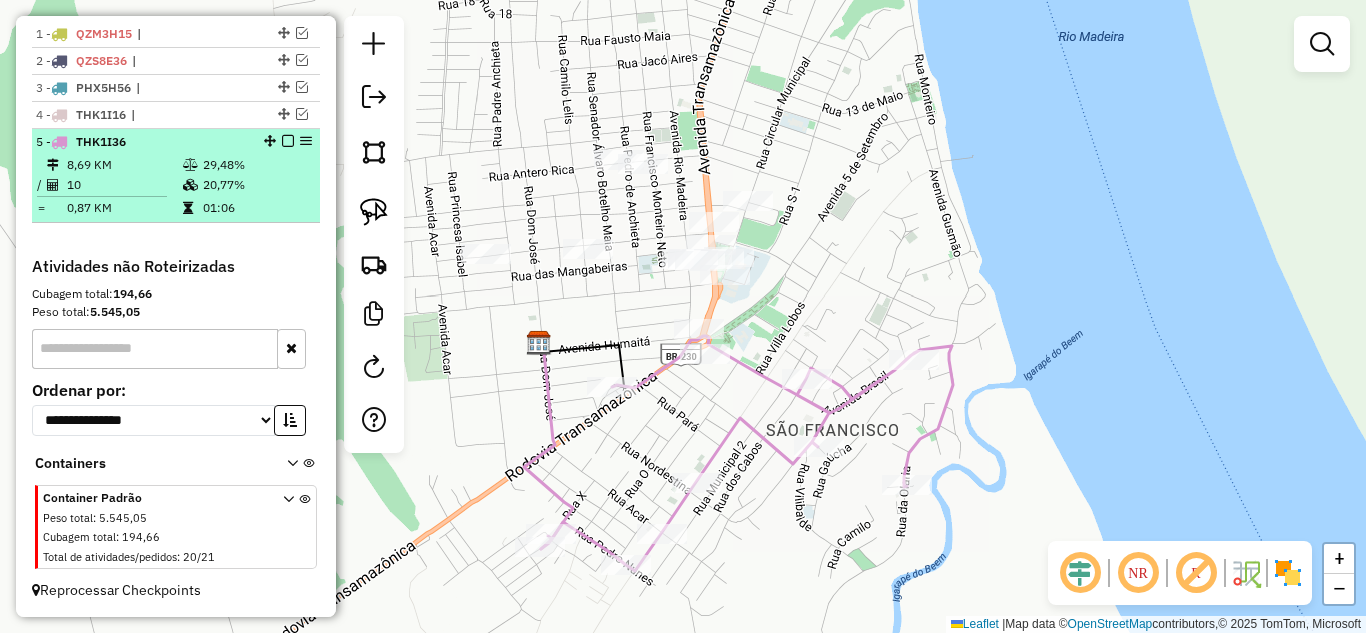 click at bounding box center [288, 141] 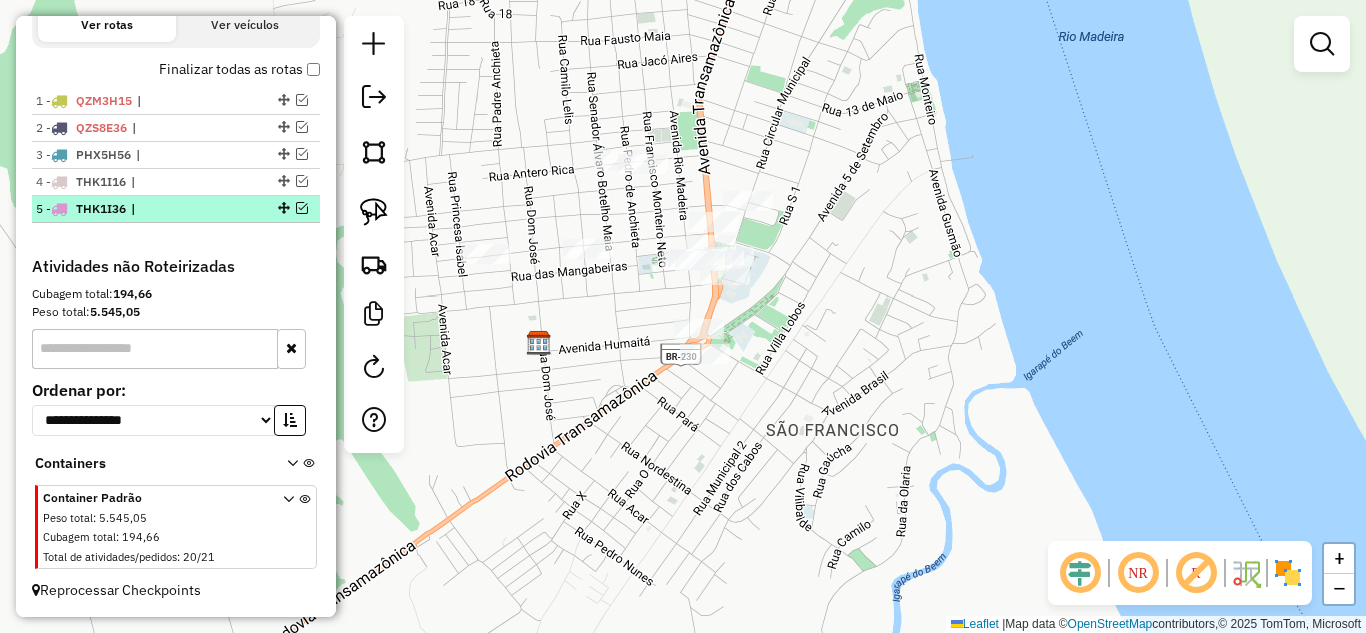 scroll, scrollTop: 702, scrollLeft: 0, axis: vertical 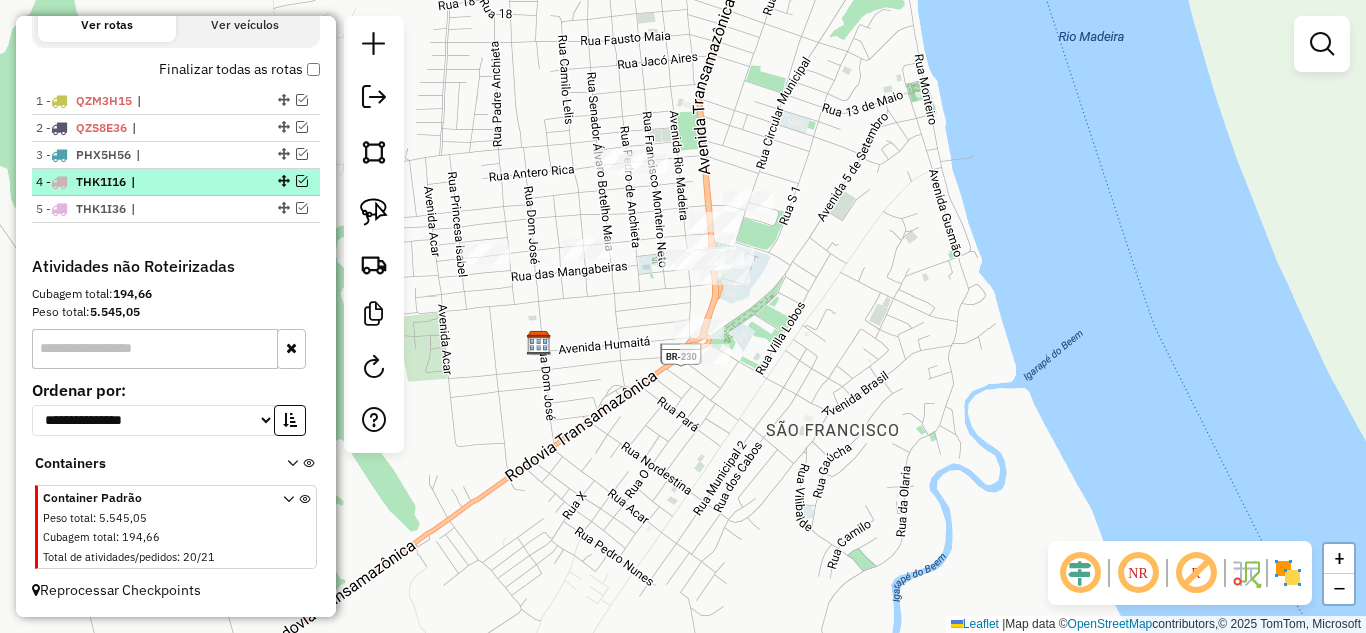 click at bounding box center (302, 181) 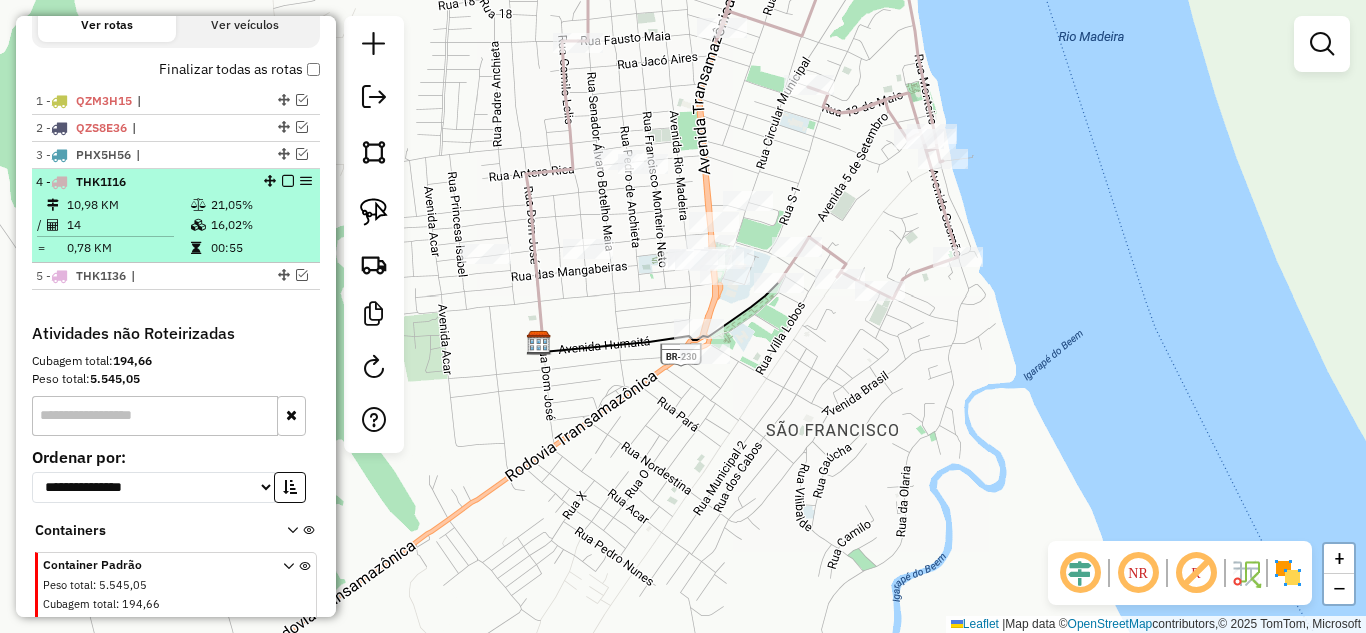 scroll, scrollTop: 769, scrollLeft: 0, axis: vertical 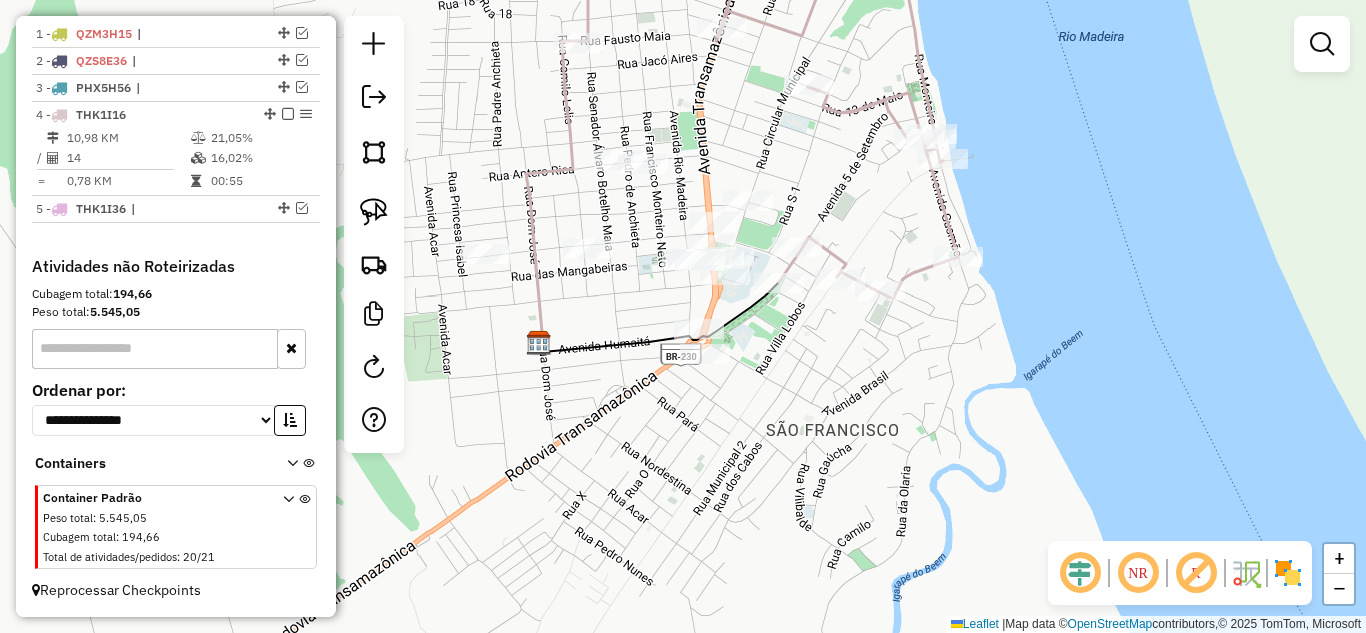 click on "Janela de atendimento Grade de atendimento Capacidade Transportadoras Veículos Cliente Pedidos  Rotas Selecione os dias de semana para filtrar as janelas de atendimento  Seg   Ter   Qua   Qui   Sex   Sáb   Dom  Informe o período da janela de atendimento: De: Até:  Filtrar exatamente a janela do cliente  Considerar janela de atendimento padrão  Selecione os dias de semana para filtrar as grades de atendimento  Seg   Ter   Qua   Qui   Sex   Sáb   Dom   Considerar clientes sem dia de atendimento cadastrado  Clientes fora do dia de atendimento selecionado Filtrar as atividades entre os valores definidos abaixo:  Peso mínimo:   Peso máximo:   Cubagem mínima:   Cubagem máxima:   De:   Até:  Filtrar as atividades entre o tempo de atendimento definido abaixo:  De:   Até:   Considerar capacidade total dos clientes não roteirizados Transportadora: Selecione um ou mais itens Tipo de veículo: Selecione um ou mais itens Veículo: Selecione um ou mais itens Motorista: Selecione um ou mais itens Nome: Rótulo:" 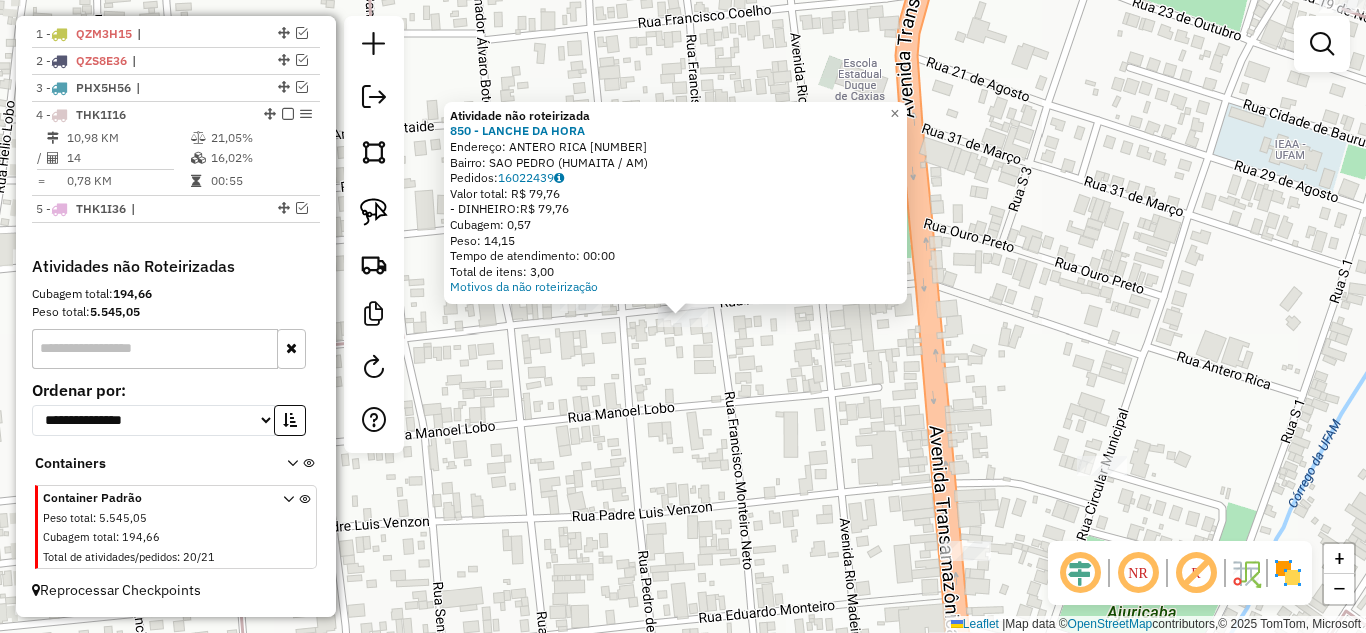 click on "Atividade não roteirizada 850 - LANCHE DA HORA  Endereço:  ANTERO RICA [NUMBER]   Bairro: SAO PEDRO ([REGION] / [STATE])   Pedidos:  16022439   Valor total: R$ 79,76   - DINHEIRO:  R$ 79,76   Cubagem: 0,57   Peso: 14,15   Tempo de atendimento: 00:00   Total de itens: 3,00  Motivos da não roteirização × Janela de atendimento Grade de atendimento Capacidade Transportadoras Veículos Cliente Pedidos  Rotas Selecione os dias de semana para filtrar as janelas de atendimento  Seg   Ter   Qua   Qui   Sex   Sáb   Dom  Informe o período da janela de atendimento: De: Até:  Filtrar exatamente a janela do cliente  Considerar janela de atendimento padrão  Selecione os dias de semana para filtrar as grades de atendimento  Seg   Ter   Qua   Qui   Sex   Sáb   Dom   Considerar clientes sem dia de atendimento cadastrado  Clientes fora do dia de atendimento selecionado Filtrar as atividades entre os valores definidos abaixo:  Peso mínimo:   Peso máximo:   Cubagem mínima:   Cubagem máxima:   De:   Até:   De:   Até:  Nome:" 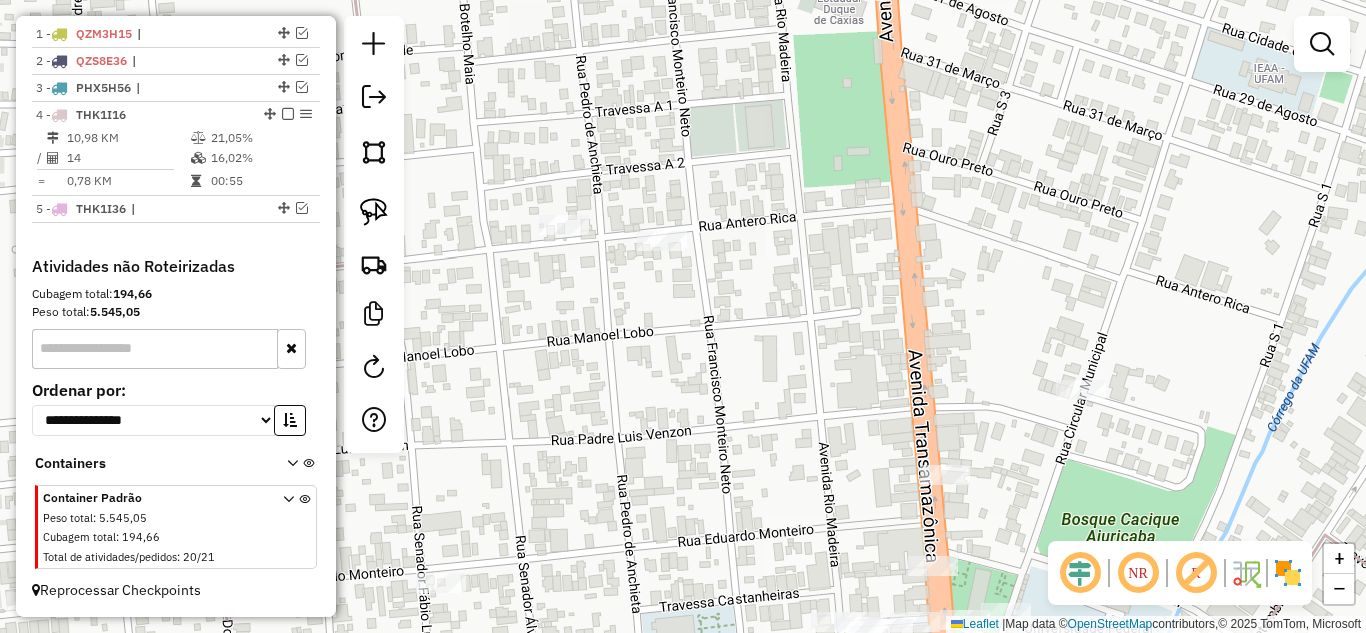 drag, startPoint x: 642, startPoint y: 483, endPoint x: 606, endPoint y: 348, distance: 139.71758 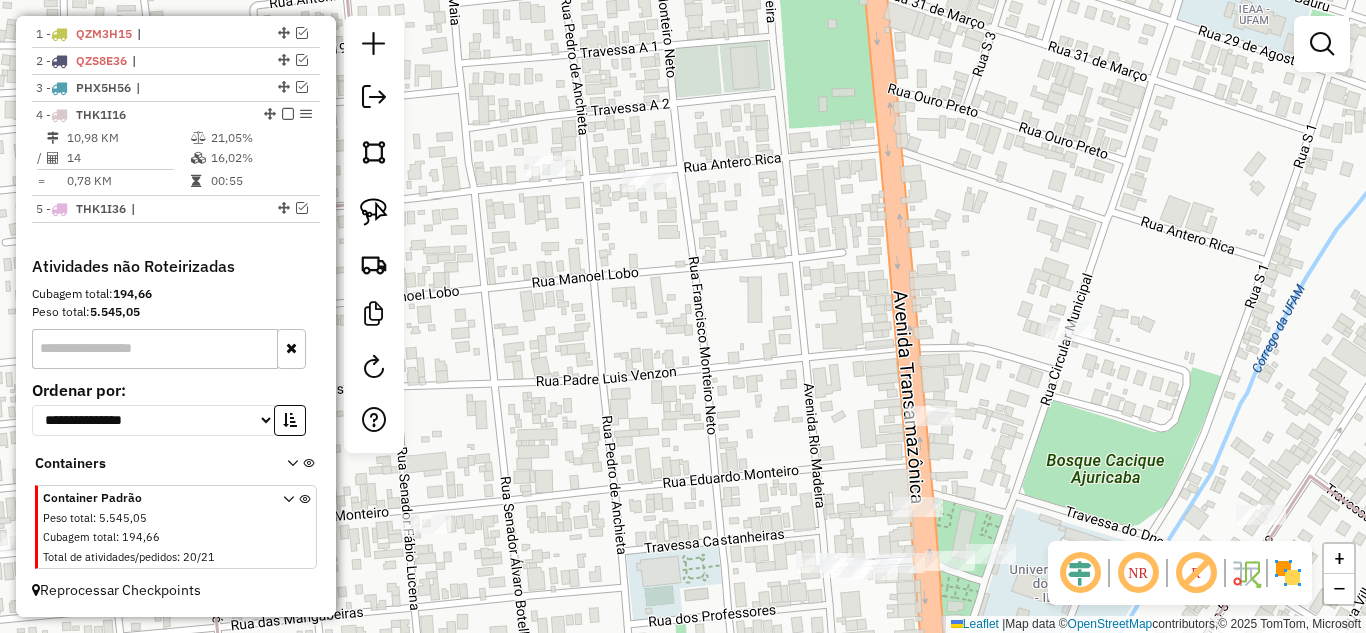 drag, startPoint x: 670, startPoint y: 324, endPoint x: 649, endPoint y: 230, distance: 96.317184 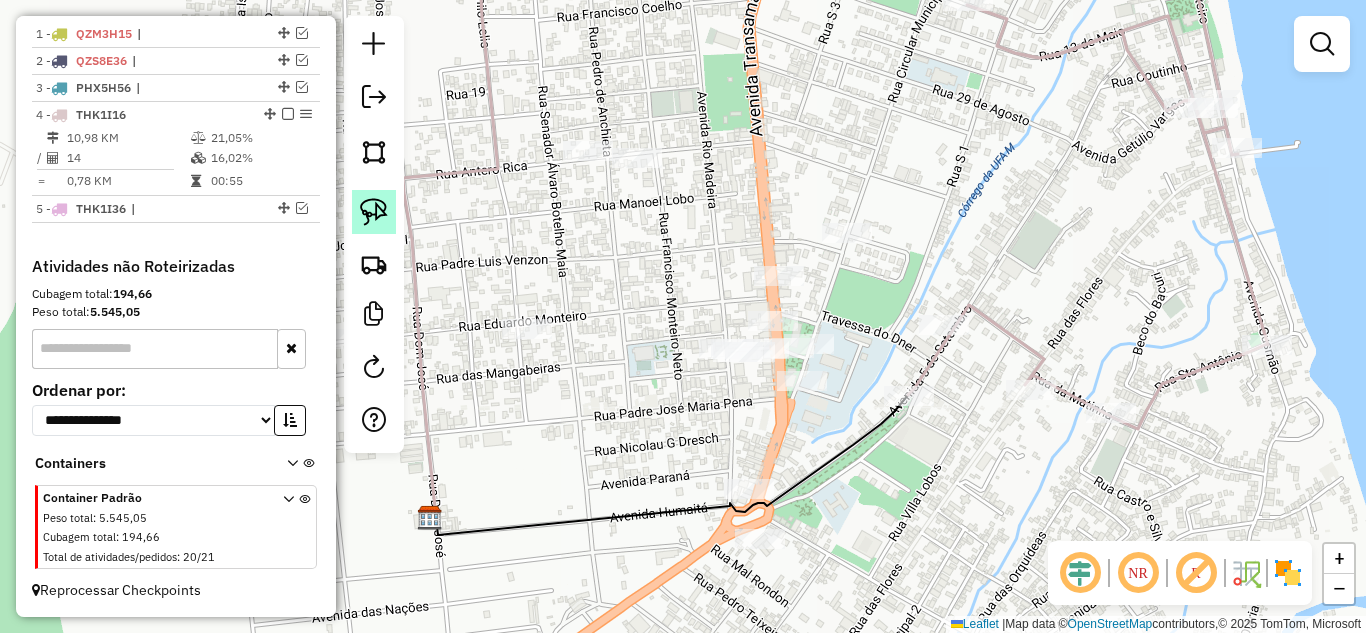 click 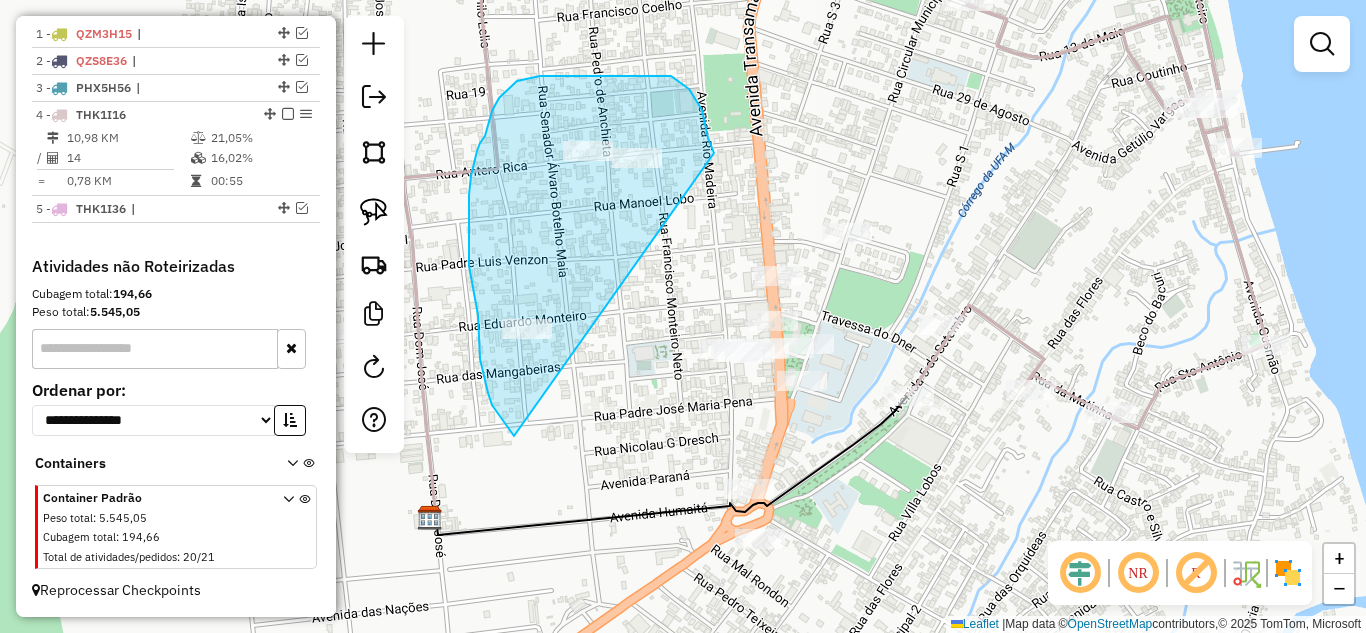 drag, startPoint x: 514, startPoint y: 436, endPoint x: 715, endPoint y: 173, distance: 331.01358 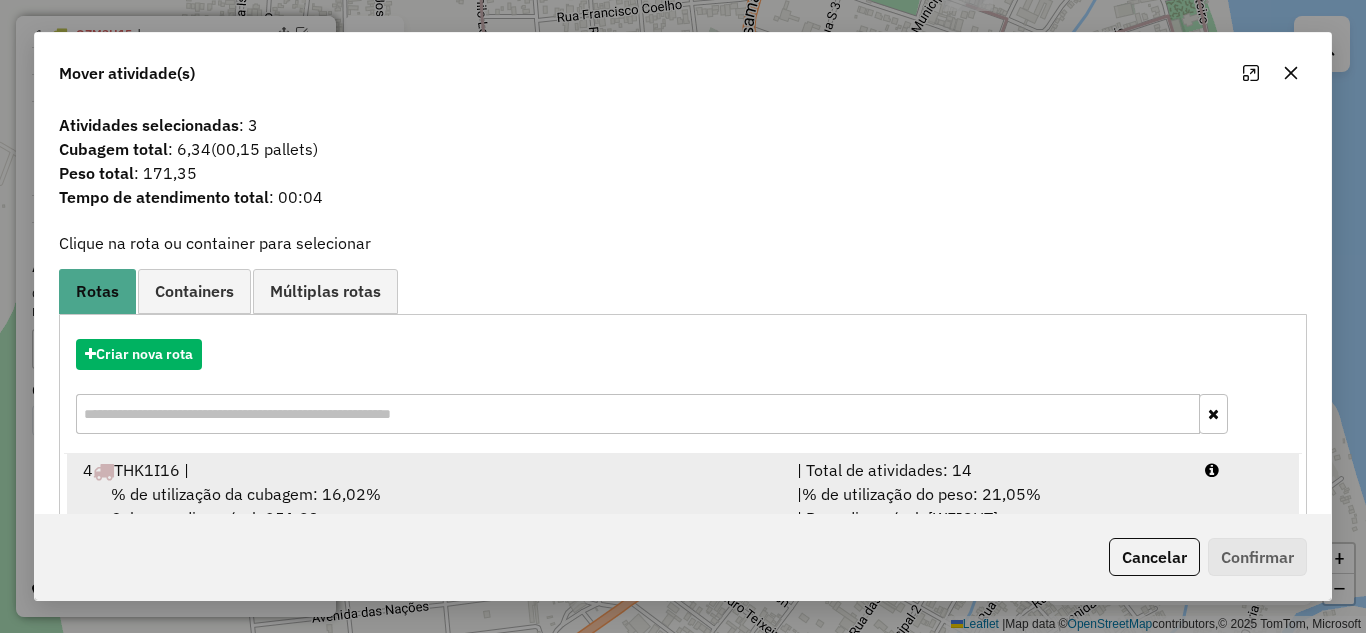 click on "% de utilização da cubagem: 16,02%  Cubagem disponível: 251,93" at bounding box center [428, 506] 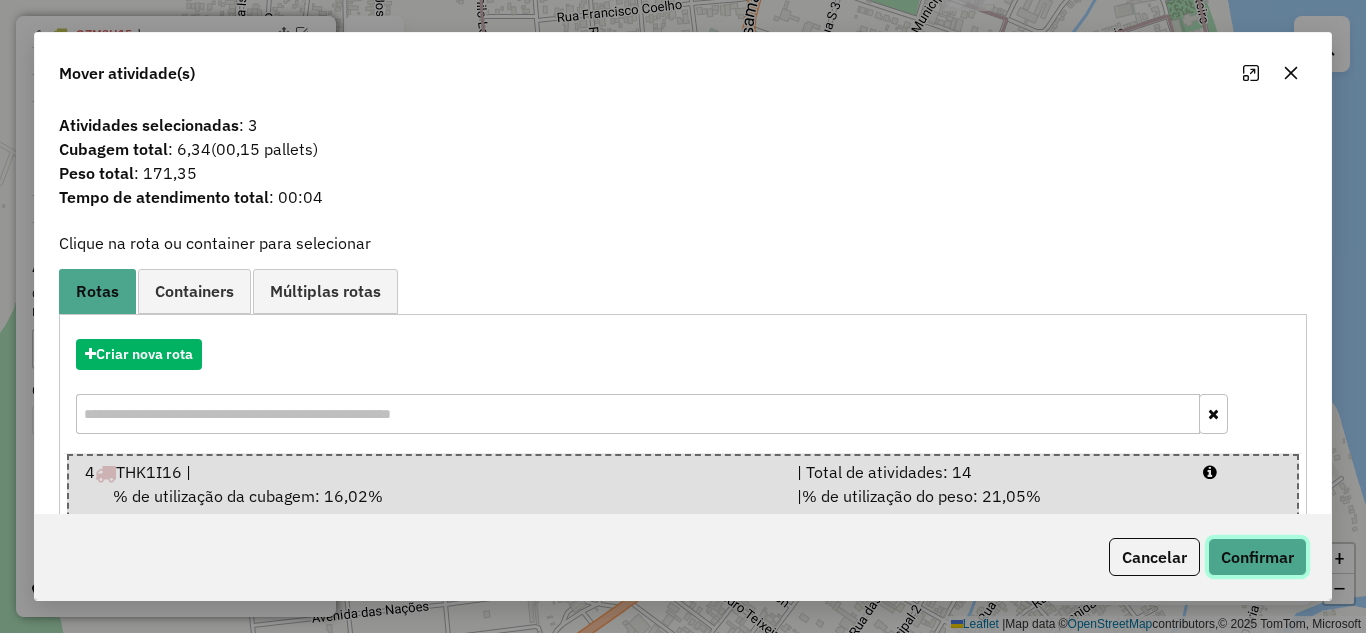 click on "Confirmar" 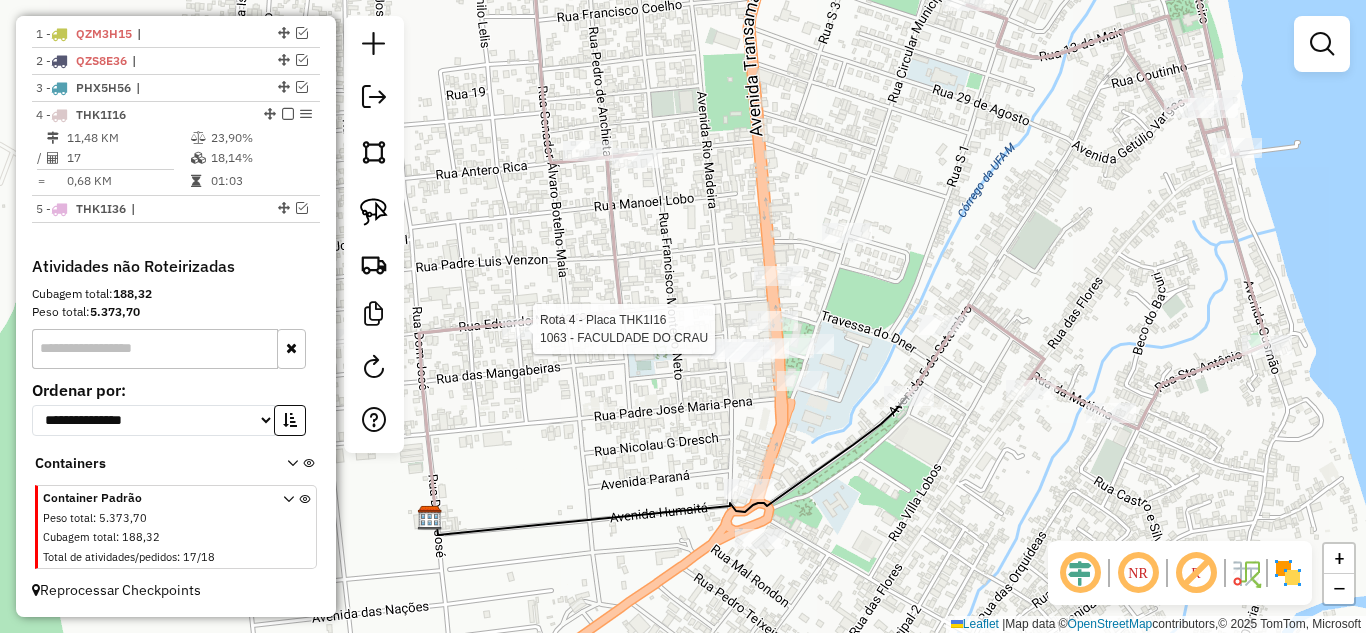 click 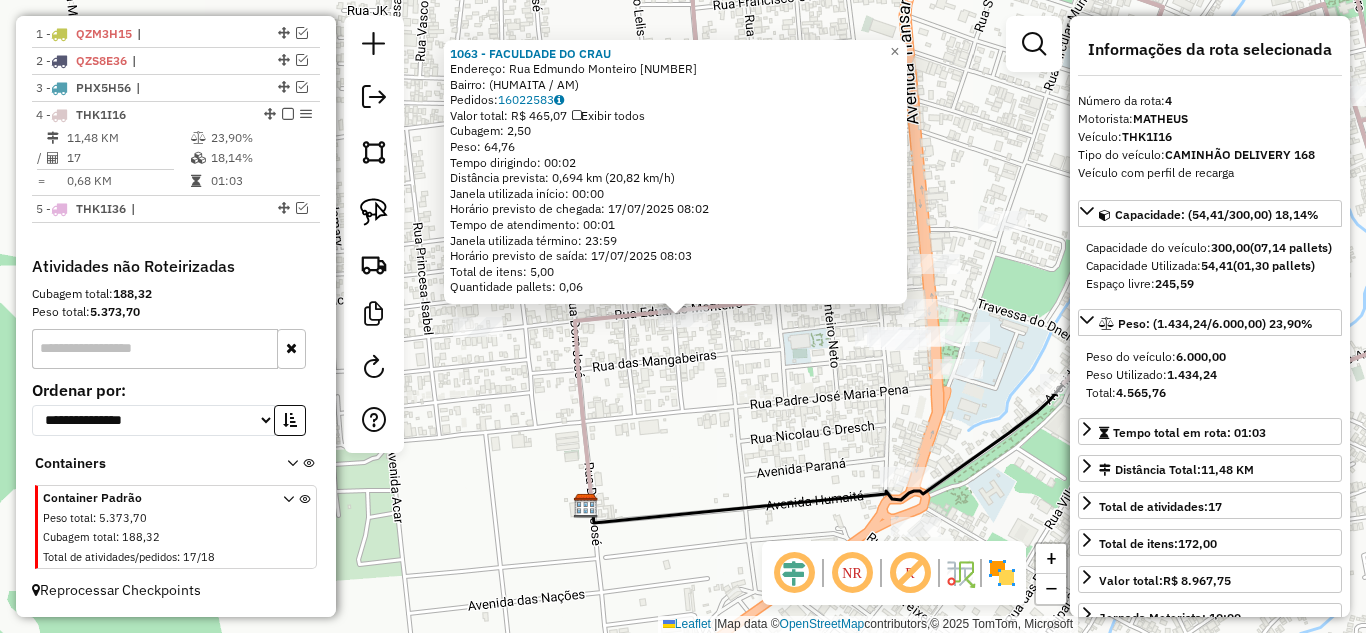 click on "[NUMBER] - [NAME]  Endereço:  Rua Edmundo Monteiro [NUMBER]   Bairro:  ([NEIGHBORHOOD] / [STATE])   Pedidos:  [ORDER_ID]   Valor total: R$ [PRICE]   Exibir todos   Cubagem: [CUBAGE]  Peso: [WEIGHT]  Tempo dirigindo: [TIME]   Distância prevista: [DISTANCE] km ([SPEED] km/h)   Janela utilizada início: [TIME]   Horário previsto de chegada: [DATE] [TIME]   Tempo de atendimento: [TIME]   Janela utilizada término: [TIME]   Horário previsto de saída: [DATE] [TIME]   Total de itens: [ITEMS]   Quantidade pallets: [PALLETS]  × Janela de atendimento Grade de atendimento Capacidade Transportadoras Veículos Cliente Pedidos  Rotas Selecione os dias de semana para filtrar as janelas de atendimento  Seg   Ter   Qua   Qui   Sex   Sáb   Dom  Informe o período da janela de atendimento: De: Até:  Filtrar exatamente a janela do cliente  Considerar janela de atendimento padrão  Selecione os dias de semana para filtrar as grades de atendimento  Seg   Ter   Qua   Qui   Sex   Sáb   Dom   Considerar clientes sem dia de atendimento cadastrado  De:  De:" 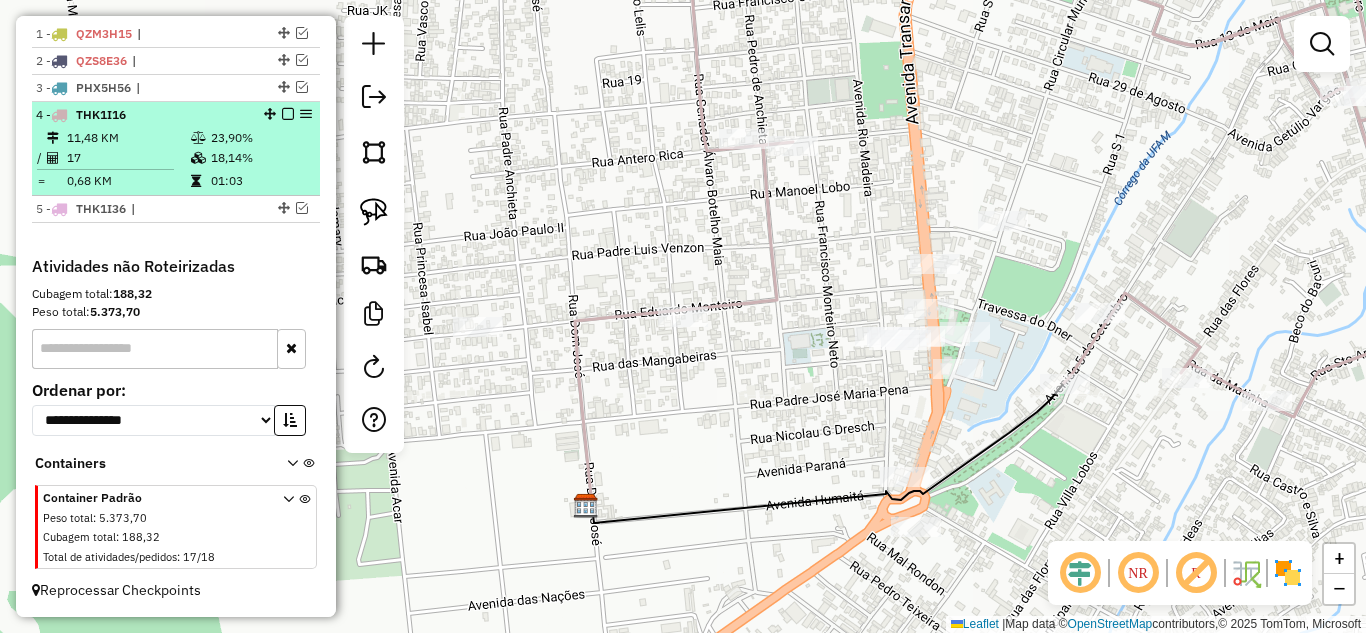 click at bounding box center [288, 114] 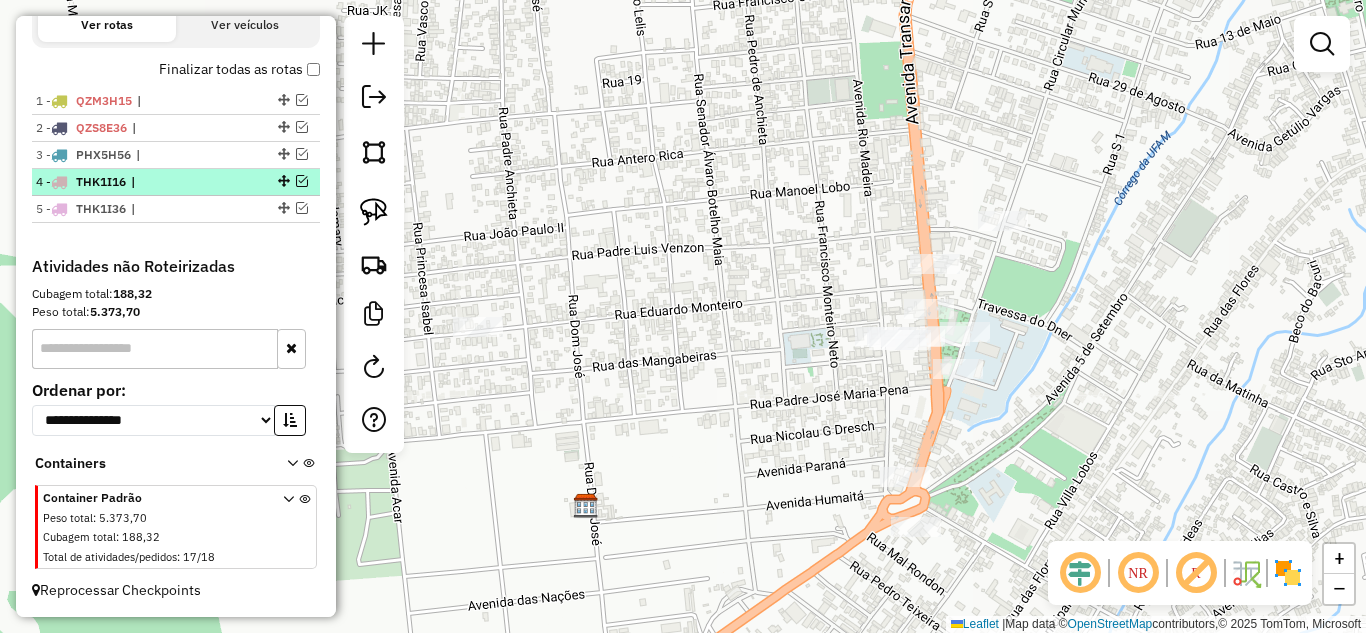 click at bounding box center (302, 181) 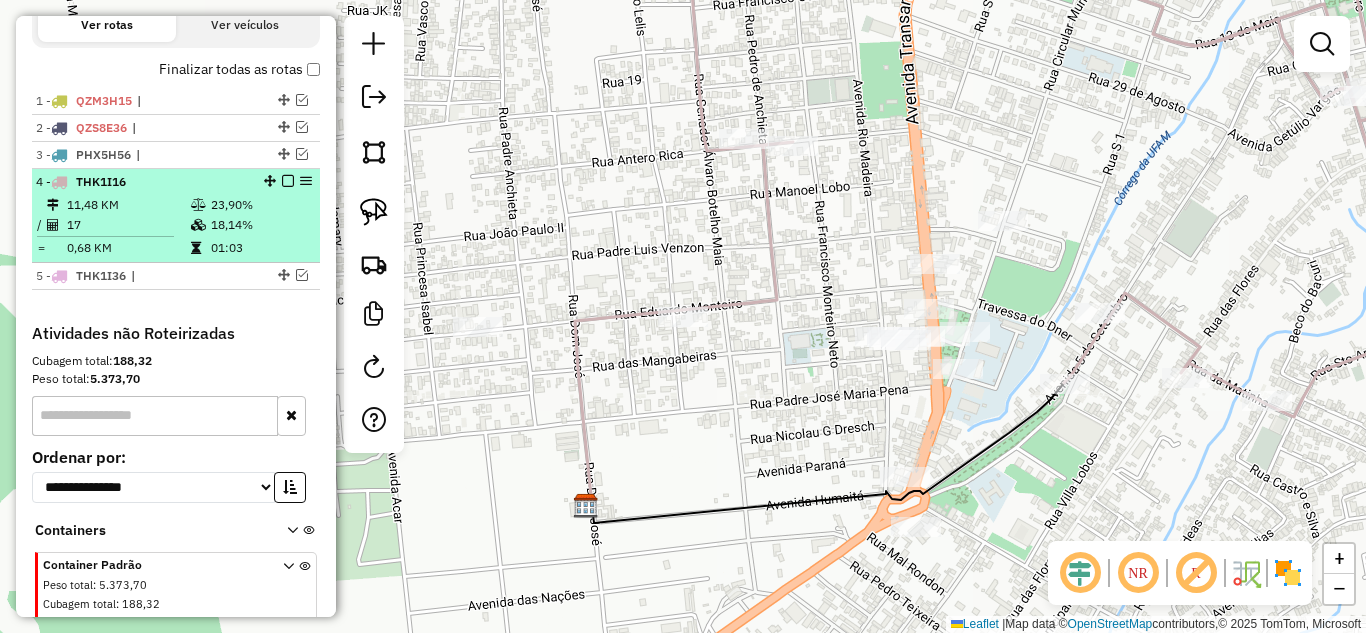 scroll, scrollTop: 769, scrollLeft: 0, axis: vertical 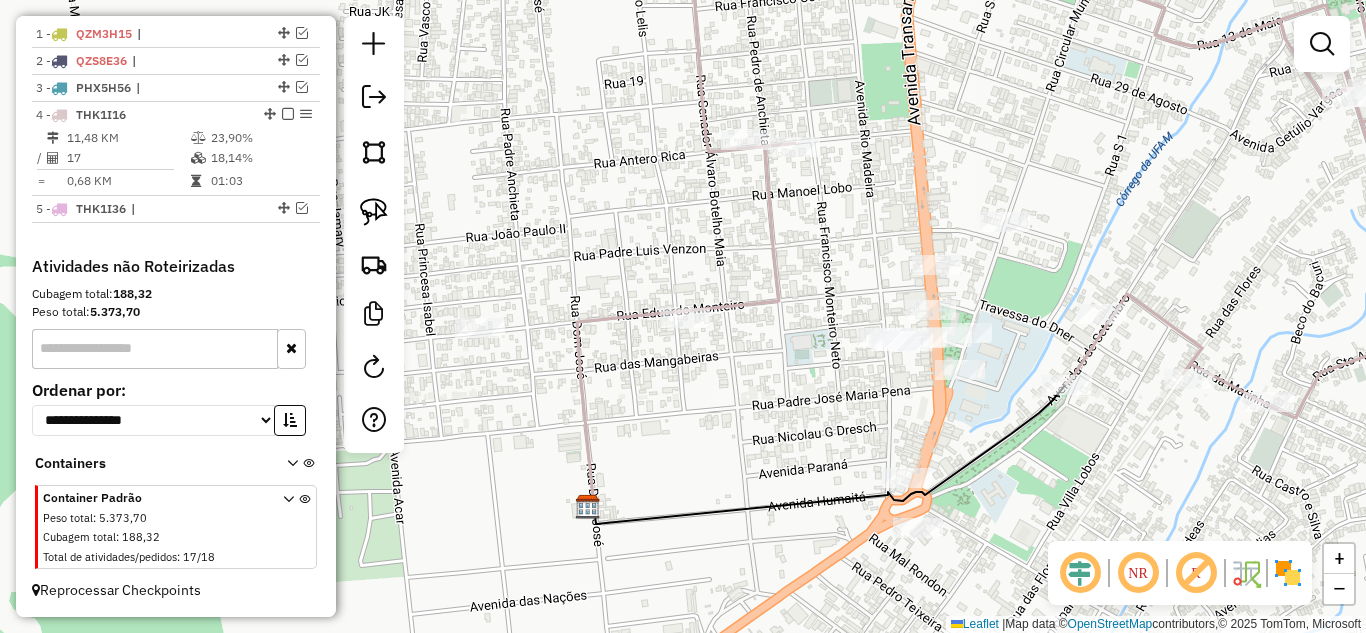 drag, startPoint x: 684, startPoint y: 333, endPoint x: 569, endPoint y: 322, distance: 115.52489 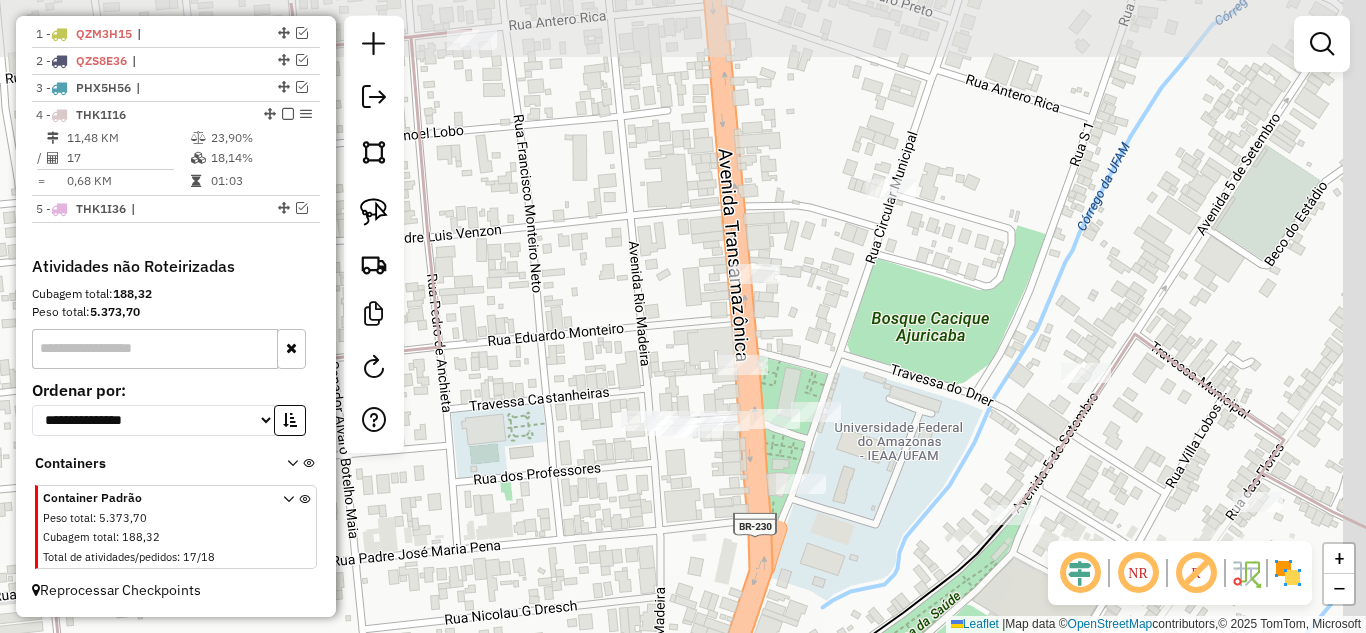 drag, startPoint x: 636, startPoint y: 295, endPoint x: 561, endPoint y: 327, distance: 81.5414 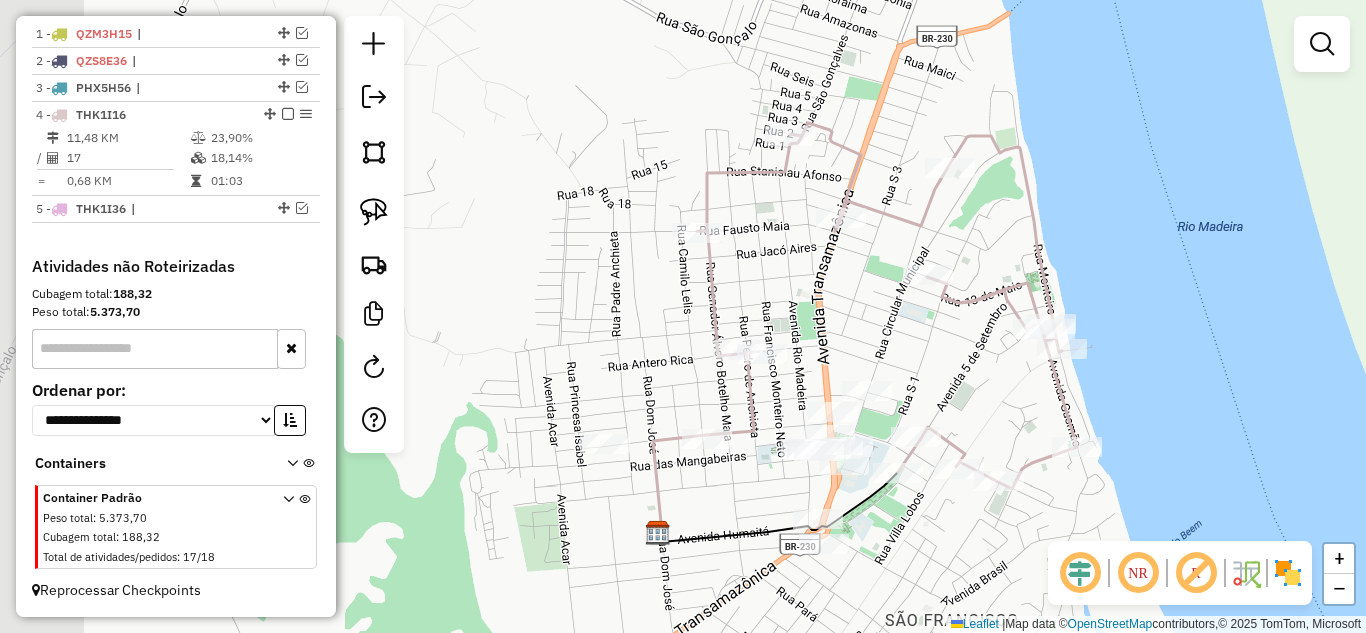 drag, startPoint x: 621, startPoint y: 378, endPoint x: 852, endPoint y: 150, distance: 324.56894 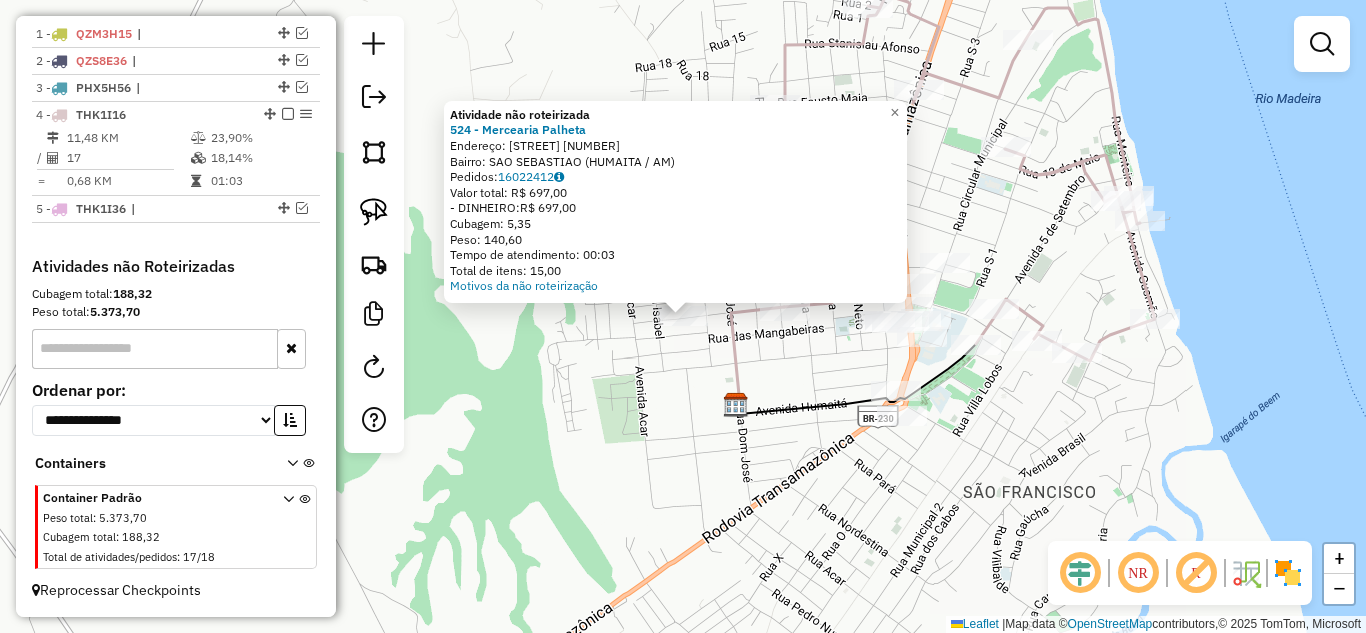 click on "Atividade não roteirizada 524 - Mercearia Palheta  Endereço:  Edmundo Monteiro [NUMBER]   Bairro: SAO SEBASTIAO (HUMAITA / [STATE])   Pedidos:  16022412   Valor total: R$ 697,00   - DINHEIRO:  R$ 697,00   Cubagem: 5,35   Peso: 140,60   Tempo de atendimento: 00:03   Total de itens: 15,00  Motivos da não roteirização × Janela de atendimento Grade de atendimento Capacidade Transportadoras Veículos Cliente Pedidos  Rotas Selecione os dias de semana para filtrar as janelas de atendimento  Seg   Ter   Qua   Qui   Sex   Sáb   Dom  Informe o período da janela de atendimento: De: Até:  Filtrar exatamente a janela do cliente  Considerar janela de atendimento padrão  Selecione os dias de semana para filtrar as grades de atendimento  Seg   Ter   Qua   Qui   Sex   Sáb   Dom   Considerar clientes sem dia de atendimento cadastrado  Clientes fora do dia de atendimento selecionado Filtrar as atividades entre os valores definidos abaixo:  Peso mínimo:   Peso máximo:   Cubagem mínima:   Cubagem máxima:   De:   Até:  De:" 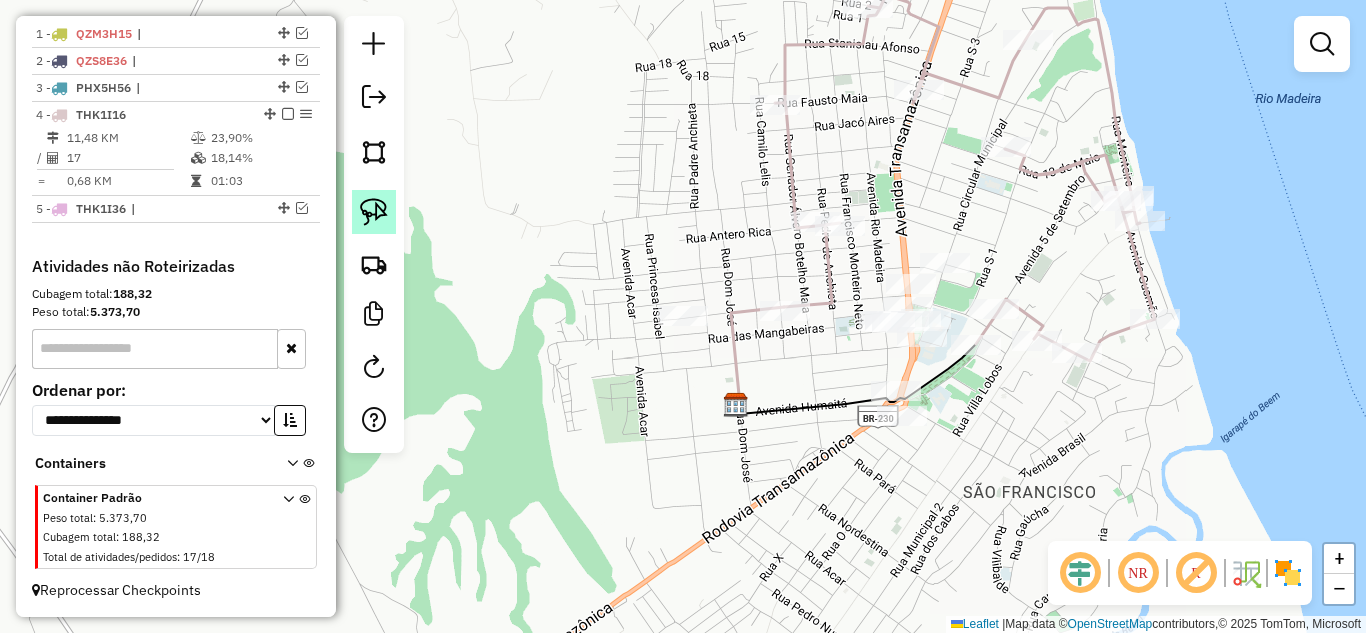 click 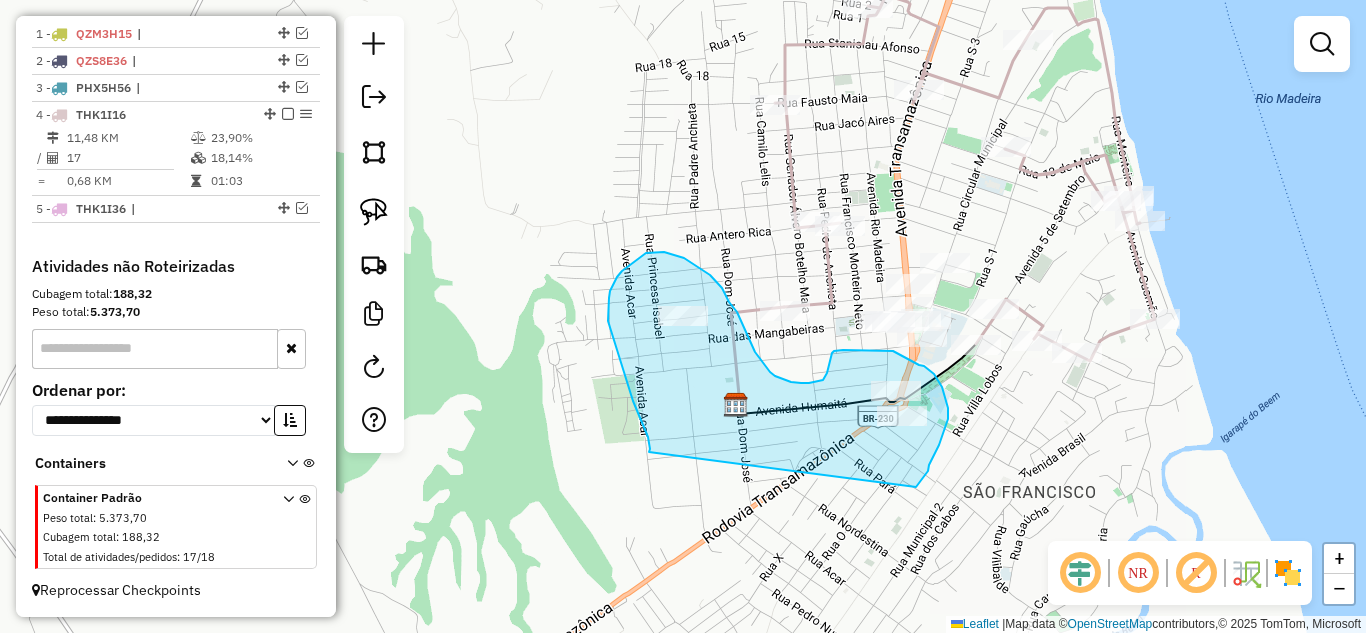 drag, startPoint x: 648, startPoint y: 437, endPoint x: 914, endPoint y: 493, distance: 271.83084 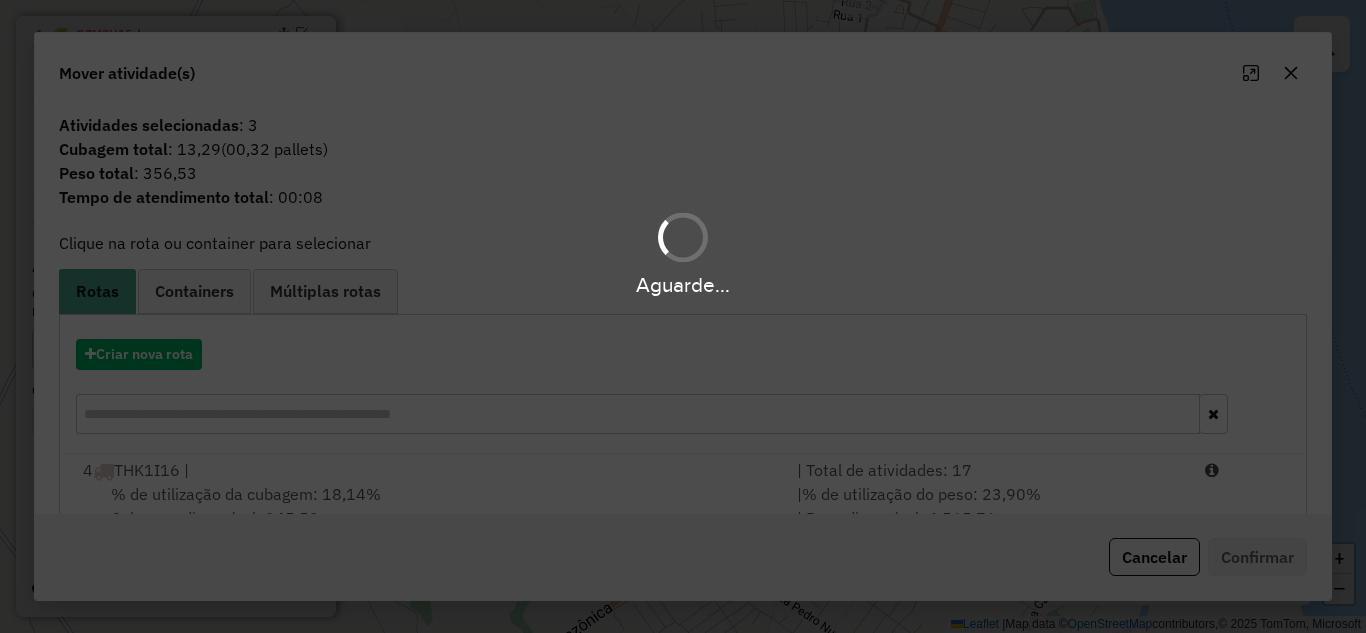 click on "Informações da Sessão [NUMBER] - [DATE] Criação: [DATE] [TIME] Depósito: [CITY] - [CITY] Total de rotas: [NUMBER] Distância Total: [DISTANCE] Tempo total: [TIME] Valor total: [CURRENCY] - Total roteirizado: [CURRENCY] - Total não roteirizado: [CURRENCY] Total de Atividades Roteirizadas: [NUMBER] Total de Pedidos Roteirizados: [NUMBER] Peso total roteirizado: [WEIGHT] Cubagem total roteirizado: [CUBAGE] Total de Atividades não Roteirizadas: [NUMBER] Total de Pedidos não Roteirizados: [NUMBER] Total de caixas por viagem: [CUBAGE] / [NUMBER] = [NUMBER] Média de Atividades por viagem: [NUMBER] / [NUMBER] = [NUMBER] Ocupação média da frota: [PERCENTAGE] Rotas improdutivas: [NUMBER] Rotas vários dias: [NUMBER] Clientes Priorizados NR: [NUMBER] Rotas Recargas: [NUMBER] Ver rotas Ver veículos Finalizar todas as rotas [NUMBER] - / =" at bounding box center [683, 316] 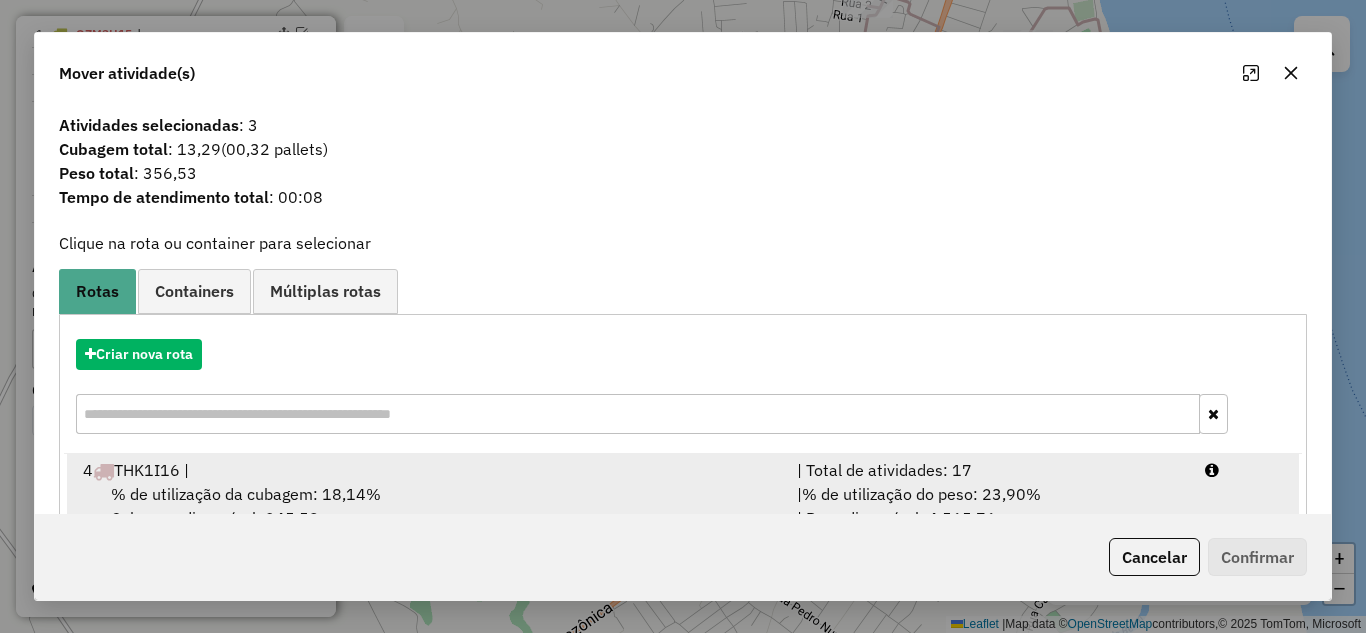 click on "% de utilização do peso: 23,90%" at bounding box center (921, 494) 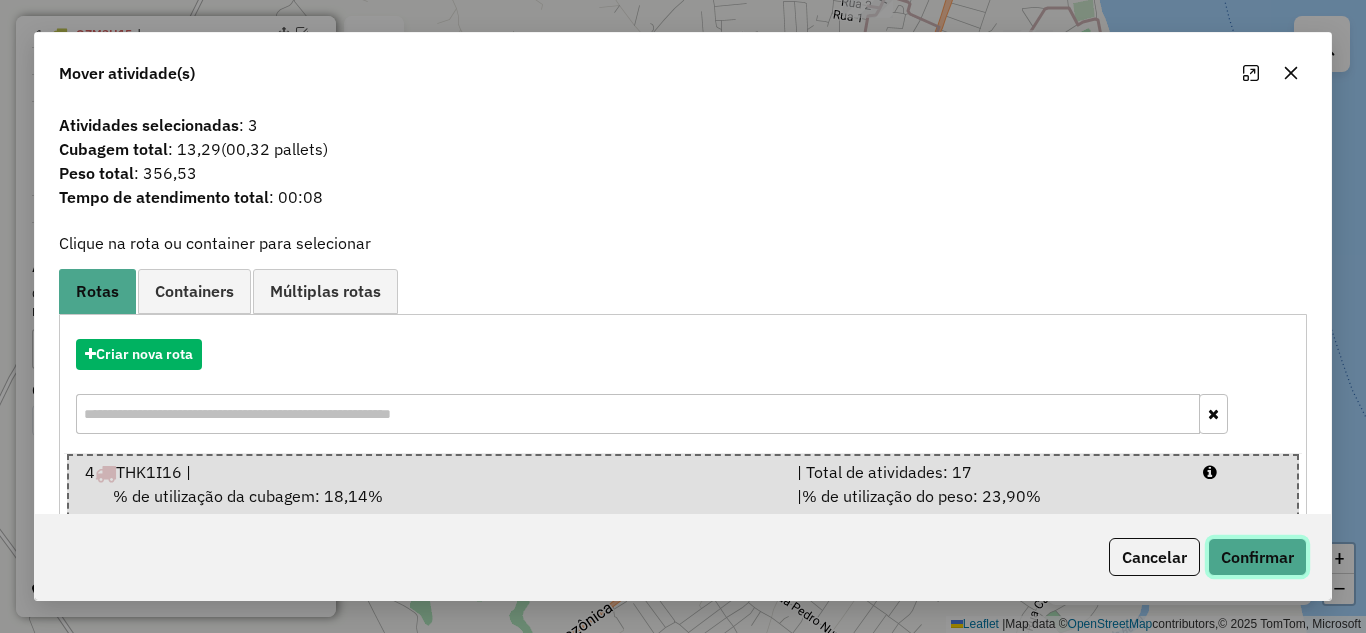 click on "Confirmar" 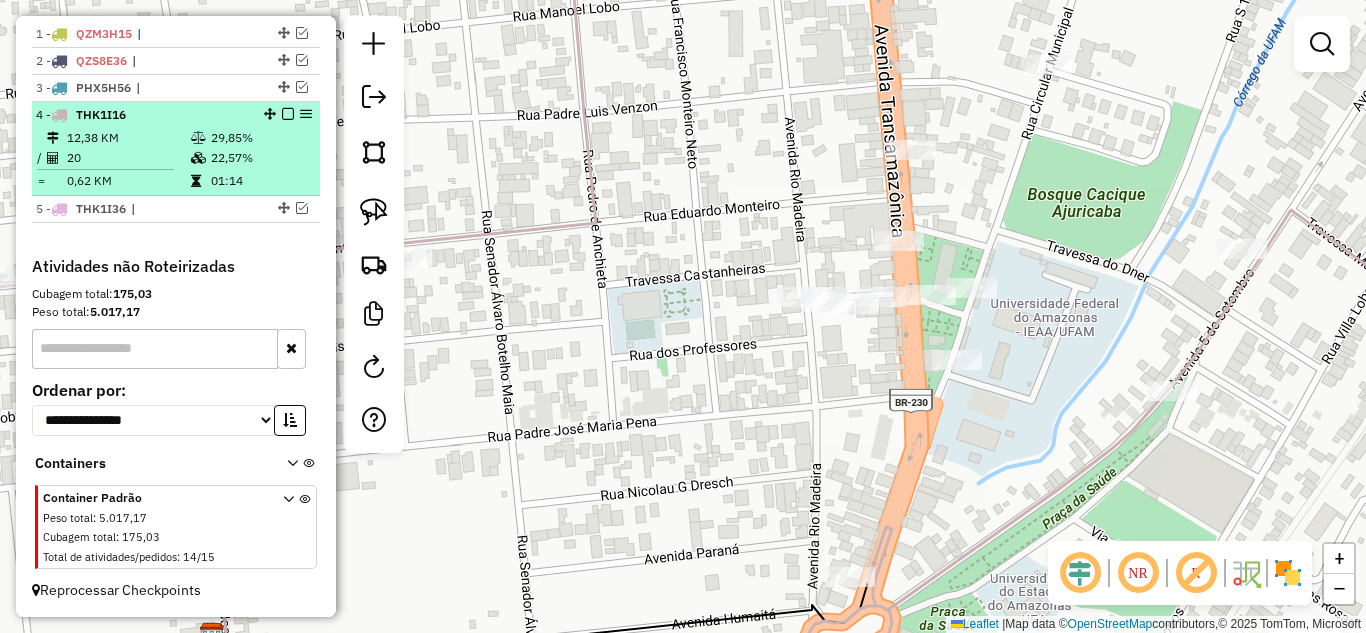 click at bounding box center (288, 114) 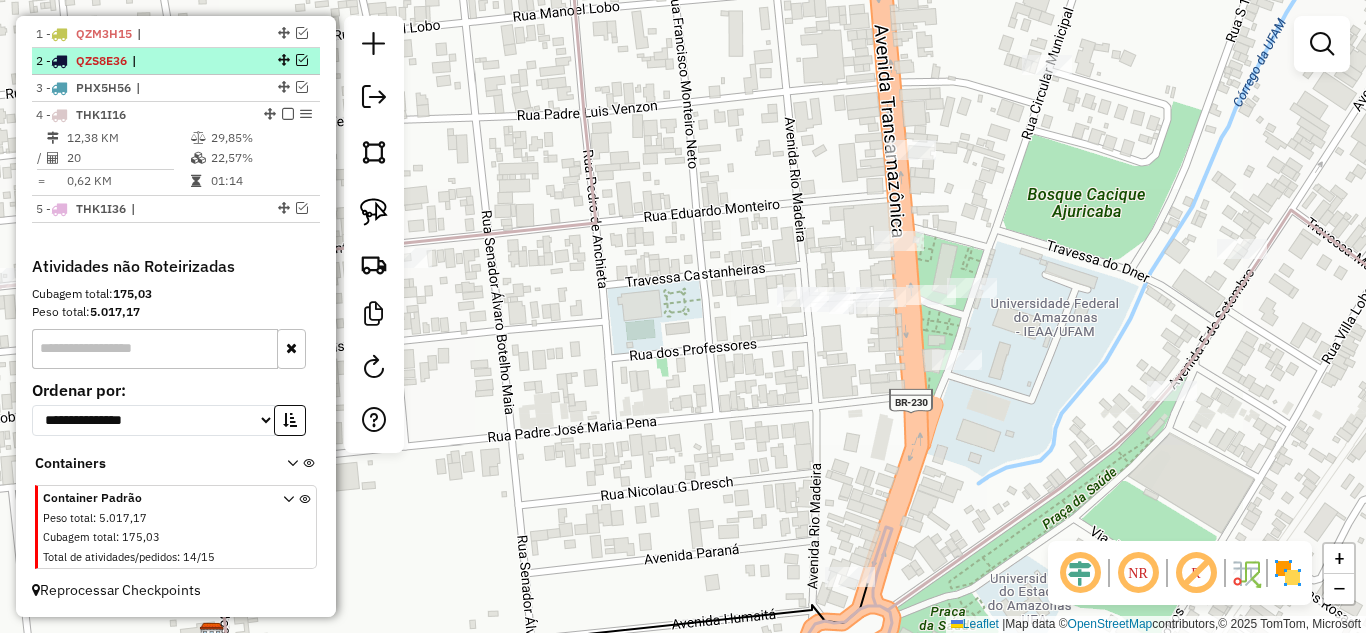 scroll, scrollTop: 702, scrollLeft: 0, axis: vertical 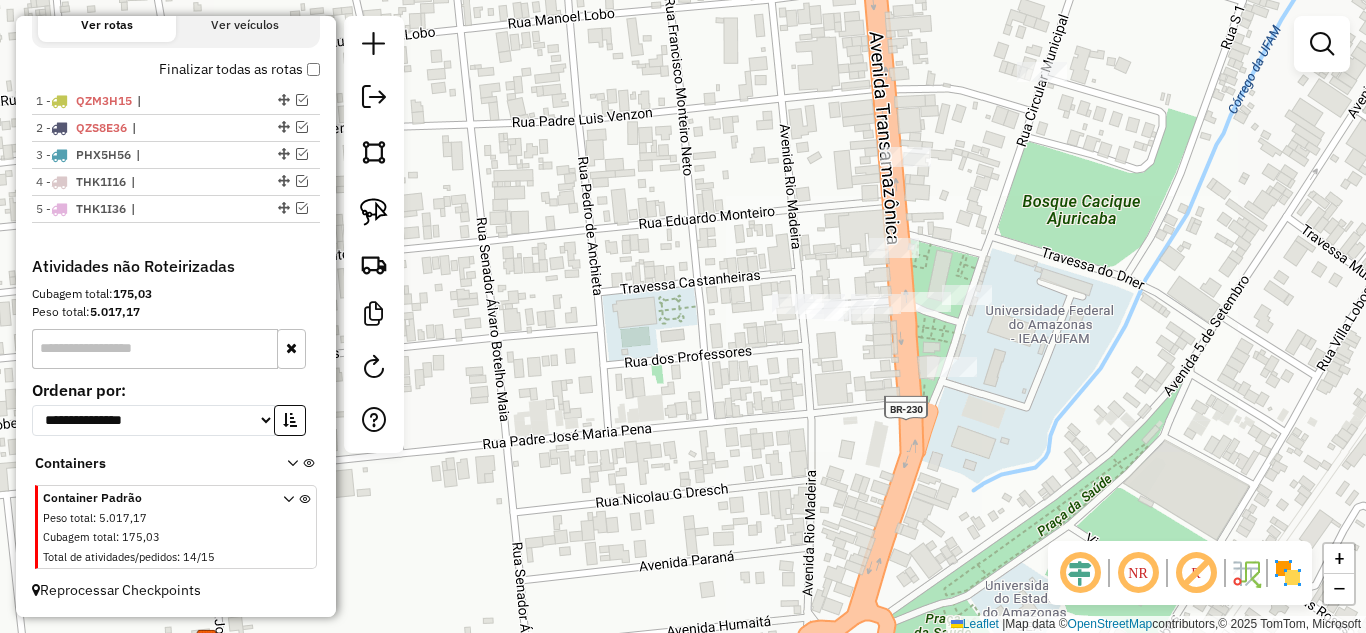 drag, startPoint x: 724, startPoint y: 342, endPoint x: 566, endPoint y: 383, distance: 163.23296 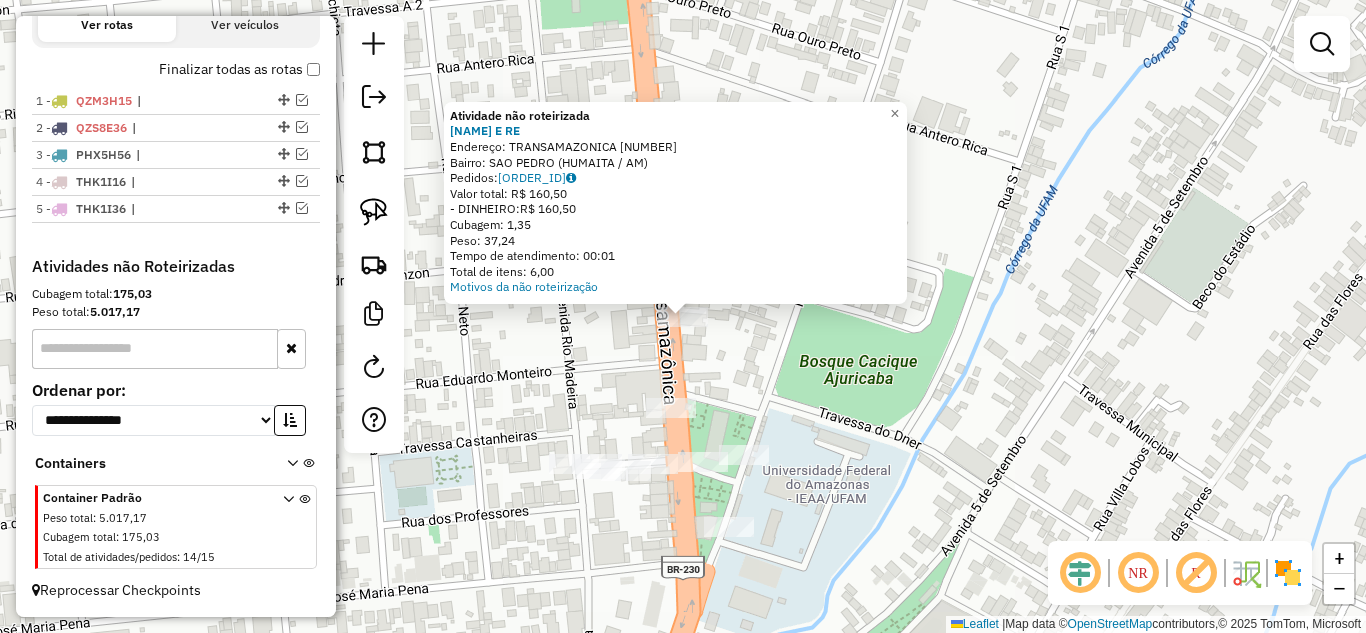 click on "Atividade não roteirizada [NUMBER] - [NAME] Endereço: [STREET] [NUMBER] Bairro: [NEIGHBORHOOD] ([CITY] / [STATE]) Pedidos: [ORDER_ID] Valor total: R$ [PRICE] - DINHEIRO: R$ [PRICE] Cubagem: [CUBAGE] Peso: [WEIGHT] Tempo de atendimento: [TIME] Total de itens: [ITEMS] Motivos da não roteirização × Janela de atendimento Grade de atendimento Capacidade Transportadoras Veículos Cliente Pedidos Rotas Selecione os dias de semana para filtrar as janelas de atendimento Seg Ter Qua Qui Sex Sáb Dom Informe o período da janela de atendimento: De: [DATE] Até: [DATE] Filtrar exatamente a janela do cliente Considerar janela de atendimento padrão Selecione os dias de semana para filtrar as grades de atendimento Seg Ter Qua Qui Sex Sáb Dom Considerar clientes sem dia de atendimento cadastrado Clientes fora do dia de atendimento selecionado Filtrar as atividades entre os valores definidos abaixo: Peso mínimo: Peso máximo: Cubagem mínima: Cubagem máxima: De: [DATE] Até: [DATE] De: [DATE] +" 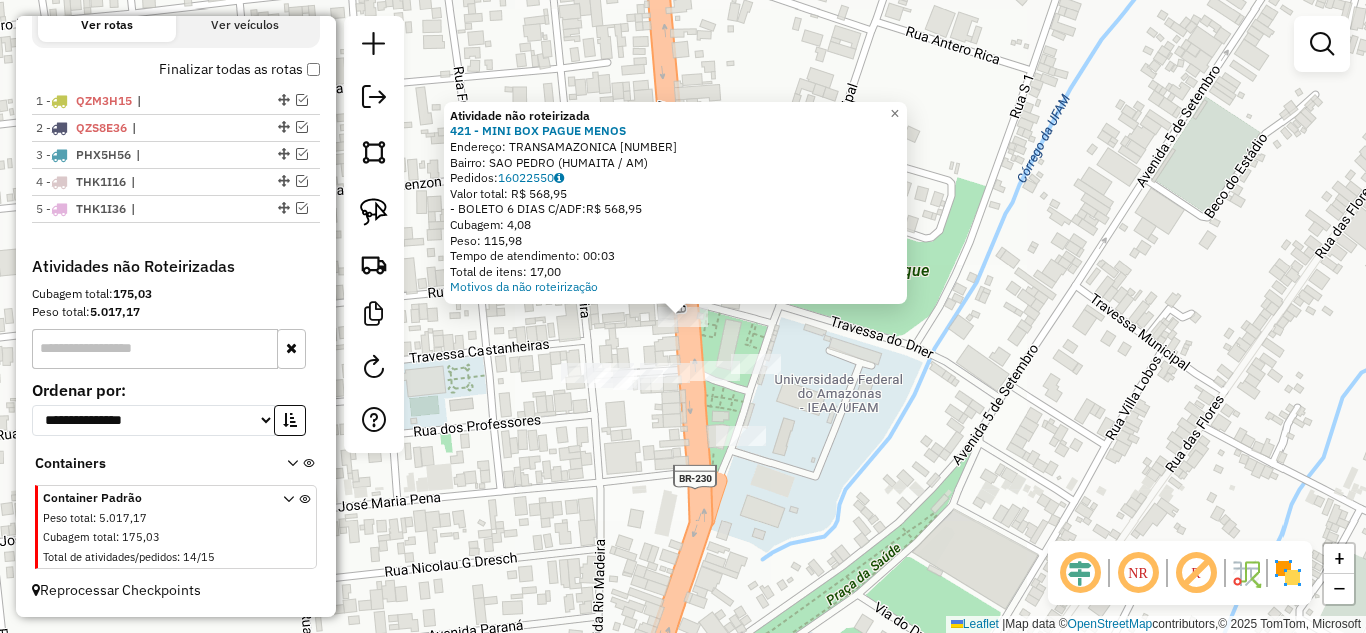 click on "Atividade não roteirizada 421 - MINI BOX PAGUE MENOS  Endereço:  TRANSAMAZONICA [NUMBER]   Bairro: SAO PEDRO (HUMAITA / [STATE])   Pedidos:  16022550   Valor total: R$ 568,95   - BOLETO 6 DIAS C/ADF:  R$ 568,95   Cubagem: 4,08   Peso: 115,98   Tempo de atendimento: 00:03   Total de itens: 17,00  Motivos da não roteirização × Janela de atendimento Grade de atendimento Capacidade Transportadoras Veículos Cliente Pedidos  Rotas Selecione os dias de semana para filtrar as janelas de atendimento  Seg   Ter   Qua   Qui   Sex   Sáb   Dom  Informe o período da janela de atendimento: De: Até:  Filtrar exatamente a janela do cliente  Considerar janela de atendimento padrão  Selecione os dias de semana para filtrar as grades de atendimento  Seg   Ter   Qua   Qui   Sex   Sáb   Dom   Considerar clientes sem dia de atendimento cadastrado  Clientes fora do dia de atendimento selecionado Filtrar as atividades entre os valores definidos abaixo:  Peso mínimo:   Peso máximo:   Cubagem mínima:   Cubagem máxima:   De:  De:" 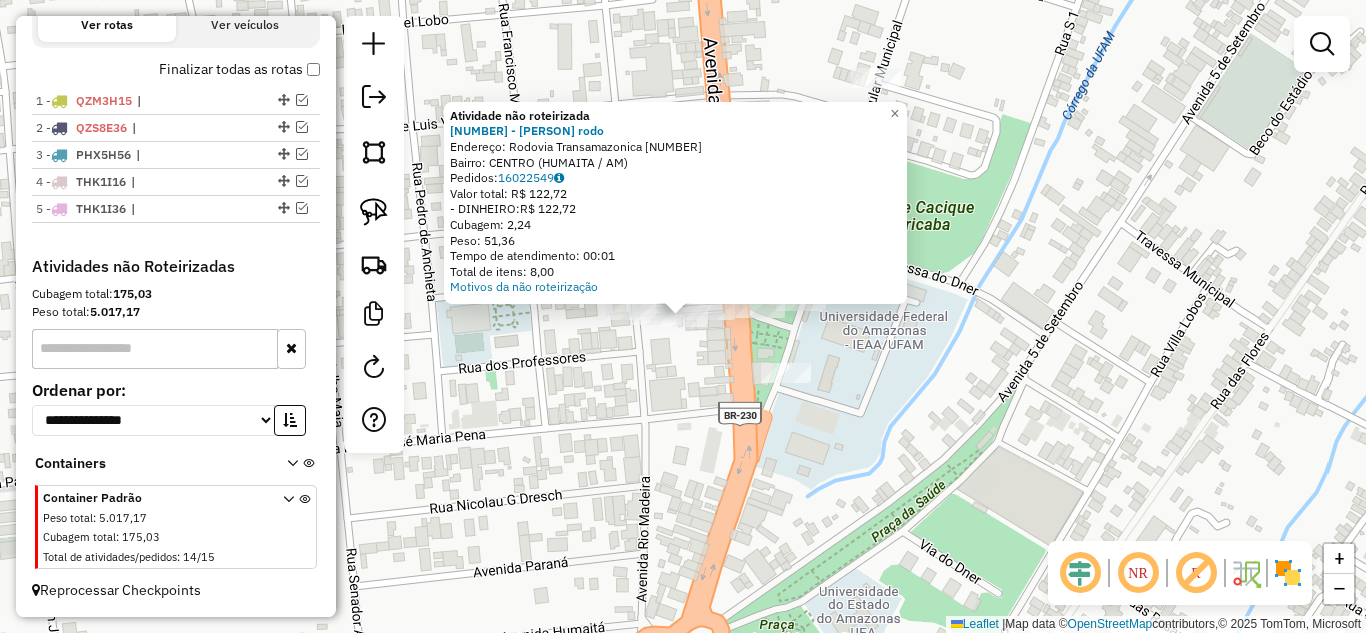 click on "Atividade não roteirizada [NUMBER] - [PERSON] rodo  Endereço:  Rodovia Transamazonica [NUMBER]   Bairro: CENTRO ([STATE])   Pedidos:  [NUMBER]   Valor total: R$ [NUMBER]   - DINHEIRO:  R$ [NUMBER]   Cubagem: [NUMBER]   Peso: [NUMBER]   Tempo de atendimento: 00:01   Total de itens: [NUMBER]  Motivos da não roteirização × Janela de atendimento Grade de atendimento Capacidade Transportadoras Veículos Cliente Pedidos  Rotas Selecione os dias de semana para filtrar as janelas de atendimento  Seg   Ter   Qua   Qui   Sex   Sáb   Dom  Informe o período da janela de atendimento: De: Até:  Filtrar exatamente a janela do cliente  Considerar janela de atendimento padrão  Selecione os dias de semana para filtrar as grades de atendimento  Seg   Ter   Qua   Qui   Sex   Sáb   Dom   Considerar clientes sem dia de atendimento cadastrado  Clientes fora do dia de atendimento selecionado Filtrar as atividades entre os valores definidos abaixo:  Peso mínimo:   Peso máximo:   Cubagem mínima:   Cubagem máxima:   De:   Até:   De:" 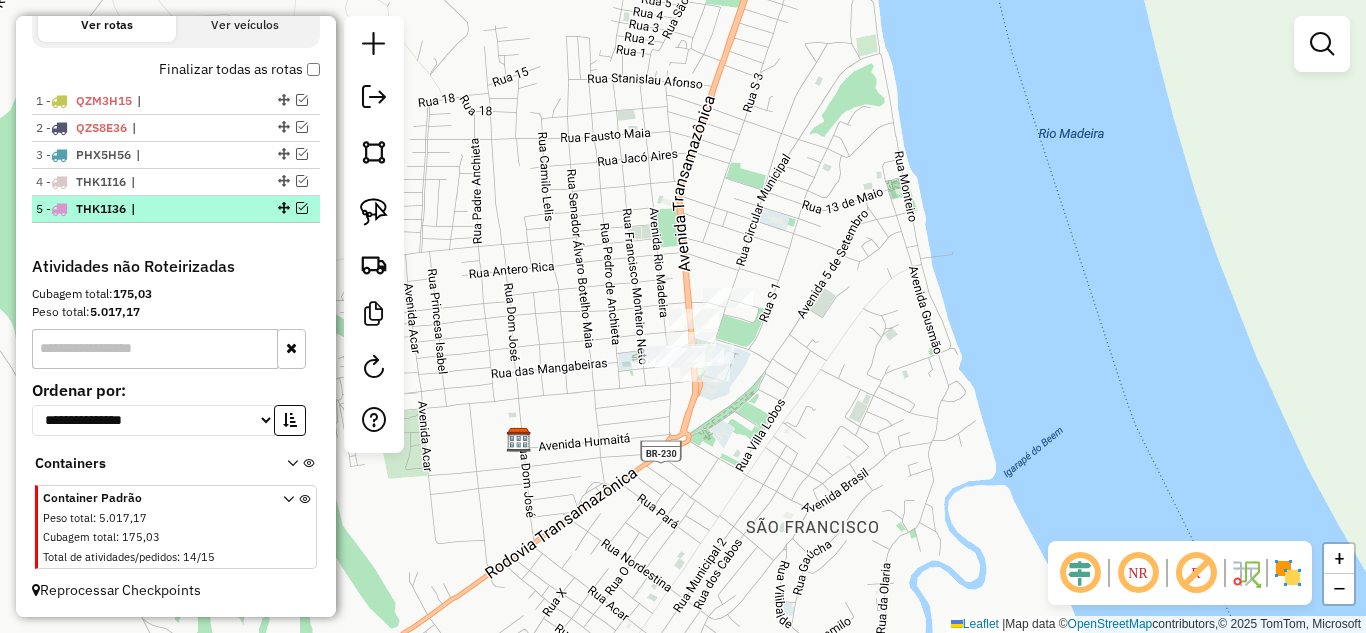 click at bounding box center [302, 208] 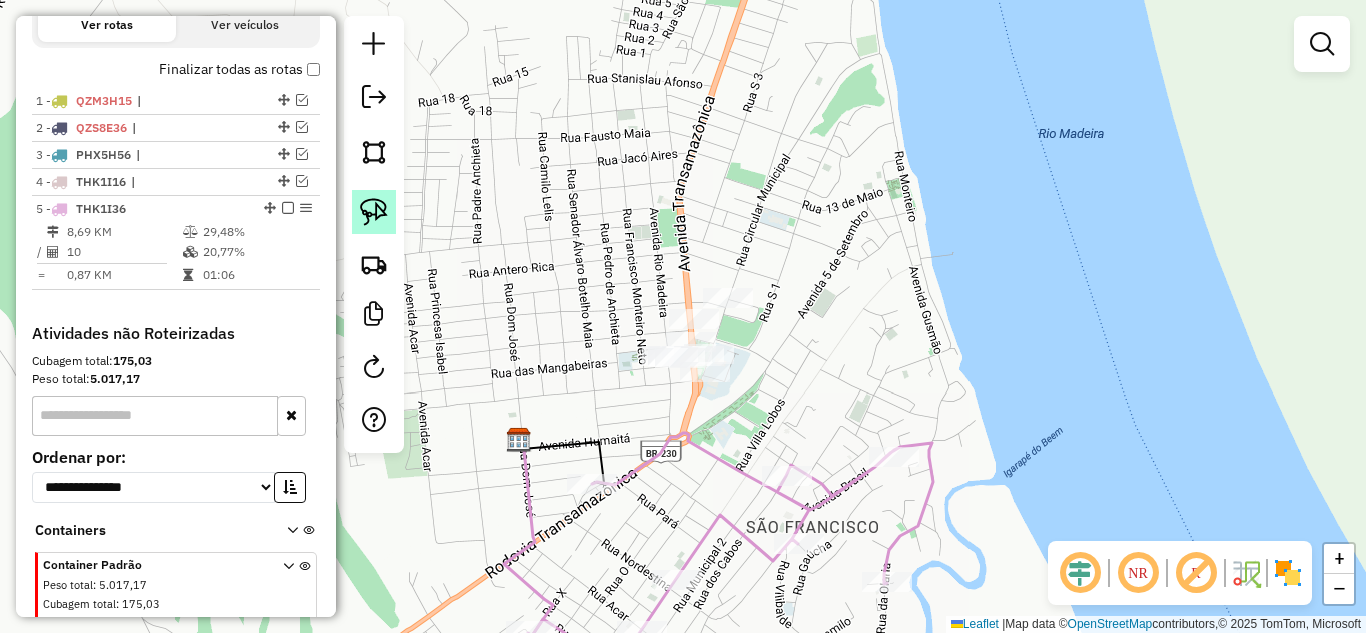 scroll, scrollTop: 769, scrollLeft: 0, axis: vertical 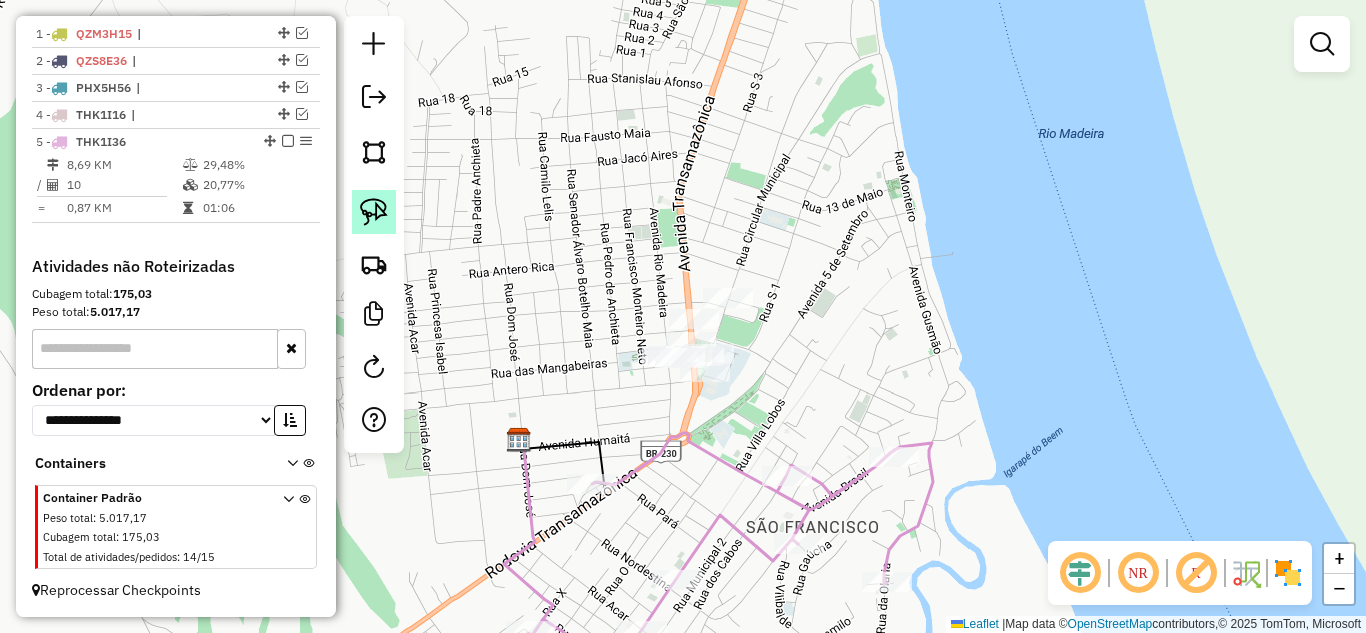 click 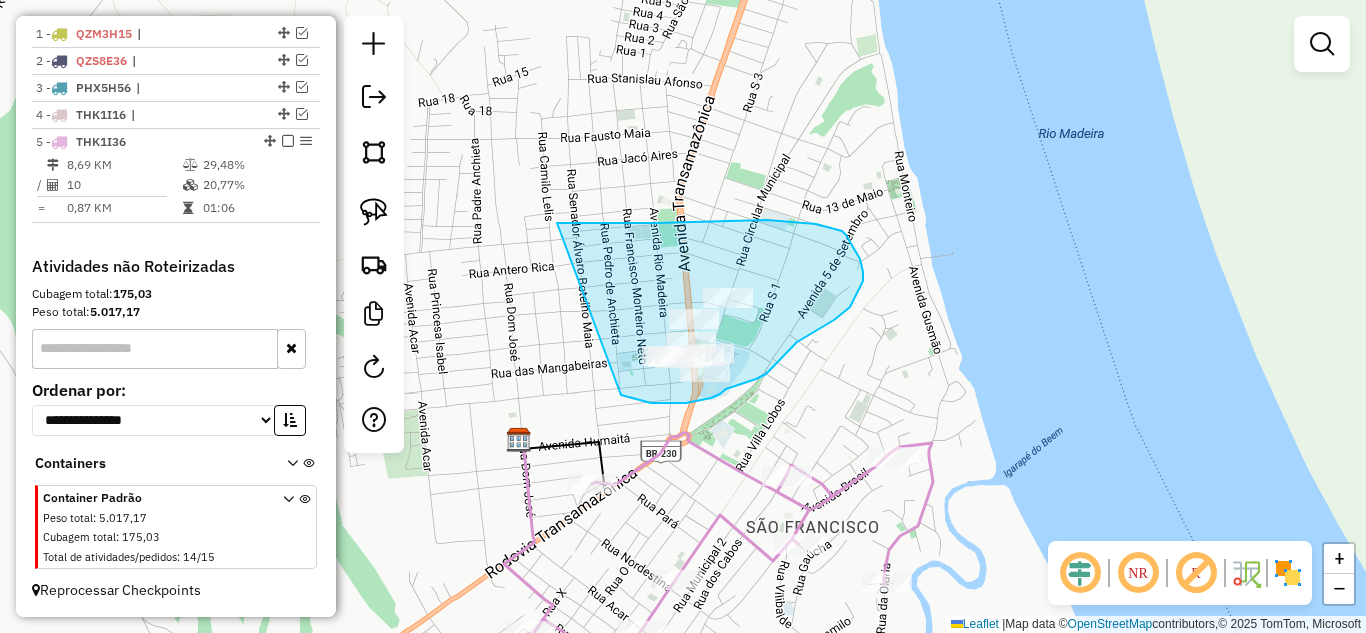 drag, startPoint x: 565, startPoint y: 223, endPoint x: 618, endPoint y: 395, distance: 179.98056 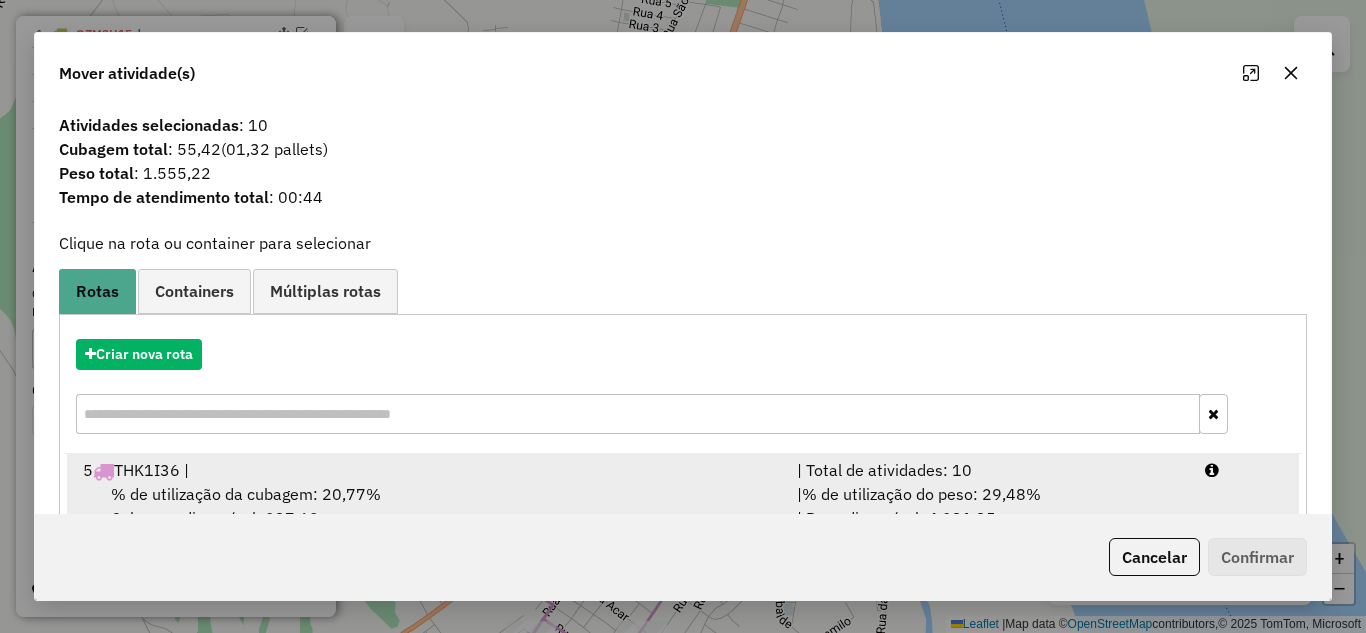click on "| Total de atividades: 10" at bounding box center (989, 470) 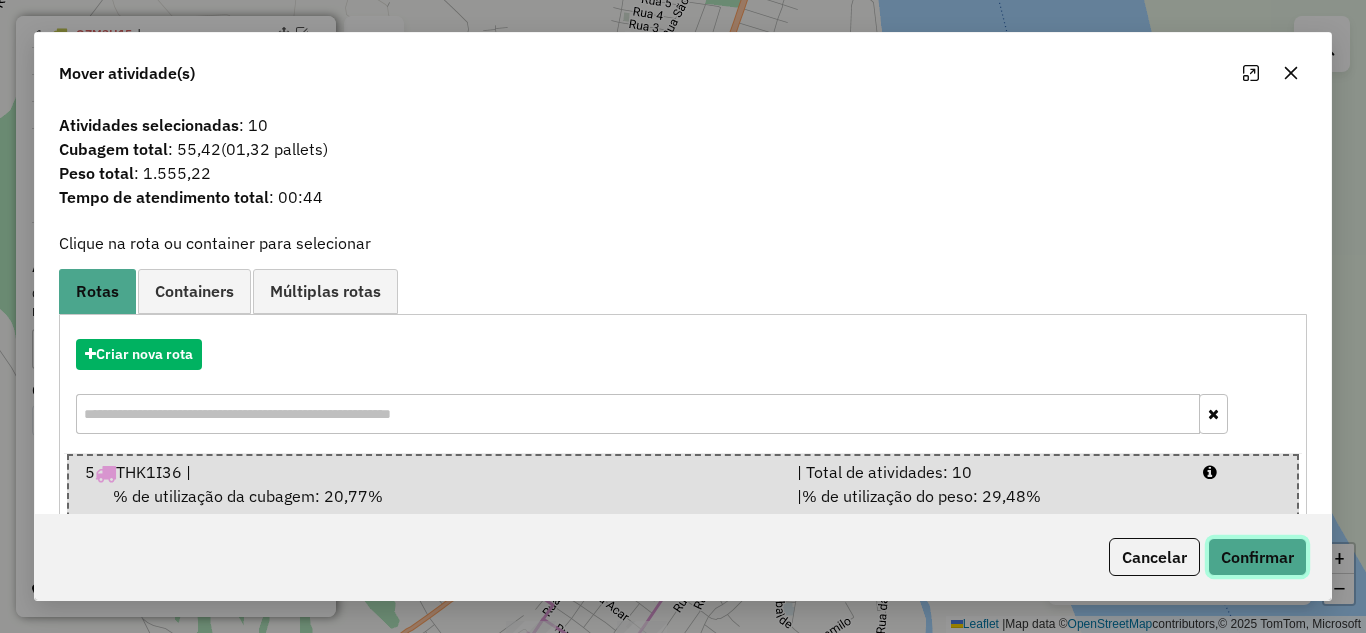 click on "Confirmar" 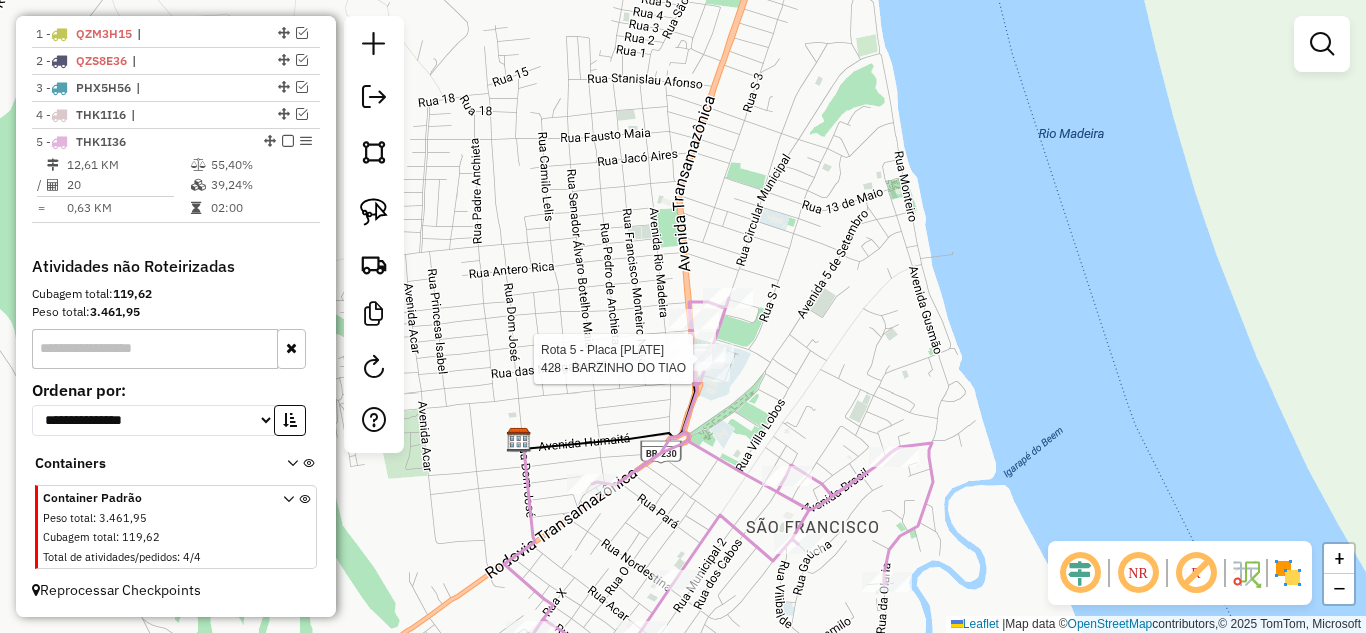 select on "**********" 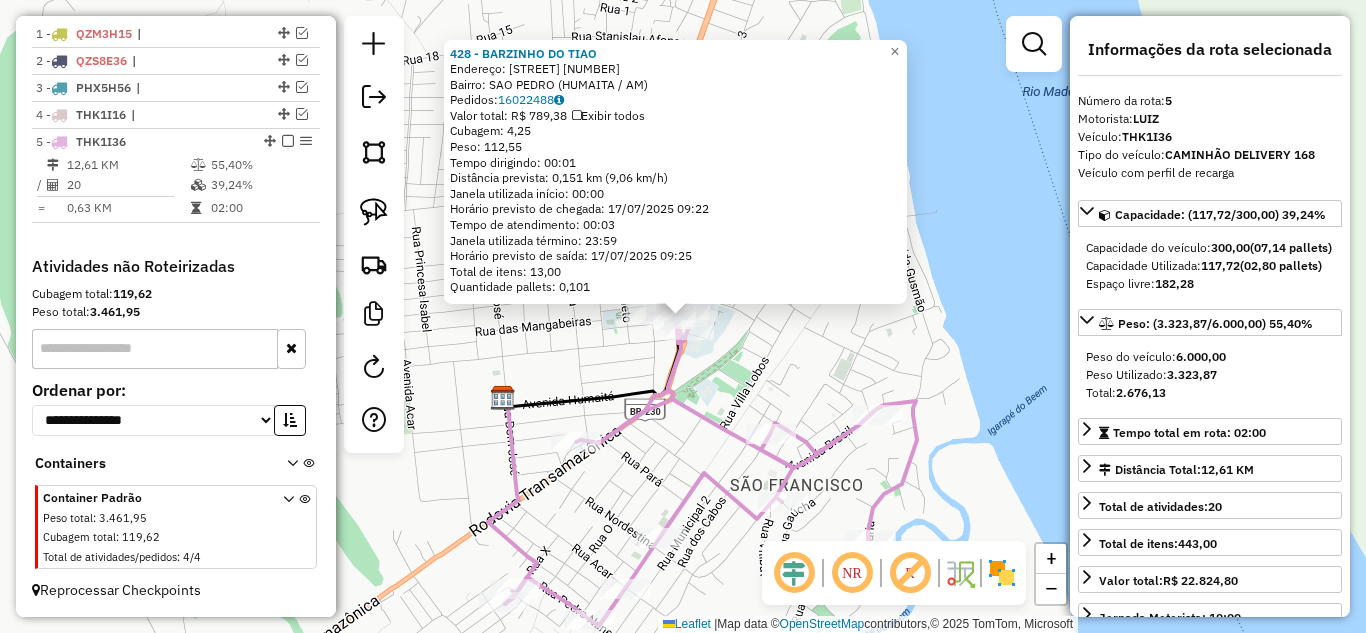 click on "[NUMBER] - [PERSON]  Endereço:  TRANSAMAZONICA [NUMBER]   Bairro: SAO PEDRO ([STATE])   Pedidos:  [NUMBER]   Valor total: R$ [NUMBER]   Exibir todos   Cubagem: [NUMBER]  Peso: [NUMBER]  Tempo dirigindo: 00:01   Distância prevista: [NUMBER] km ([NUMBER]/h)   Janela utilizada início: 00:00   Horário previsto de chegada: [DATE] [TIME]   Tempo de atendimento: 00:03   Janela utilizada término: 23:59   Horário previsto de saída: [DATE] [TIME]   Total de itens: [NUMBER]   Quantidade pallets: [NUMBER]  × Janela de atendimento Grade de atendimento Capacidade Transportadoras Veículos Cliente Pedidos  Rotas Selecione os dias de semana para filtrar as janelas de atendimento  Seg   Ter   Qua   Qui   Sex   Sáb   Dom  Informe o período da janela de atendimento: De: Até:  Filtrar exatamente a janela do cliente  Considerar janela de atendimento padrão  Selecione os dias de semana para filtrar as grades de atendimento  Seg   Ter   Qua   Qui   Sex   Sáb   Dom   Considerar clientes sem dia de atendimento cadastrado  De:  +" 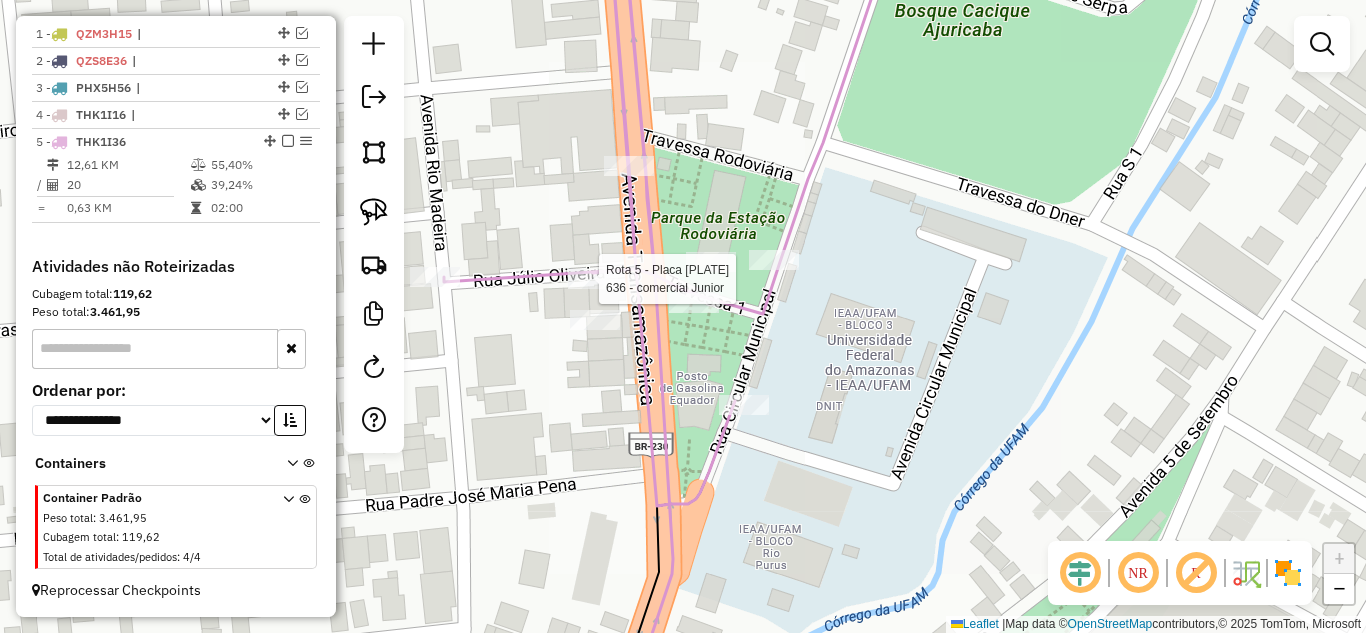 select on "**********" 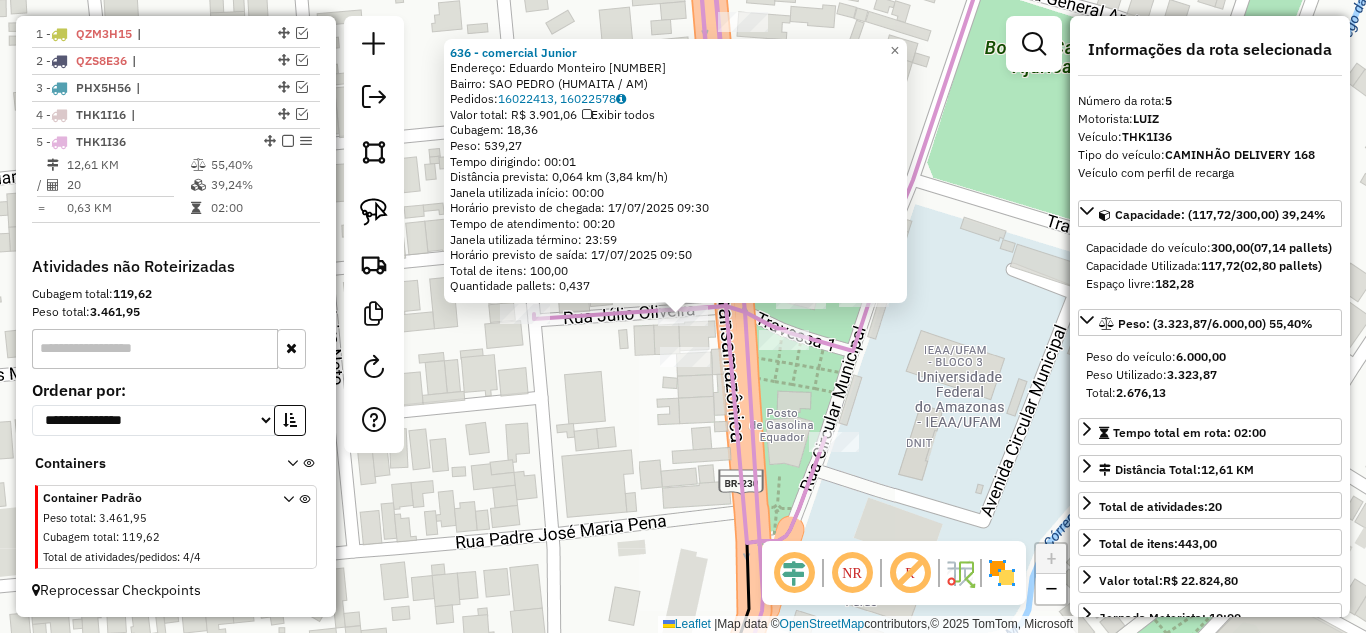 click on "[NUMBER] - [NAME]  Endereço:  Eduardo  Monteiro [NUMBER]   Bairro: [NEIGHBORHOOD] ([NEIGHBORHOOD] / [STATE])   Pedidos:  [ORDER_ID], [ORDER_ID]   Valor total: R$ [PRICE]   Exibir todos   Cubagem: [CUBAGE]  Peso: [WEIGHT]  Tempo dirigindo: [TIME]   Distância prevista: [DISTANCE] km ([SPEED] km/h)   Janela utilizada início: [TIME]   Horário previsto de chegada: [DATE] [TIME]   Tempo de atendimento: [TIME]   Janela utilizada término: [TIME]   Horário previsto de saída: [DATE] [TIME]   Total de itens: [ITEMS]   Quantidade pallets: [PALLETS]  × Janela de atendimento Grade de atendimento Capacidade Transportadoras Veículos Cliente Pedidos  Rotas Selecione os dias de semana para filtrar as janelas de atendimento  Seg   Ter   Qua   Qui   Sex   Sáb   Dom  Informe o período da janela de atendimento: De: Até:  Filtrar exatamente a janela do cliente  Considerar janela de atendimento padrão  Selecione os dias de semana para filtrar as grades de atendimento  Seg   Ter   Qua   Qui   Sex   Sáb   Dom   Peso mínimo:   Peso máximo:   De:   De:" 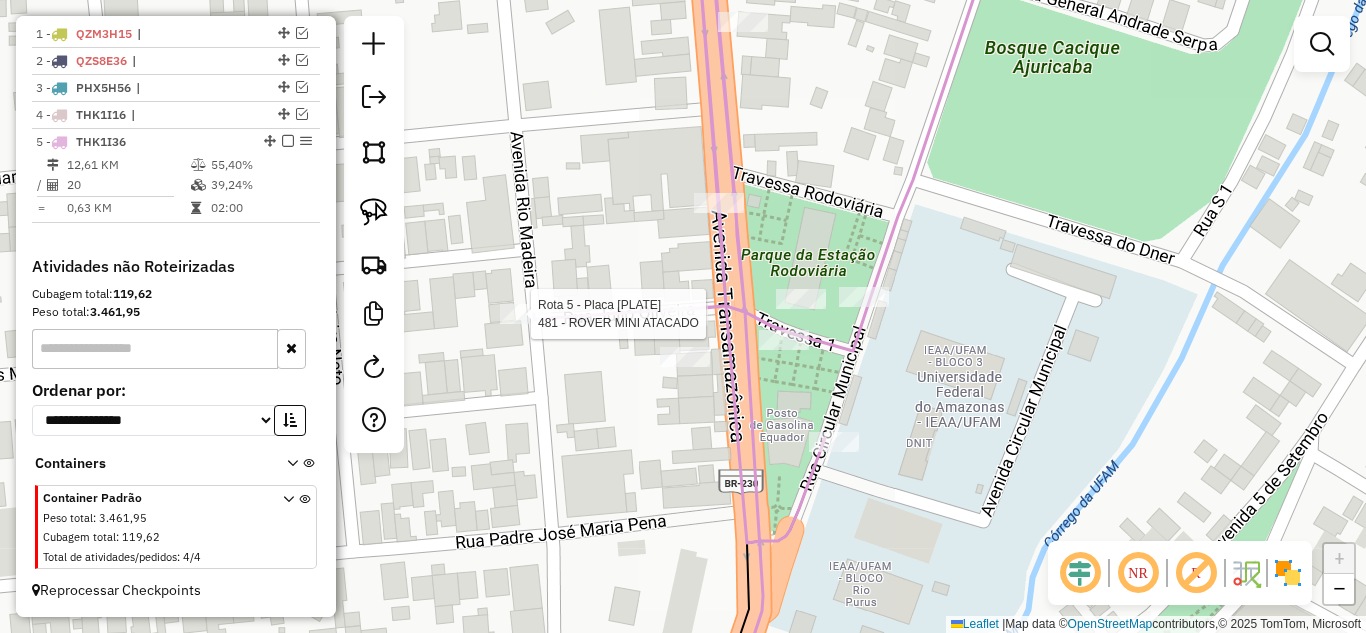 select on "**********" 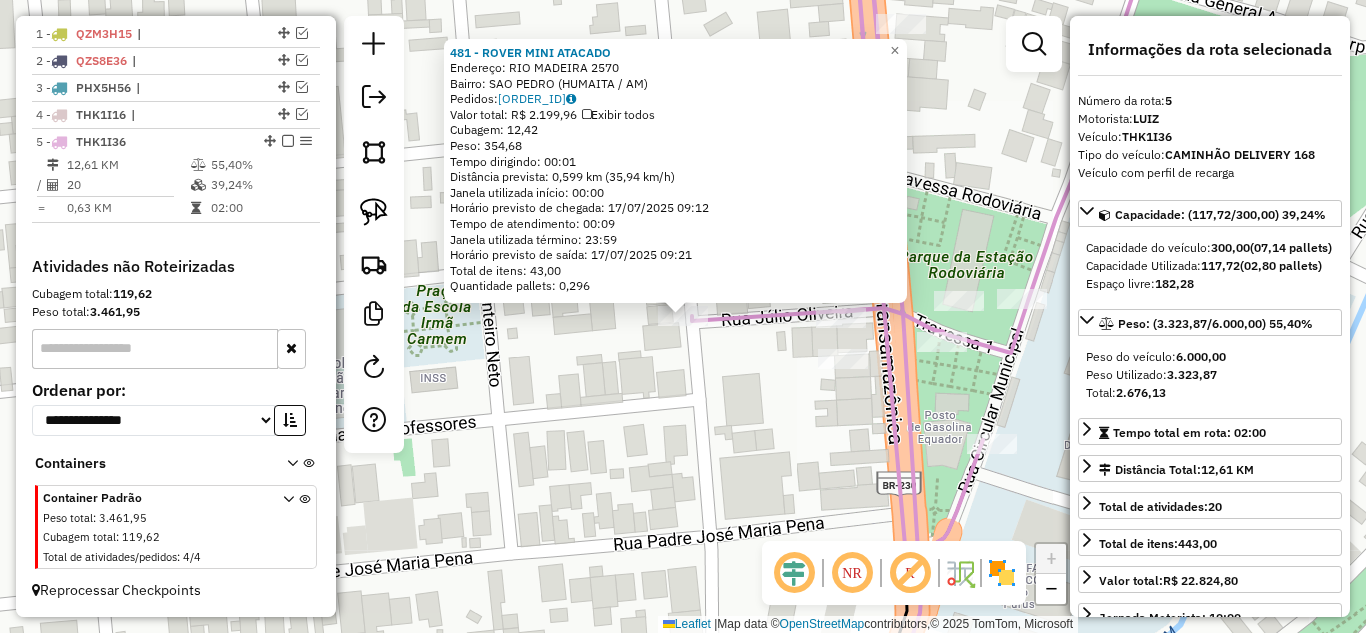 click on "[NUMBER] - [NAME] Endereço: [STREET] [NUMBER] Bairro: [NEIGHBORHOOD] ([CITY] / [STATE]) Pedidos: [NUMBER] Valor total: [CURRENCY] Exibir todos Cubagem: [CUBAGE] Peso: [WEIGHT] Tempo dirigindo: [TIME] Distância prevista: [DISTANCE] ([SPEED]) Janela utilizada início: [TIME] Horário previsto de chegada: [DATE] [TIME] Tempo de atendimento: [TIME] Janela utilizada término: [TIME] Horário previsto de saída: [DATE] [TIME] Total de itens: [NUMBER] Quantidade pallets: [PALLETS] × Janela de atendimento Grade de atendimento Capacidade Transportadoras Veículos Cliente Pedidos Rotas Selecione os dias de semana para filtrar as janelas de atendimento Seg Ter Qua Qui Sex Sáb Dom Informe o período da janela de atendimento: De: Até: Filtrar exatamente a janela do cliente Considerar janela de atendimento padrão Selecione os dias de semana para filtrar as grades de atendimento Seg Ter Qua Qui Sex Sáb Dom Considerar clientes sem dia de atendimento cadastrado De:" 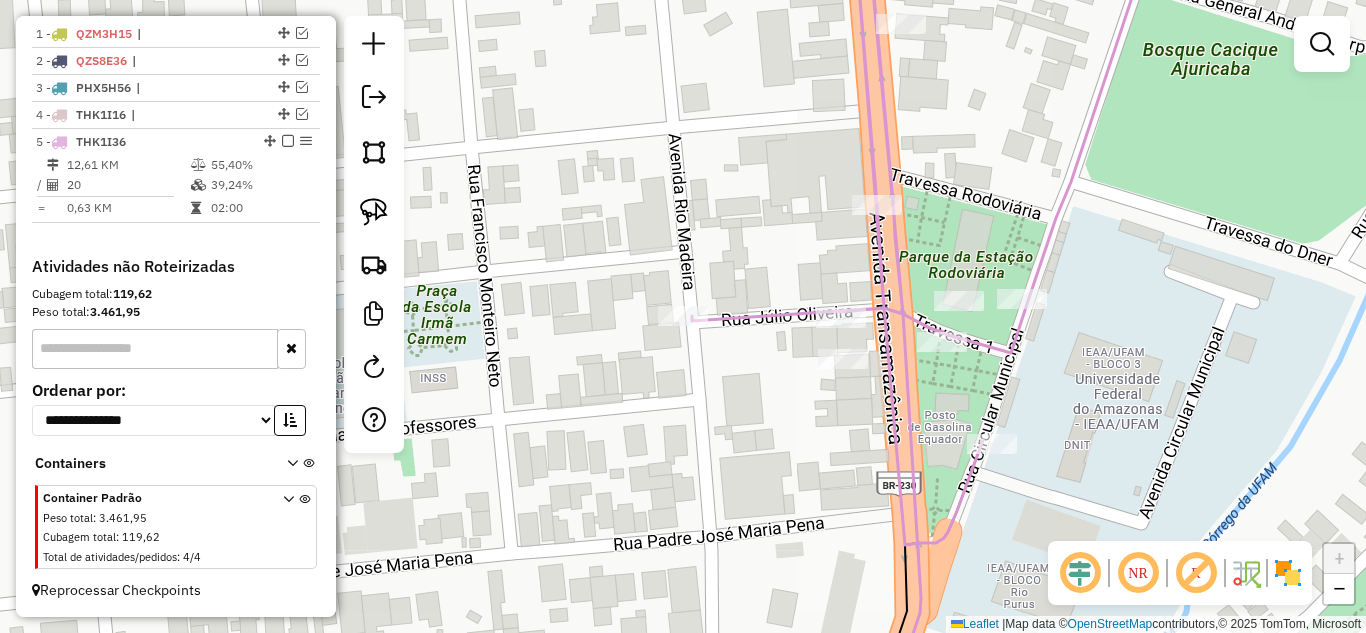 click 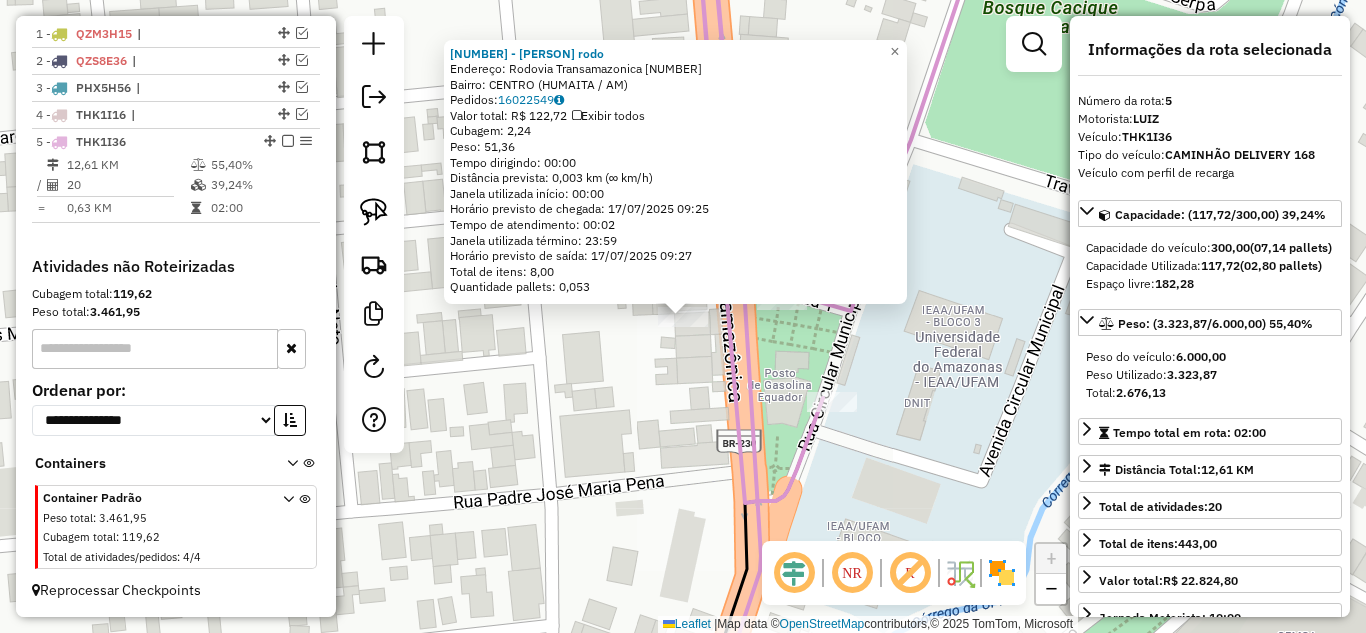 click on "[NUMBER] - [NAME] Endereço: [STREET] [NUMBER] Bairro: [NEIGHBORHOOD] ([CITY] / [STATE]) Pedidos: [ORDER_ID] Valor total: R$ [PRICE] Exibir todos Cubagem: [CUBAGE] Peso: [WEIGHT] Tempo dirigindo: [TIME] Distância prevista: [DISTANCE] km ([SPEED] km/h) Janela utilizada início: [TIME] Horário previsto de chegada: [DATE] [TIME] Tempo de atendimento: [TIME] Janela utilizada término: [TIME] Horário previsto de saída: [DATE] [TIME] Total de itens: [ITEMS] Quantidade pallets: [PALLETS] × Janela de atendimento Grade de atendimento Capacidade Transportadoras Veículos Cliente Pedidos Rotas Selecione os dias de semana para filtrar as janelas de atendimento Seg Ter Qua Qui Sex Sáb Dom Informe o período da janela de atendimento: De: [DATE] Até: [DATE] Filtrar exatamente a janela do cliente Considerar janela de atendimento padrão Selecione os dias de semana para filtrar as grades de atendimento Seg Ter Qua Qui Sex Sáb Dom Considerar clientes sem dia de atendimento cadastrado De: [DATE] Até: [DATE]" 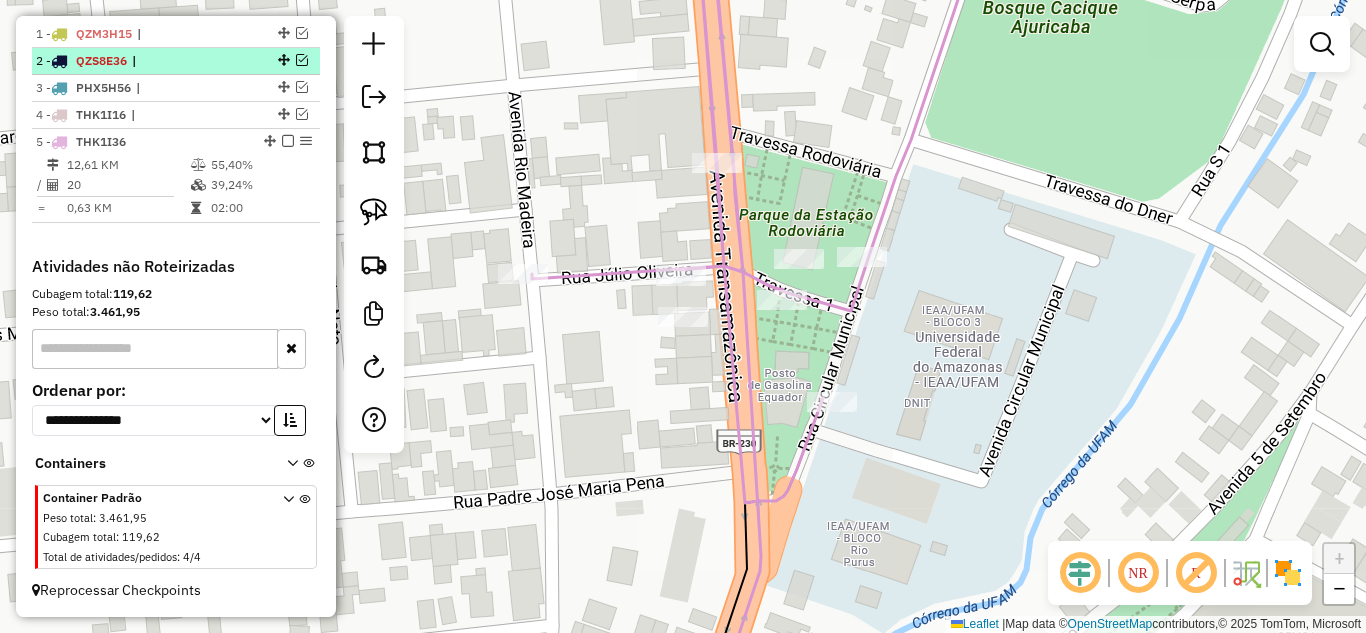 click at bounding box center [288, 141] 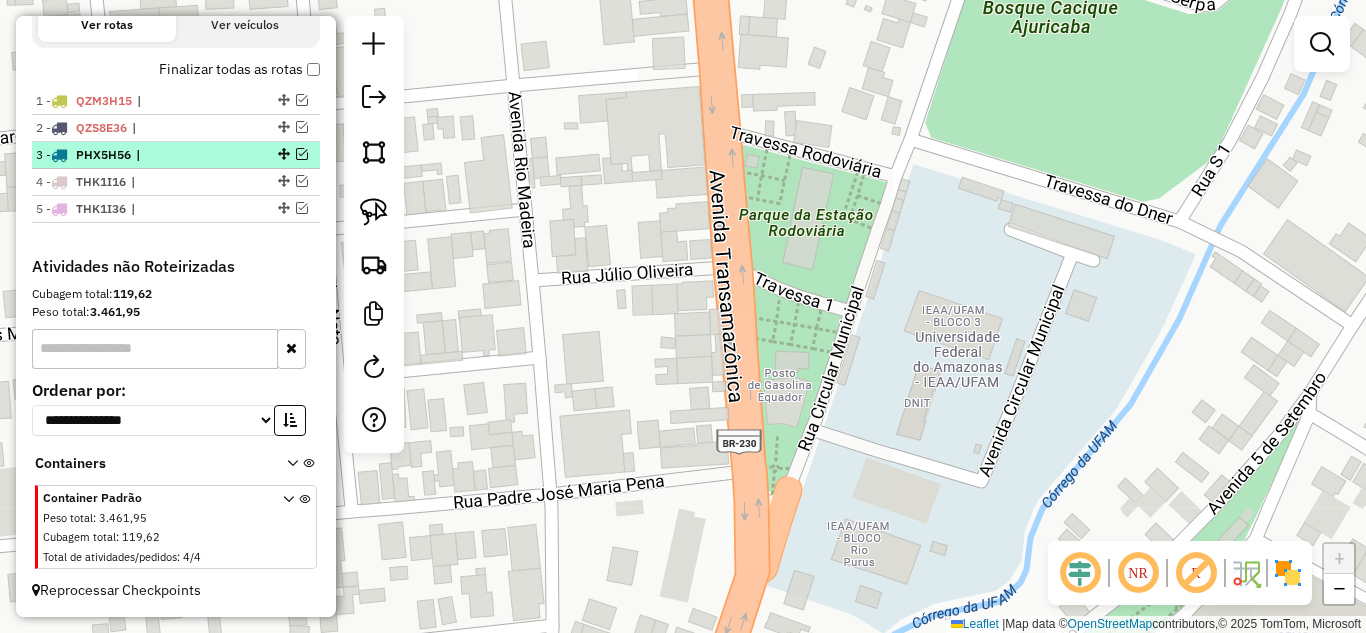 click at bounding box center [302, 154] 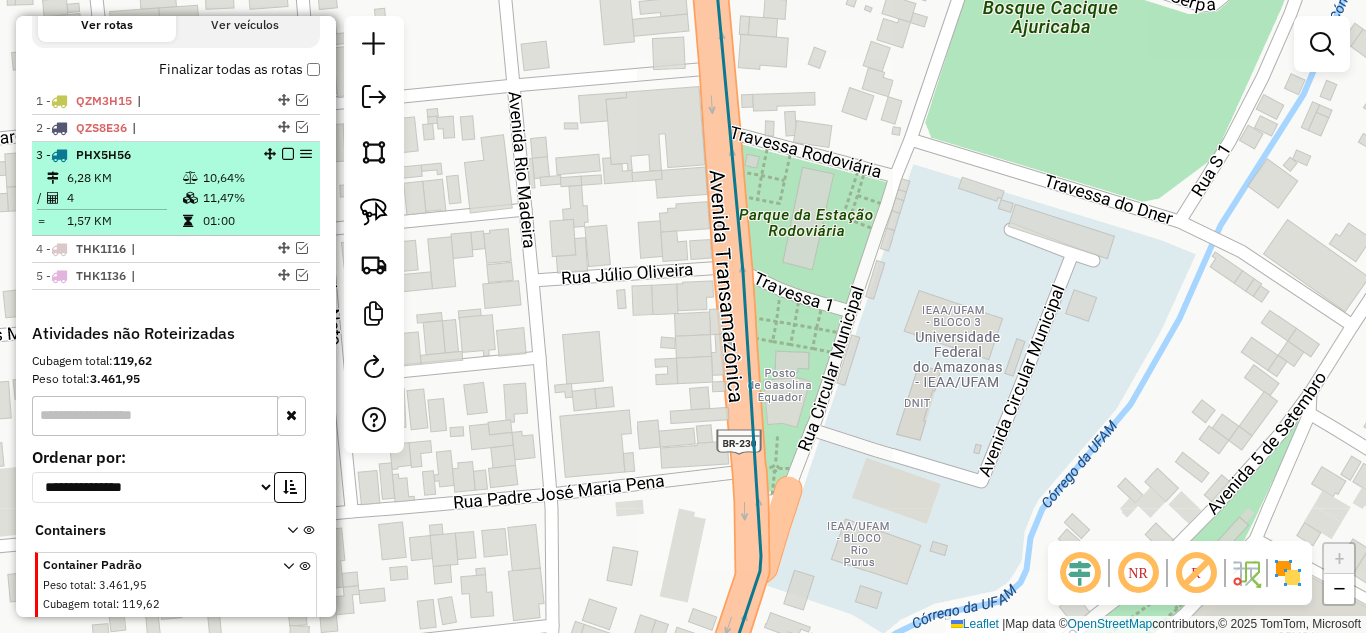 scroll, scrollTop: 769, scrollLeft: 0, axis: vertical 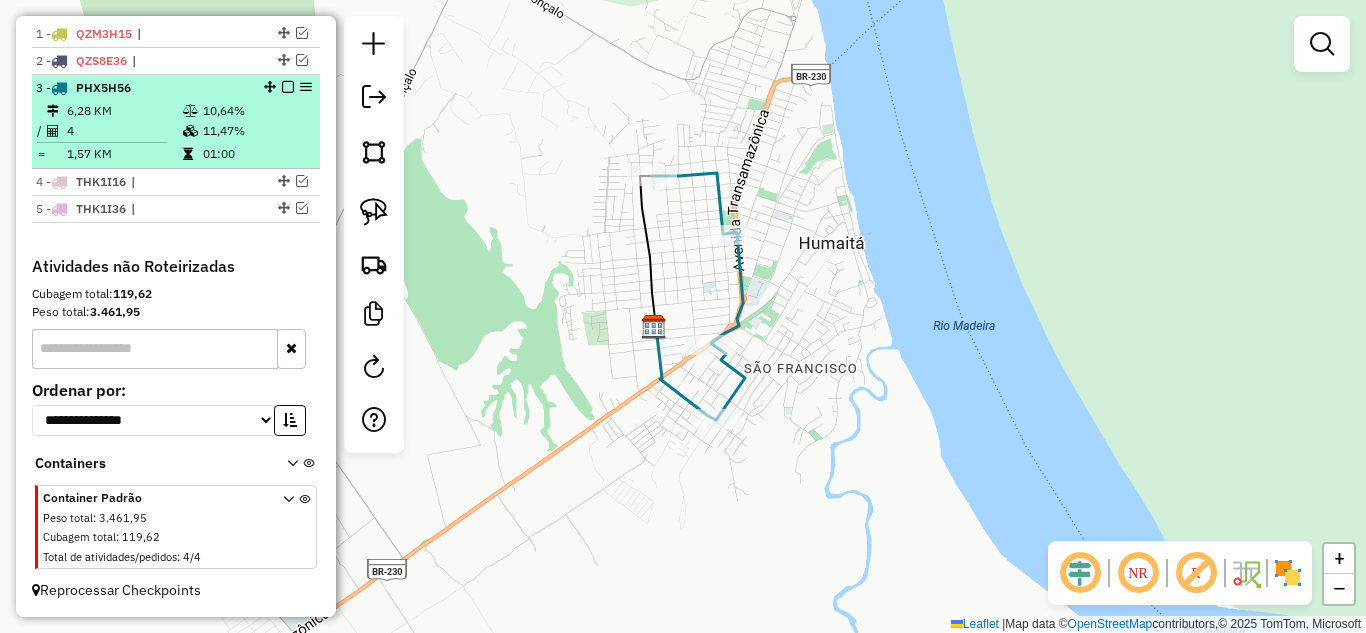 click at bounding box center [288, 87] 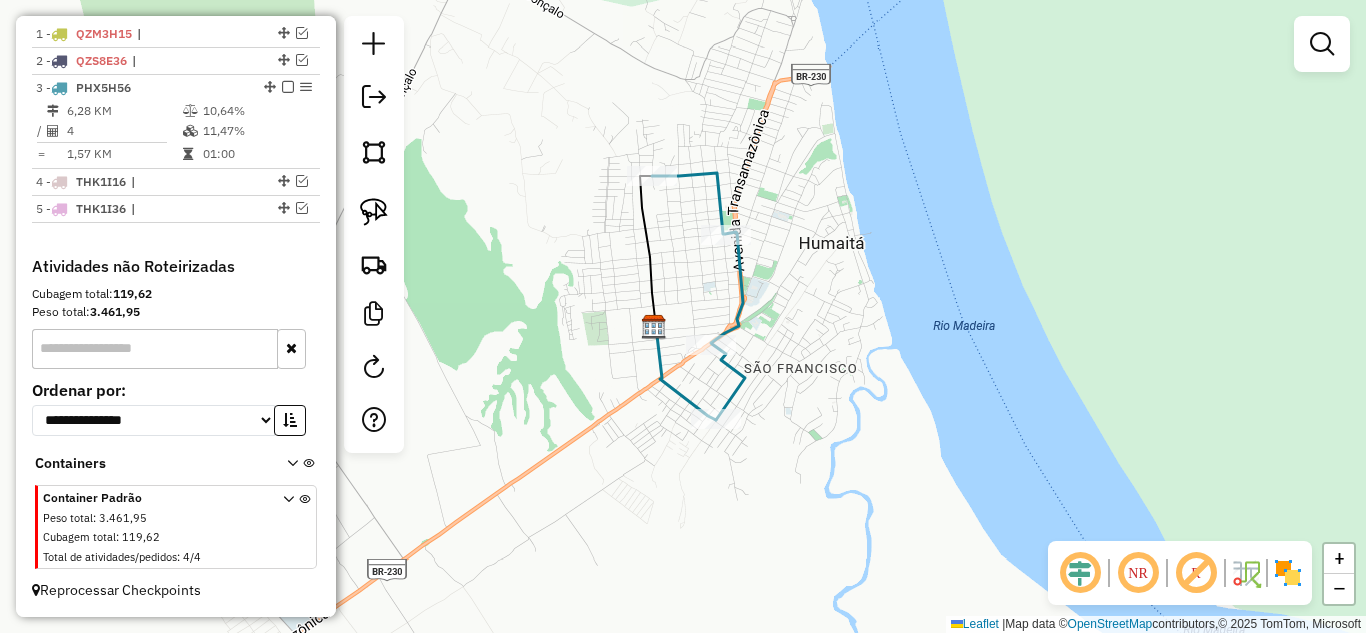 scroll, scrollTop: 702, scrollLeft: 0, axis: vertical 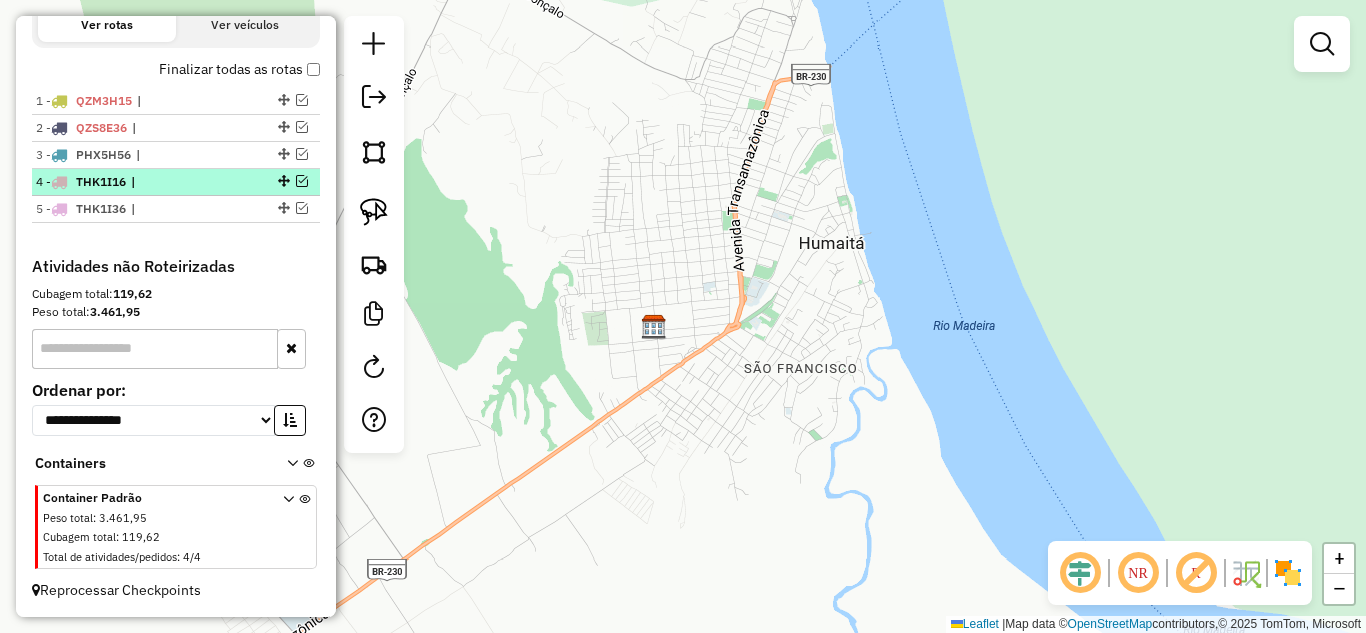 click at bounding box center (302, 181) 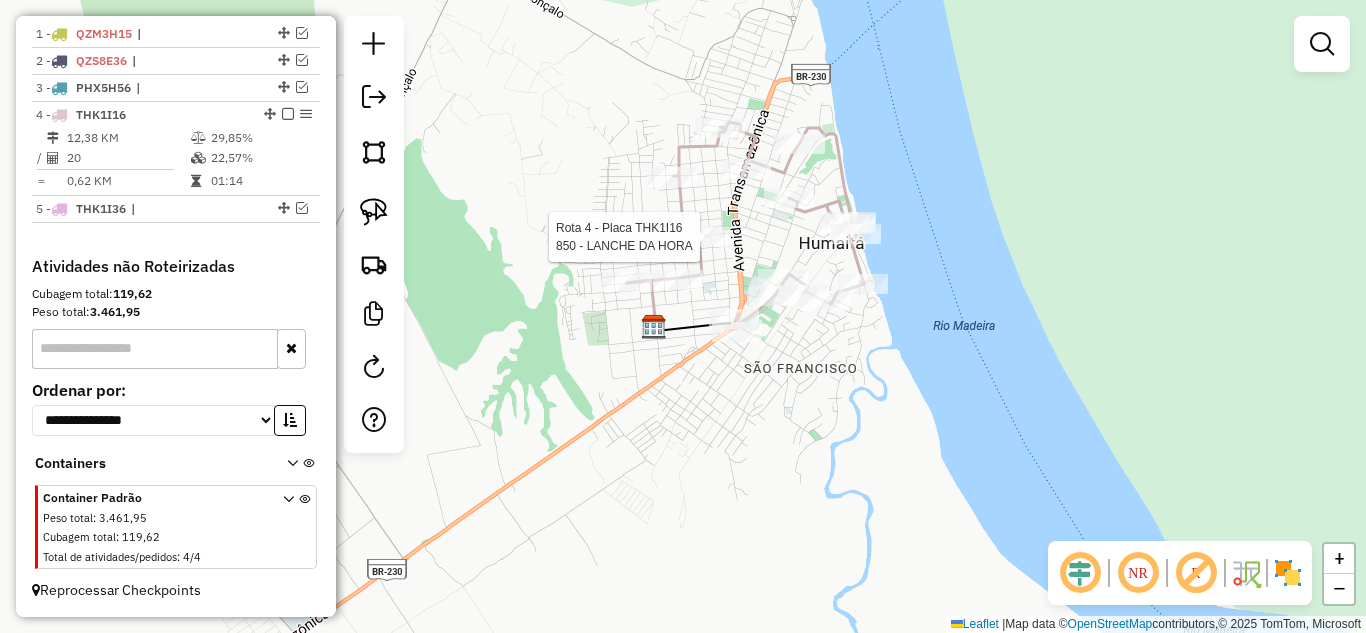 select on "**********" 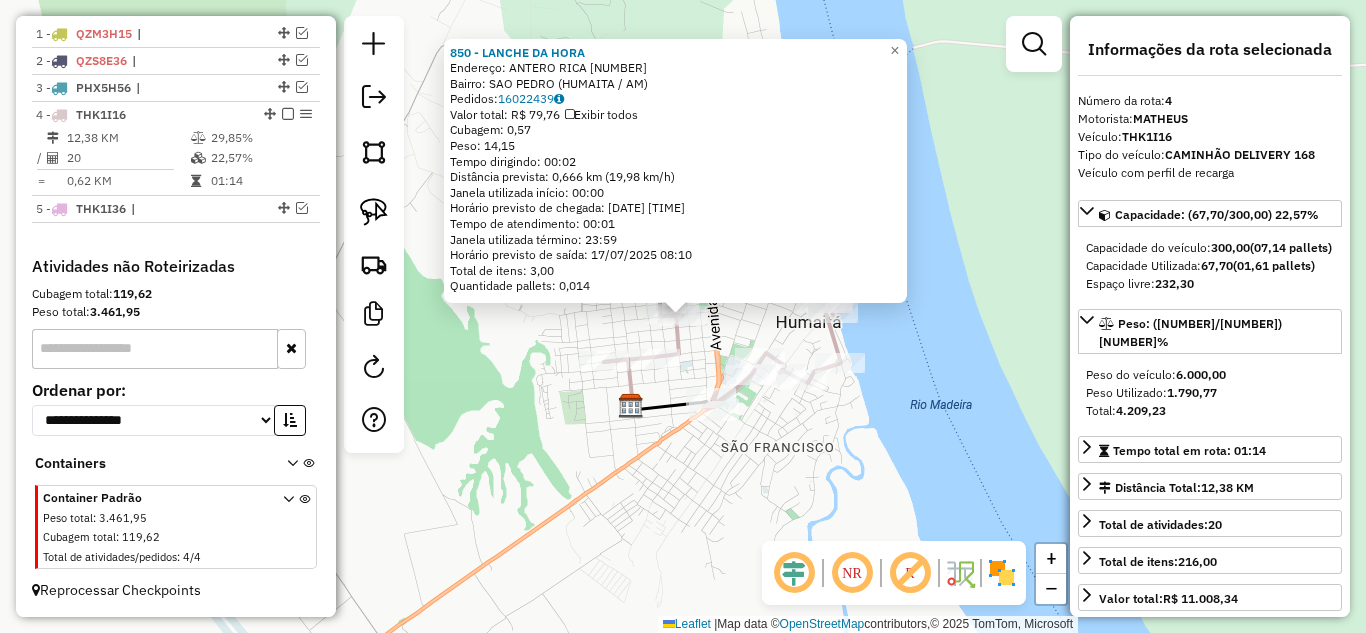 click on "[NUMBER] - [NAME] Endereço: [STREET] [NUMBER] Bairro: [NEIGHBORHOOD] ([CITY] / [STATE]) Pedidos: [ORDER_ID] Valor total: R$ [PRICE] Exibir todos Cubagem: [CUBAGE] Peso: [WEIGHT] Tempo dirigindo: [TIME] Distância prevista: [DISTANCE] km ([SPEED] km/h) Janela utilizada início: [TIME] Horário previsto de chegada: [DATE] [TIME] Tempo de atendimento: [TIME] Janela utilizada término: [TIME] Horário previsto de saída: [DATE] [TIME] Total de itens: [ITEMS] Quantidade pallets: [PALLETS] × Janela de atendimento Grade de atendimento Capacidade Transportadoras Veículos Cliente Pedidos Rotas Selecione os dias de semana para filtrar as janelas de atendimento Seg Ter Qua Qui Sex Sáb Dom Informe o período da janela de atendimento: De: [DATE] Até: [DATE] Filtrar exatamente a janela do cliente Considerar janela de atendimento padrão Selecione os dias de semana para filtrar as grades de atendimento Seg Ter Qua Qui Sex Sáb Dom Considerar clientes sem dia de atendimento cadastrado De: [DATE] Até: [DATE]" 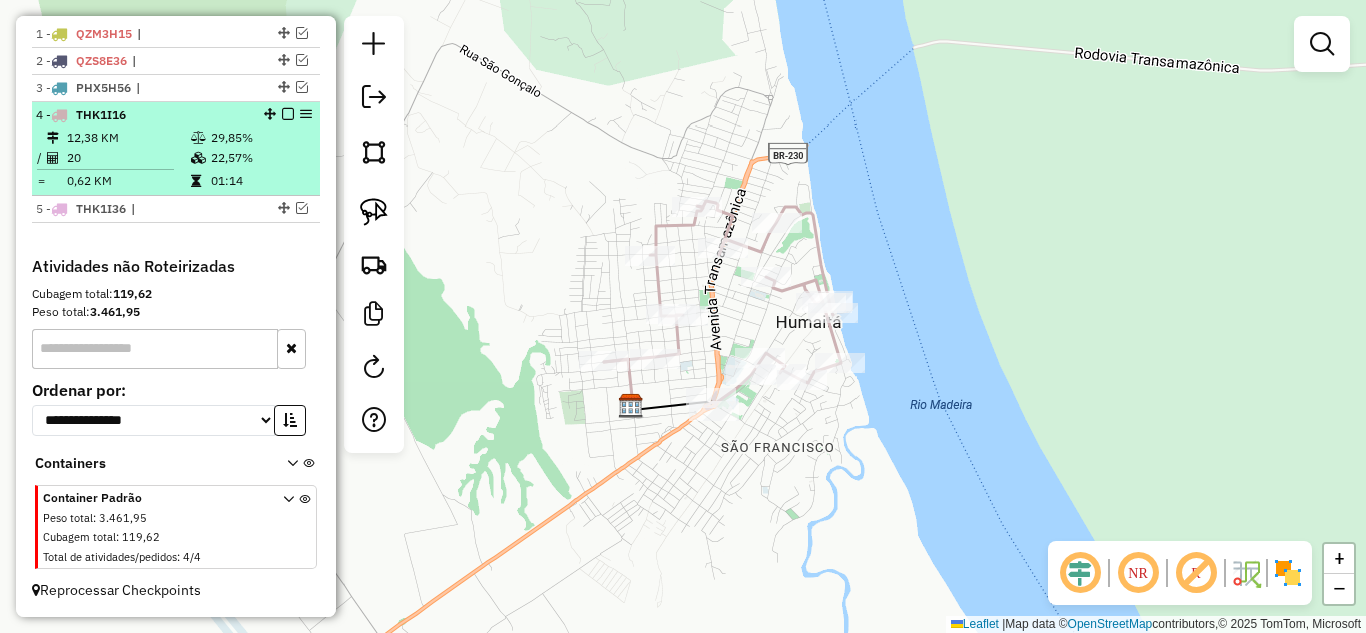 click at bounding box center [288, 114] 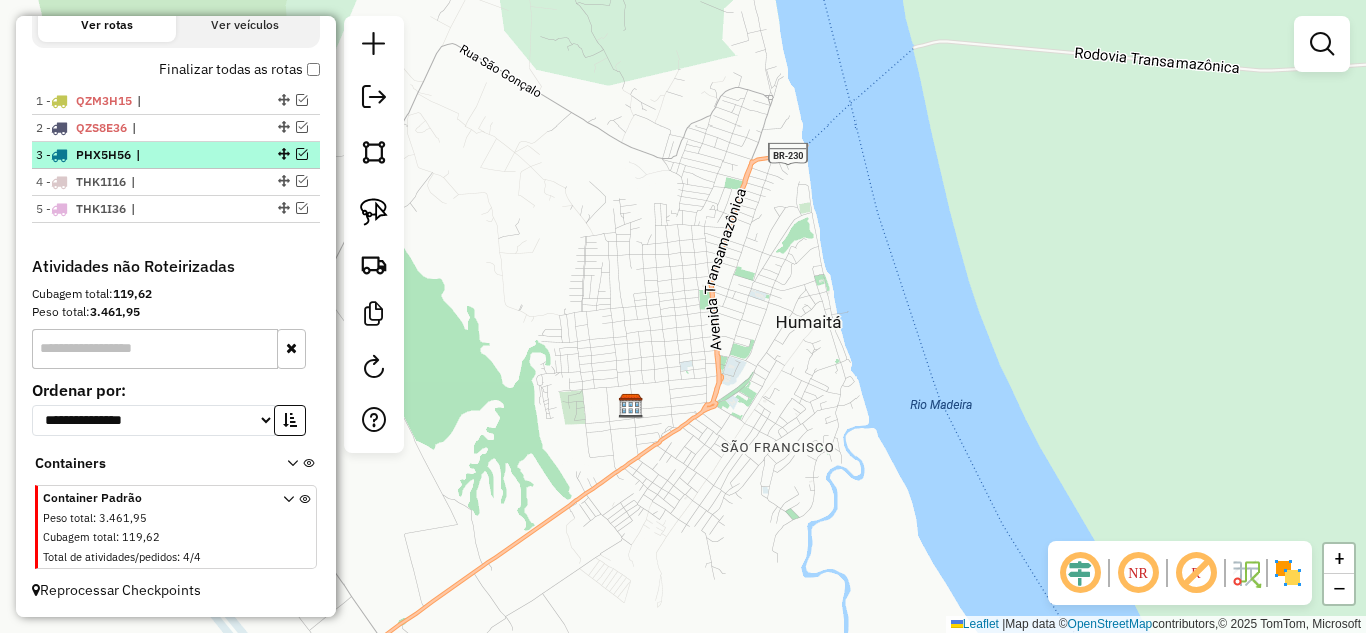 click at bounding box center [302, 154] 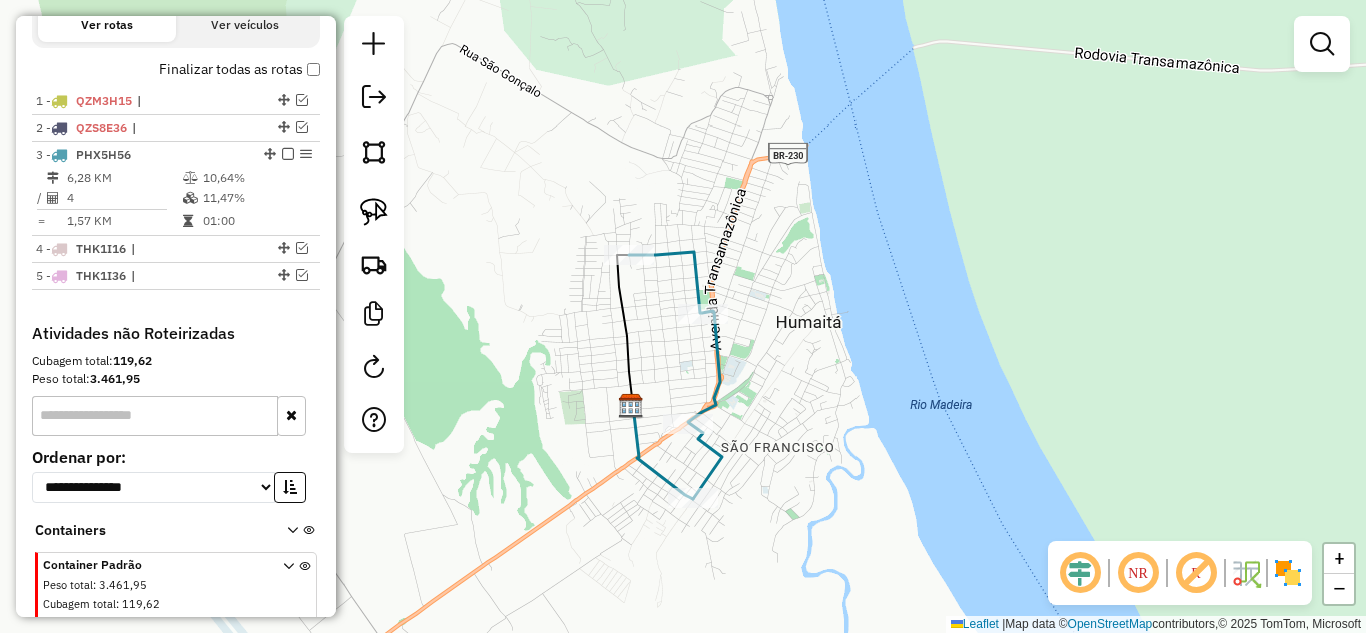 scroll, scrollTop: 769, scrollLeft: 0, axis: vertical 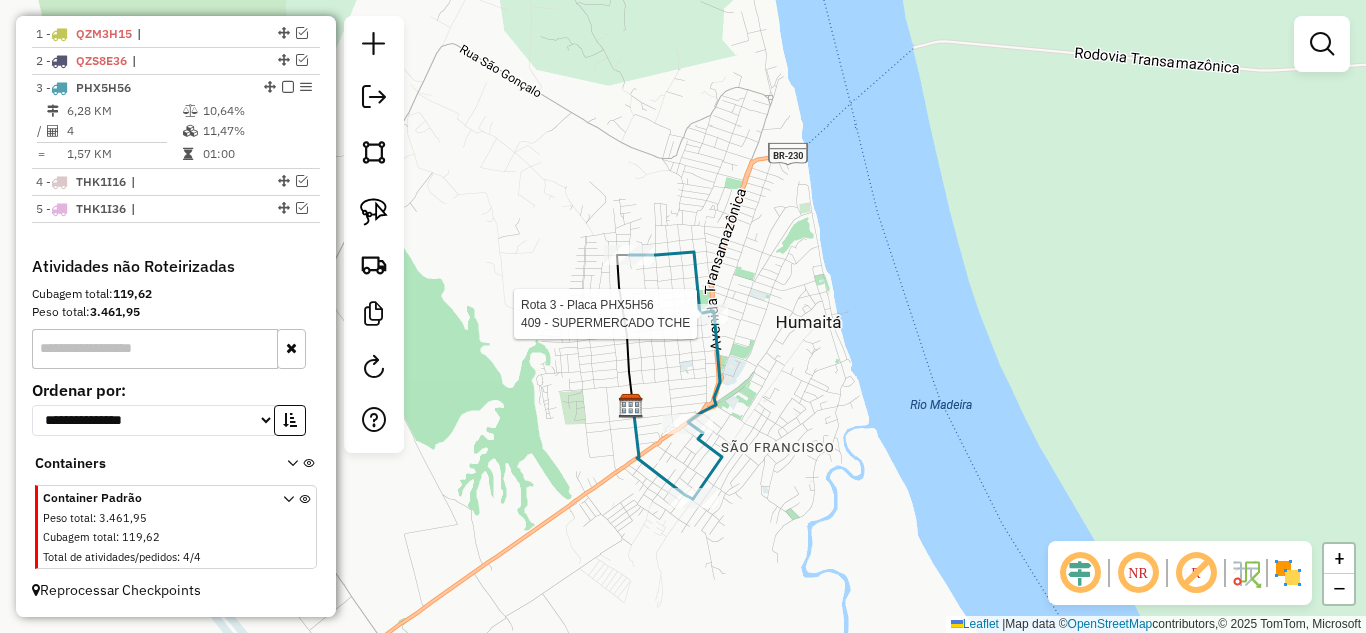 select on "**********" 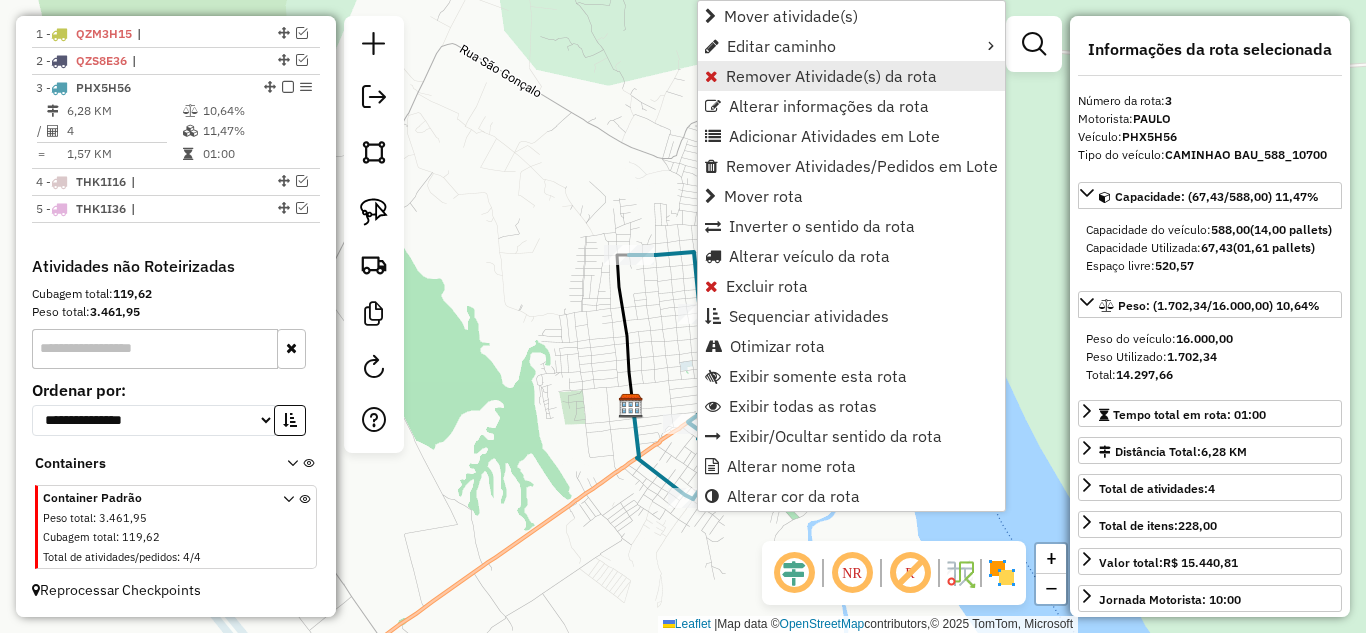 click on "Remover Atividade(s) da rota" at bounding box center (831, 76) 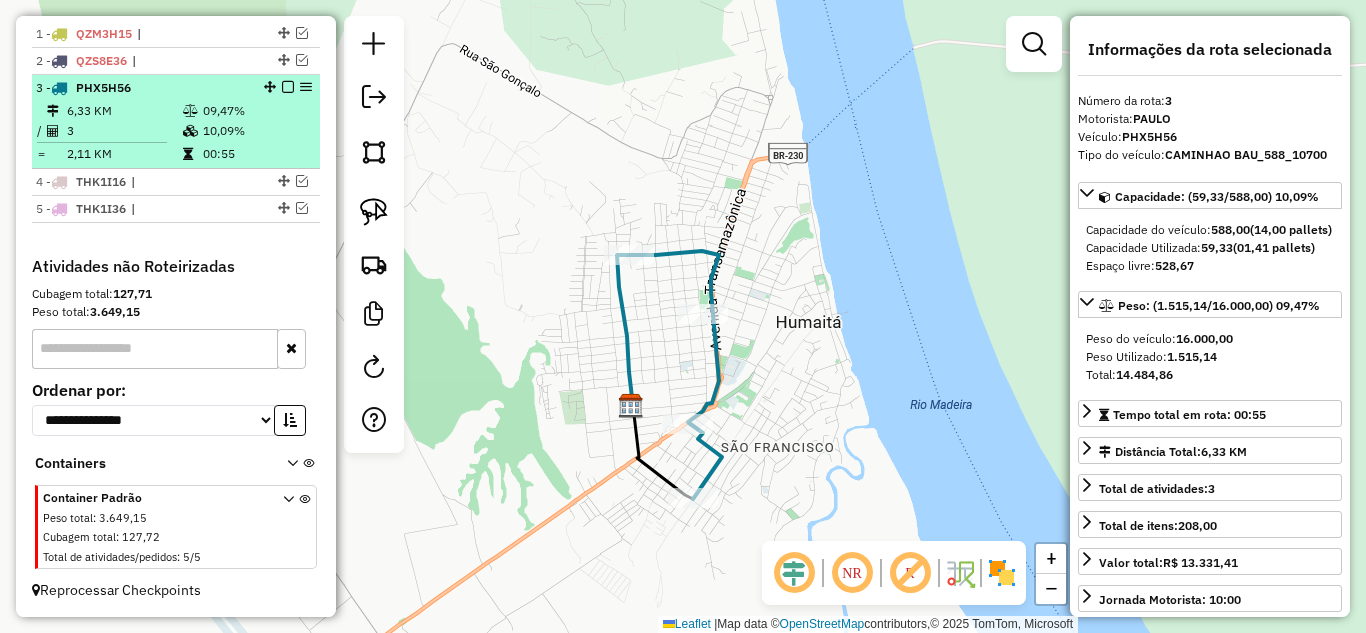 click at bounding box center (288, 87) 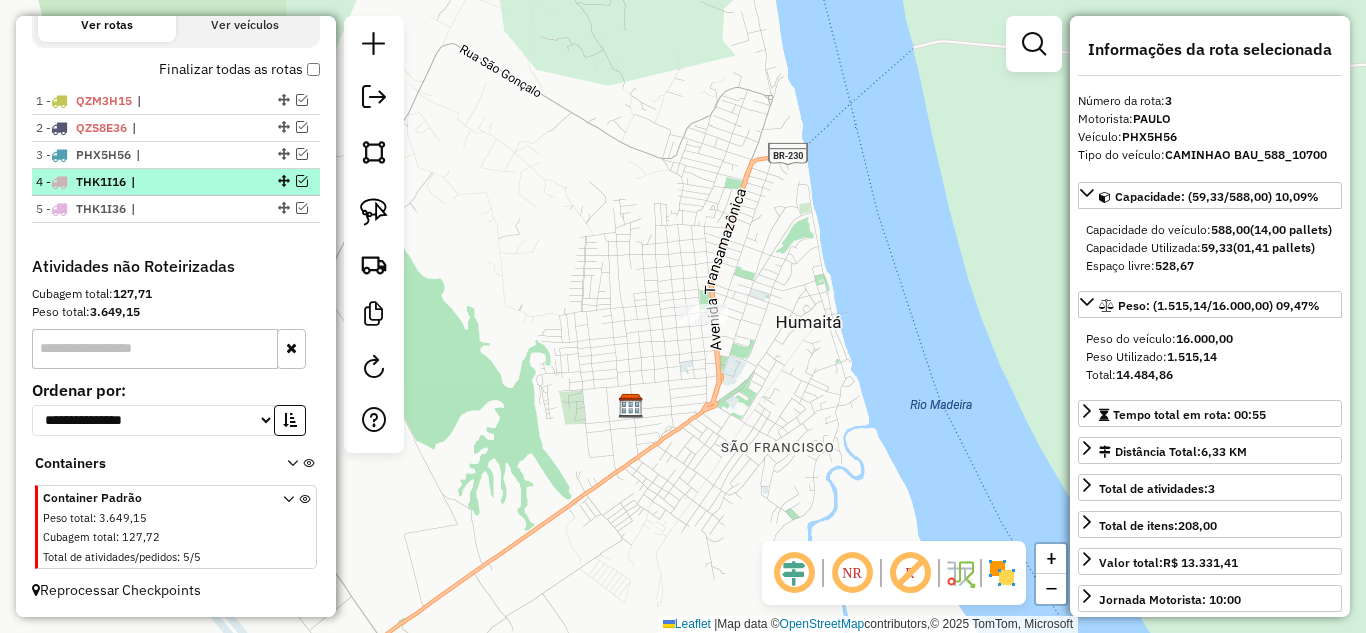 click at bounding box center (302, 181) 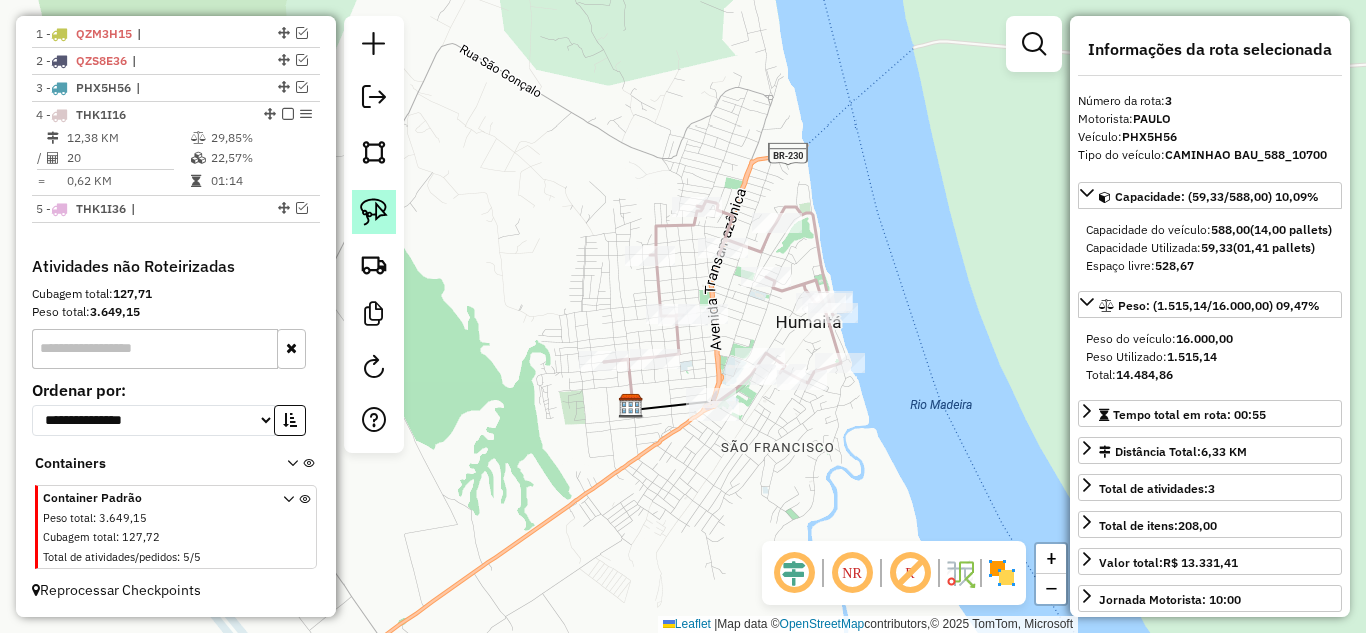 click 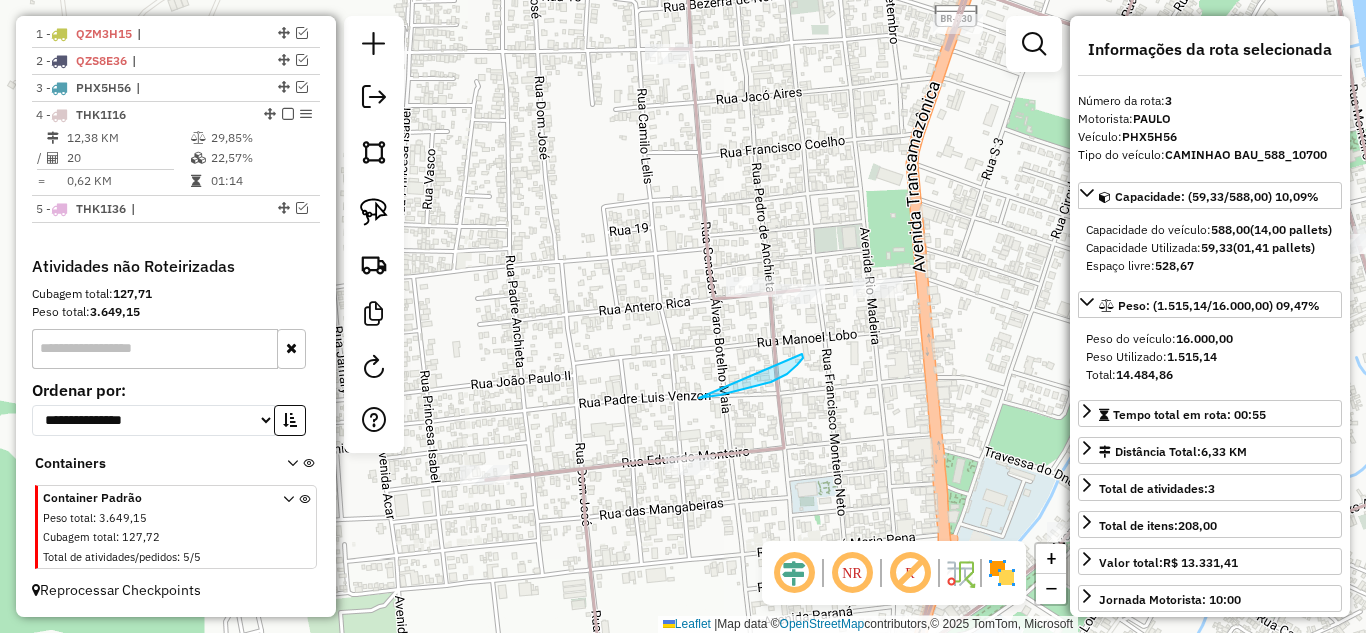 drag, startPoint x: 802, startPoint y: 354, endPoint x: 699, endPoint y: 398, distance: 112.00446 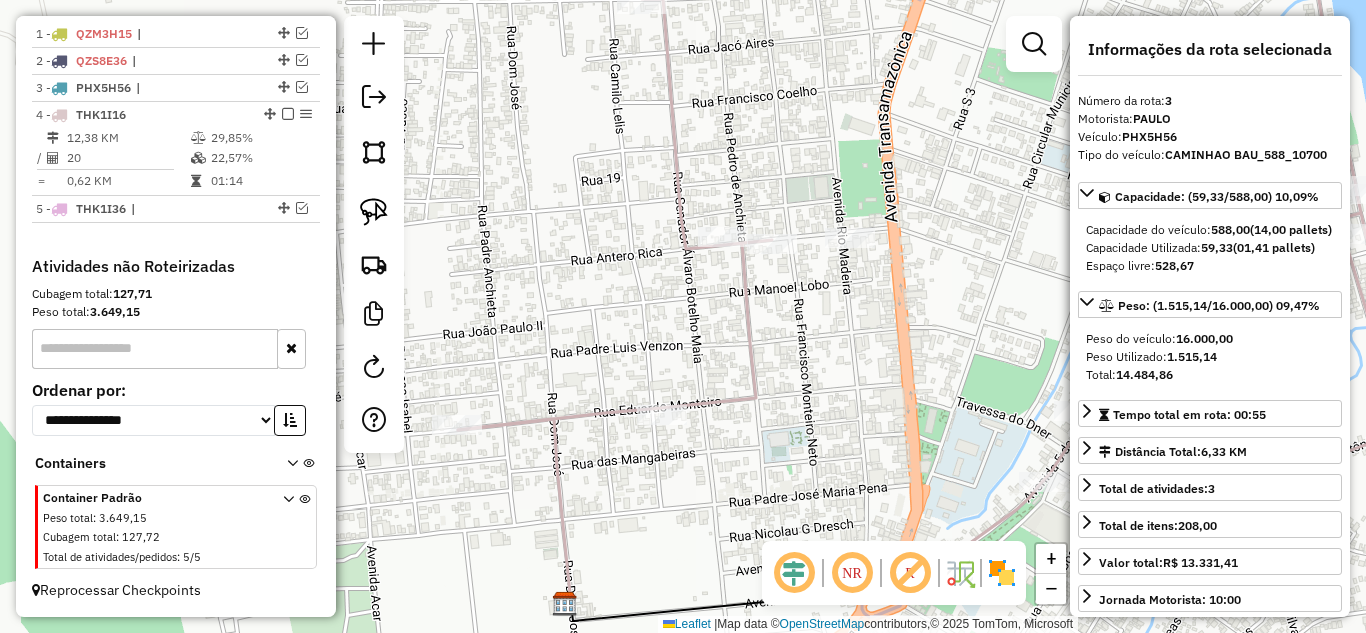 drag, startPoint x: 860, startPoint y: 357, endPoint x: 724, endPoint y: 302, distance: 146.70038 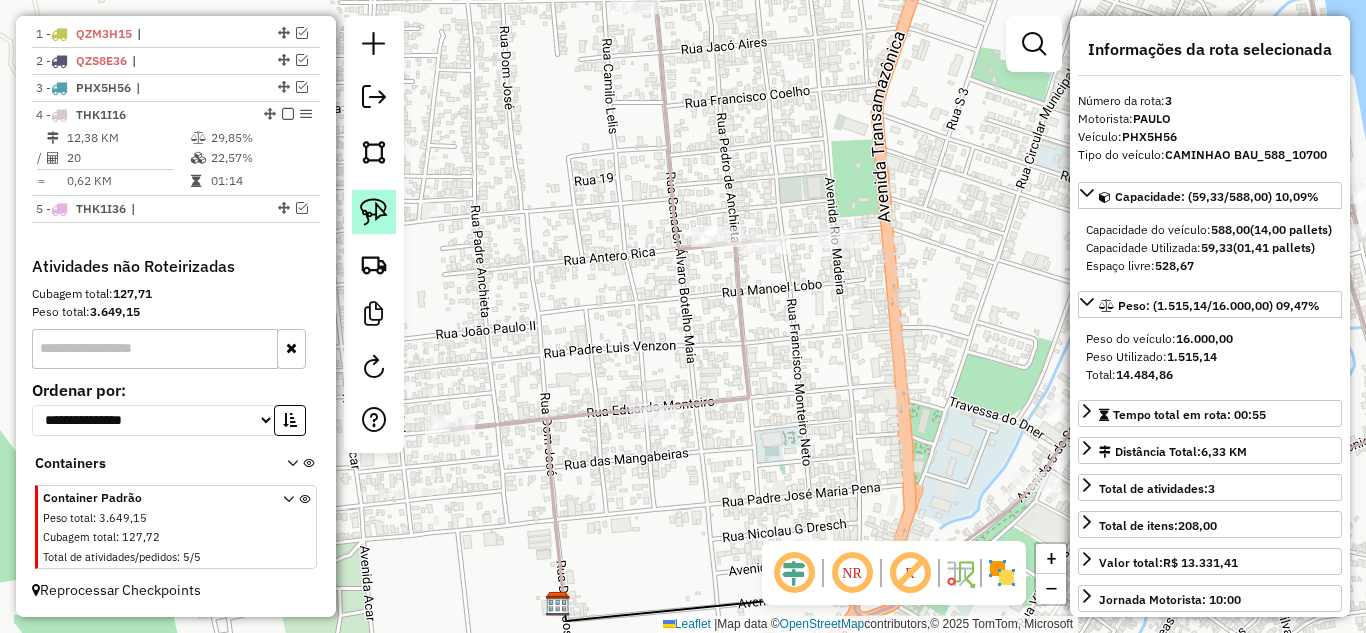 click 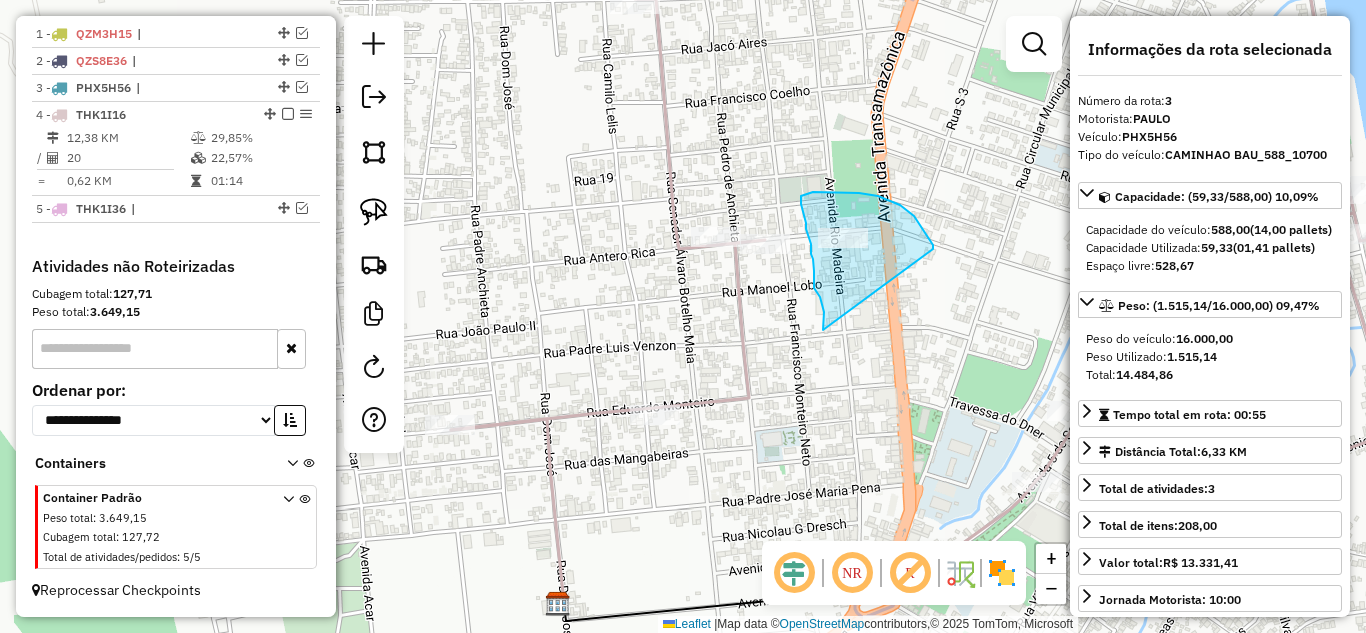 drag, startPoint x: 823, startPoint y: 330, endPoint x: 933, endPoint y: 249, distance: 136.60527 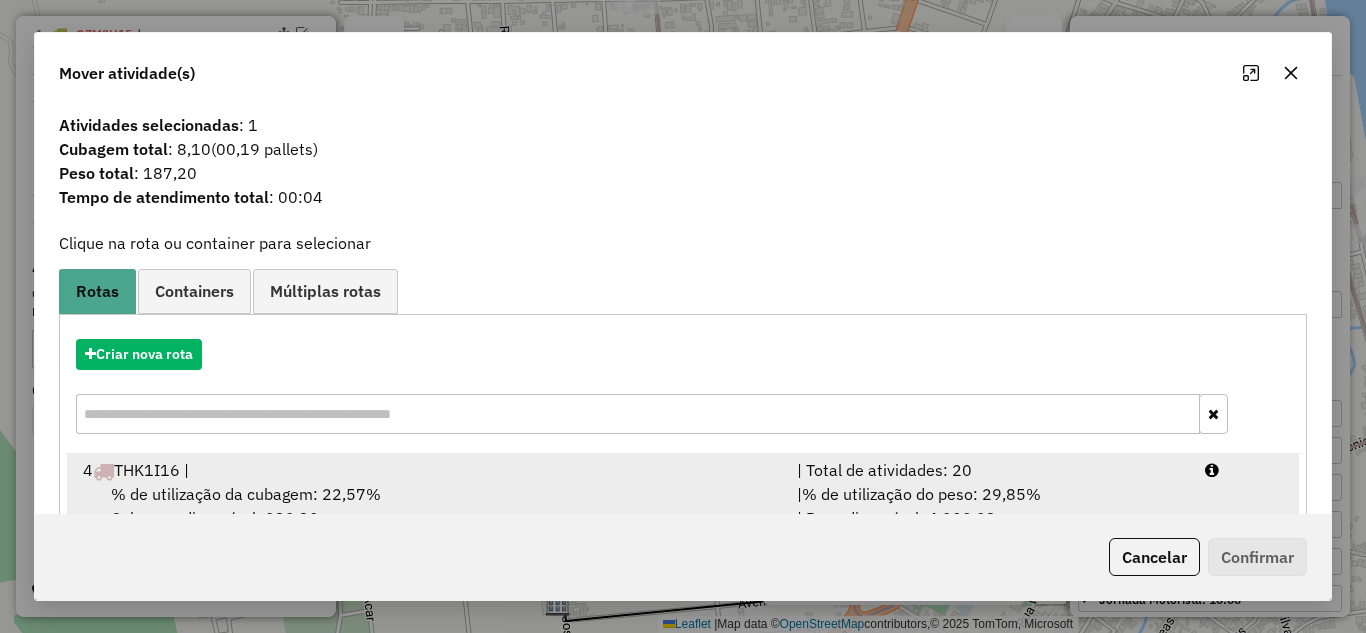 drag, startPoint x: 1006, startPoint y: 487, endPoint x: 1077, endPoint y: 485, distance: 71.02816 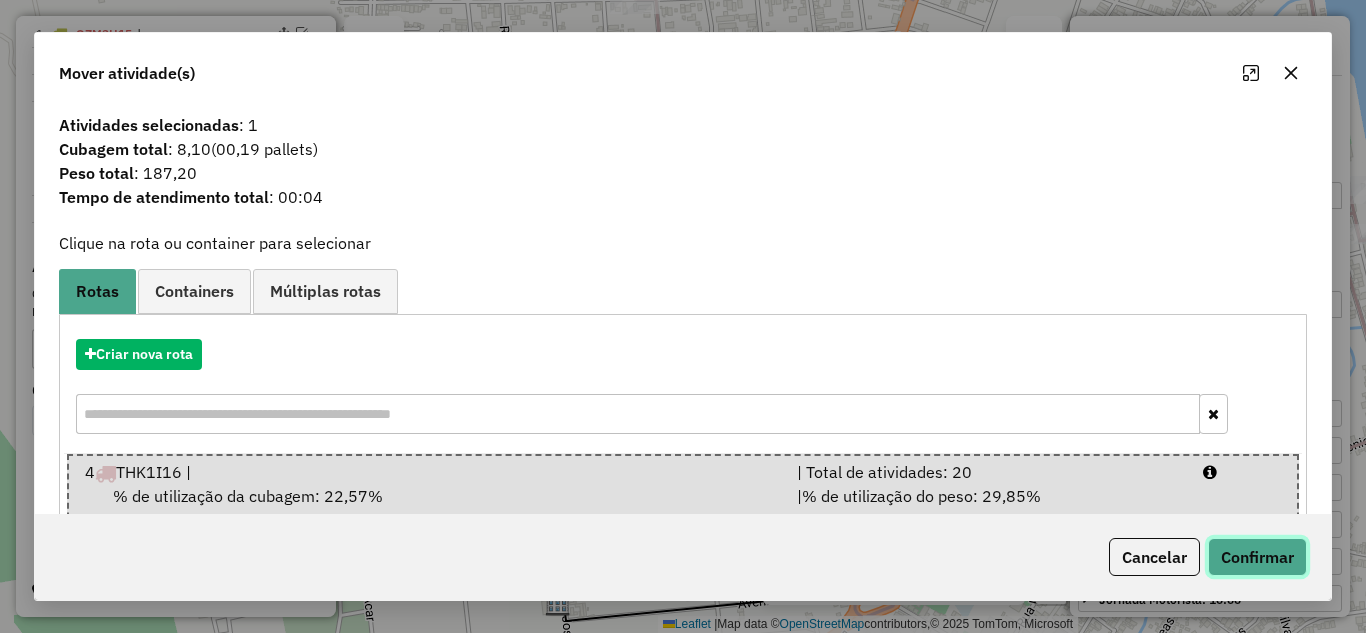click on "Confirmar" 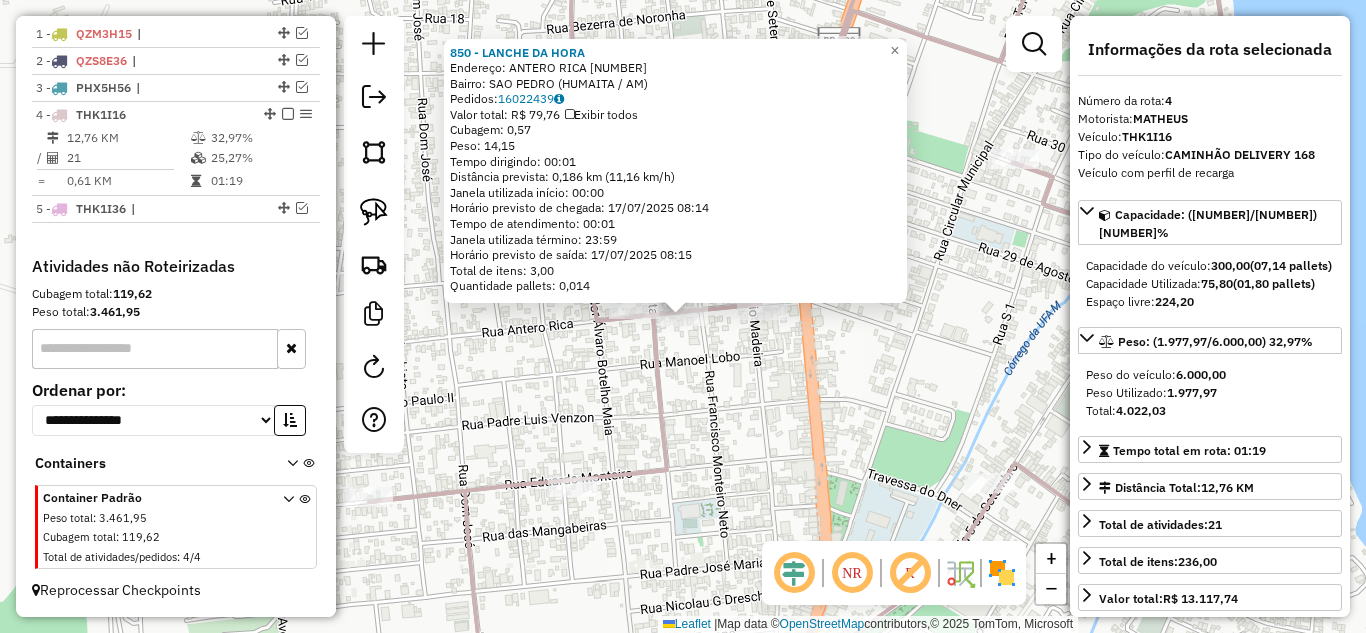 click on "[NUMBER] - [NAME] Endereço: [STREET] Bairro: [NEIGHBORHOOD] ([CITY] / [STATE]) Pedidos: [NUMBER] Valor total: [CURRENCY] Exibir todos Cubagem: [CUBAGE] Peso: [WEIGHT] Tempo dirigindo: [TIME] Distância prevista: [DISTANCE] ([SPEED]) Janela utilizada início: [TIME] Horário previsto de chegada: [DATE] [TIME] Tempo de atendimento: [TIME] Janela utilizada término: [TIME] Horário previsto de saída: [DATE] [TIME] Total de itens: [NUMBER] Quantidade pallets: [PALLETS] × Janela de atendimento Grade de atendimento Capacidade Transportadoras Veículos Cliente Pedidos Rotas Selecione os dias de semana para filtrar as janelas de atendimento Seg Ter Qua Qui Sex Sáb Dom Informe o período da janela de atendimento: De: Até: Filtrar exatamente a janela do cliente Considerar janela de atendimento padrão Selecione os dias de semana para filtrar as grades de atendimento Seg Ter Qua Qui Sex Sáb Dom Considerar clientes sem dia de atendimento cadastrado Seg Ter Qua Qui Sex Sáb Dom De: Até: Filtrar as atividades entre os valores definidos abaixo: Peso mínimo: Peso máximo: Cubagem mínima: Cubagem máxima: De: Até: De:" 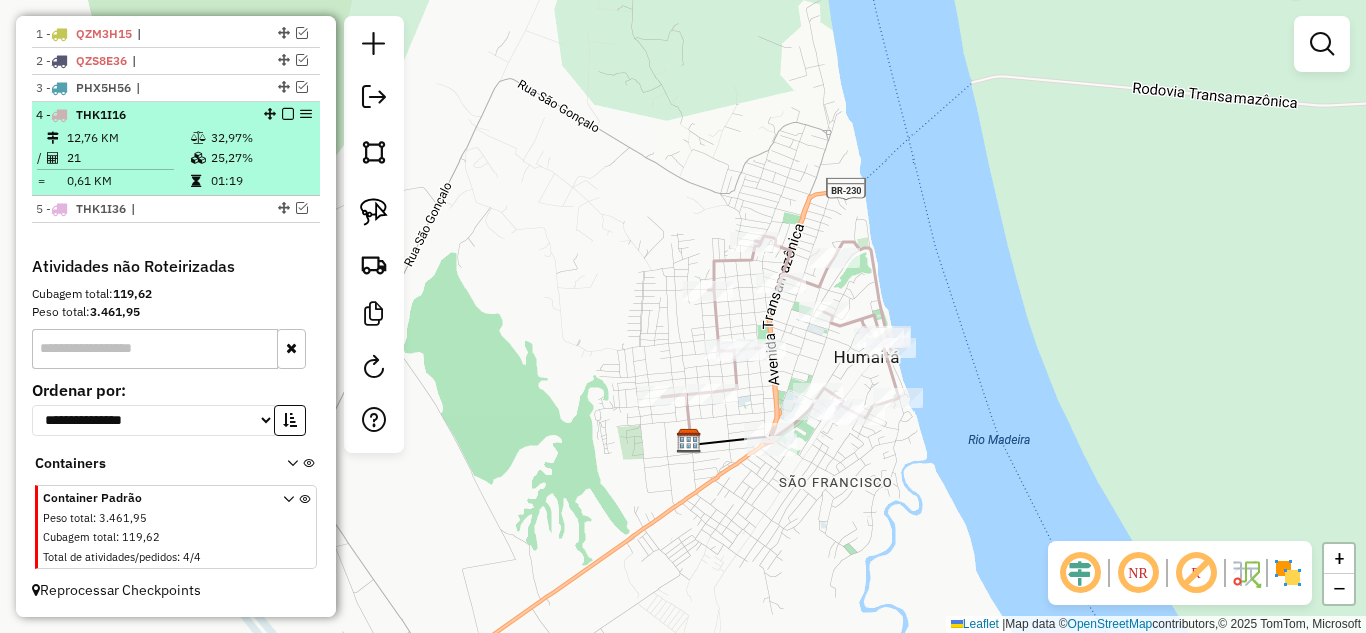 click at bounding box center [288, 114] 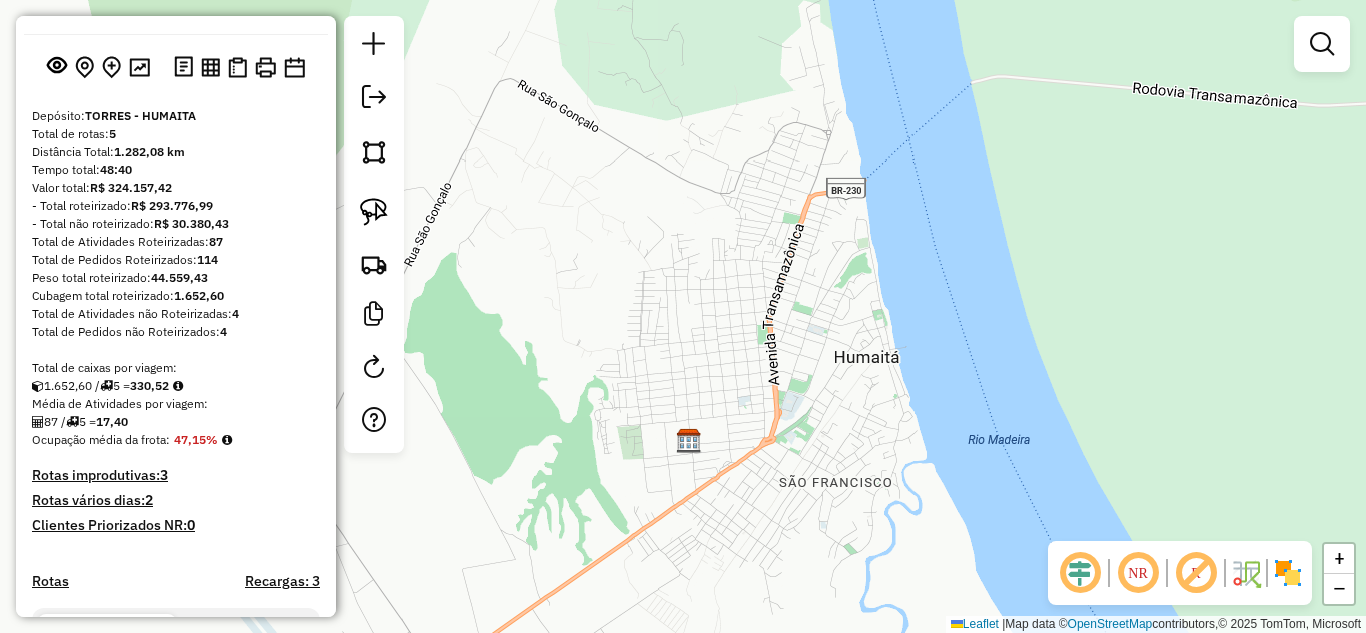 scroll, scrollTop: 0, scrollLeft: 0, axis: both 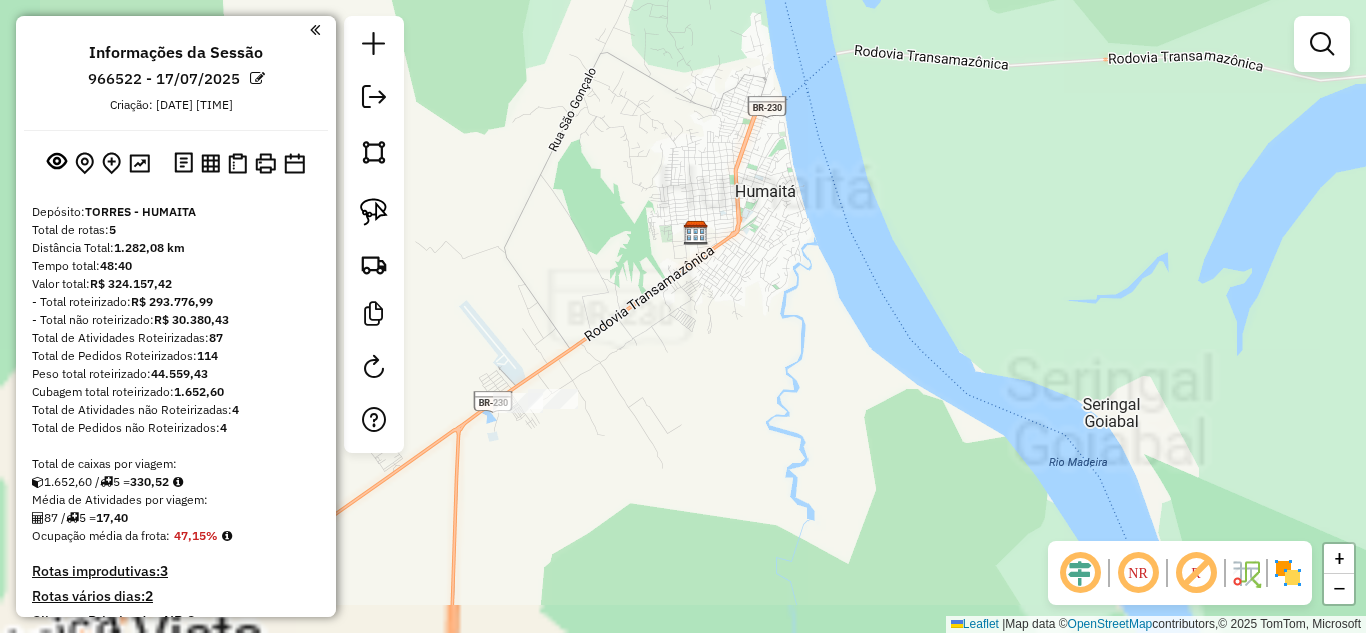 drag, startPoint x: 542, startPoint y: 418, endPoint x: 671, endPoint y: 295, distance: 178.24141 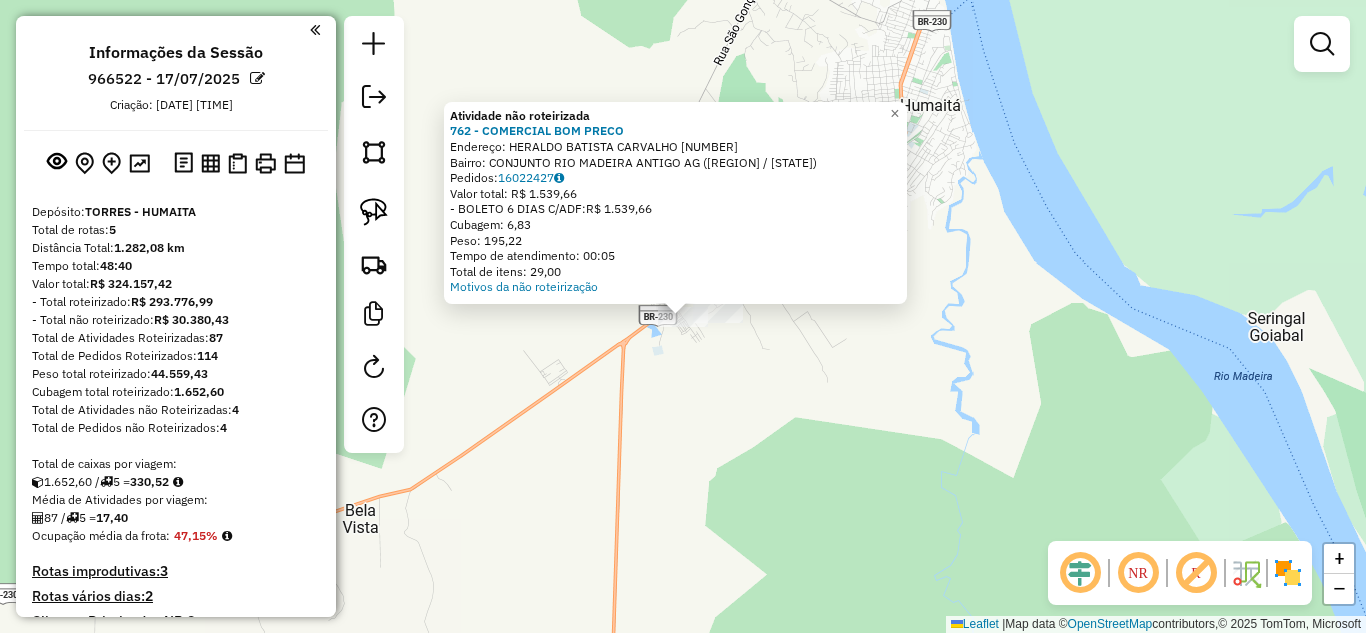 click on "Atividade não roteirizada 762 - COMERCIAL BOM PRECO  Endereço:  HERALDO BATISTA CARVALHO [NUMBER]   Bairro: CONJUNTO RIO MADEIRA ANTIGO AG (HUMAITA / [STATE])   Pedidos:  16022427   Valor total: R$ 1.539,66   - BOLETO 6 DIAS C/ADF:  R$ 1.539,66   Cubagem: 6,83   Peso: 195,22   Tempo de atendimento: 00:05   Total de itens: 29,00  Motivos da não roteirização × Janela de atendimento Grade de atendimento Capacidade Transportadoras Veículos Cliente Pedidos  Rotas Selecione os dias de semana para filtrar as janelas de atendimento  Seg   Ter   Qua   Qui   Sex   Sáb   Dom  Informe o período da janela de atendimento: De: Até:  Filtrar exatamente a janela do cliente  Considerar janela de atendimento padrão  Selecione os dias de semana para filtrar as grades de atendimento  Seg   Ter   Qua   Qui   Sex   Sáb   Dom   Considerar clientes sem dia de atendimento cadastrado  Clientes fora do dia de atendimento selecionado Filtrar as atividades entre os valores definidos abaixo:  Peso mínimo:   Peso máximo:   De:  De:" 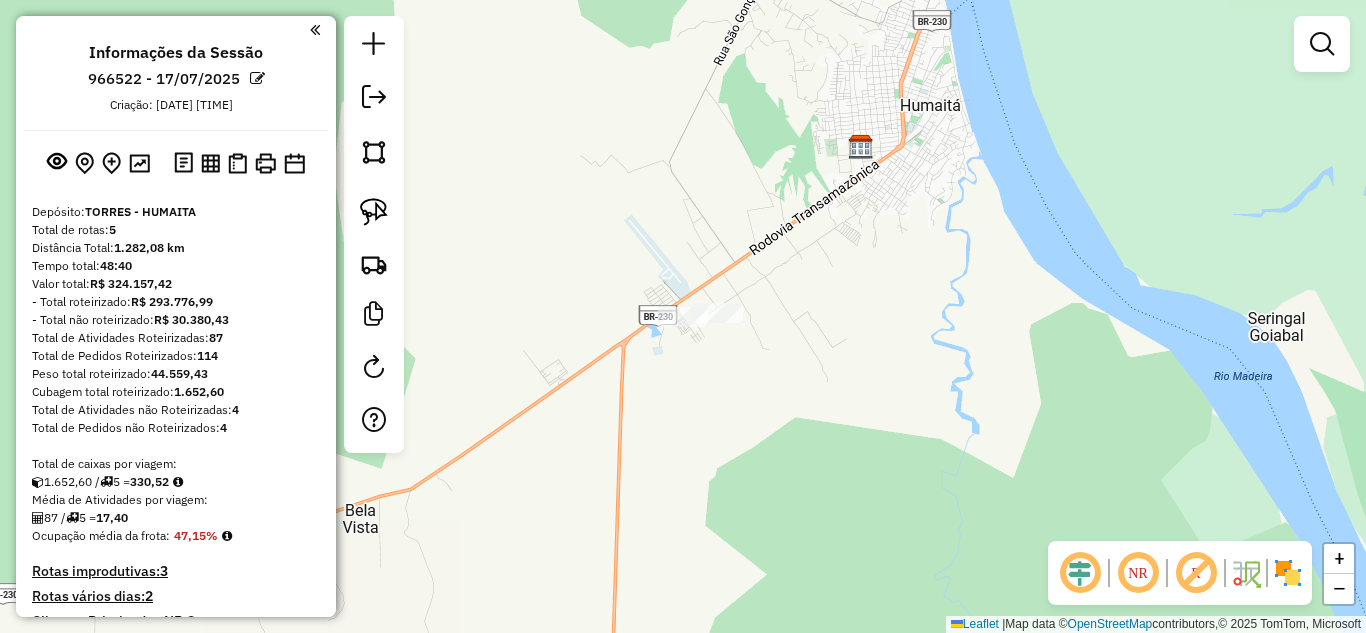scroll, scrollTop: 500, scrollLeft: 0, axis: vertical 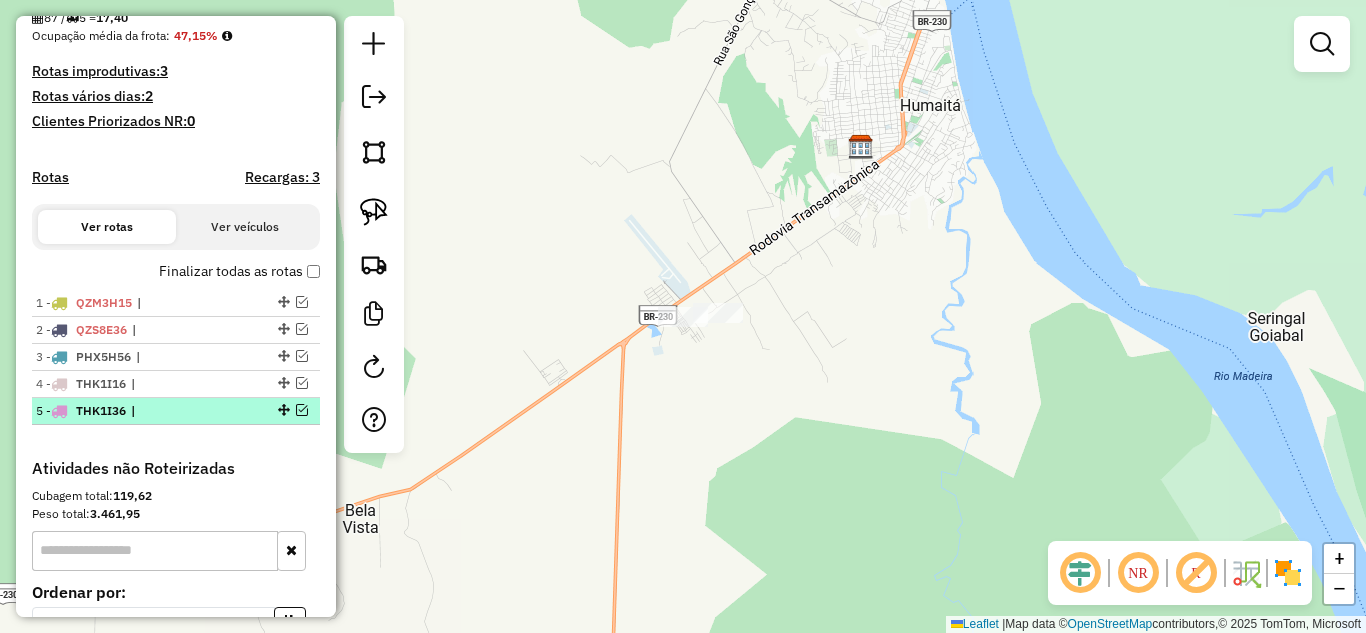 click at bounding box center [302, 410] 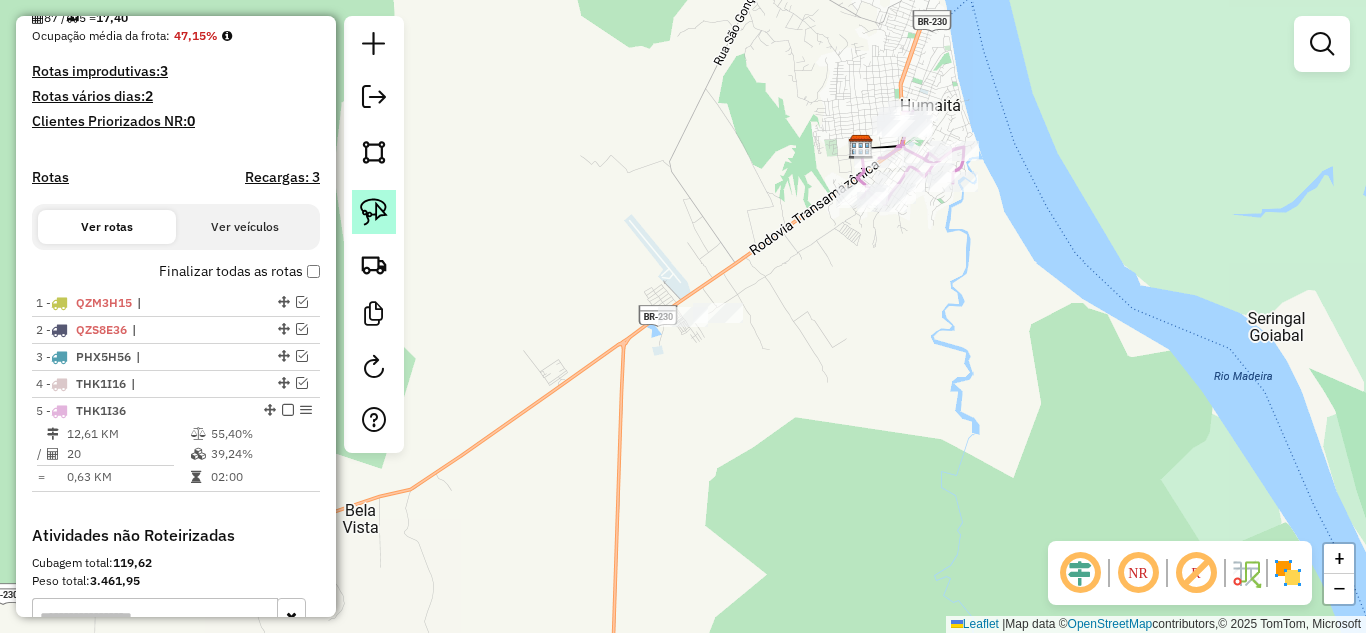 click 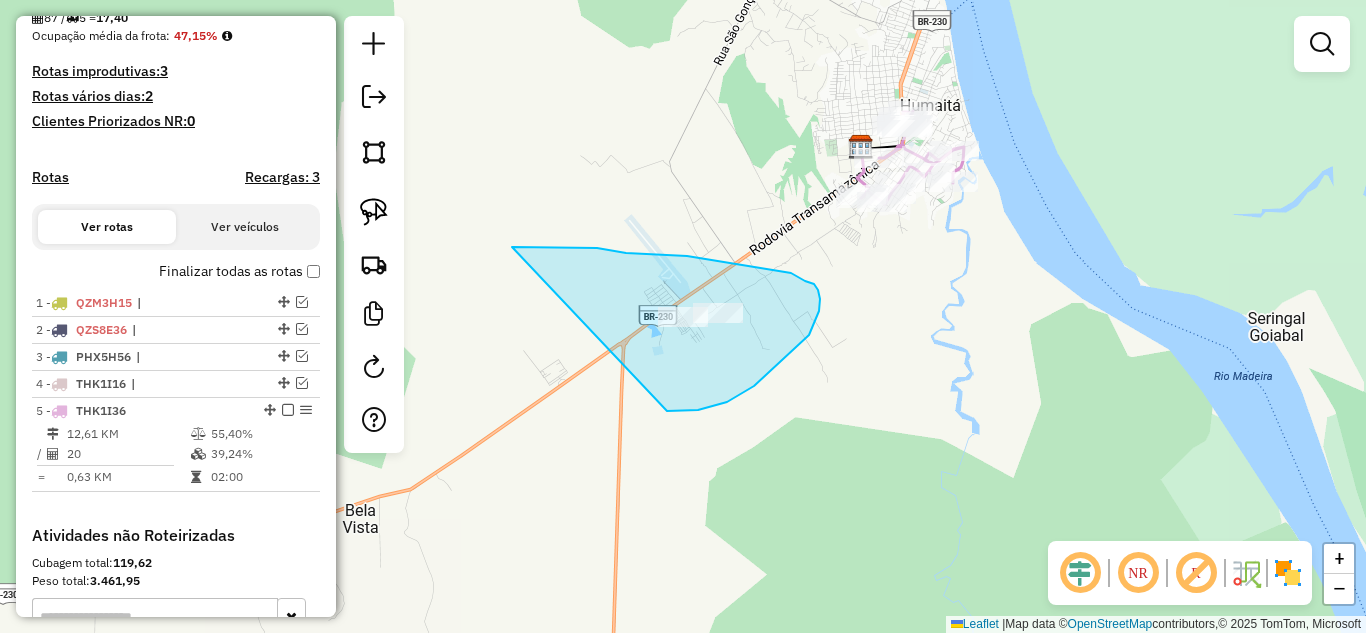 drag, startPoint x: 512, startPoint y: 247, endPoint x: 604, endPoint y: 399, distance: 177.67386 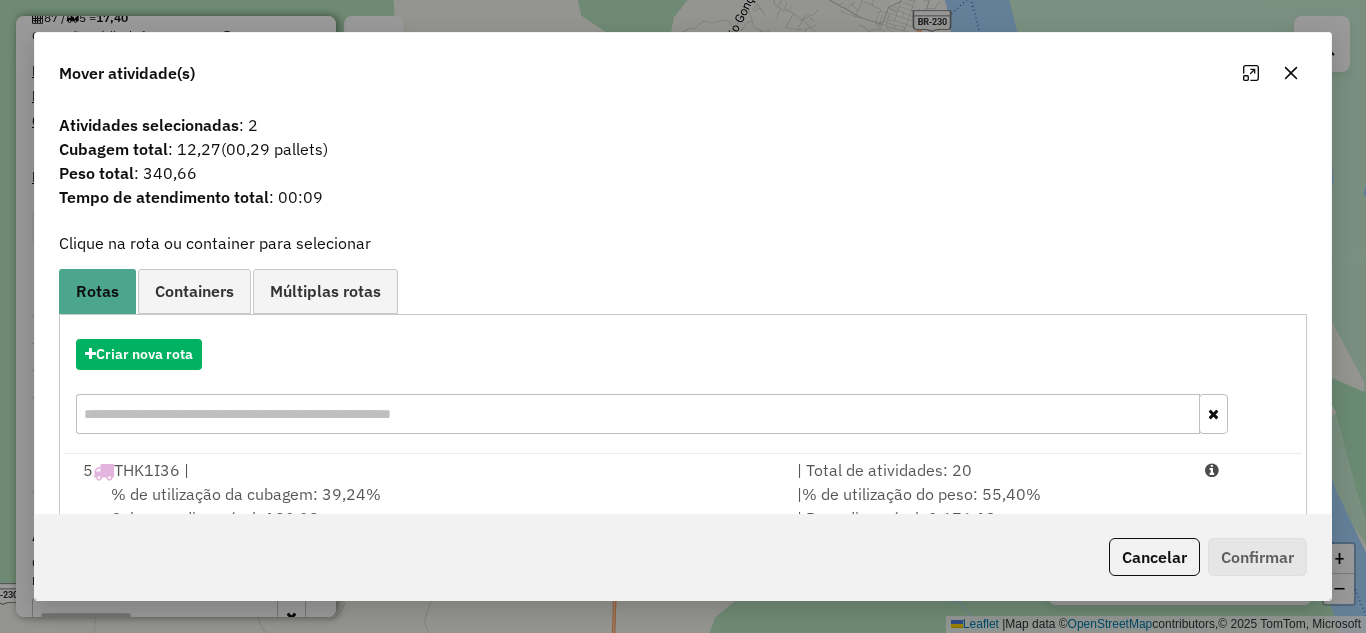 click on "| Total de atividades: 20" at bounding box center (989, 470) 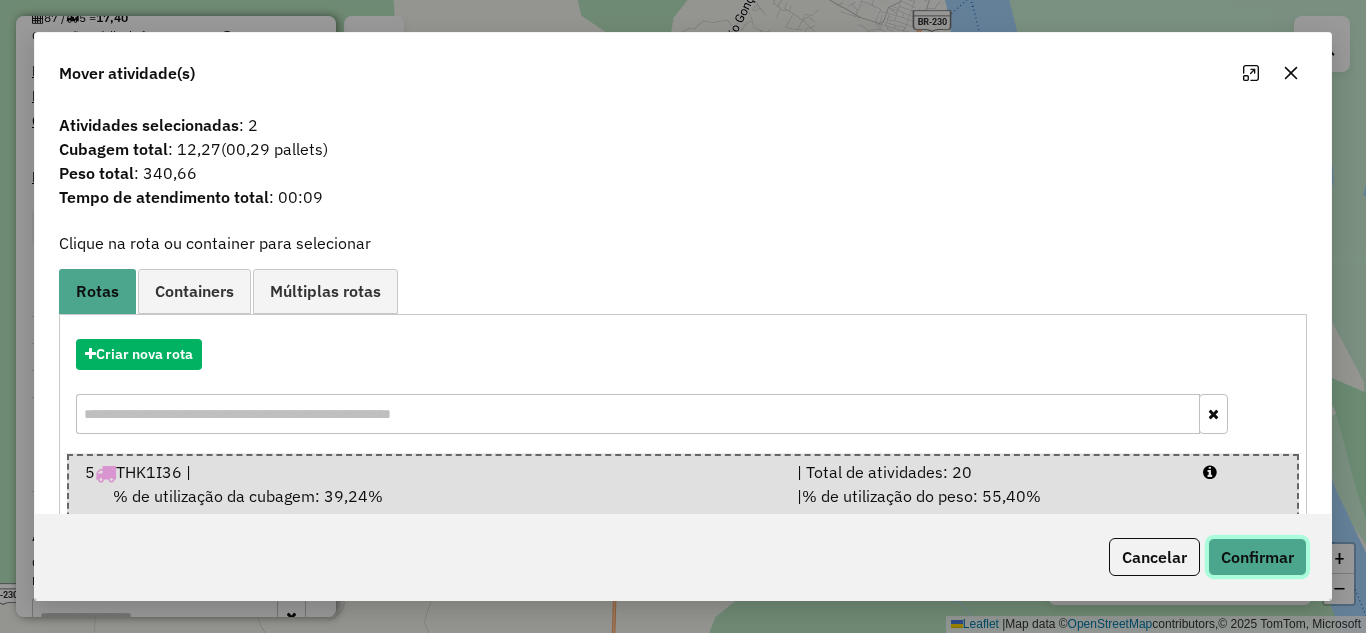 click on "Confirmar" 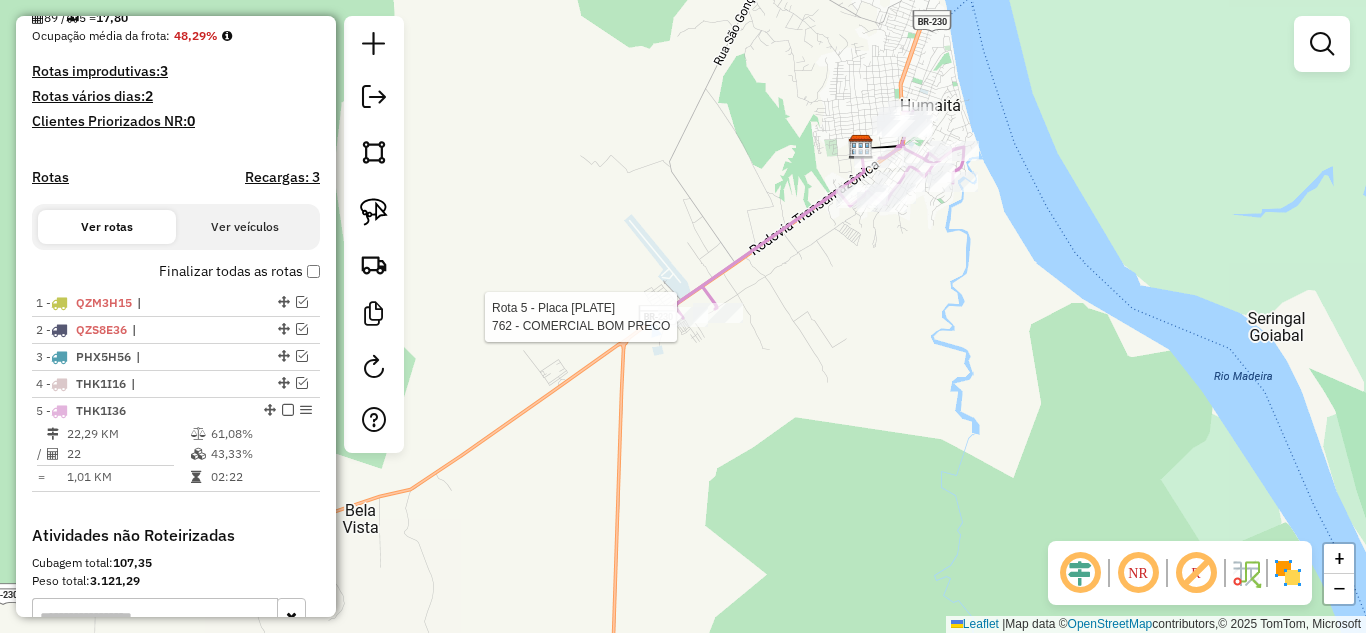 click 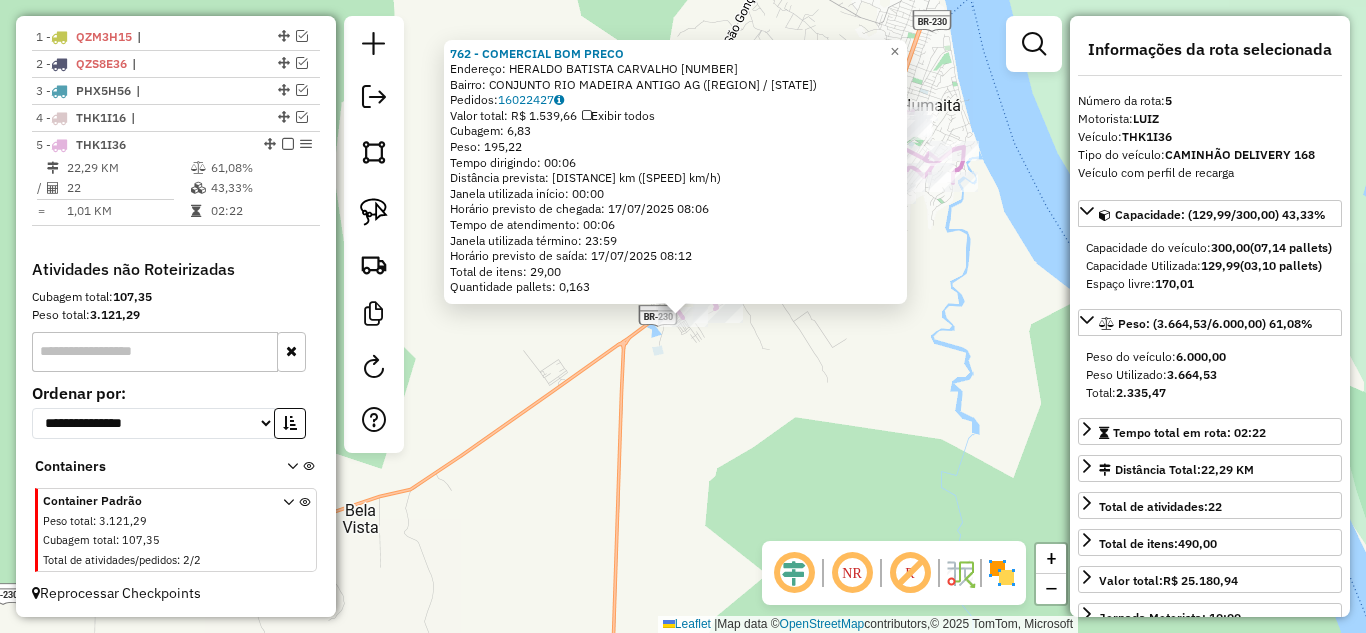 scroll, scrollTop: 769, scrollLeft: 0, axis: vertical 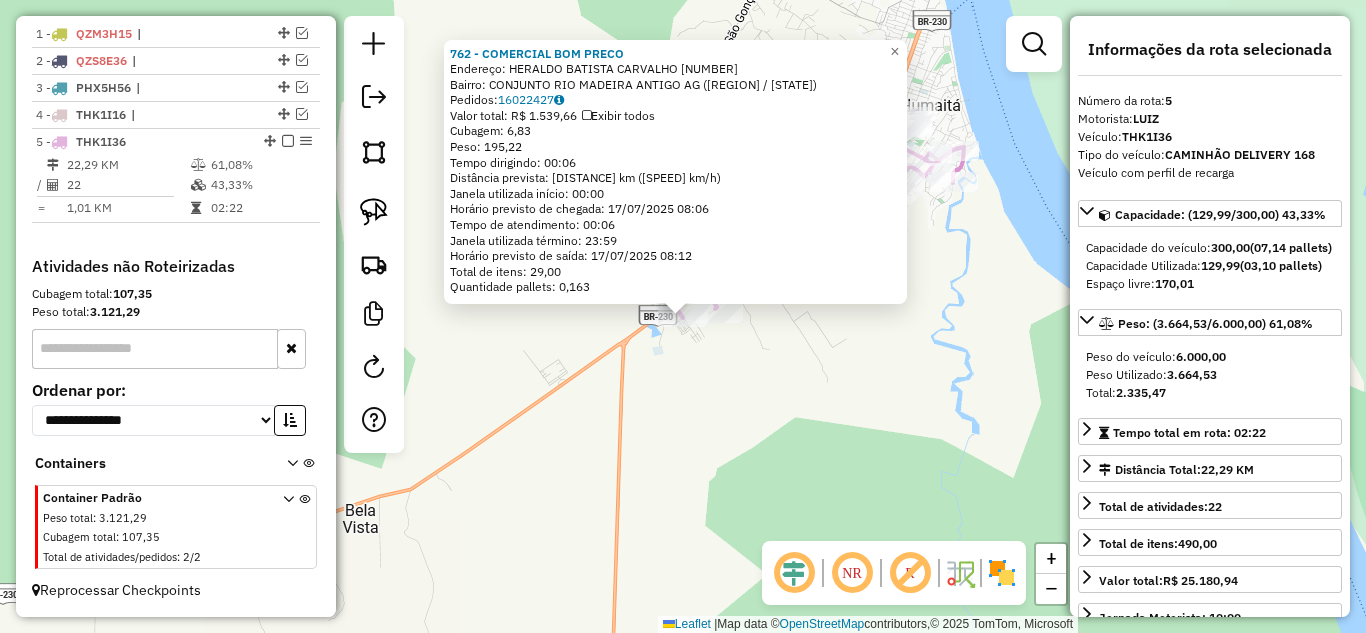 click on "762 - COMERCIAL BOM PRECO  Endereço:  HERALDO BATISTA CARVALHO [NUMBER]   Bairro: CONJUNTO RIO MADEIRA ANTIGO AG (HUMAITA / [STATE])   Pedidos:  16022427   Valor total: R$ 1.539,66   Exibir todos   Cubagem: 6,83  Peso: 195,22  Tempo dirigindo: 00:06   Distância prevista: 5,145 km (51,45 km/h)   Janela utilizada início: 00:00   Horário previsto de chegada: 17/07/2025 08:06   Tempo de atendimento: 00:06   Janela utilizada término: 23:59   Horário previsto de saída: 17/07/2025 08:12   Total de itens: 29,00   Quantidade pallets: 0,163  × Janela de atendimento Grade de atendimento Capacidade Transportadoras Veículos Cliente Pedidos  Rotas Selecione os dias de semana para filtrar as janelas de atendimento  Seg   Ter   Qua   Qui   Sex   Sáb   Dom  Informe o período da janela de atendimento: De: Até:  Filtrar exatamente a janela do cliente  Considerar janela de atendimento padrão  Selecione os dias de semana para filtrar as grades de atendimento  Seg   Ter   Qua   Qui   Sex   Sáb   Dom   Peso mínimo:   De:  De:" 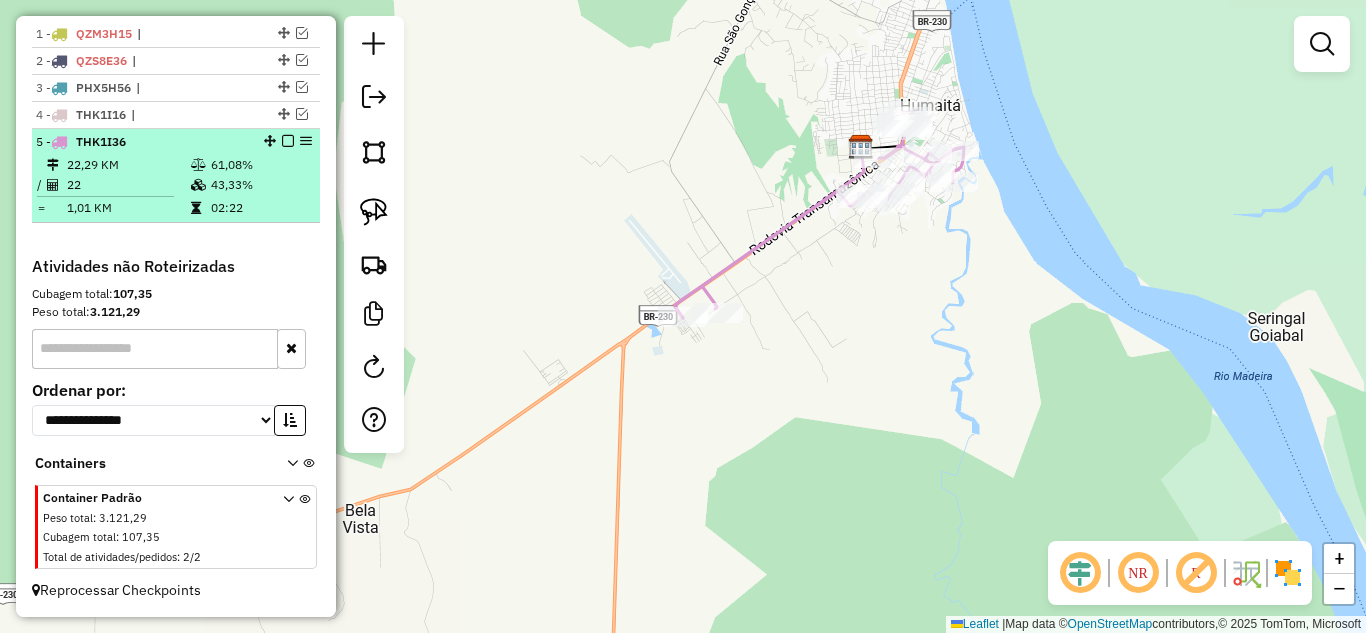 click at bounding box center (288, 141) 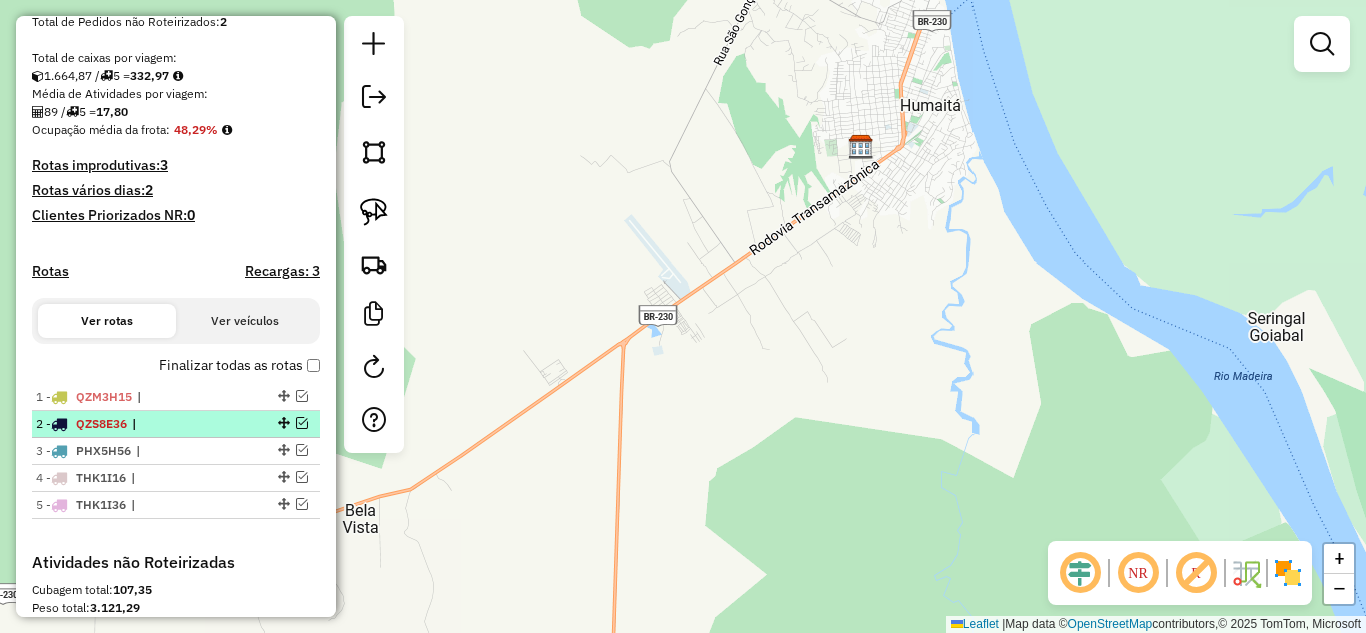 scroll, scrollTop: 302, scrollLeft: 0, axis: vertical 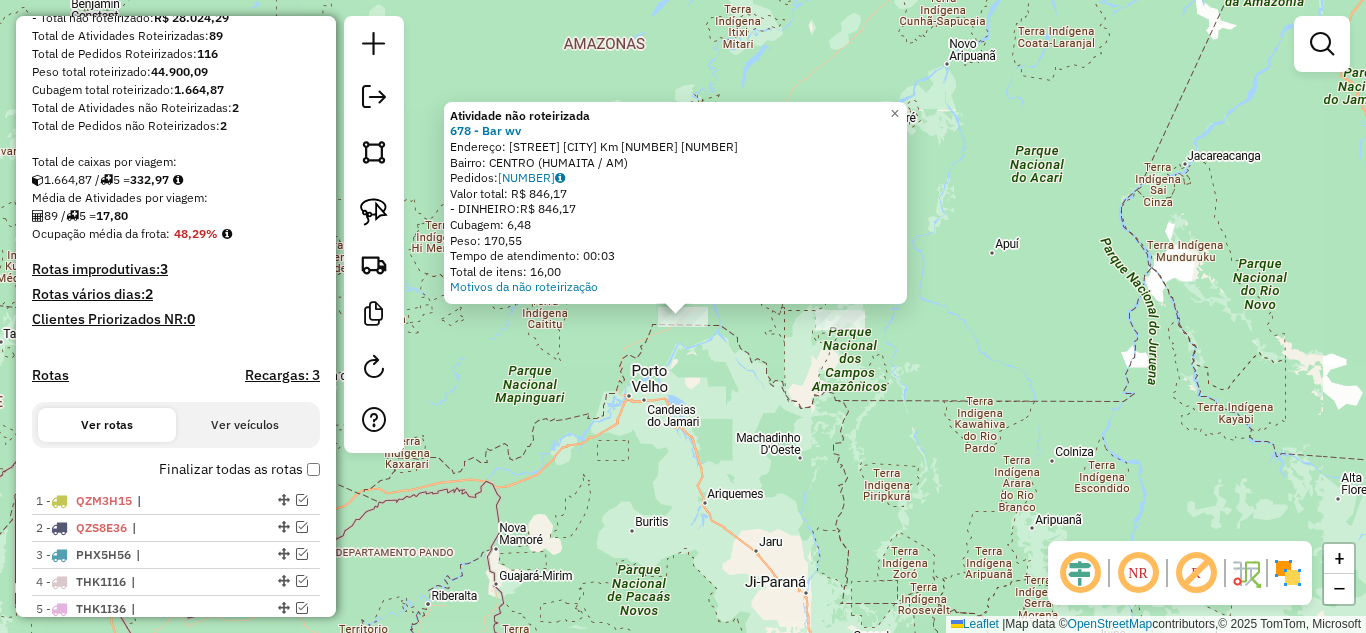 click on "Atividade não roteirizada [NUMBER] - [NAME]  Endereço:  Br [NUMBER] Cristolandia Km [NUMBER] [NUMBER]   Bairro: [NEIGHBORHOOD] ([NEIGHBORHOOD] / [STATE])   Pedidos:  [ORDER_ID]   Valor total: R$ [PRICE]   - DINHEIRO:  R$ [PRICE]   Cubagem: [CUBAGE]   Peso: [WEIGHT]   Tempo de atendimento: [TIME]   Total de itens: [ITEMS]  Motivos da não roteirização × Janela de atendimento Grade de atendimento Capacidade Transportadoras Veículos Cliente Pedidos  Rotas Selecione os dias de semana para filtrar as janelas de atendimento  Seg   Ter   Qua   Qui   Sex   Sáb   Dom  Informe o período da janela de atendimento: De: Até:  Filtrar exatamente a janela do cliente  Considerar janela de atendimento padrão  Selecione os dias de semana para filtrar as grades de atendimento  Seg   Ter   Qua   Qui   Sex   Sáb   Dom   Considerar clientes sem dia de atendimento cadastrado  Clientes fora do dia de atendimento selecionado Filtrar as atividades entre os valores definidos abaixo:  Peso mínimo:   Peso máximo:   Cubagem mínima:   Cubagem máxima:   De:   Até:   De:   Até:" 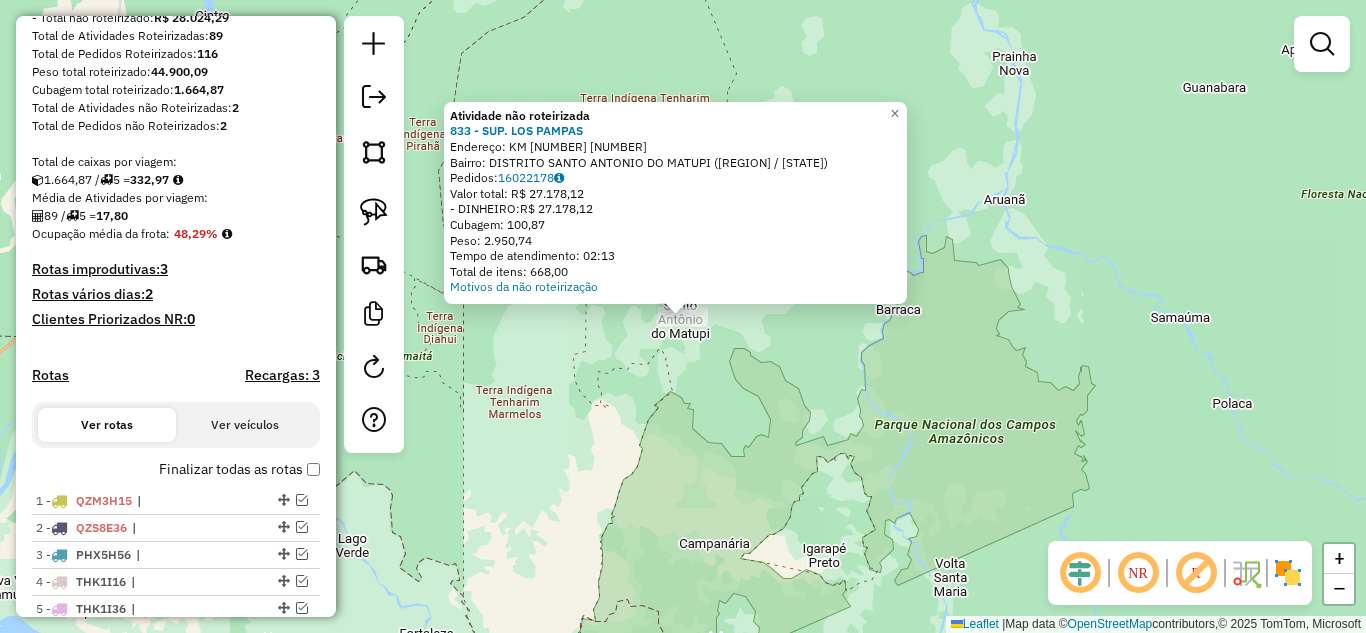 click on "Atividade não roteirizada 833 - SUP. LOS PAMPAS Endereço: KM [NUMBER] [NUMBER] Bairro: [NEIGHBORHOOD] (HUMAITA / AM) Pedidos: [ORDER_ID] Valor total: R$ 27.178,12 - DINHEIRO: R$ 27.178,12 Cubagem: 100,87 Peso: 2.950,74 Tempo de atendimento: 02:13 Total de itens: 668,00 Motivos da não roteirização × Janela de atendimento Grade de atendimento Capacidade Transportadoras Veículos Cliente Pedidos Rotas Selecione os dias de semana para filtrar as janelas de atendimento Seg Ter Qua Qui Sex Sáb Dom Informe o período da janela de atendimento: De: Até: Filtrar exatamente a janela do cliente Considerar janela de atendimento padrão Selecione os dias de semana para filtrar as grades de atendimento Seg Ter Qua Qui Sex Sáb Dom Considerar clientes sem dia de atendimento cadastrado Clientes fora do dia de atendimento selecionado Filtrar as atividades entre os valores definidos abaixo: Peso mínimo: Peso máximo: Cubagem mínima: Cubagem máxima:" 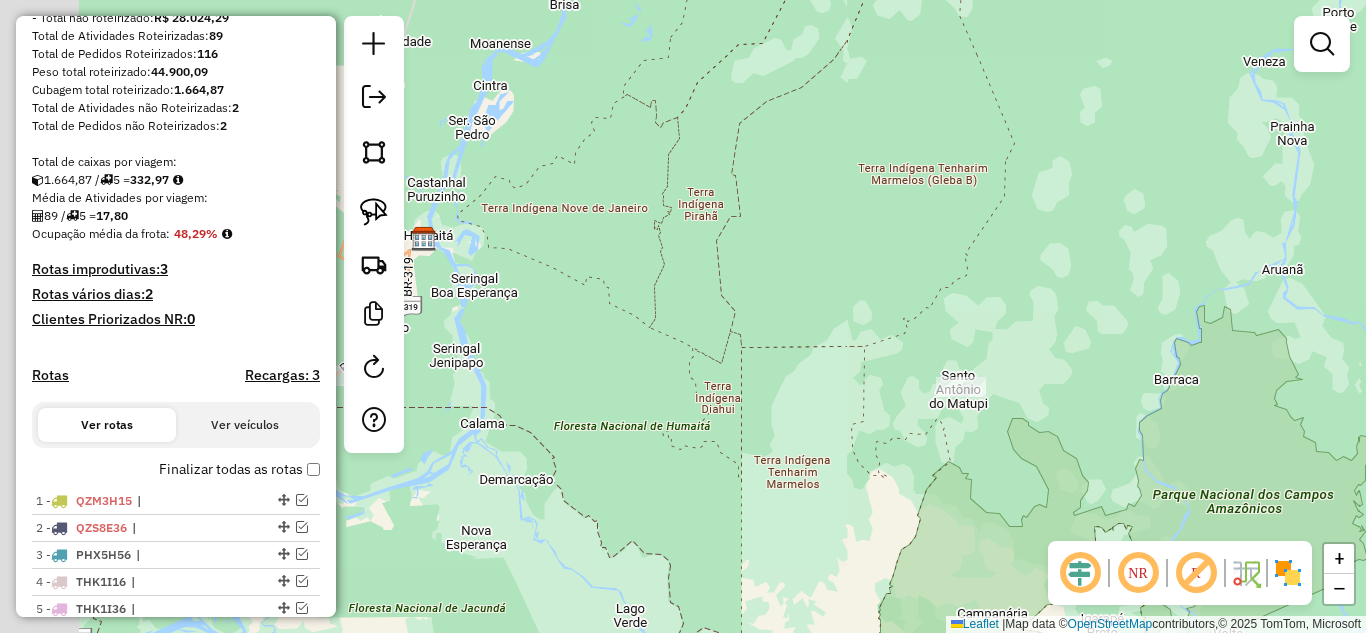 drag, startPoint x: 906, startPoint y: 495, endPoint x: 937, endPoint y: 496, distance: 31.016125 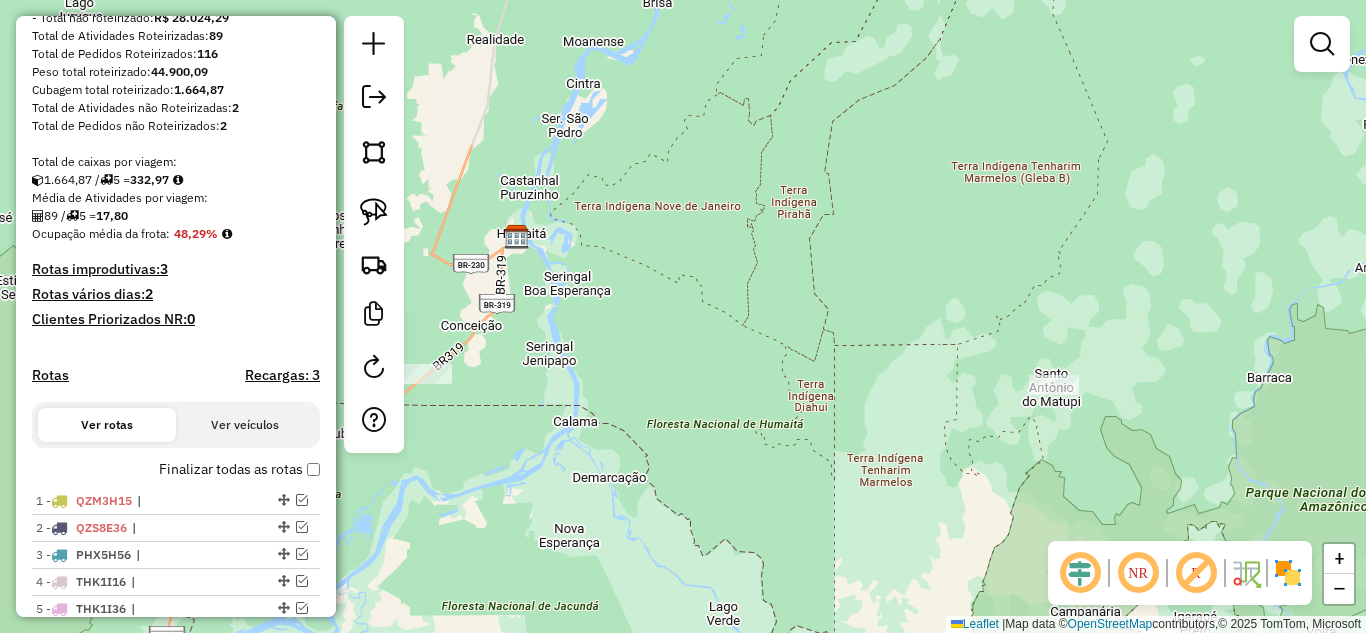 drag, startPoint x: 719, startPoint y: 453, endPoint x: 781, endPoint y: 450, distance: 62.072536 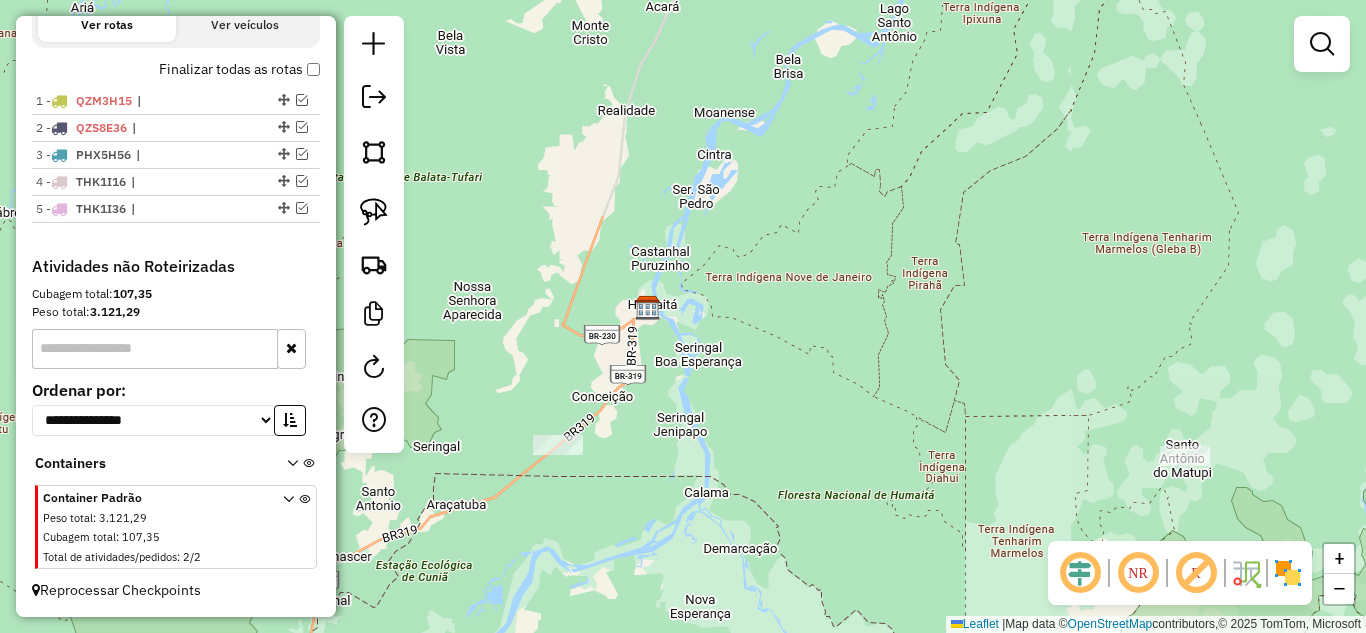 scroll, scrollTop: 602, scrollLeft: 0, axis: vertical 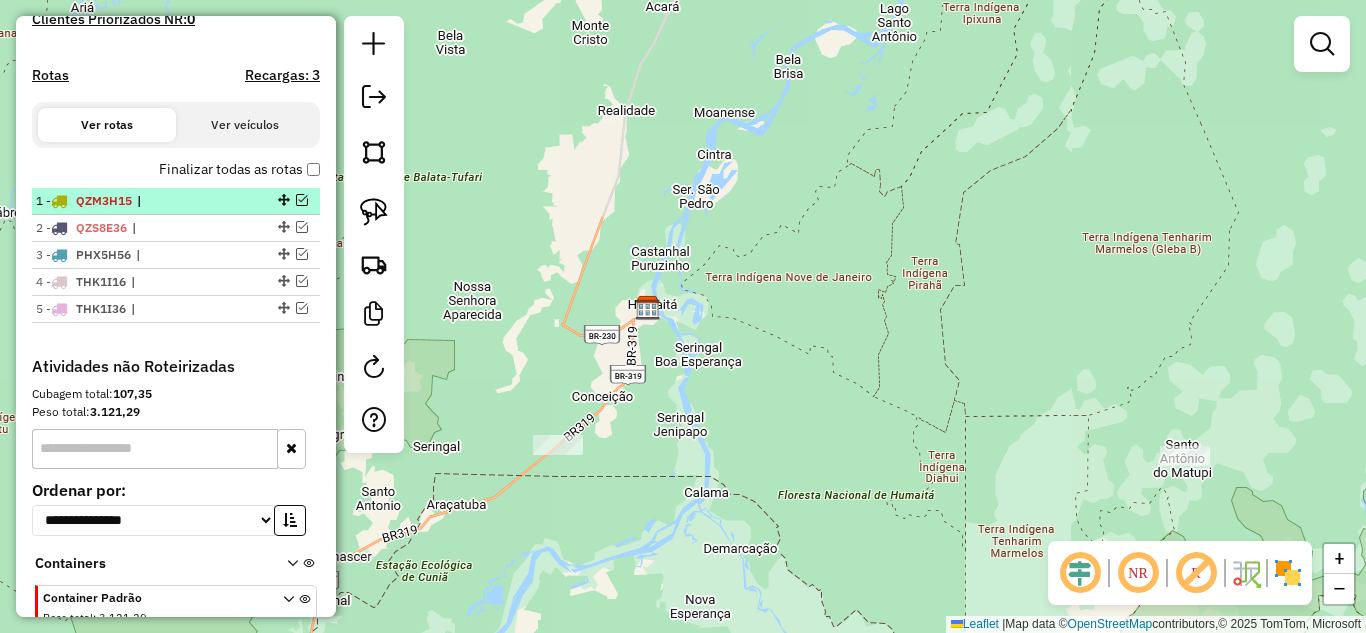 click at bounding box center [302, 200] 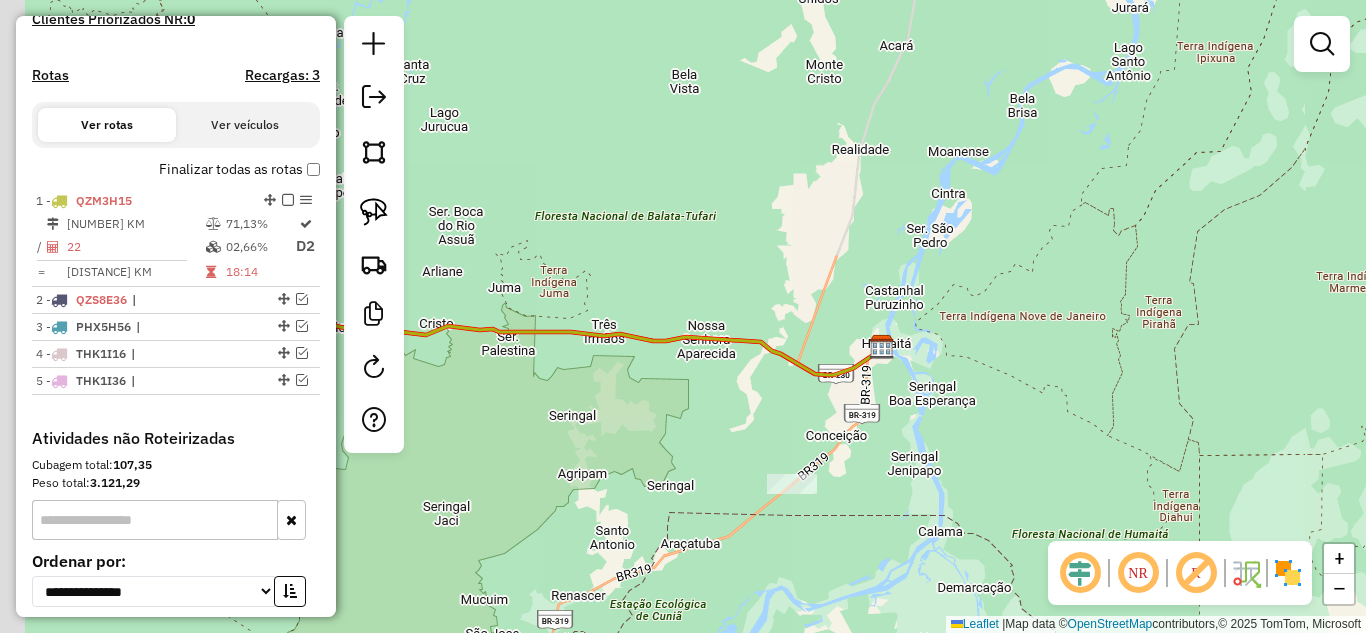 drag, startPoint x: 577, startPoint y: 278, endPoint x: 801, endPoint y: 318, distance: 227.5434 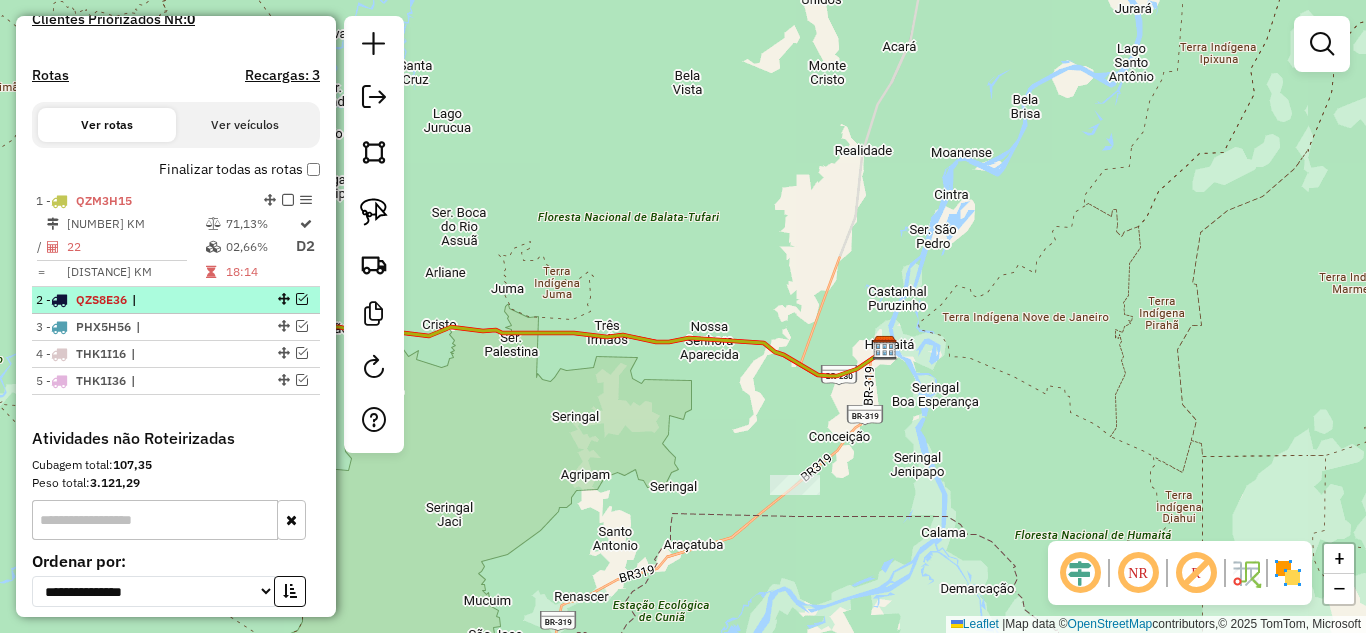 click at bounding box center (302, 299) 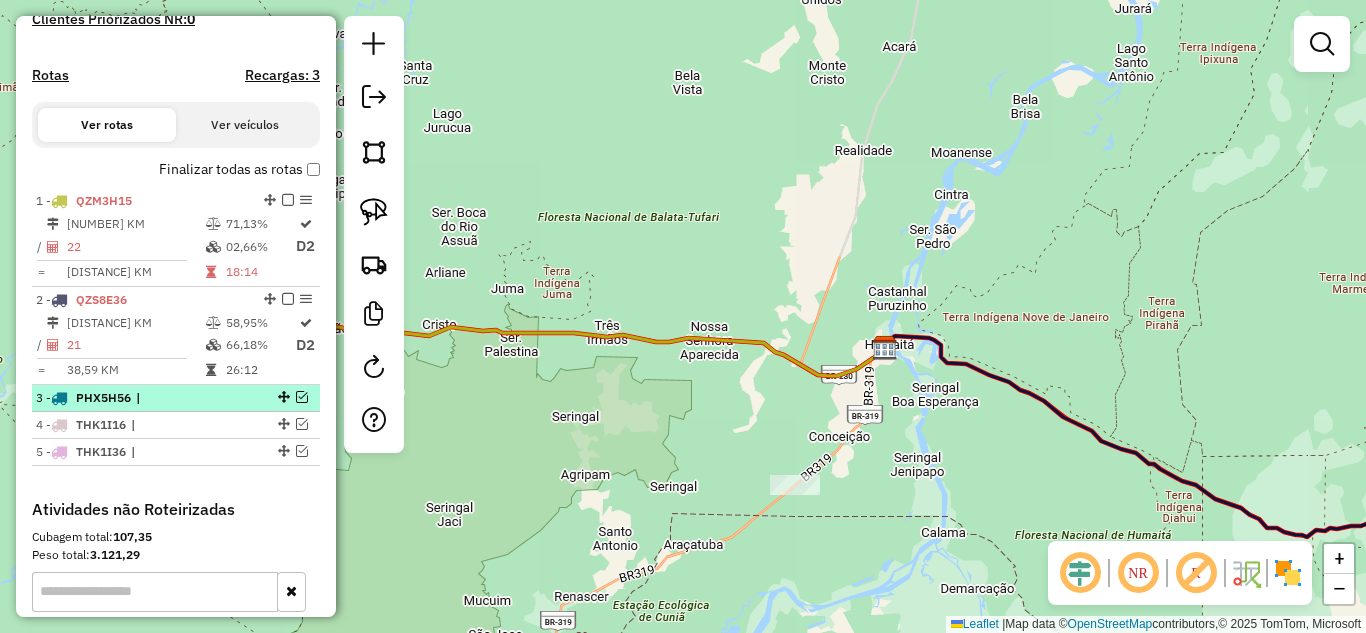click at bounding box center (302, 397) 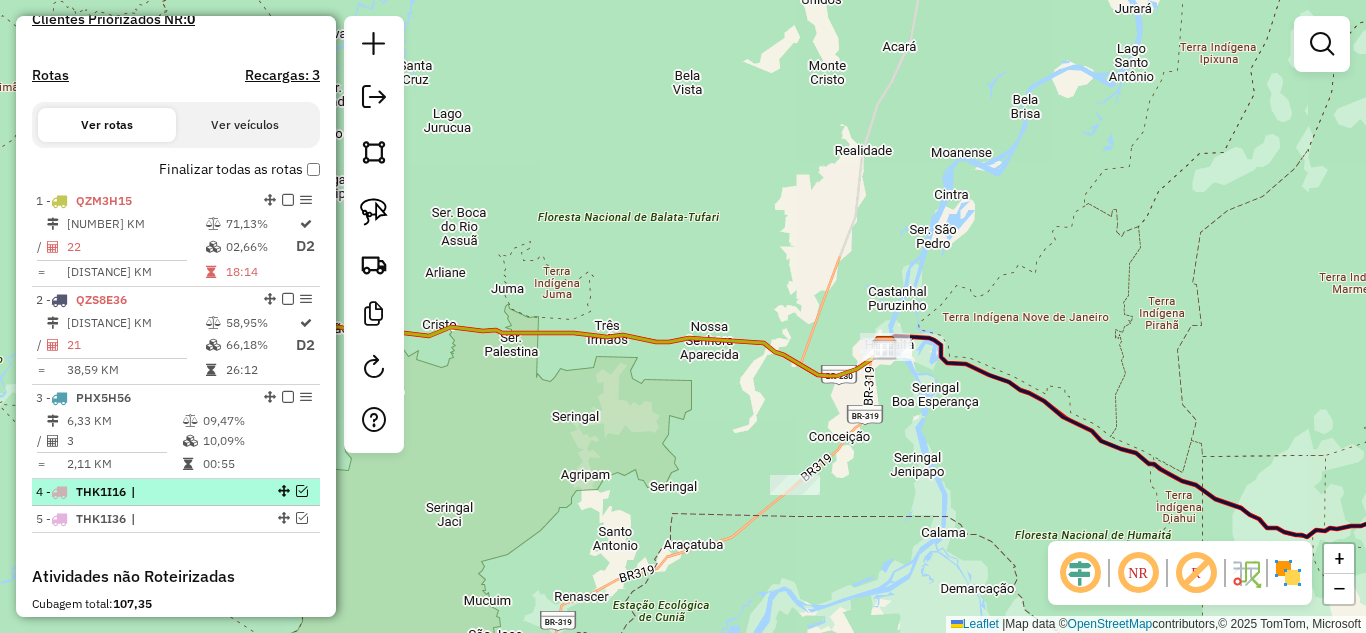 click at bounding box center (302, 491) 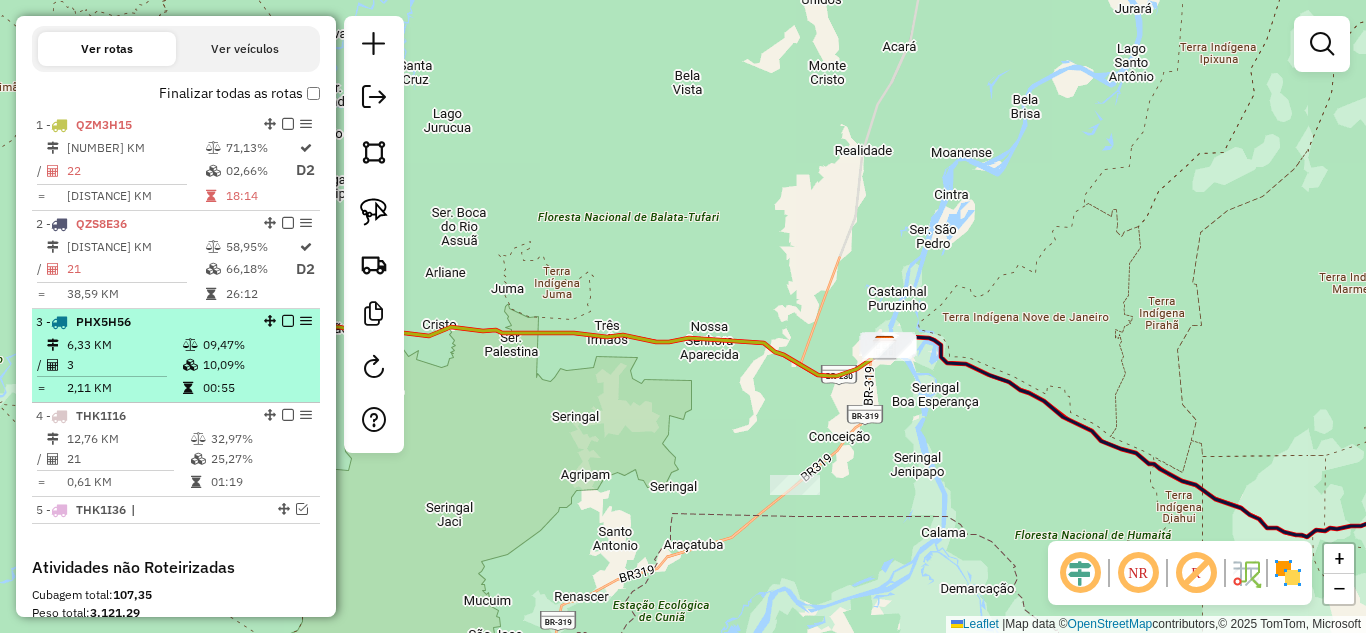 scroll, scrollTop: 802, scrollLeft: 0, axis: vertical 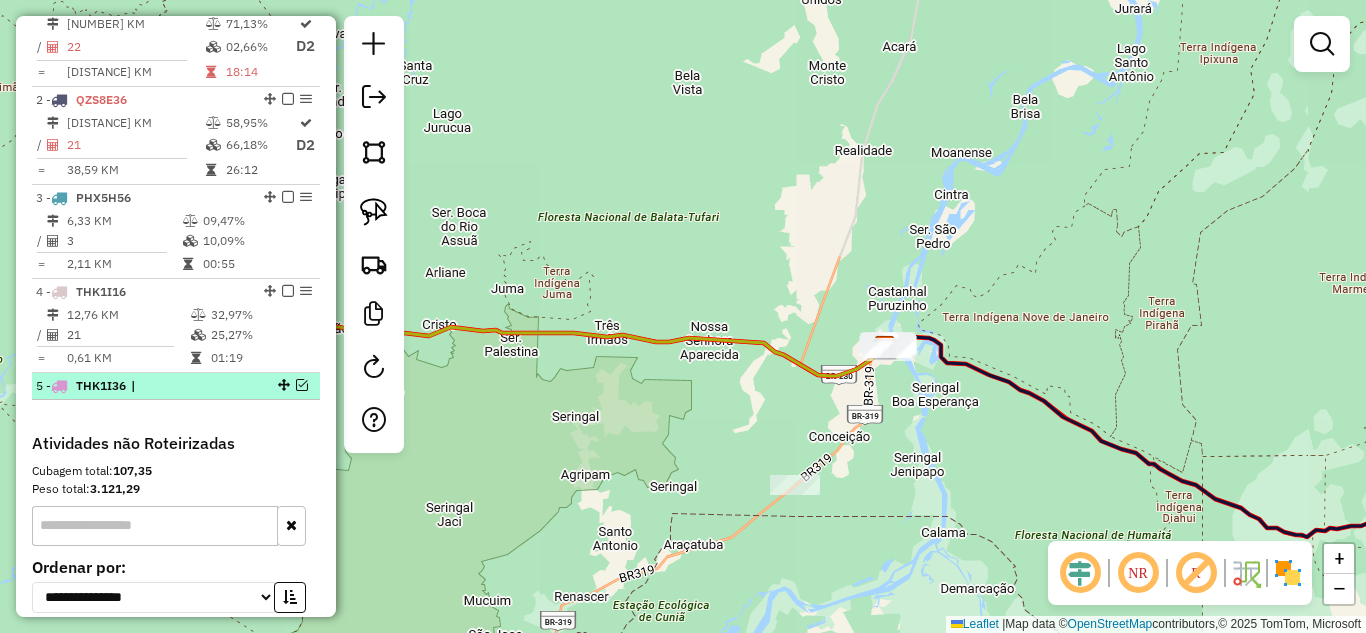 click at bounding box center (302, 385) 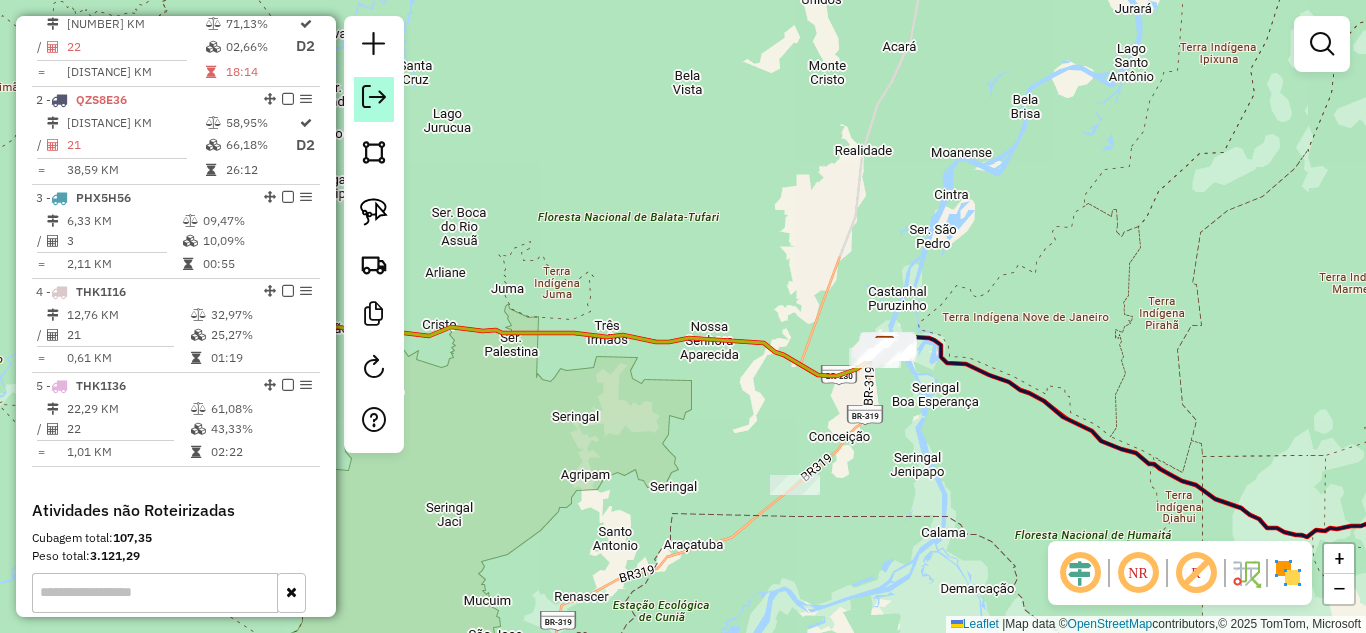 click 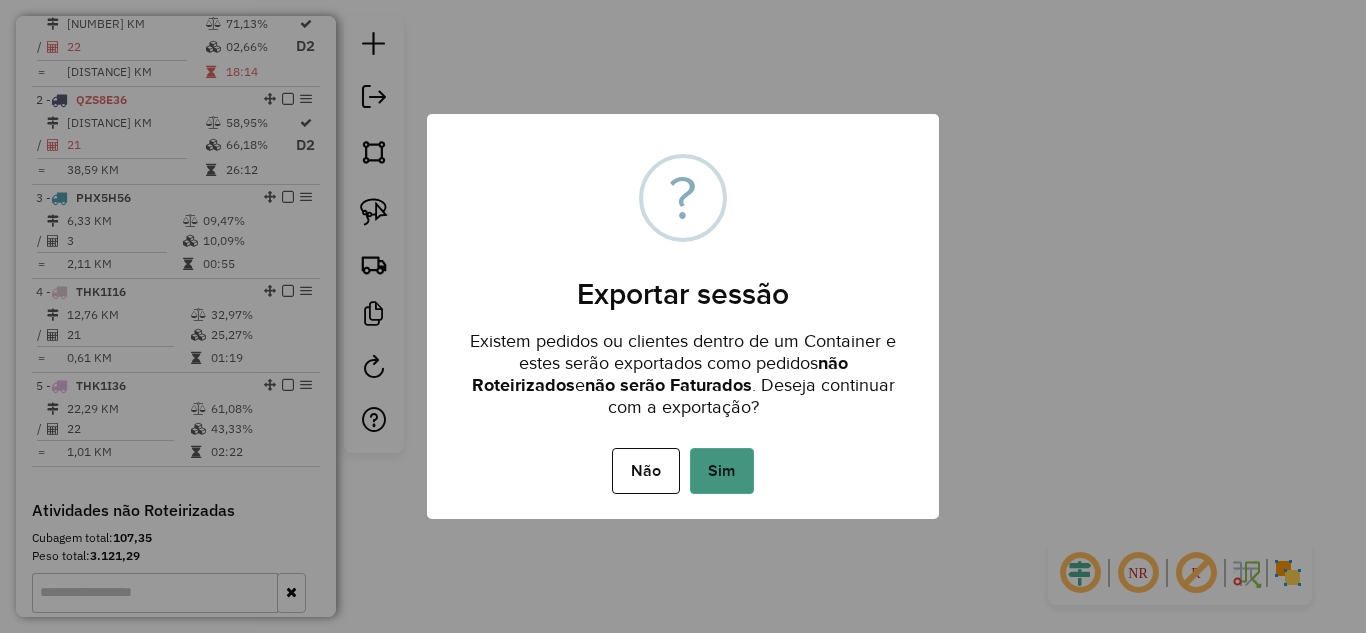 click on "Sim" at bounding box center (722, 471) 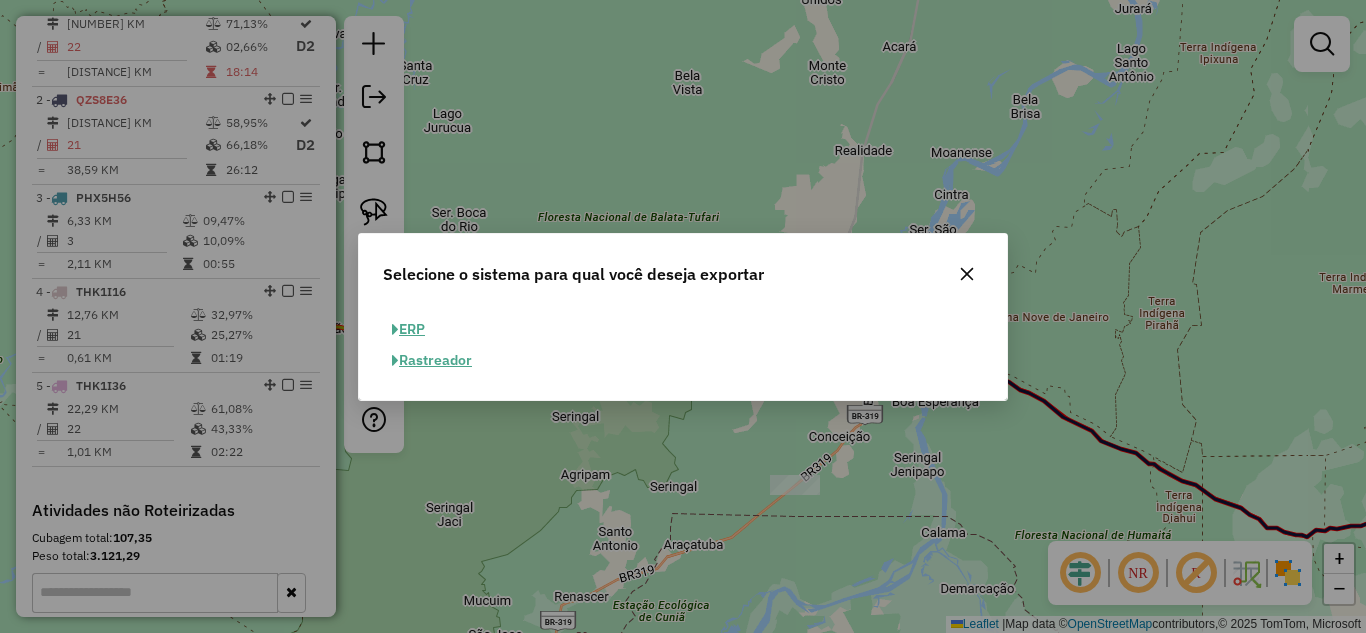 click on "ERP" 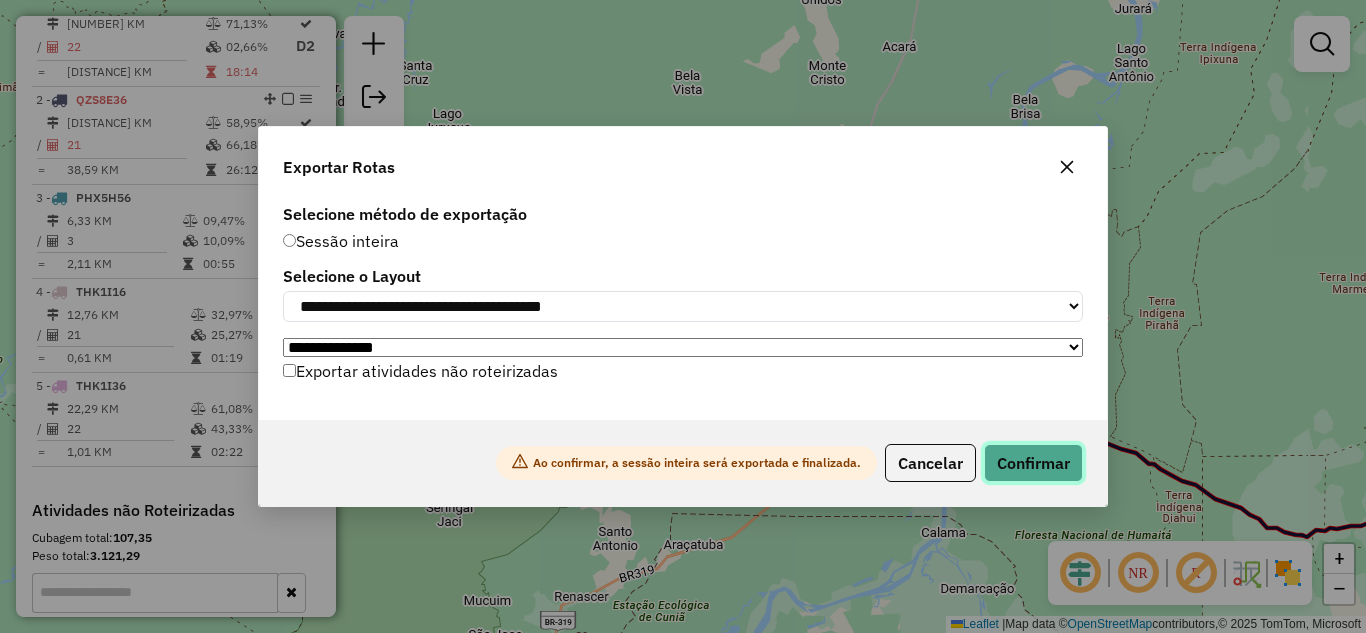click on "Confirmar" 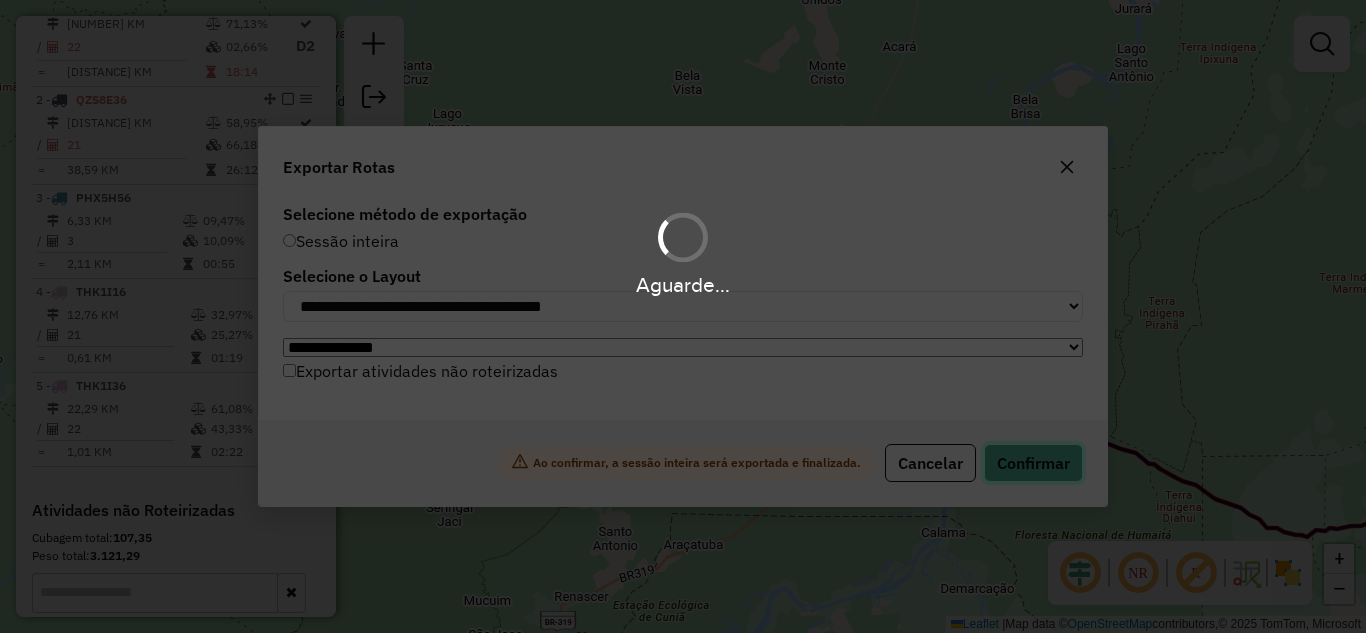 scroll, scrollTop: 816, scrollLeft: 0, axis: vertical 